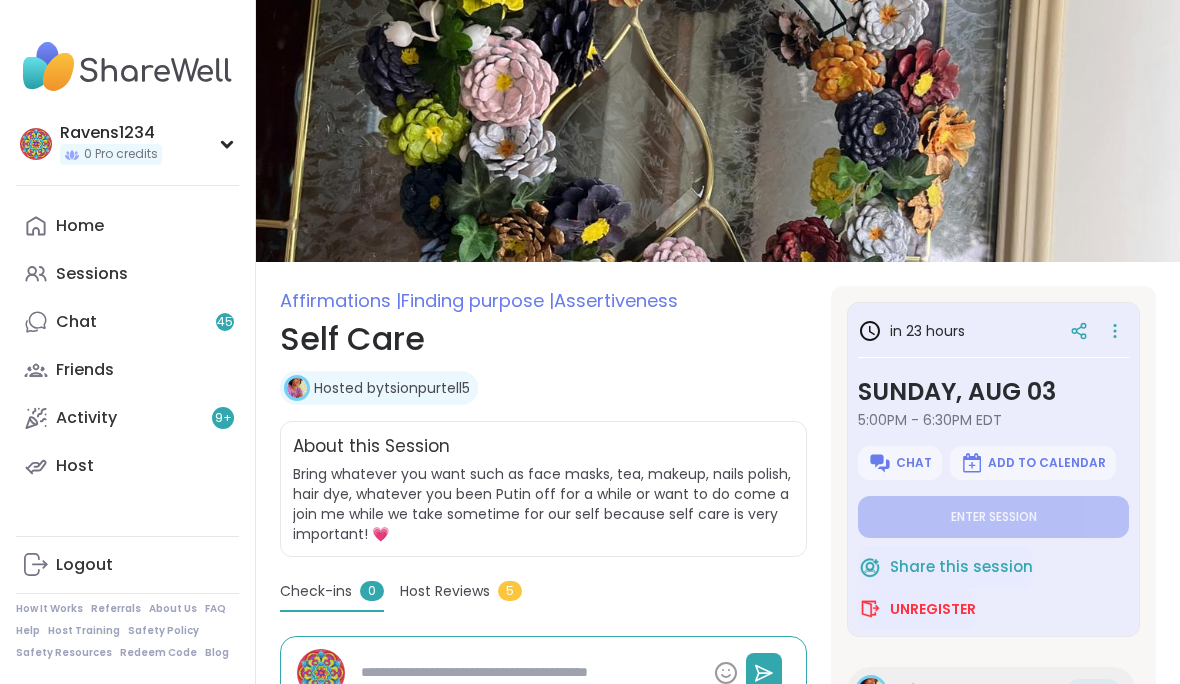 scroll, scrollTop: 0, scrollLeft: 0, axis: both 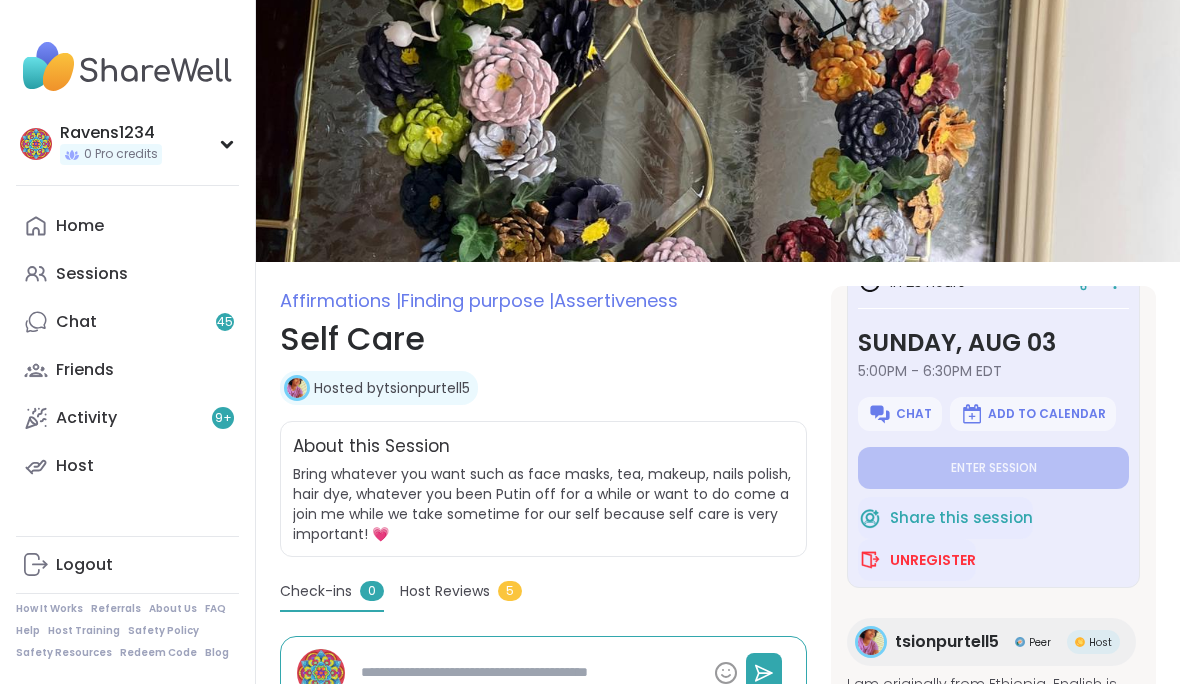 click on "Sessions" at bounding box center [92, 274] 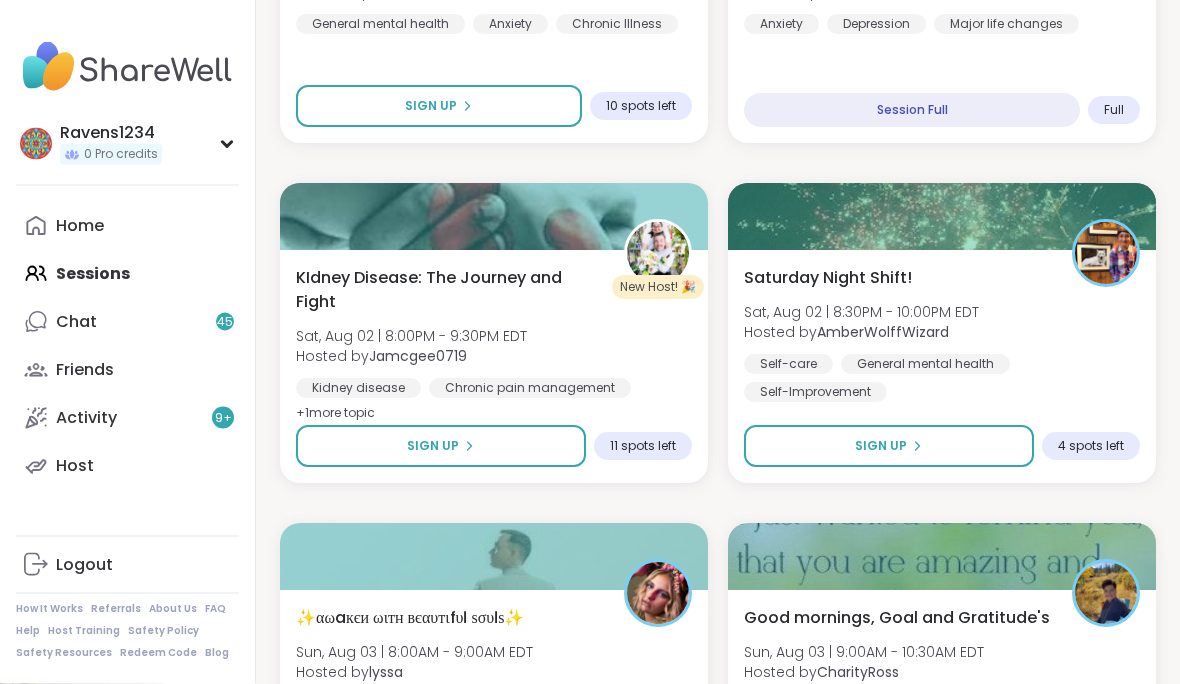 scroll, scrollTop: 2271, scrollLeft: 0, axis: vertical 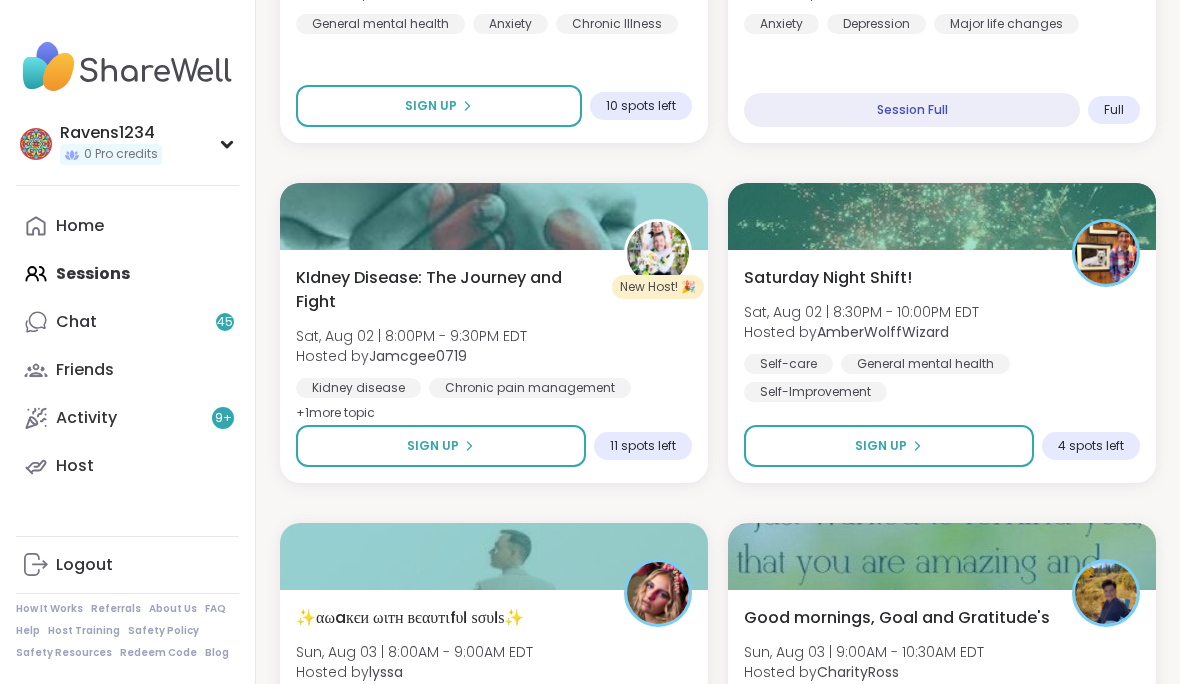 click on "Sign Up" at bounding box center (889, 446) 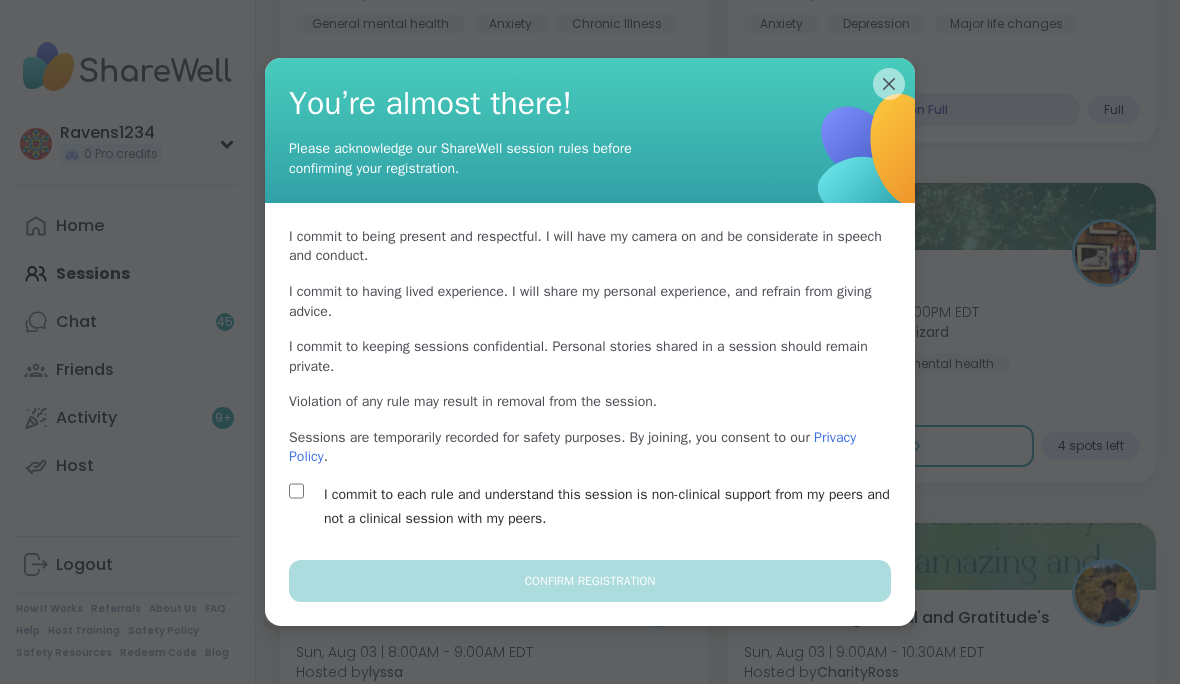 click on "I commit to each rule and understand this session is non-clinical support from my peers and not a clinical session with my peers." at bounding box center (613, 507) 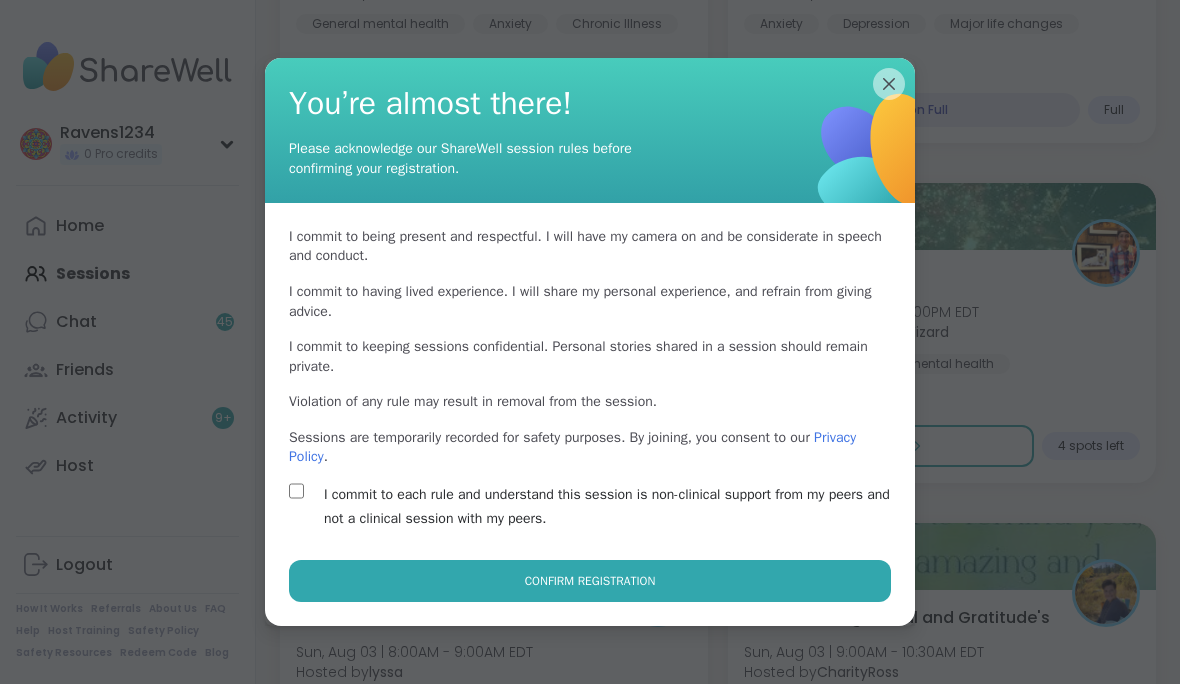 click on "Confirm Registration" at bounding box center (590, 581) 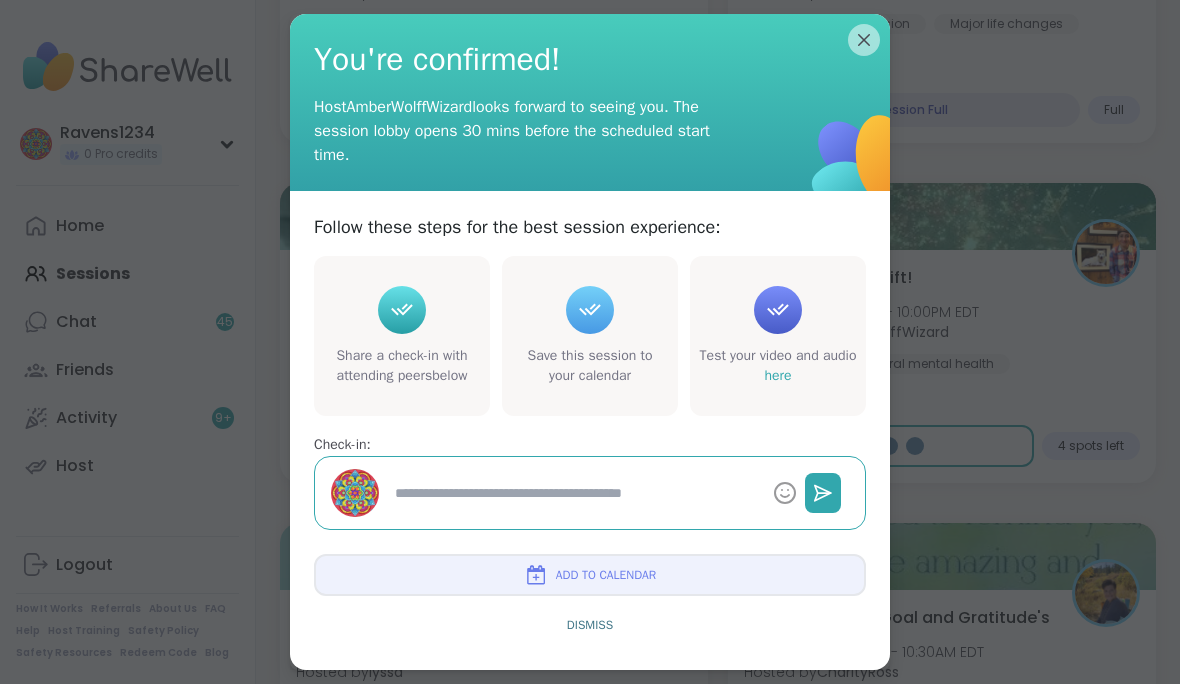 type on "*" 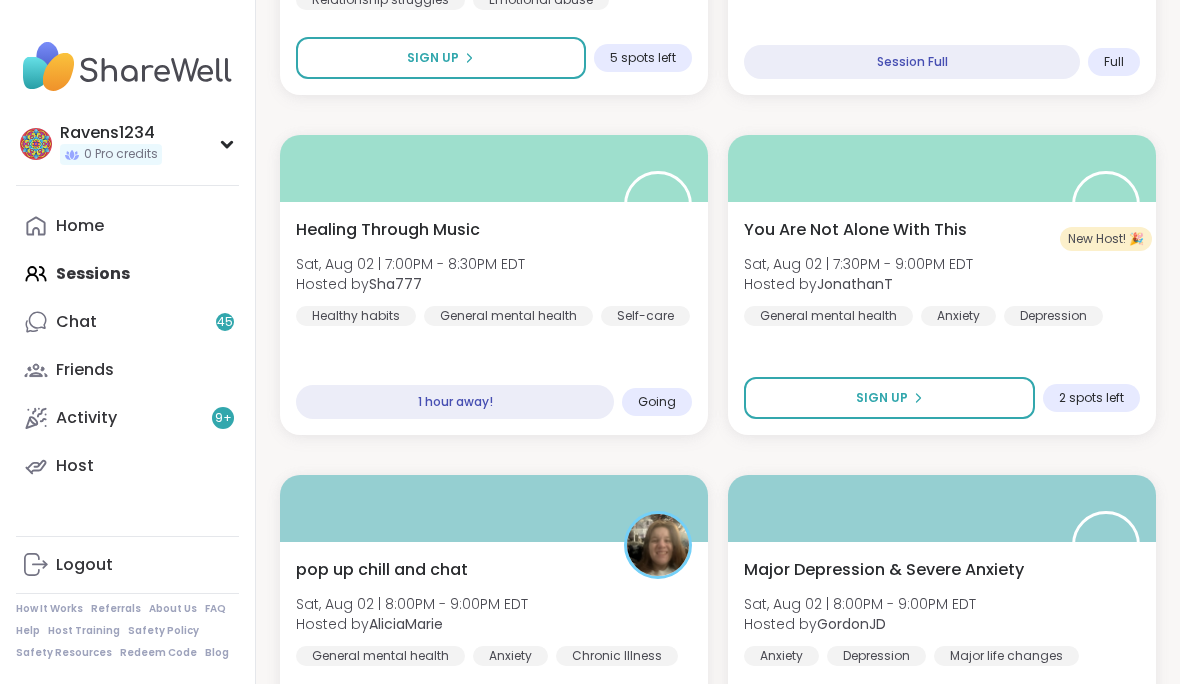 scroll, scrollTop: 1637, scrollLeft: 0, axis: vertical 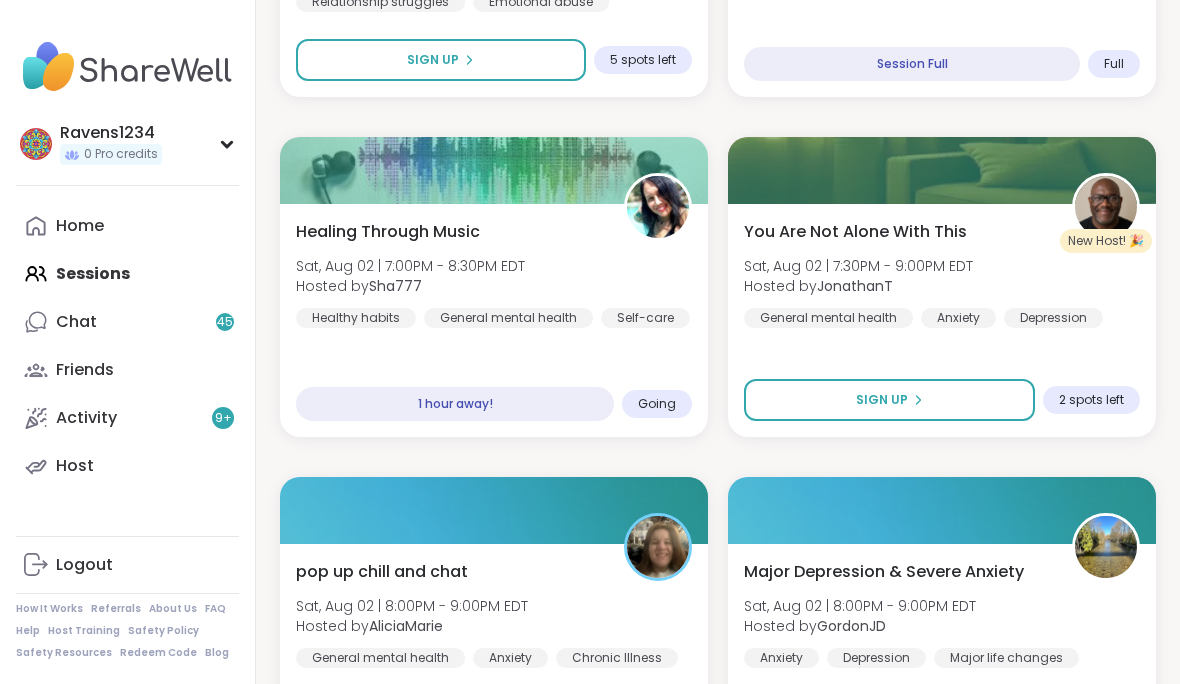 click on "Sign Up" at bounding box center [889, 400] 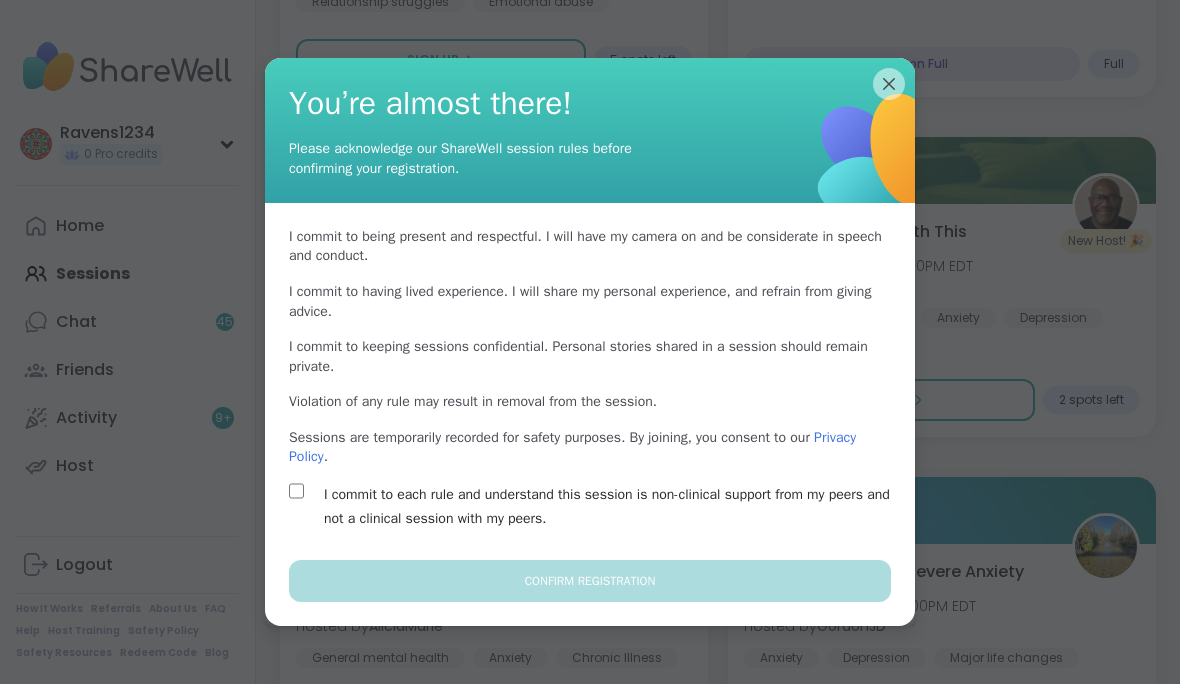 click on "I commit to each rule and understand this session is non-clinical support from my peers and not a clinical session with my peers." at bounding box center (613, 507) 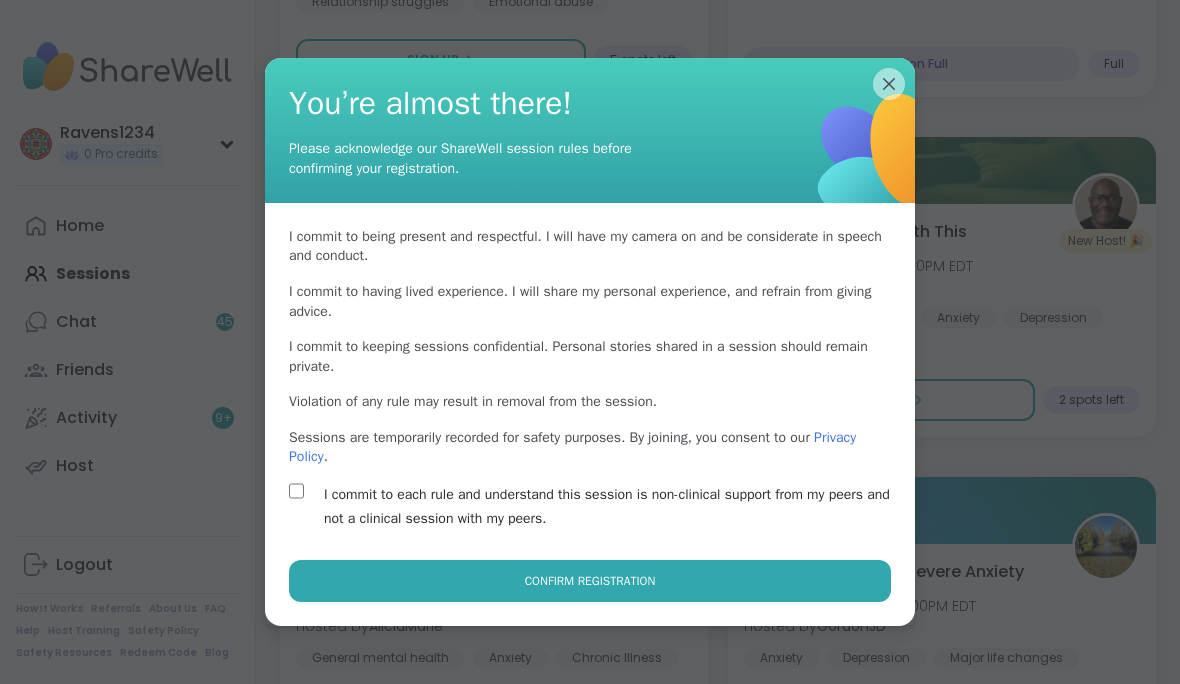 click on "Confirm Registration" at bounding box center [590, 581] 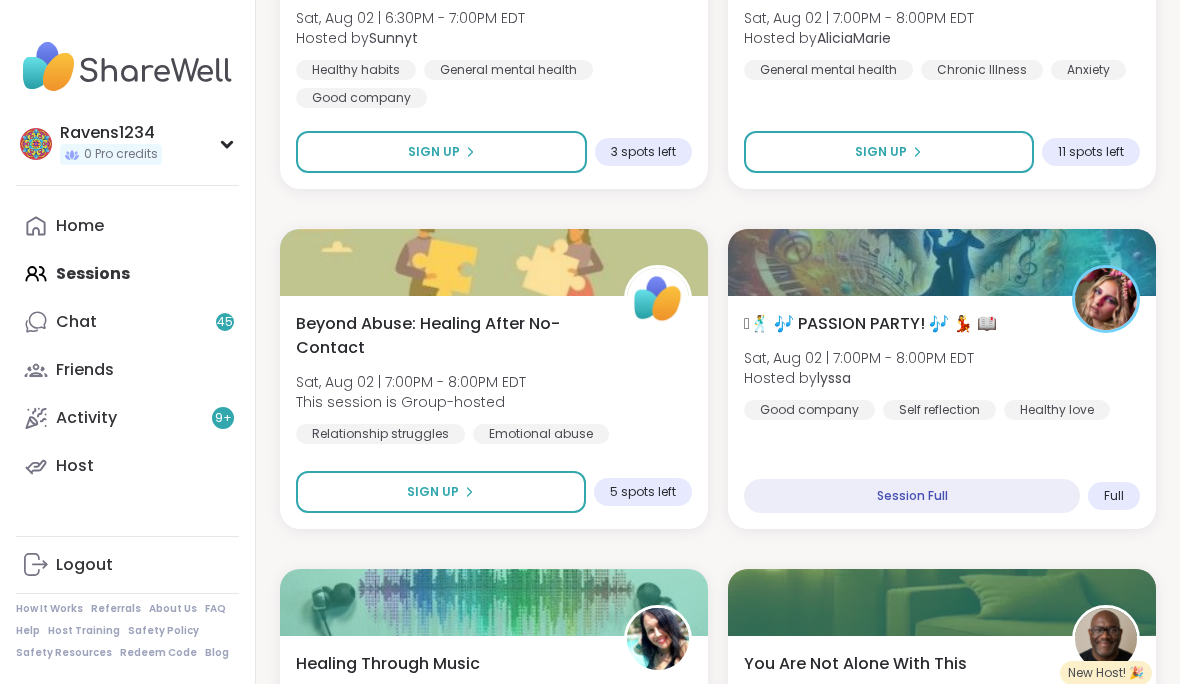 scroll, scrollTop: 1171, scrollLeft: 0, axis: vertical 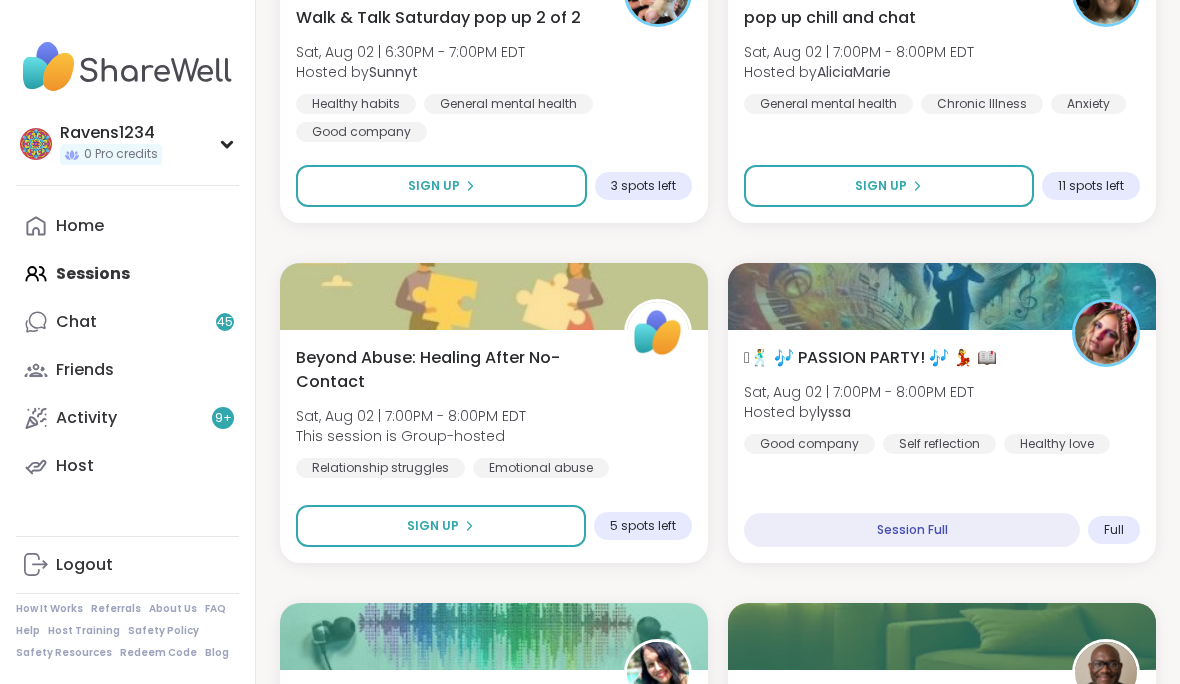 click on "Session Full" at bounding box center (912, 530) 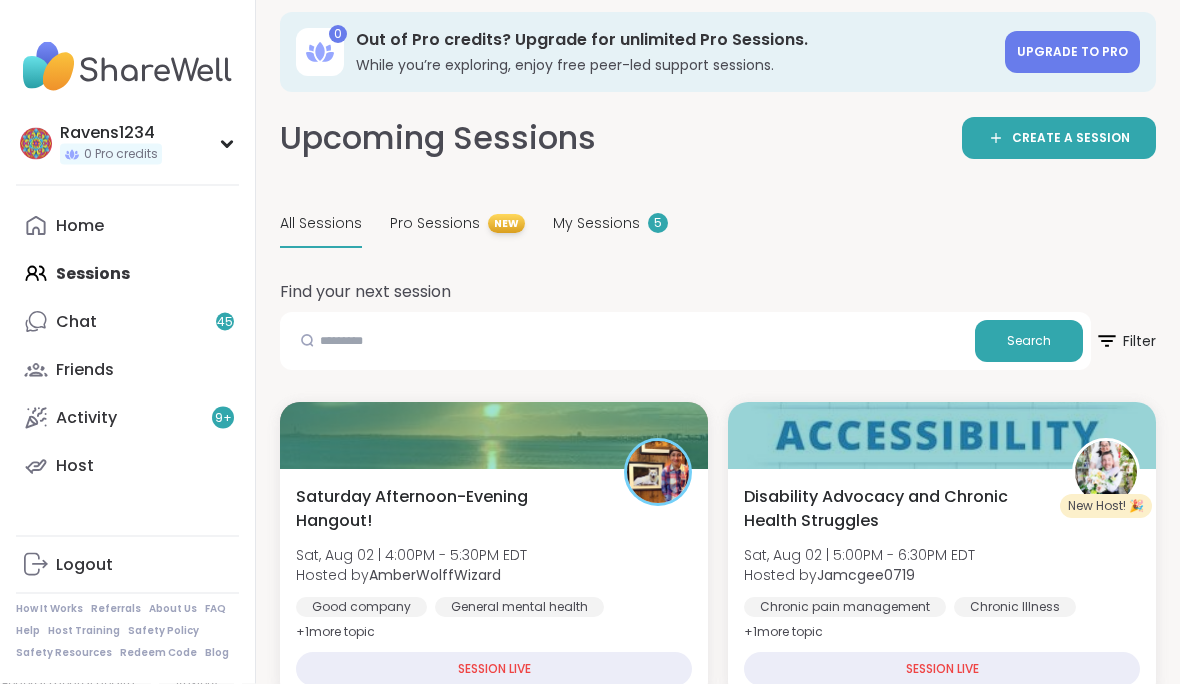 scroll, scrollTop: 4, scrollLeft: 0, axis: vertical 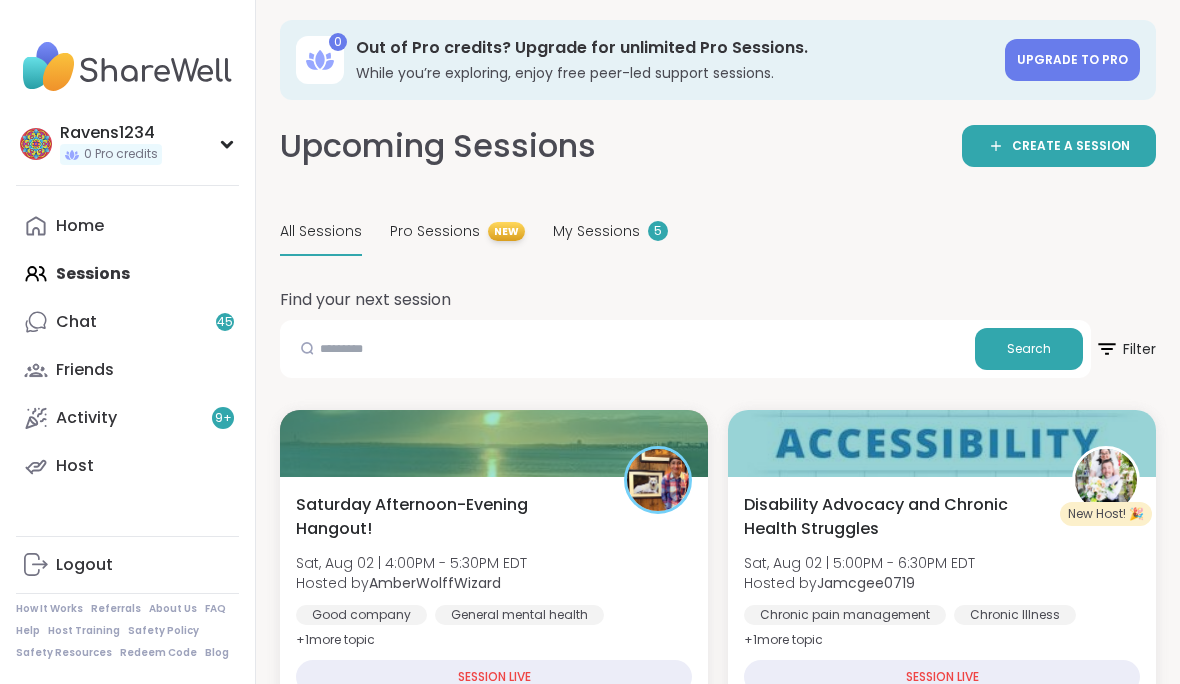 click on "5" at bounding box center [658, 231] 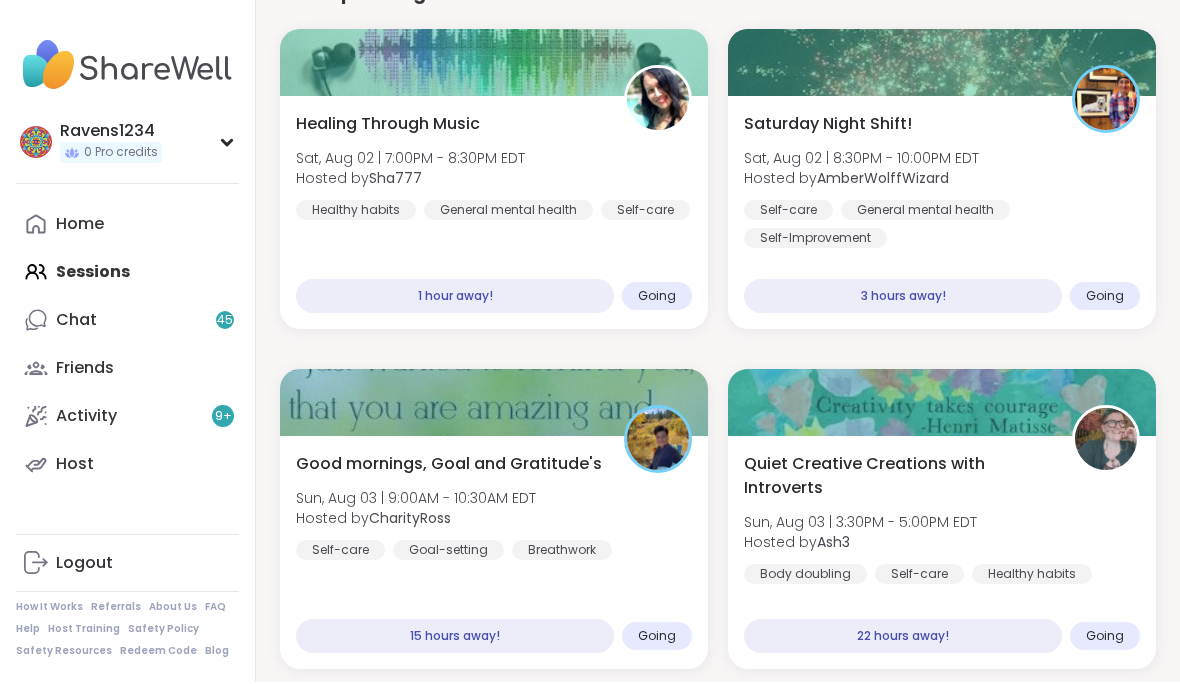 scroll, scrollTop: 312, scrollLeft: 0, axis: vertical 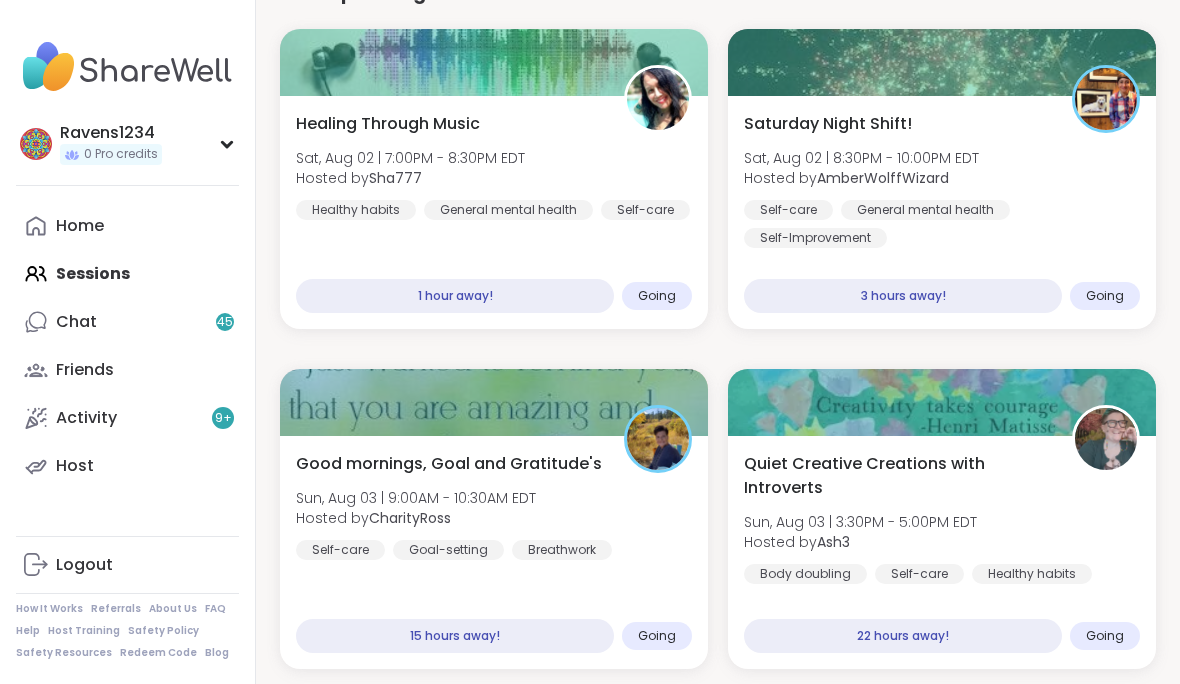 click on "Self-care General mental health Self-Improvement" at bounding box center (942, 224) 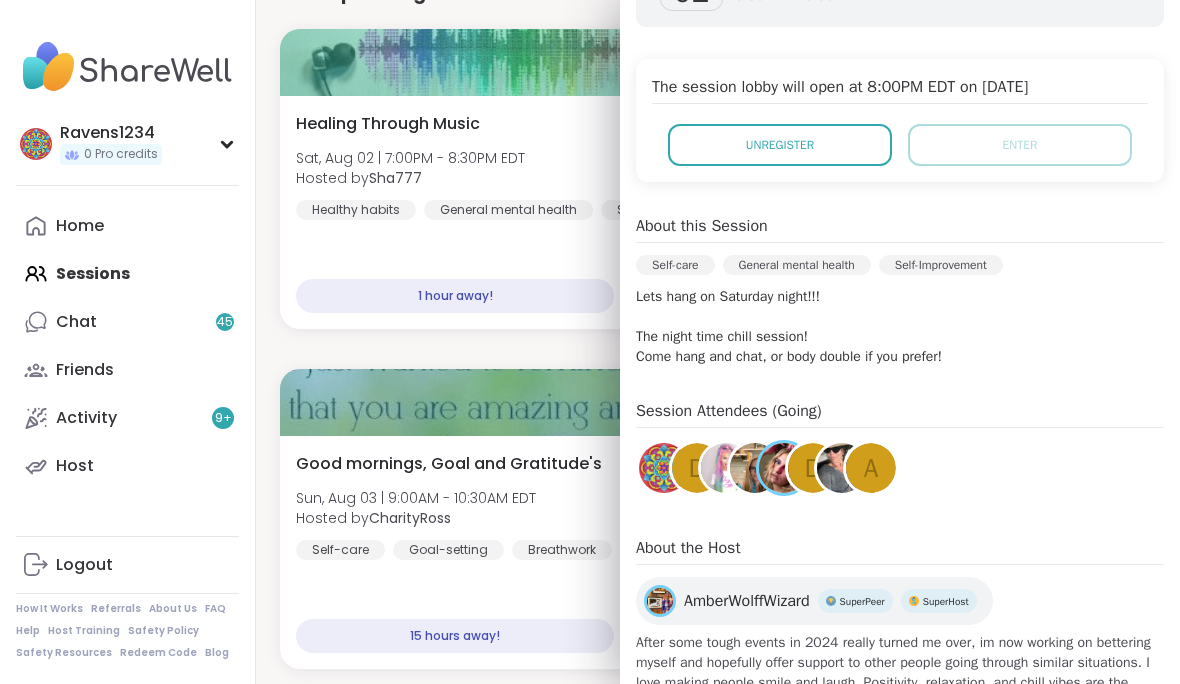 scroll, scrollTop: 362, scrollLeft: 0, axis: vertical 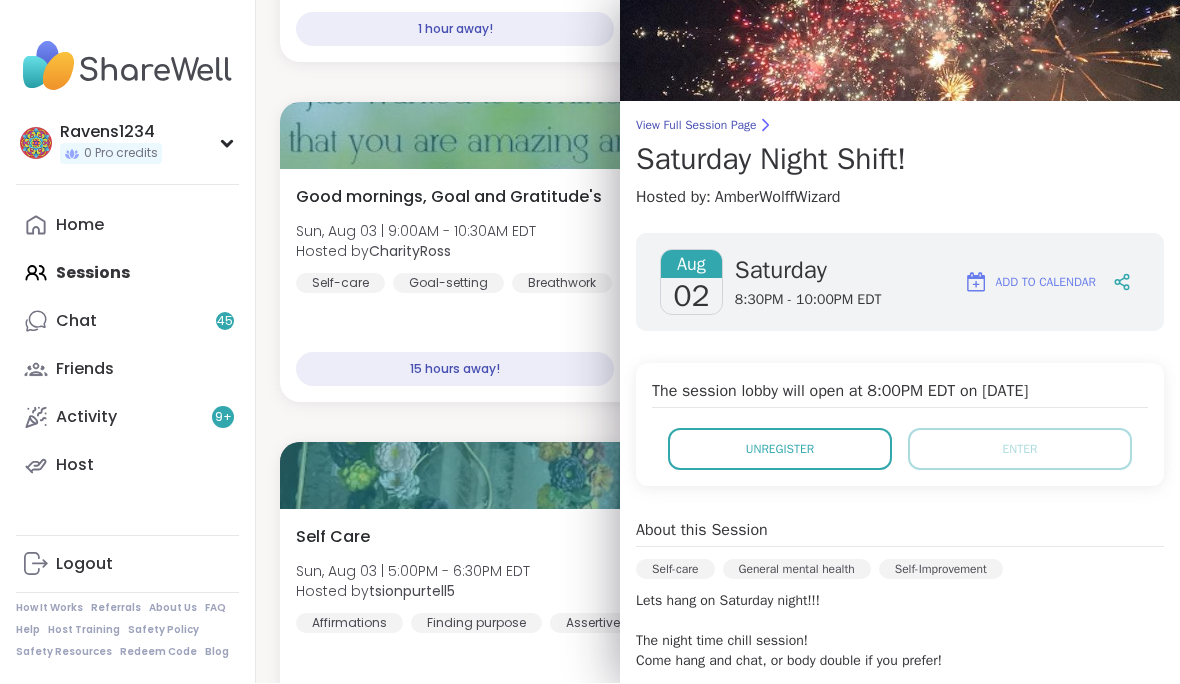 click on "Good mornings, Goal and Gratitude's  Sun, Aug 03 | 9:00AM - 10:30AM EDT Hosted by  CharityRoss Self-care Goal-setting Breathwork" at bounding box center (494, 240) 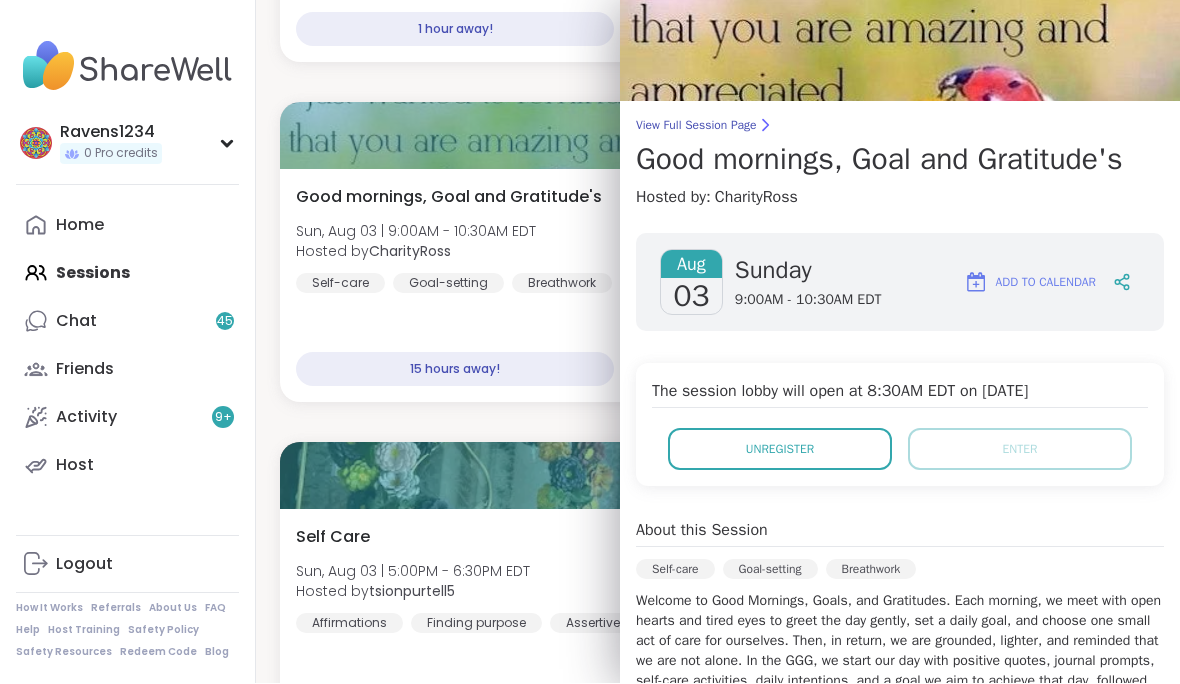 click at bounding box center (900, 22) 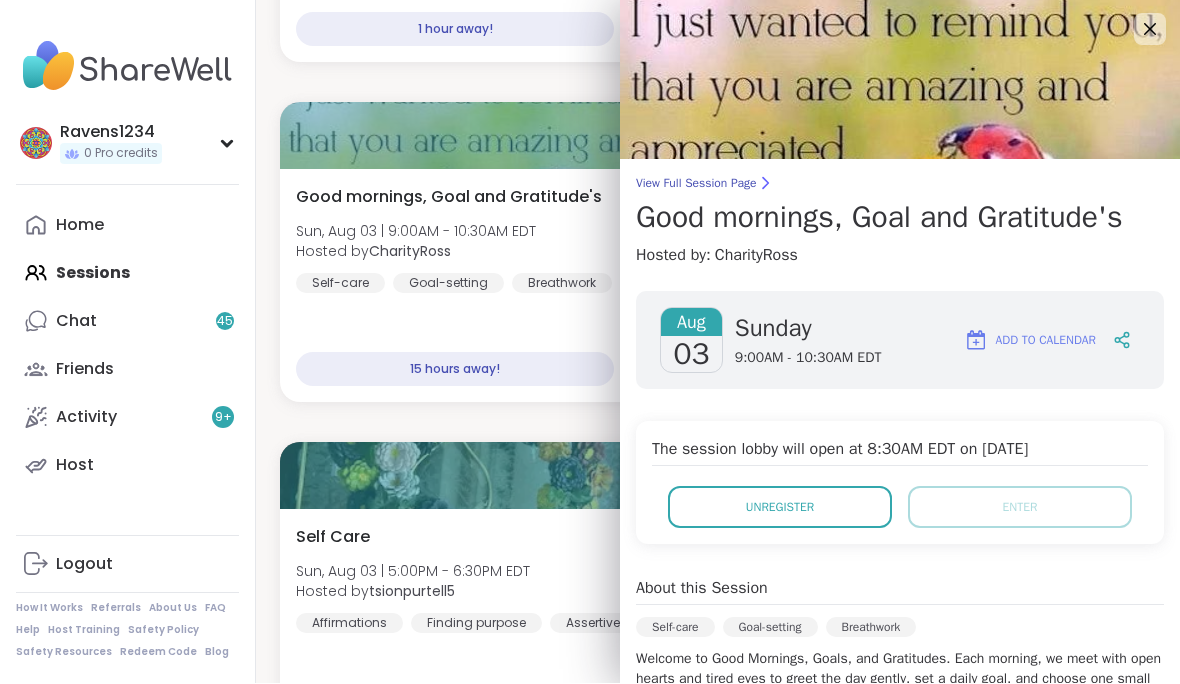 scroll, scrollTop: 0, scrollLeft: 0, axis: both 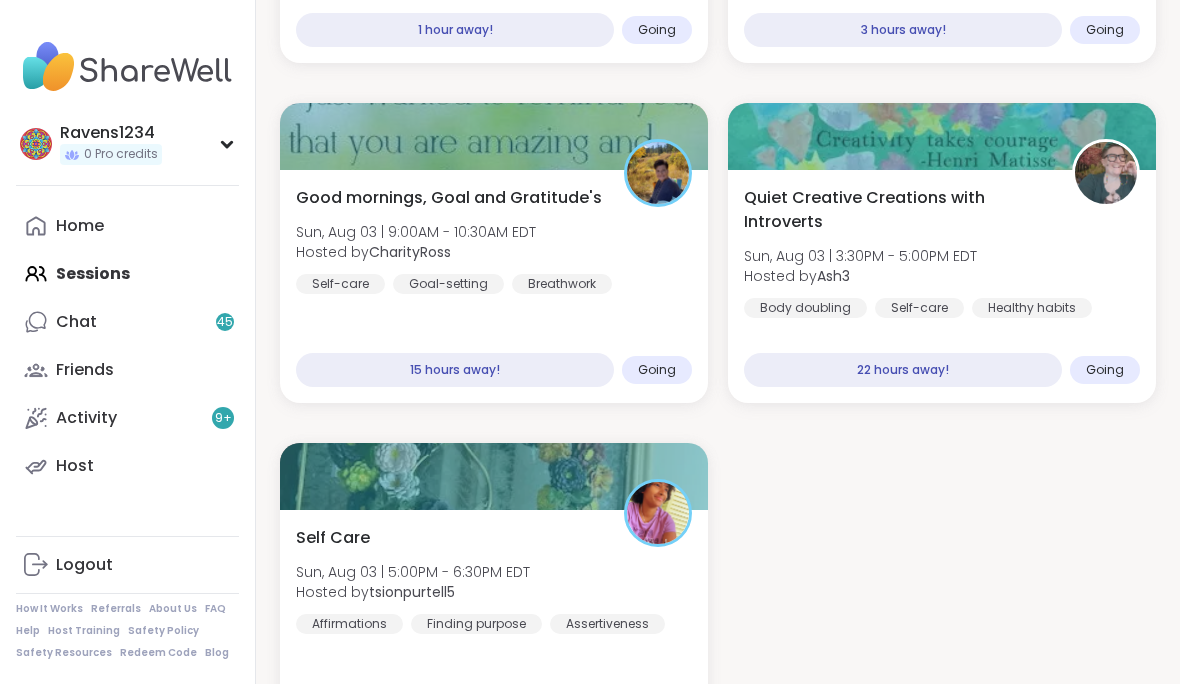 click on "Ravens1234 0 Pro credits Ravens1234 0 Pro credits Profile Membership Settings Help Home Sessions Chat 45 Friends Activity 9 + Host Logout How It Works Referrals About Us FAQ Help Host Training Safety Policy Safety Resources Redeem Code Blog 0 Out of Pro credits? Upgrade for unlimited Pro Sessions. While you’re exploring, enjoy free peer-led support sessions. Upgrade to Pro Upcoming Sessions CREATE A SESSION All Sessions Pro Sessions NEW My Sessions 5 Your Upcoming Sessions Healing Through Music Sat, Aug 02 | 7:00PM - 8:30PM EDT Hosted by  Sha777 Healthy habits General mental health Self-care 1 hour away! Going Saturday Night Shift! Sat, Aug 02 | 8:30PM - 10:00PM EDT Hosted by  AmberWolffWizard Self-care General mental health Self-Improvement 3 hours away! Going  Good mornings, Goal and Gratitude's  Sun, Aug 03 | 9:00AM - 10:30AM EDT Hosted by  CharityRoss Self-care Goal-setting Breathwork 15 hours away! Going Quiet Creative Creations with Introverts Sun, Aug 03 | 3:30PM - 5:00PM EDT Hosted by  Ash3" at bounding box center [590, 92] 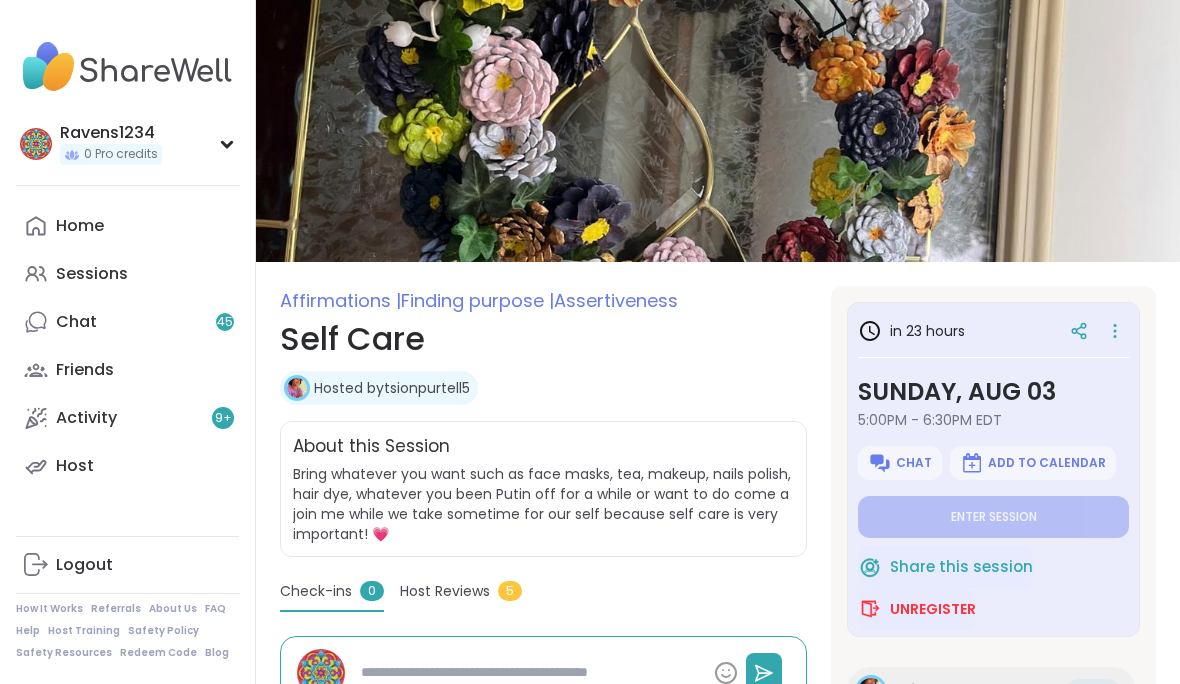scroll, scrollTop: 0, scrollLeft: 0, axis: both 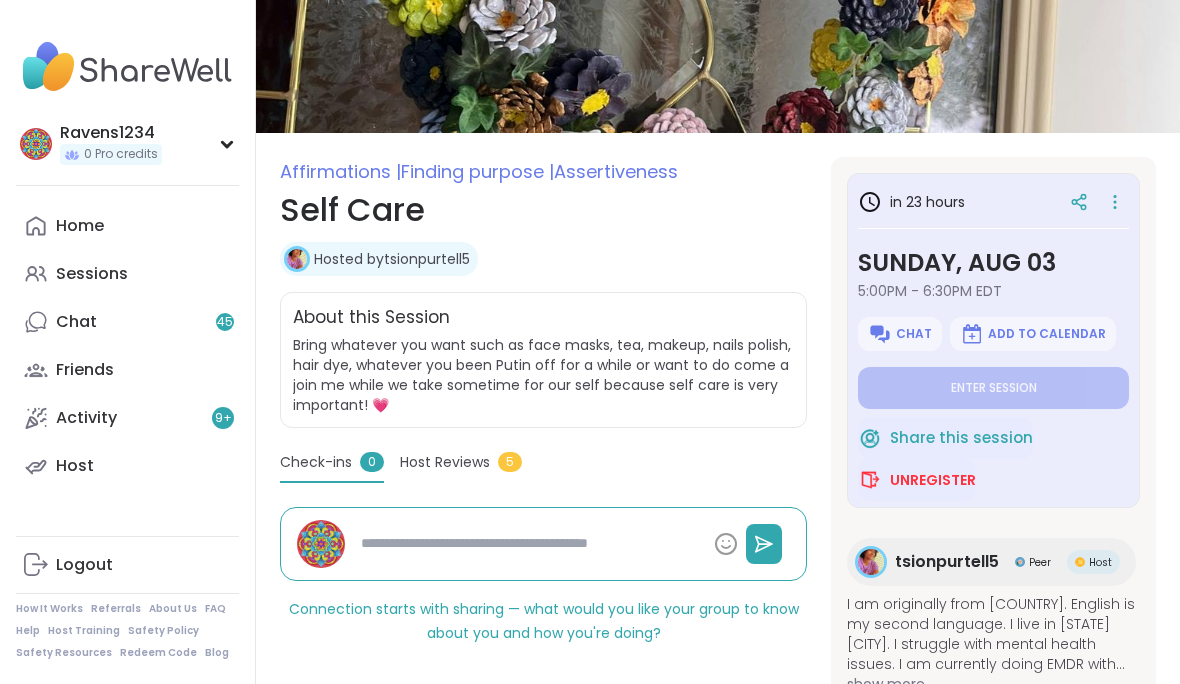 click on "Sessions" at bounding box center [92, 274] 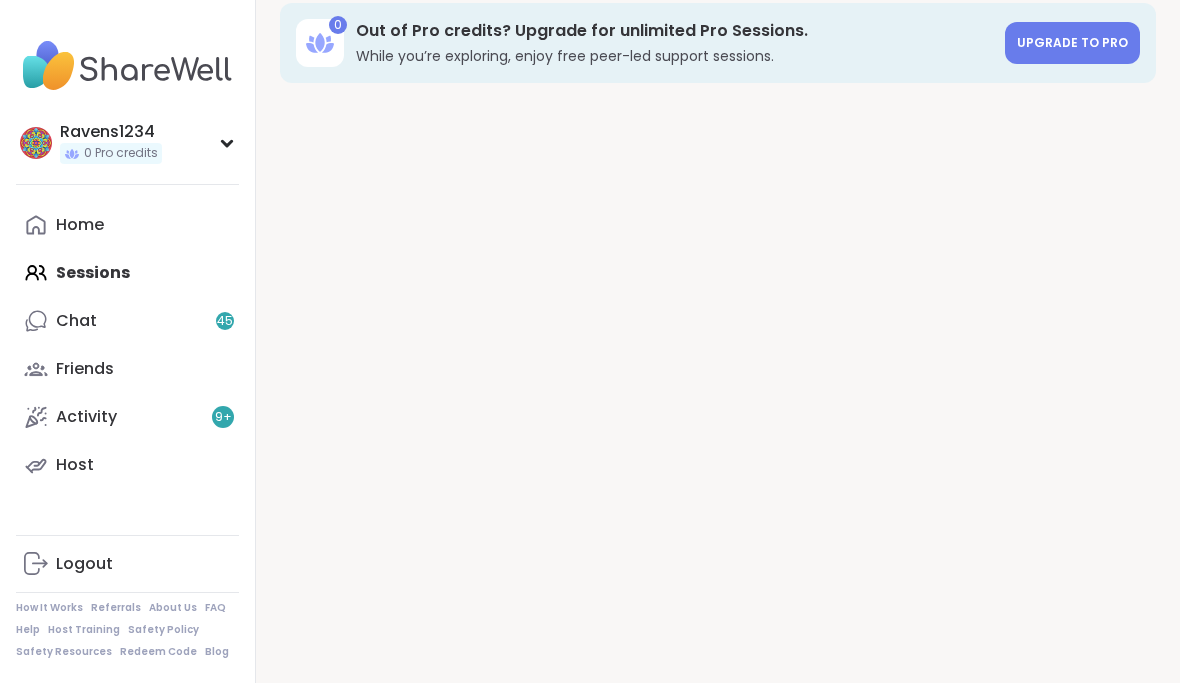 scroll, scrollTop: 21, scrollLeft: 0, axis: vertical 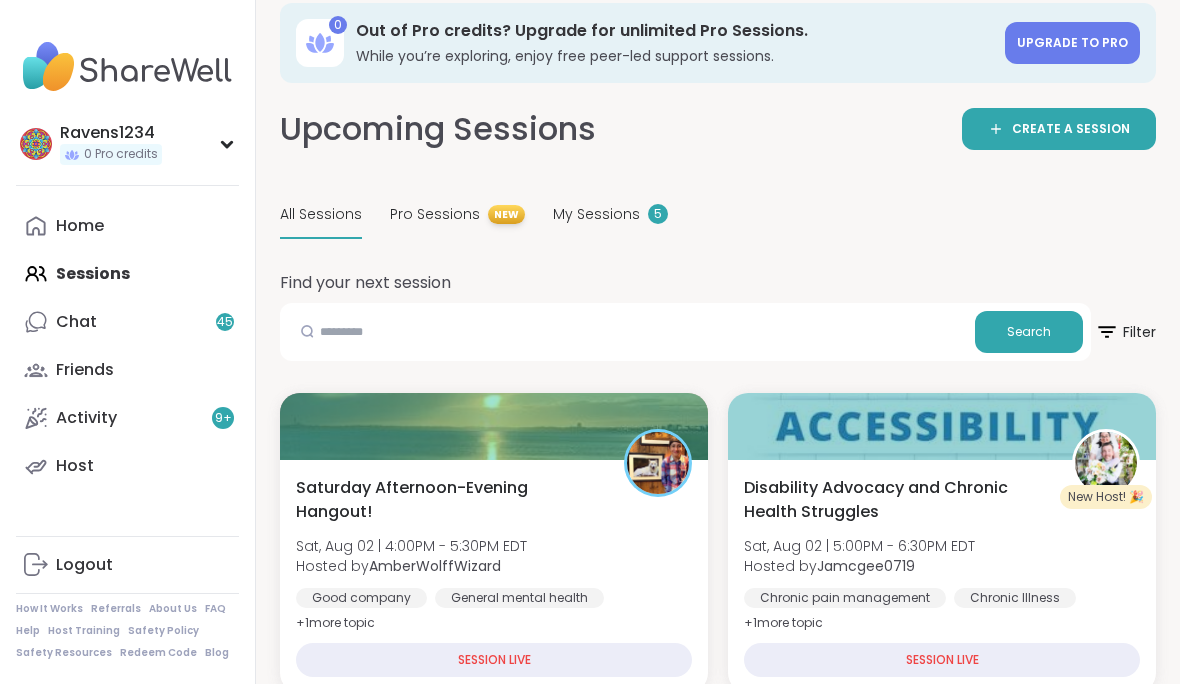 click on "My Sessions 5" at bounding box center [610, 215] 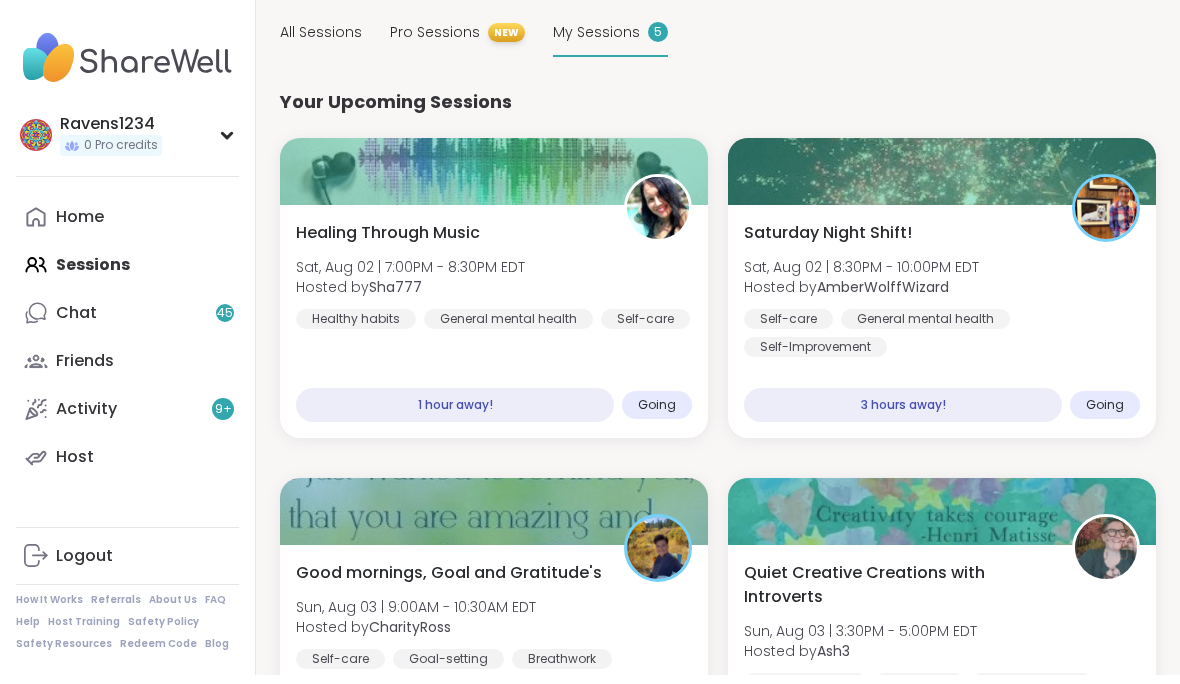 scroll, scrollTop: 203, scrollLeft: 0, axis: vertical 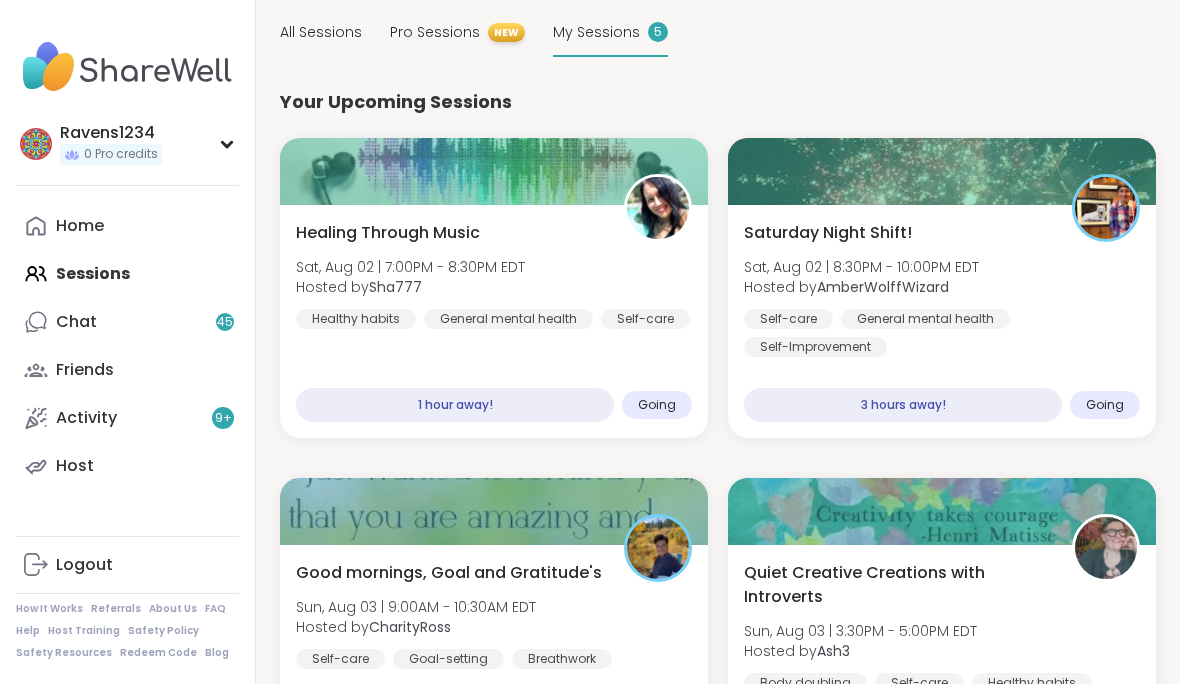 click on "0 Out of Pro credits? Upgrade for unlimited Pro Sessions. While you’re exploring, enjoy free peer-led support sessions. Upgrade to Pro Upcoming Sessions CREATE A SESSION All Sessions Pro Sessions NEW My Sessions 5 Your Upcoming Sessions Healing Through Music Sat, Aug 02 | 7:00PM - 8:30PM EDT Hosted by  Sha777 Healthy habits General mental health Self-care 1 hour away! Going Saturday Night Shift! Sat, Aug 02 | 8:30PM - 10:00PM EDT Hosted by  AmberWolffWizard Self-care General mental health Self-Improvement 3 hours away! Going  Good mornings, Goal and Gratitude's  Sun, Aug 03 | 9:00AM - 10:30AM EDT Hosted by  CharityRoss Self-care Goal-setting Breathwork 15 hours away! Going Quiet Creative Creations with Introverts Sun, Aug 03 | 3:30PM - 5:00PM EDT Hosted by  Ash3 Body doubling Self-care Healthy habits 22 hours away! Going Self Care  Sun, Aug 03 | 5:00PM - 6:30PM EDT Hosted by  tsionpurtell5 Affirmations Finding purpose Assertiveness 23 hours away! Going" at bounding box center (718, 457) 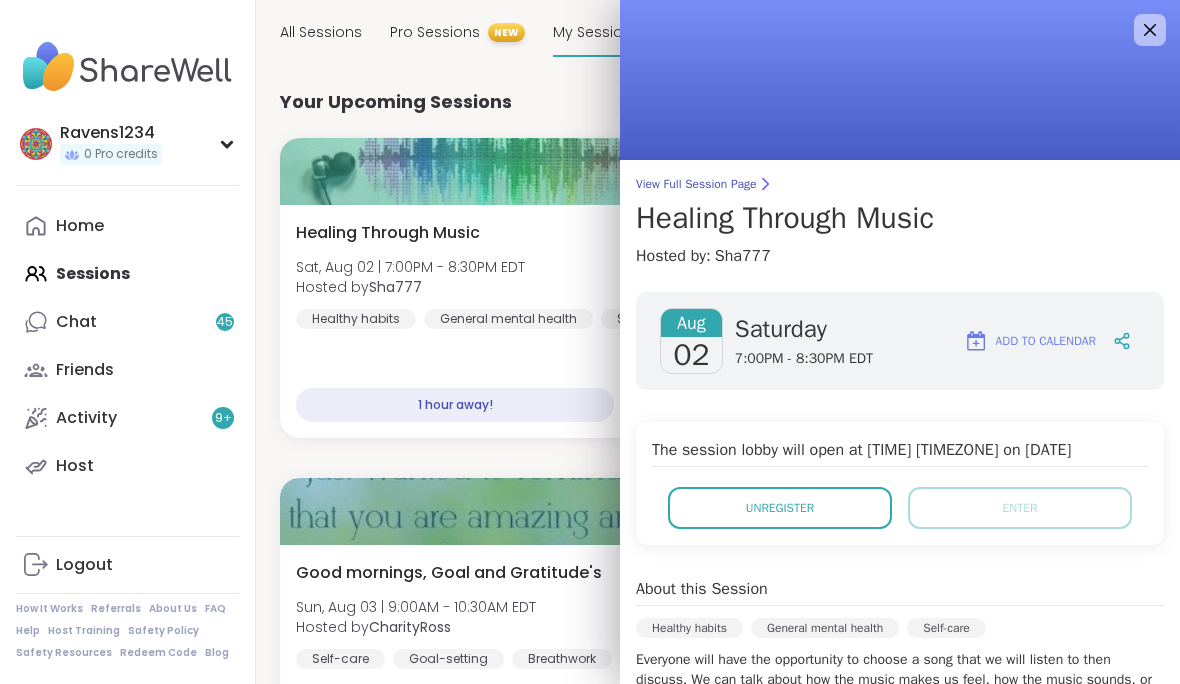 scroll, scrollTop: 0, scrollLeft: 0, axis: both 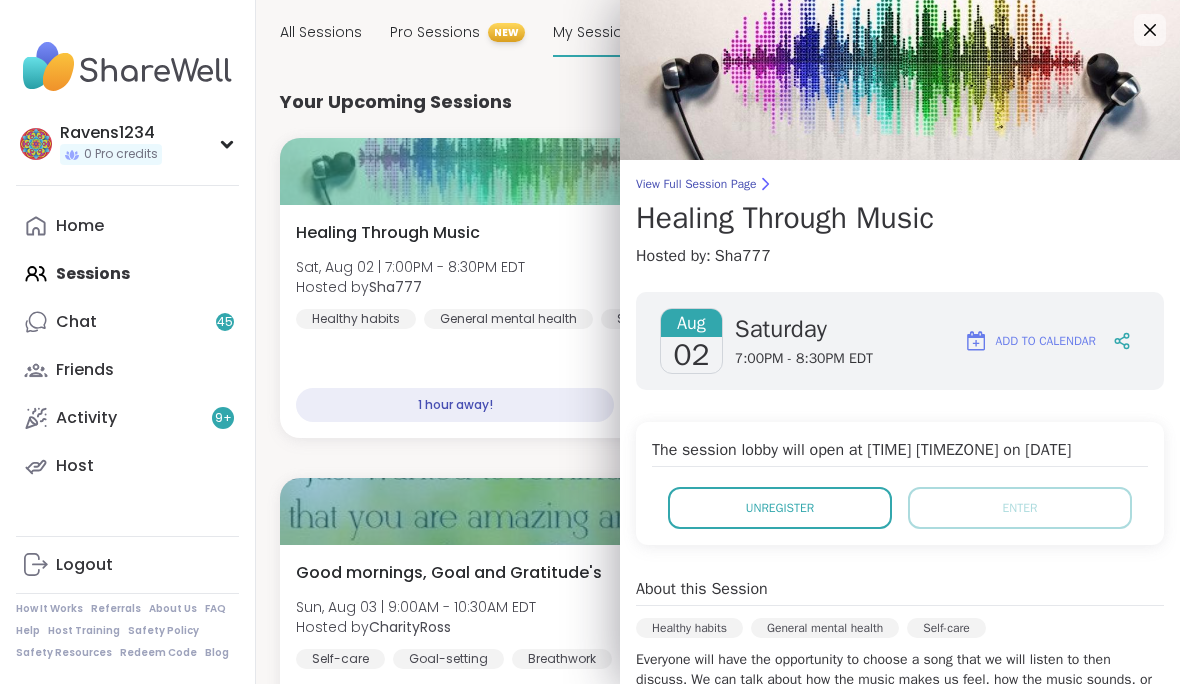 click at bounding box center (900, 80) 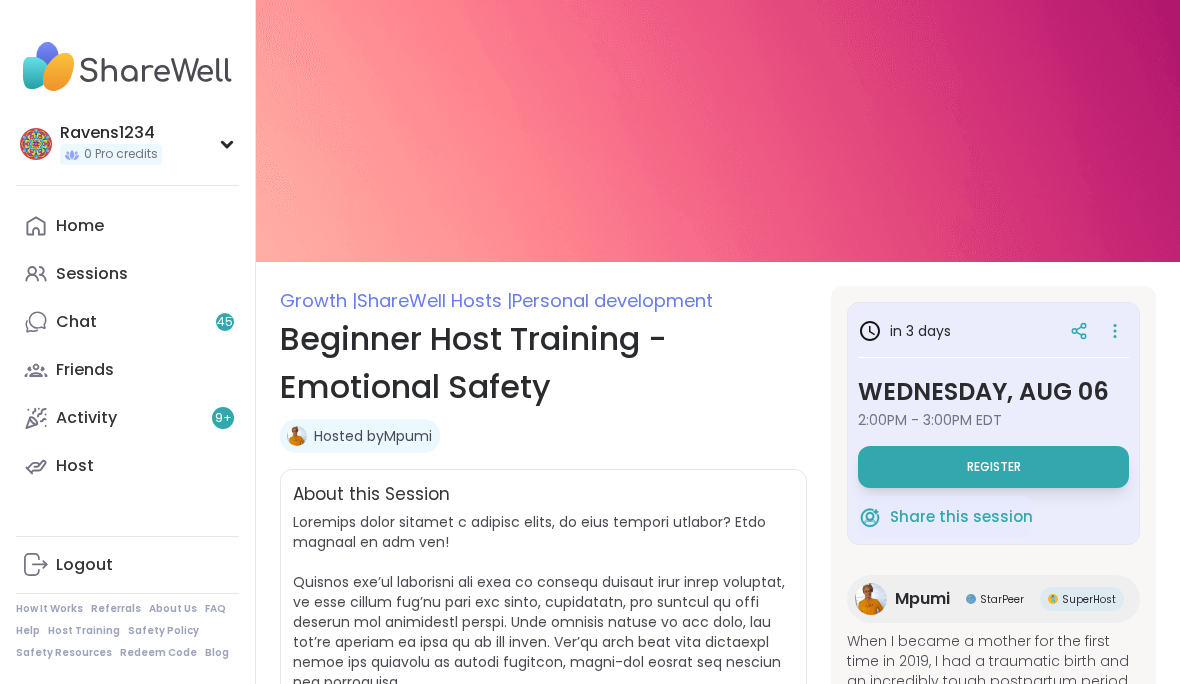 scroll, scrollTop: 0, scrollLeft: 0, axis: both 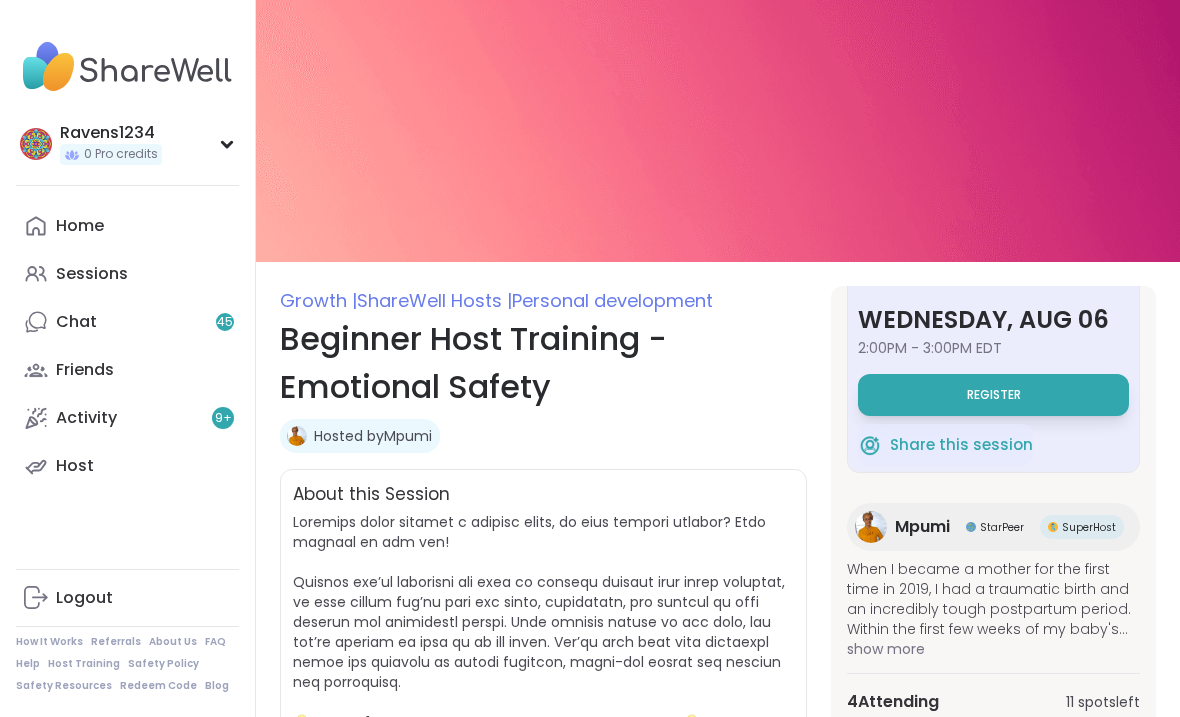 click on "Home" at bounding box center [127, 226] 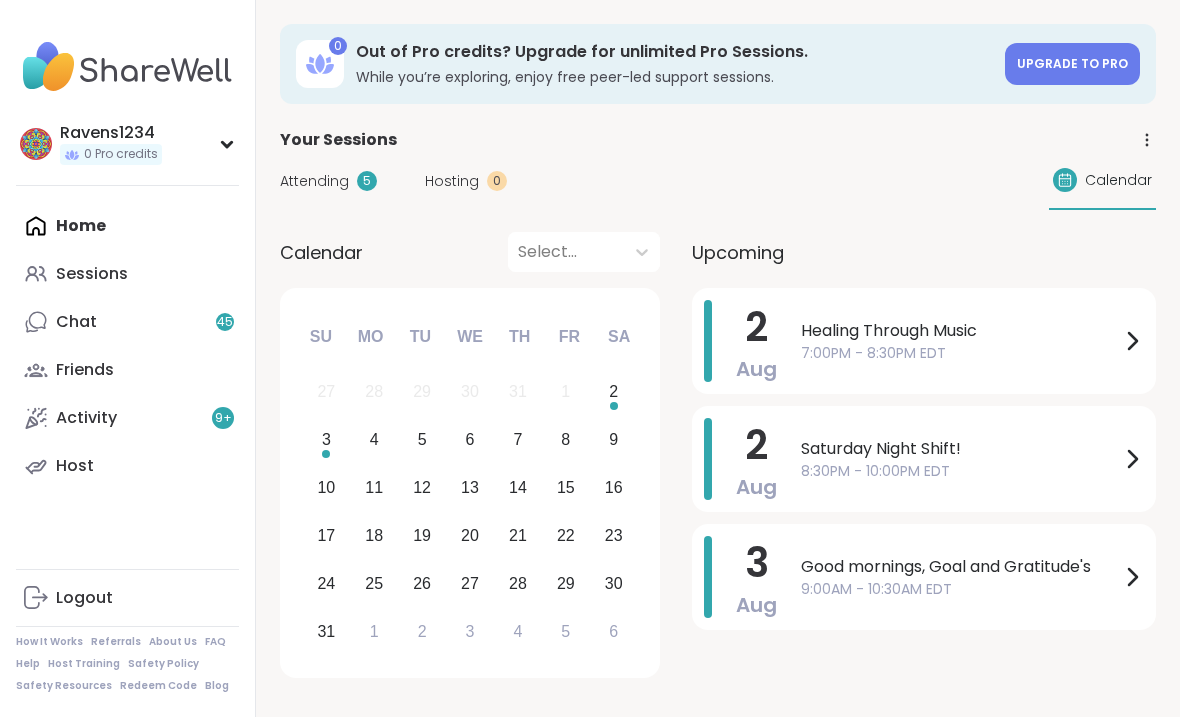 click on "Sessions" at bounding box center (127, 274) 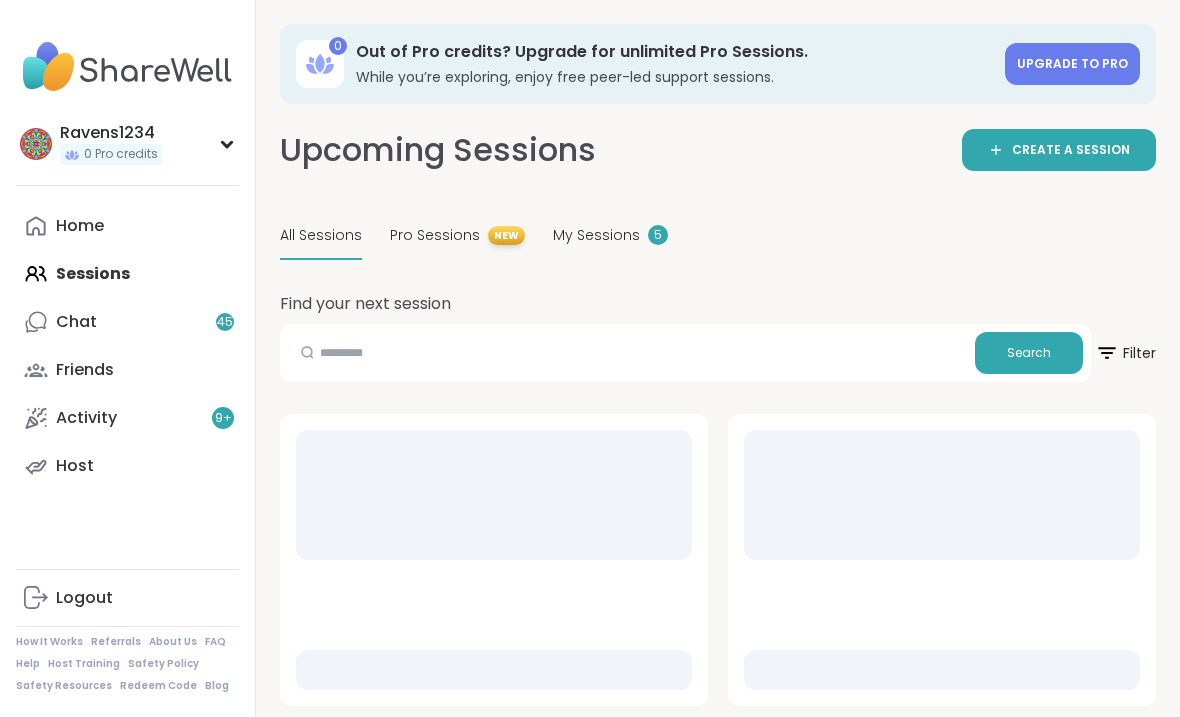 click on "5" at bounding box center (658, 235) 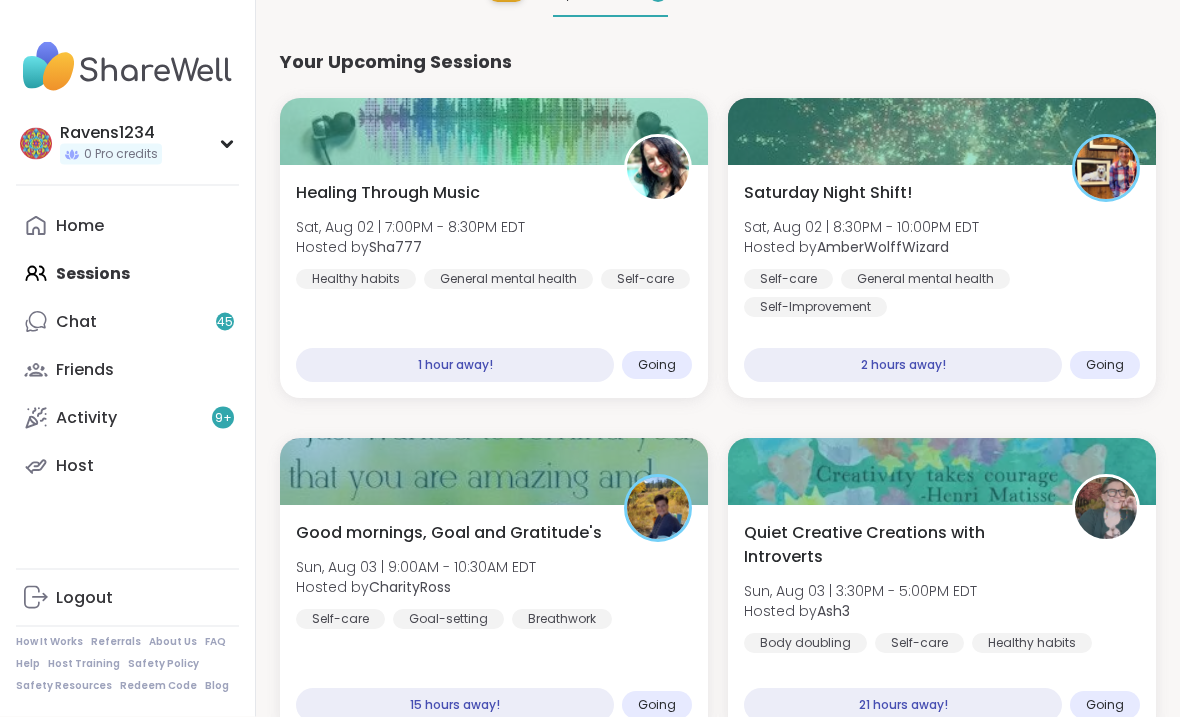 scroll, scrollTop: 243, scrollLeft: 0, axis: vertical 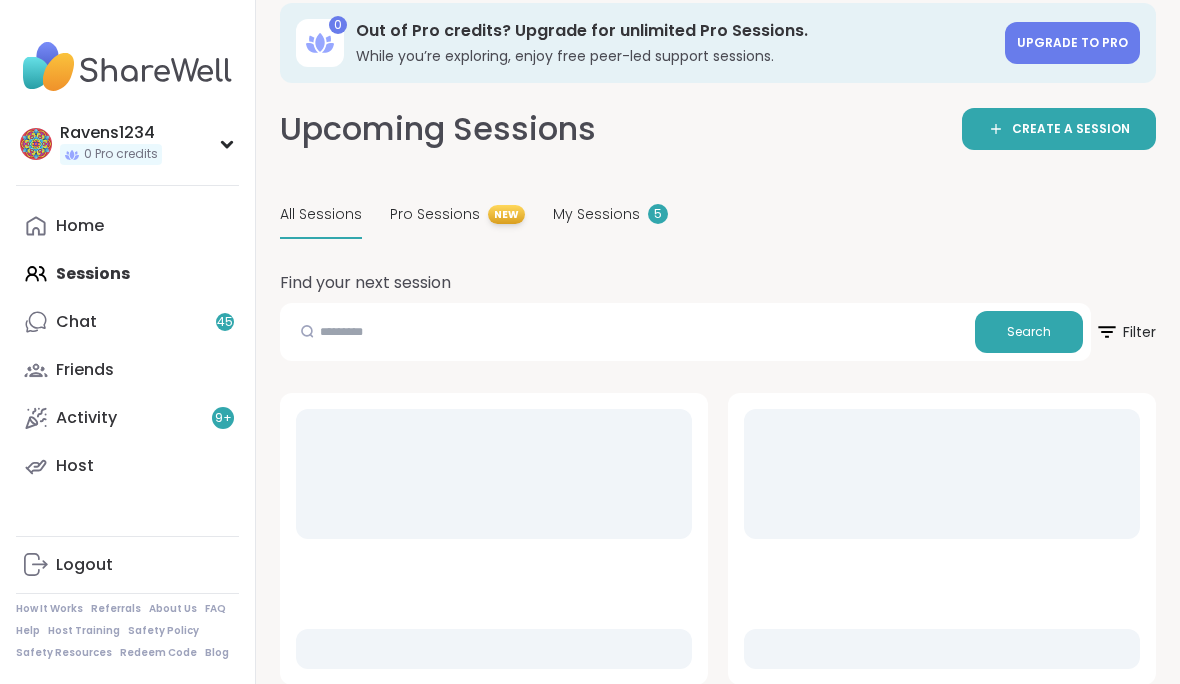 click on "0 Out of Pro credits? Upgrade for unlimited Pro Sessions. While you’re exploring, enjoy free peer-led support sessions. Upgrade to Pro" at bounding box center [718, 43] 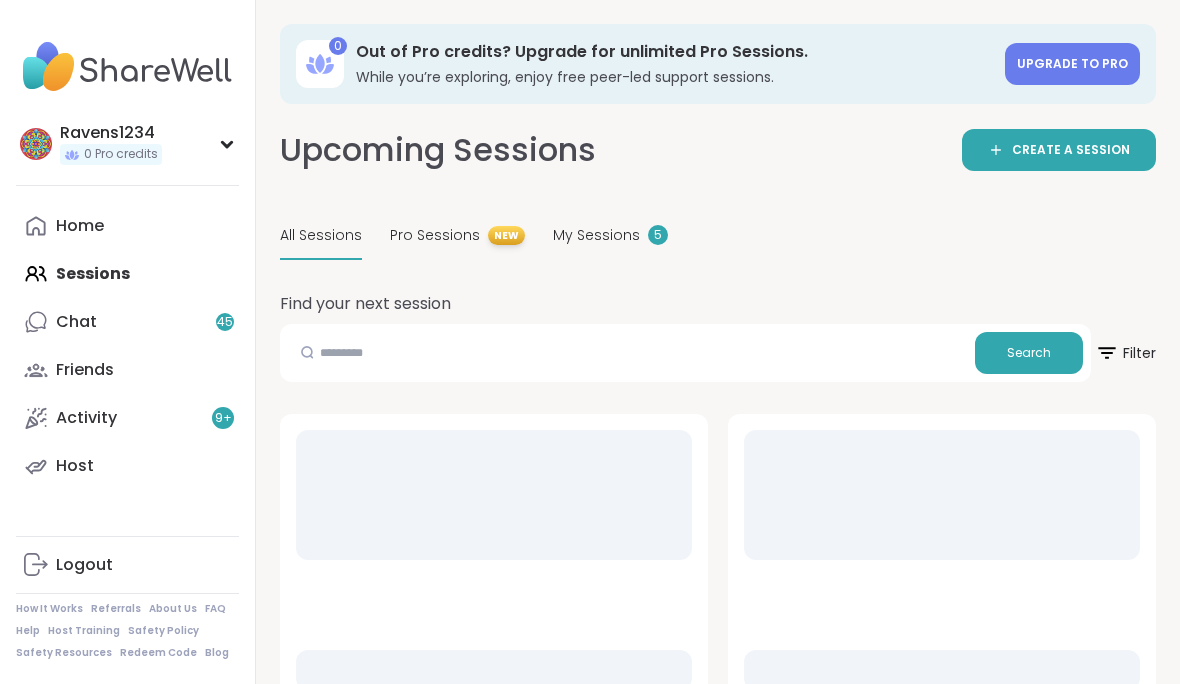 scroll, scrollTop: 21, scrollLeft: 0, axis: vertical 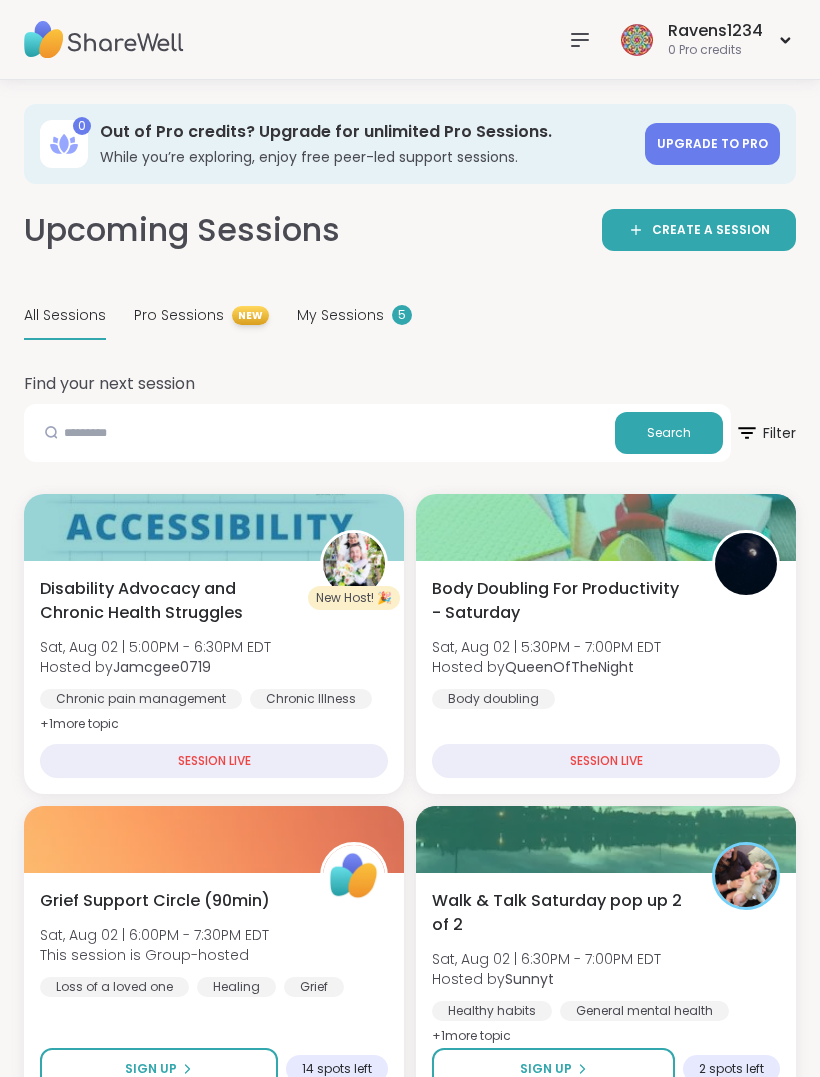 click on "My Sessions" at bounding box center [340, 315] 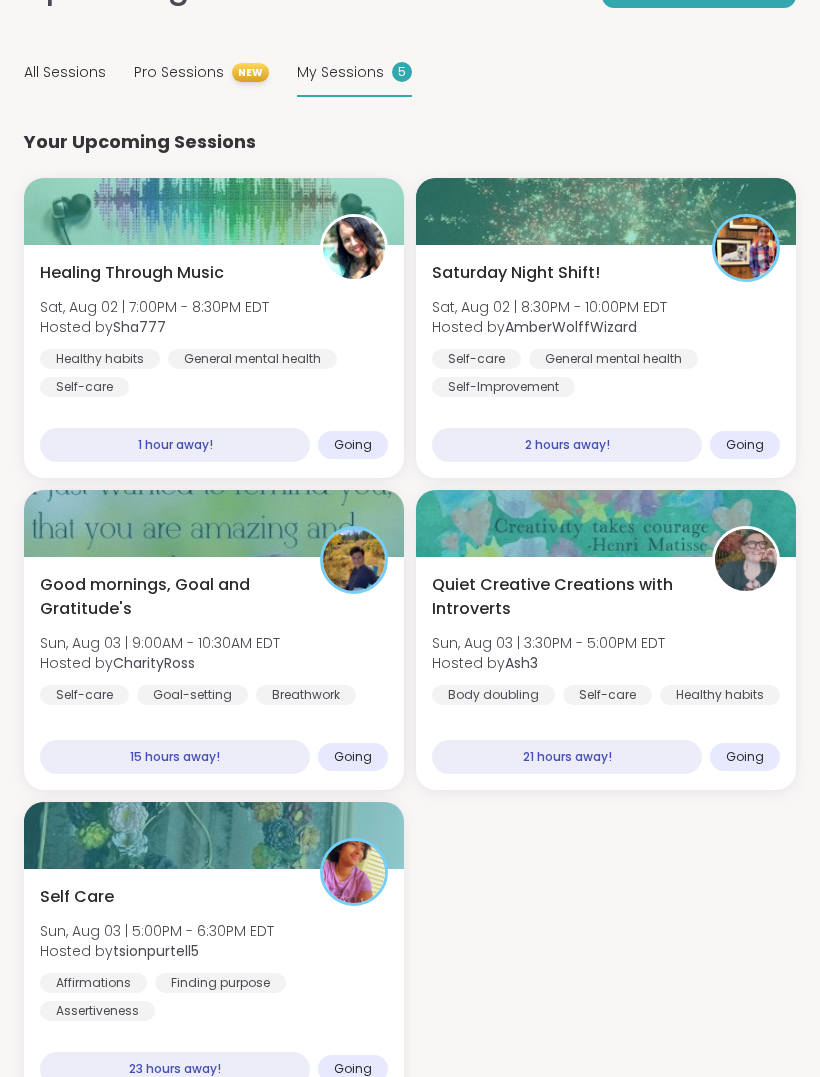 scroll, scrollTop: 242, scrollLeft: 0, axis: vertical 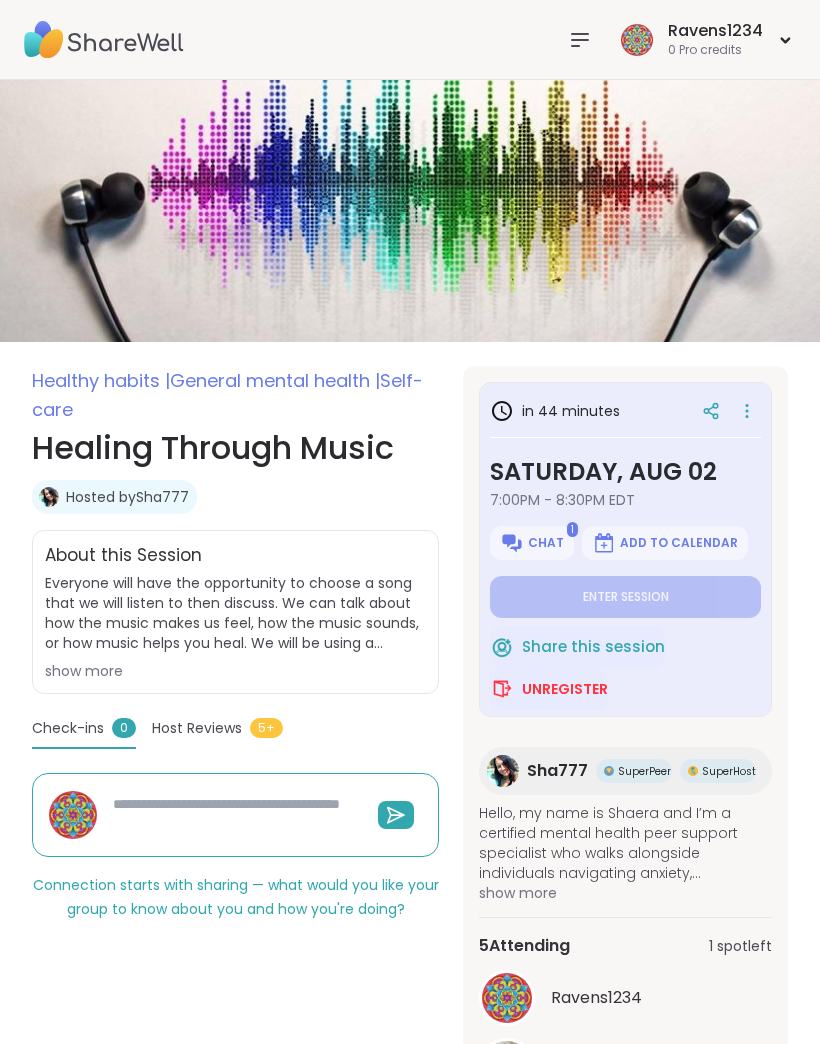 click on "show more" at bounding box center (235, 671) 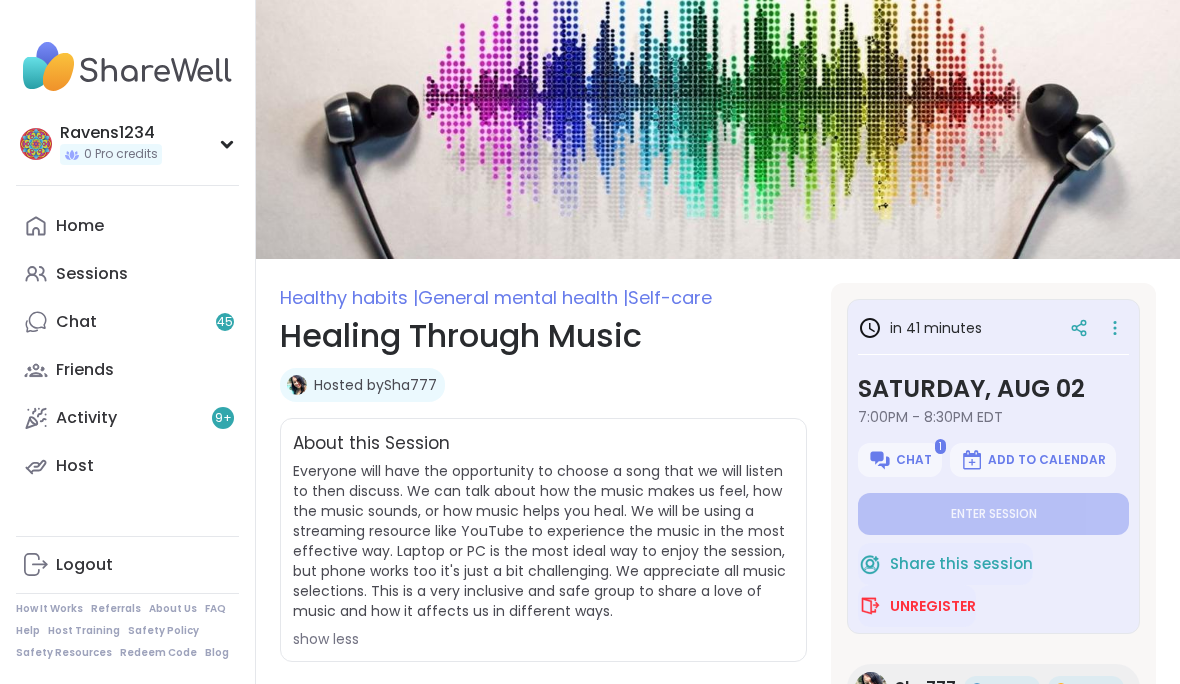 scroll, scrollTop: 1, scrollLeft: 0, axis: vertical 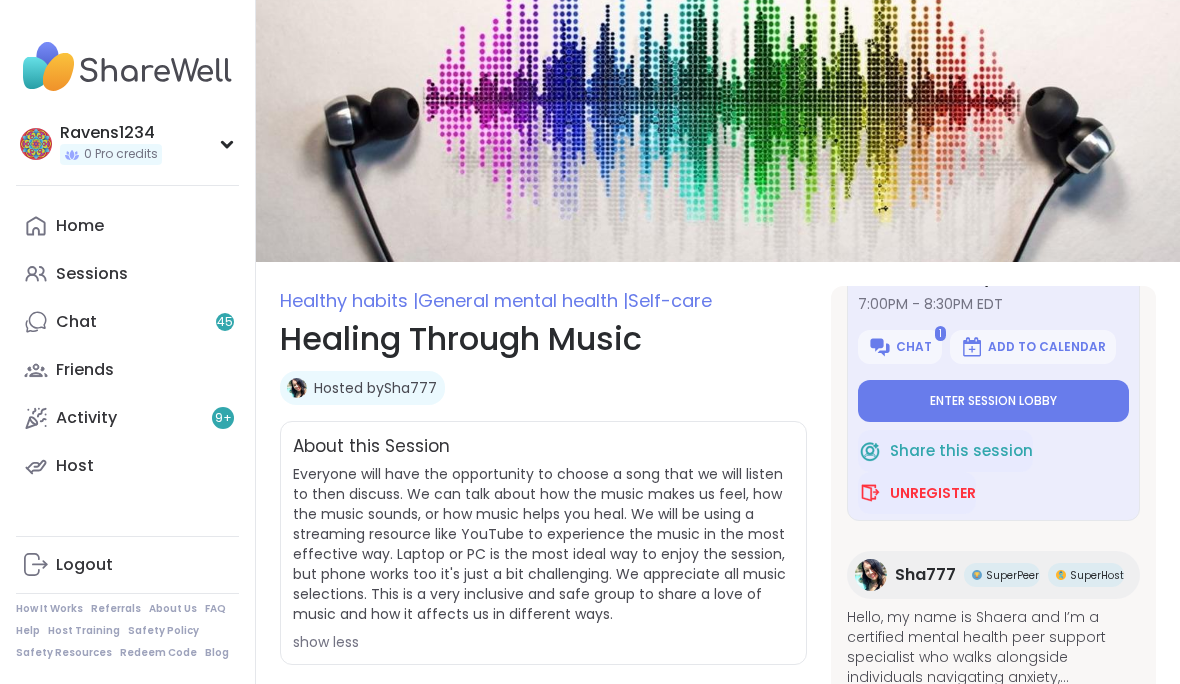 click on "Enter session lobby" at bounding box center [993, 401] 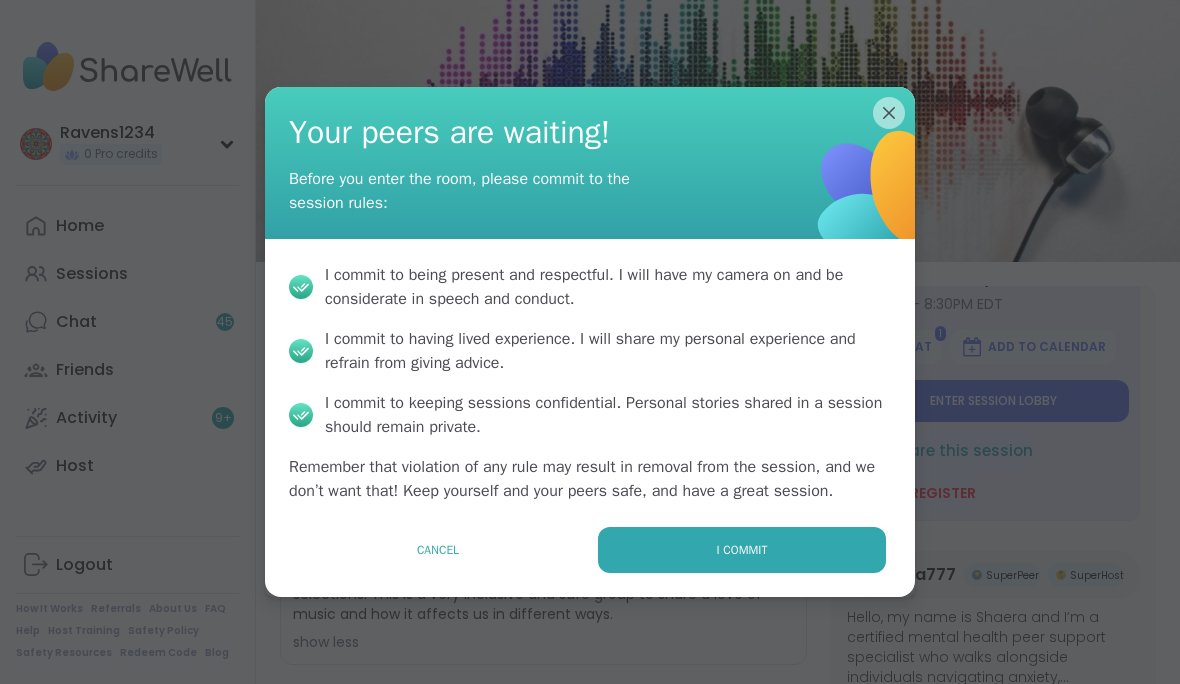 click on "I commit" at bounding box center [742, 550] 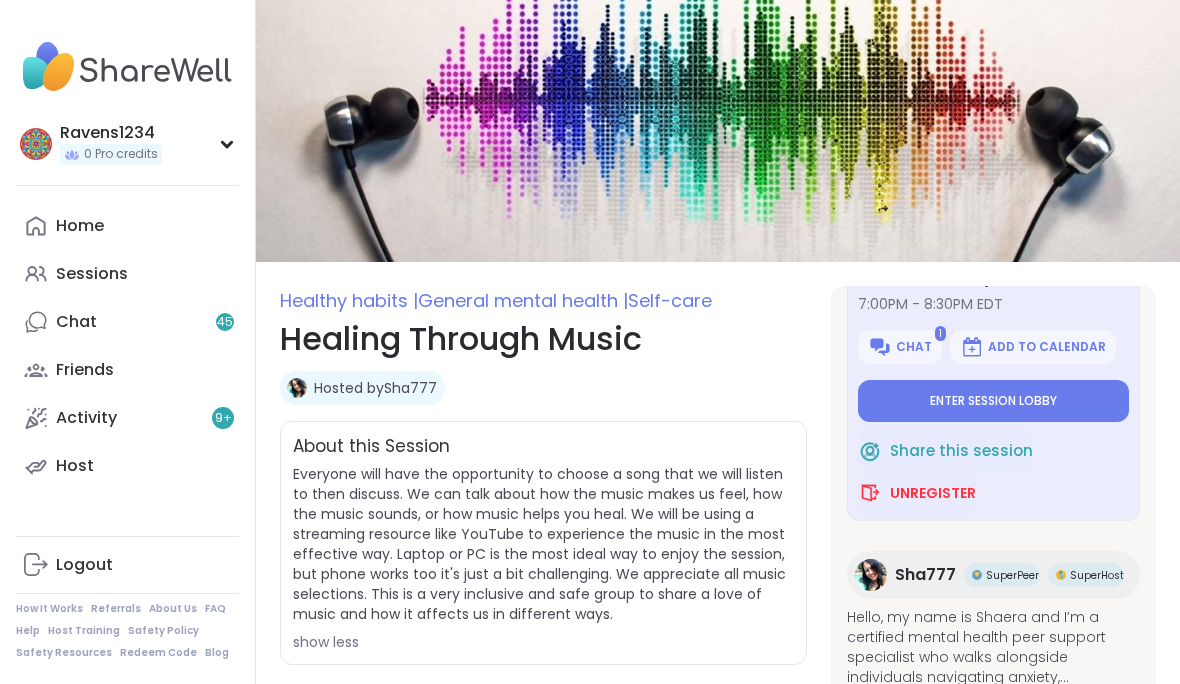 type on "*" 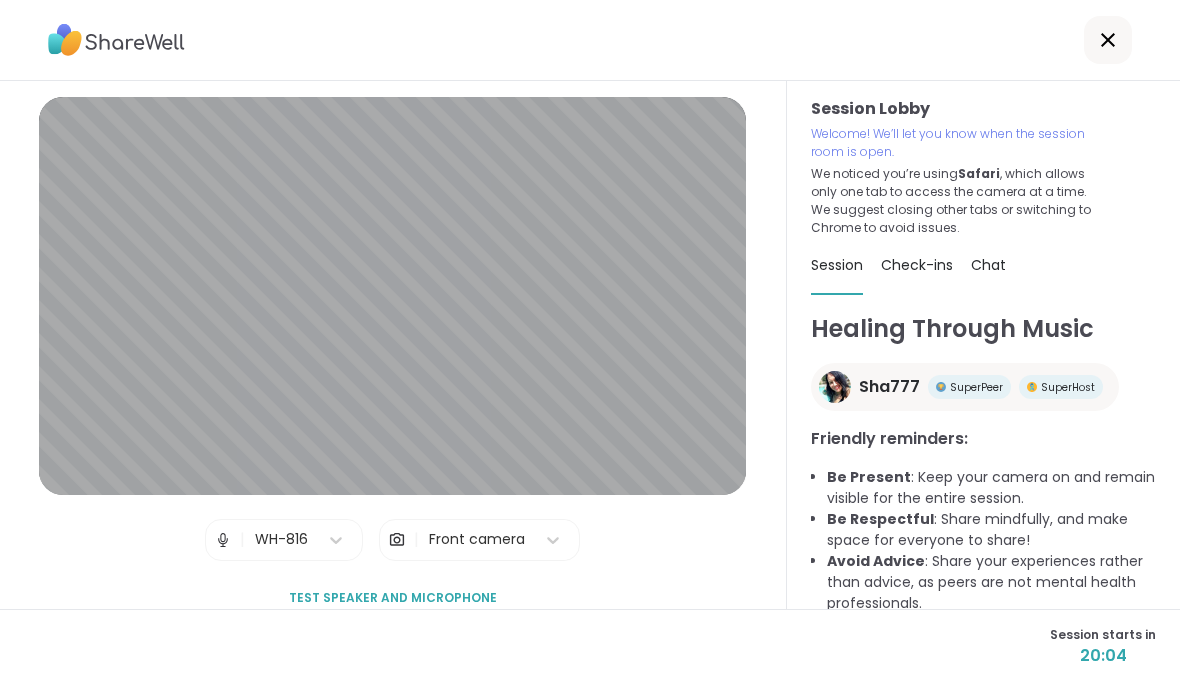 click 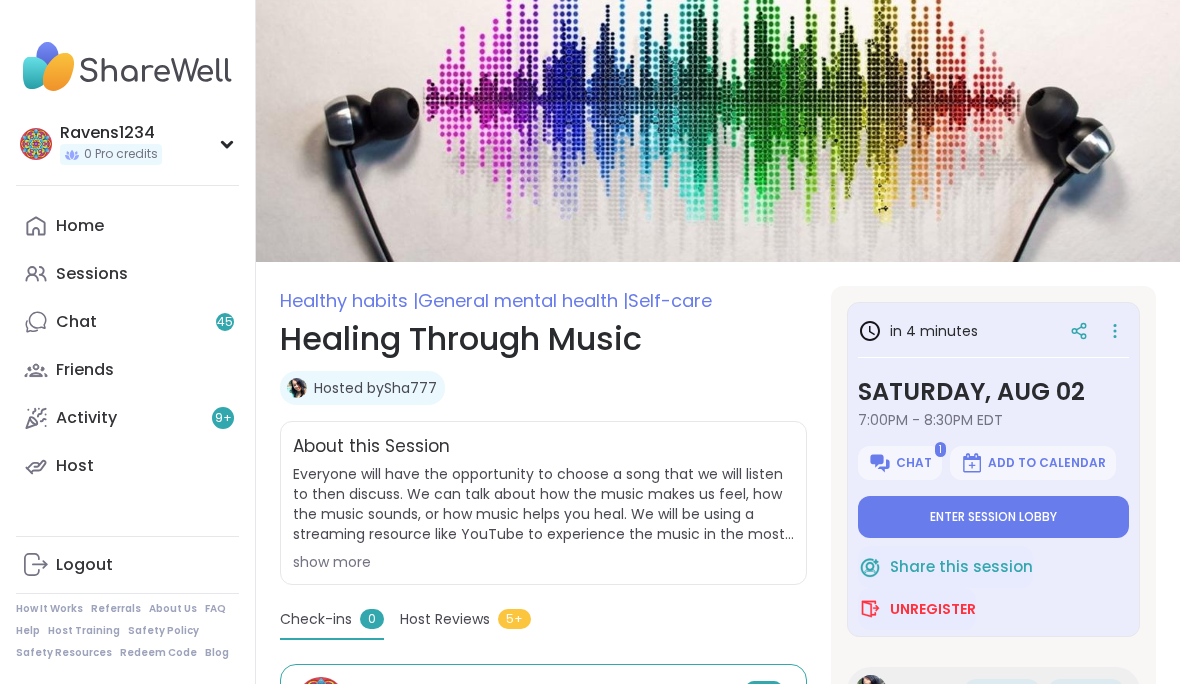 scroll, scrollTop: 0, scrollLeft: 0, axis: both 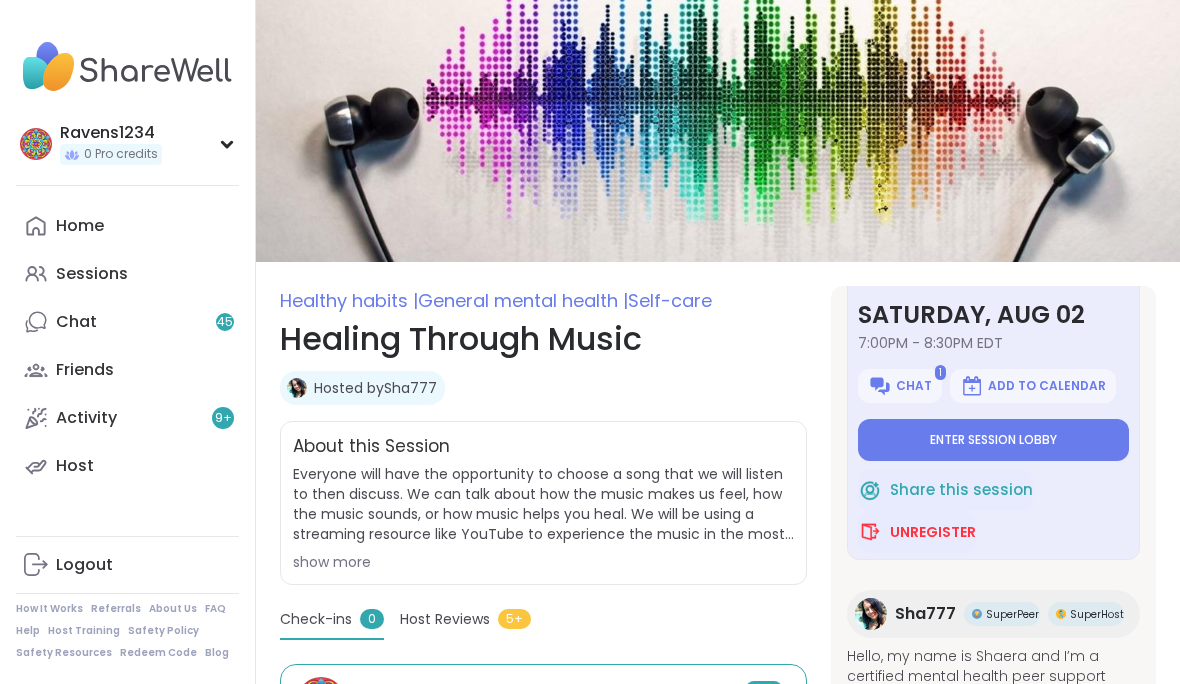 click on "Enter session lobby" at bounding box center [993, 440] 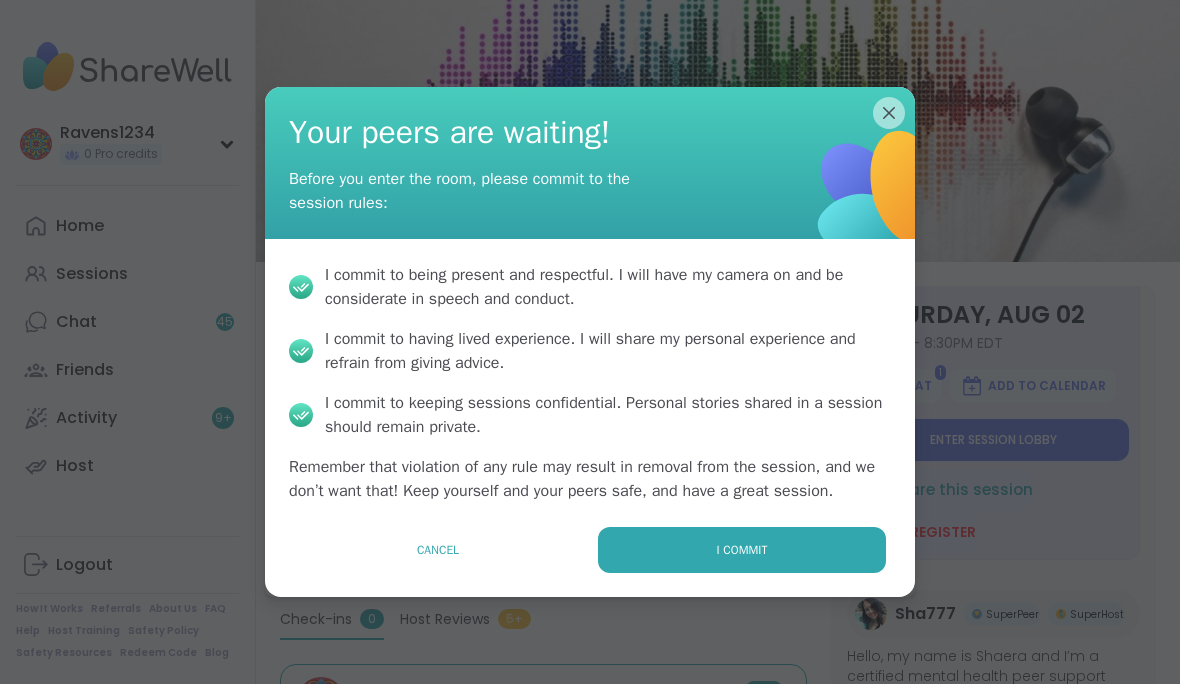 click on "I commit" at bounding box center [742, 550] 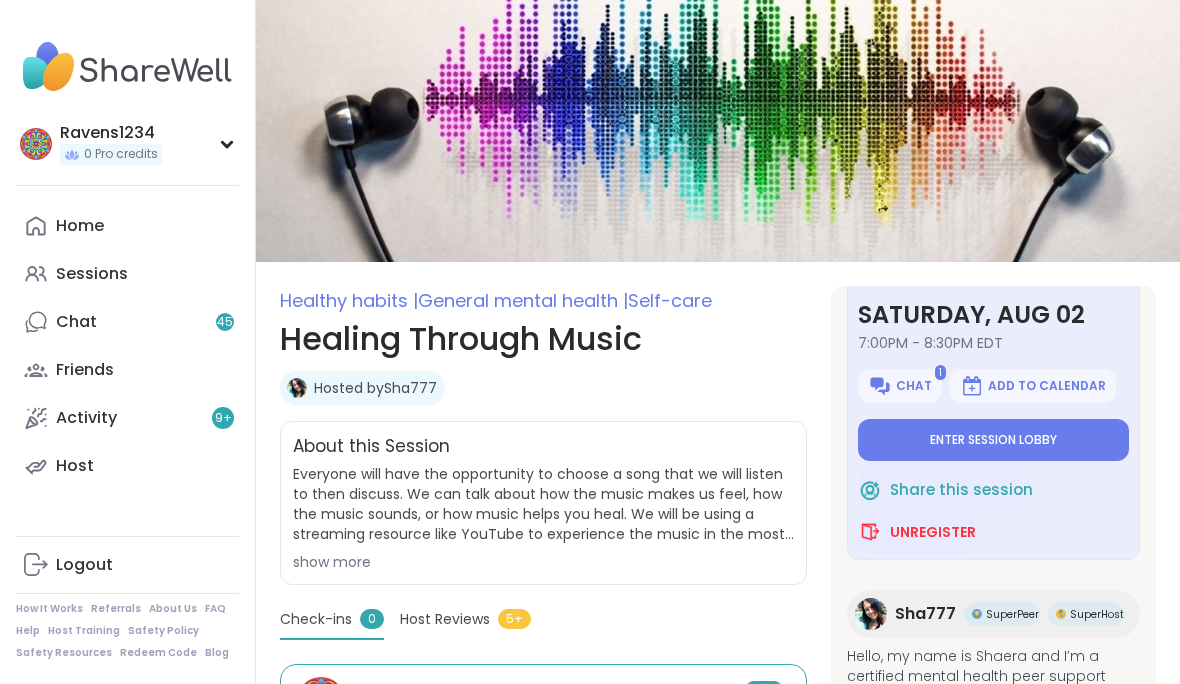 type on "*" 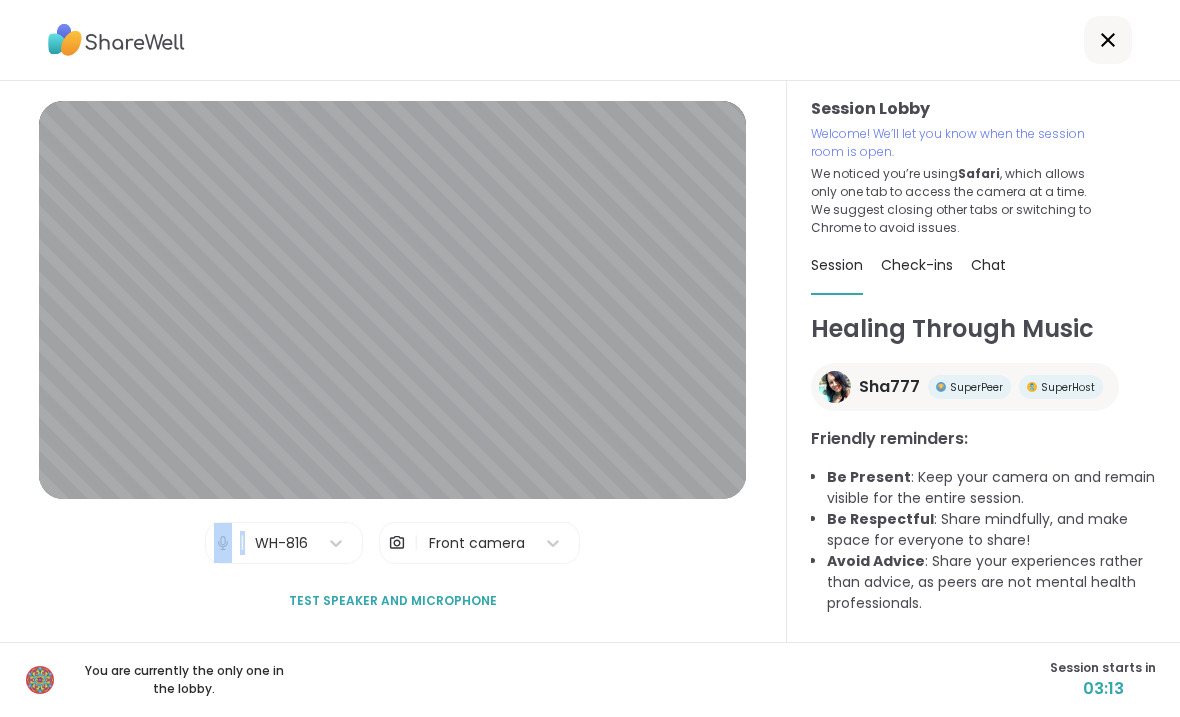 click at bounding box center (590, 40) 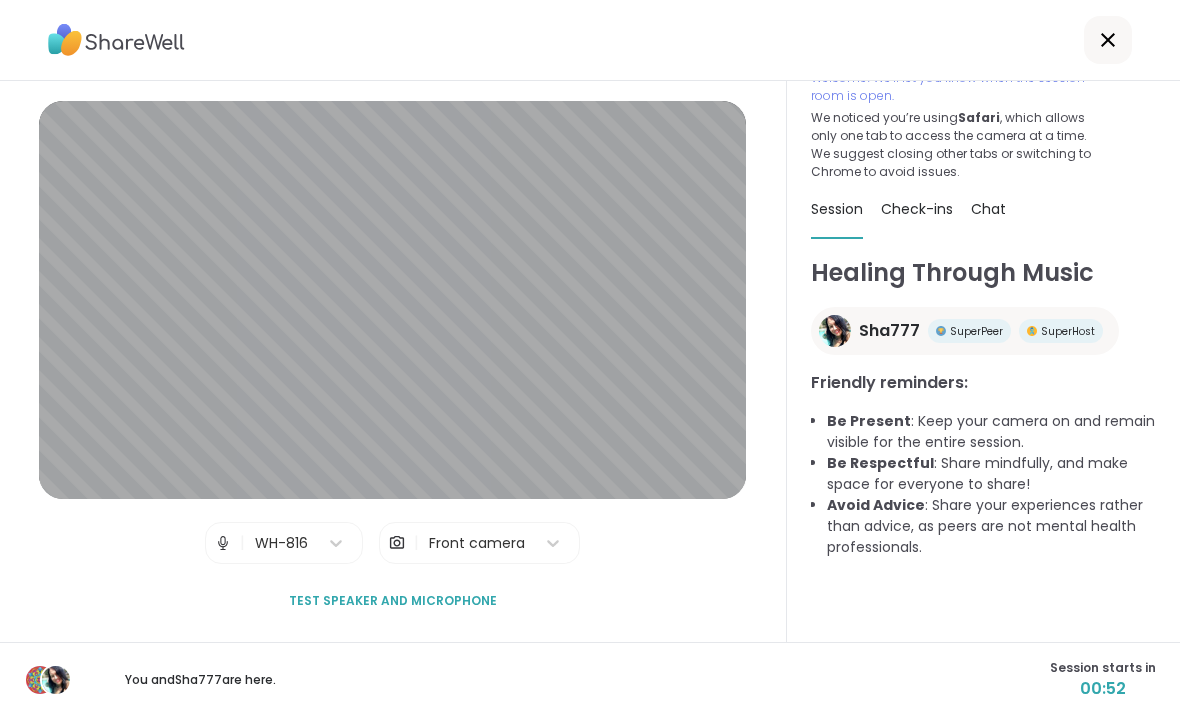 scroll, scrollTop: 48, scrollLeft: 0, axis: vertical 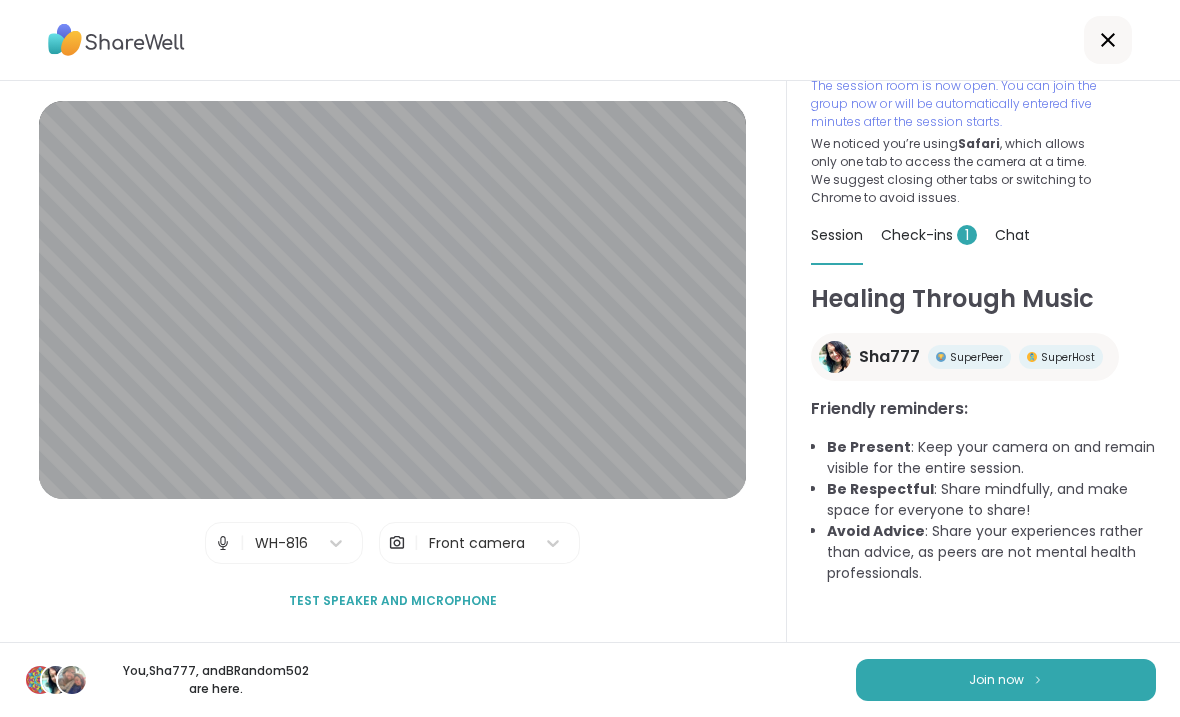 click on "Join now" at bounding box center (1006, 680) 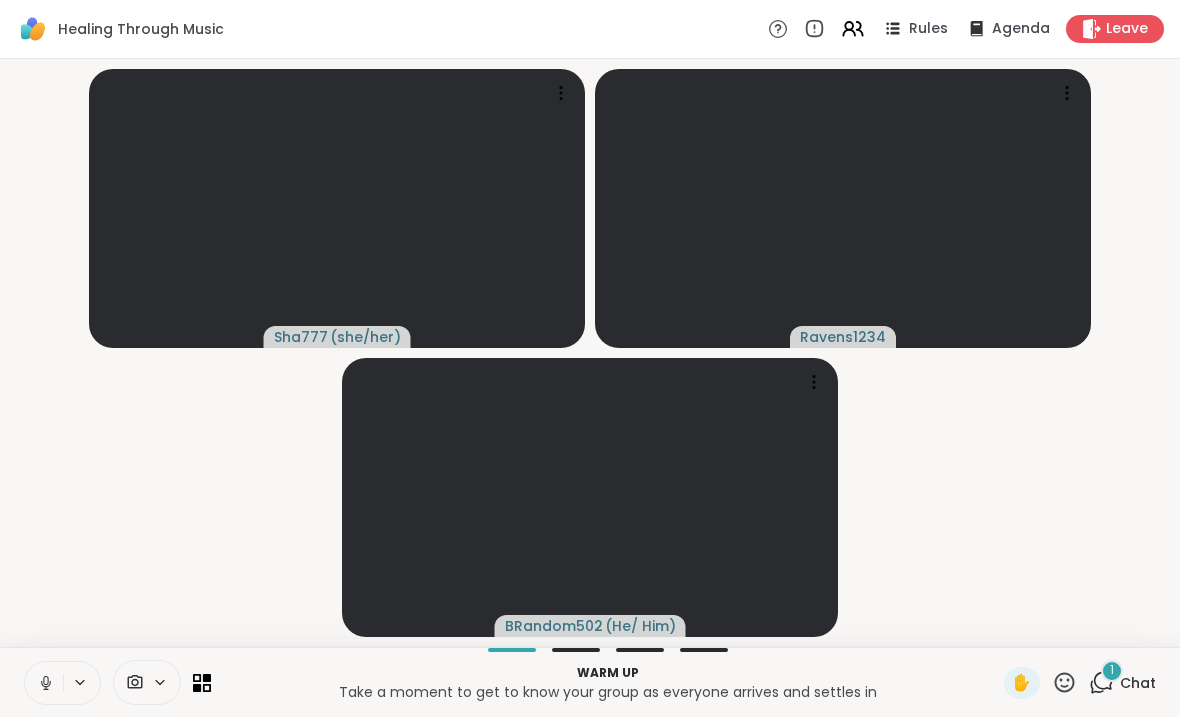 click on "Chat" at bounding box center (1138, 683) 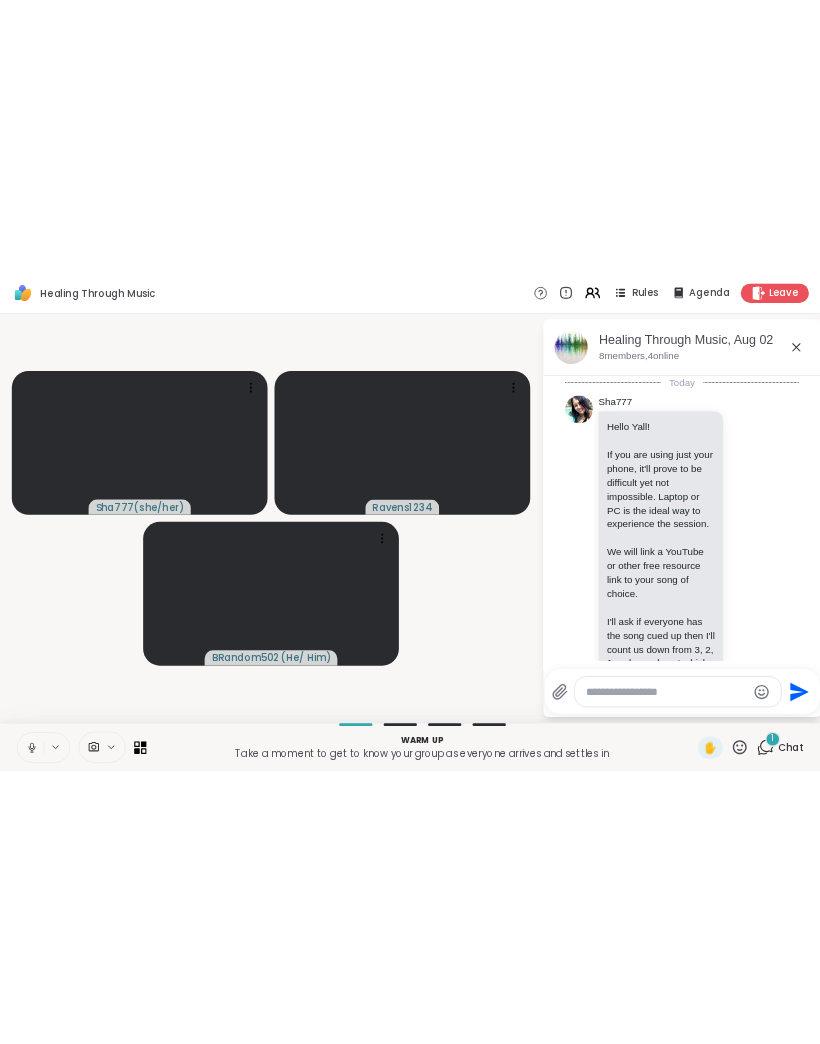 scroll, scrollTop: 1461, scrollLeft: 0, axis: vertical 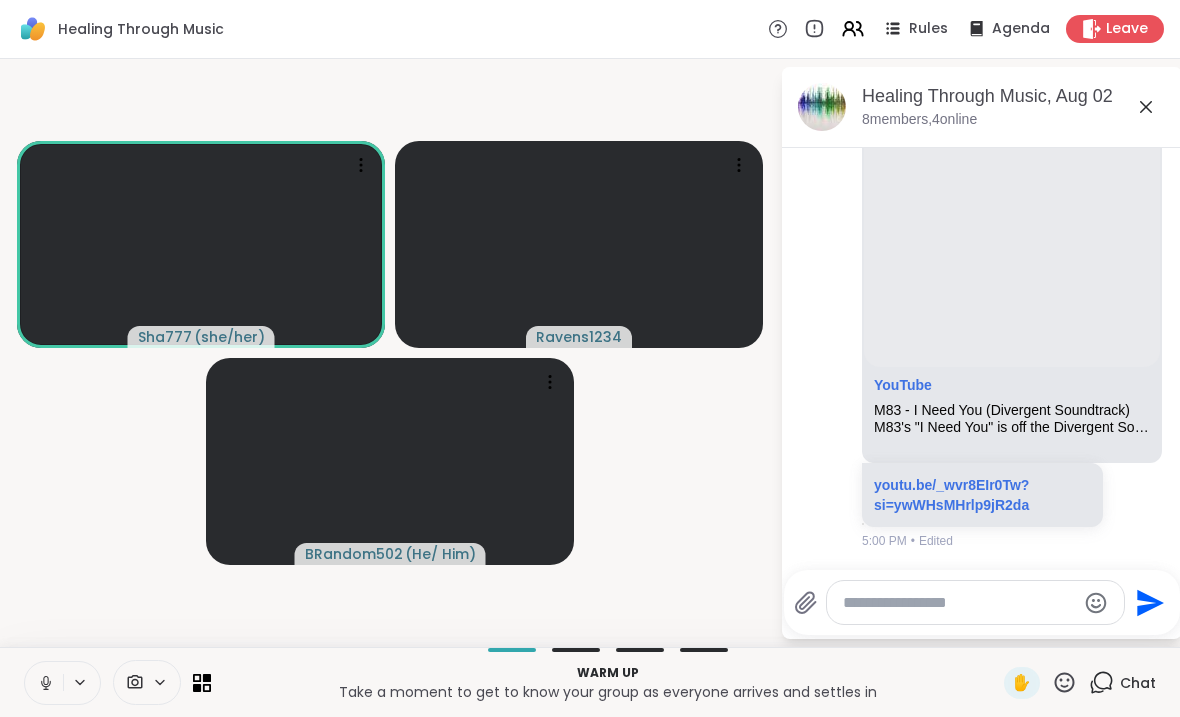 click on "youtu.be/_wvr8EIr0Tw?si=ywWHsMHrlp9jR2da" at bounding box center (951, 495) 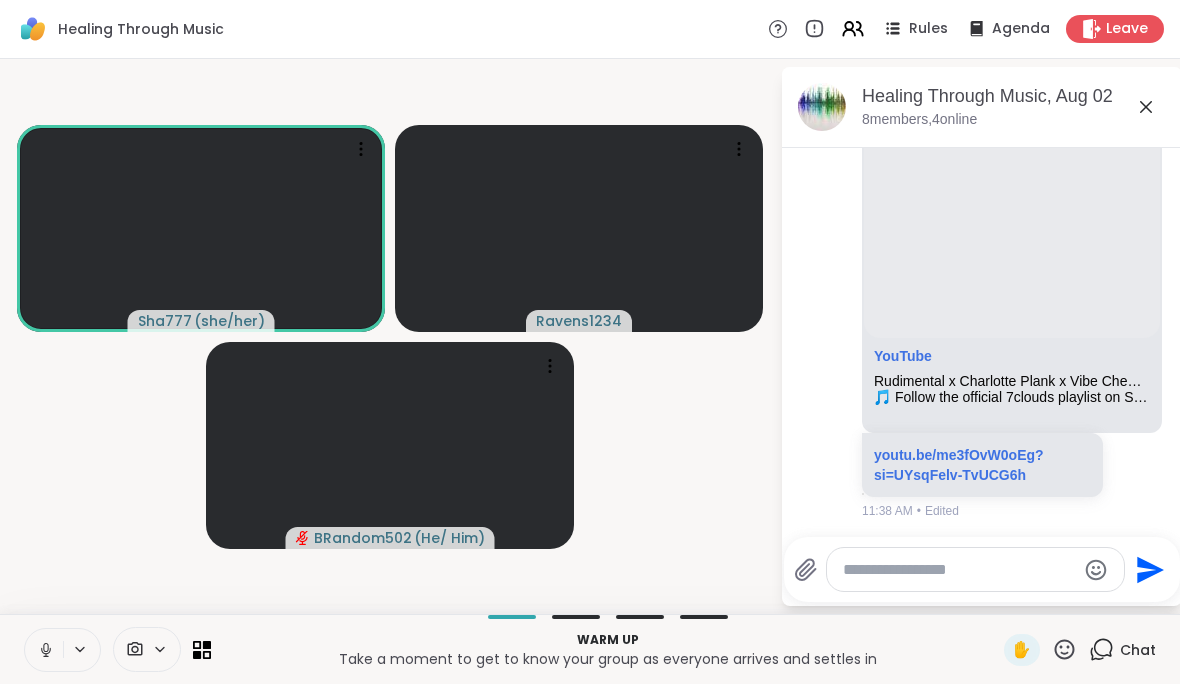 scroll, scrollTop: 874, scrollLeft: 0, axis: vertical 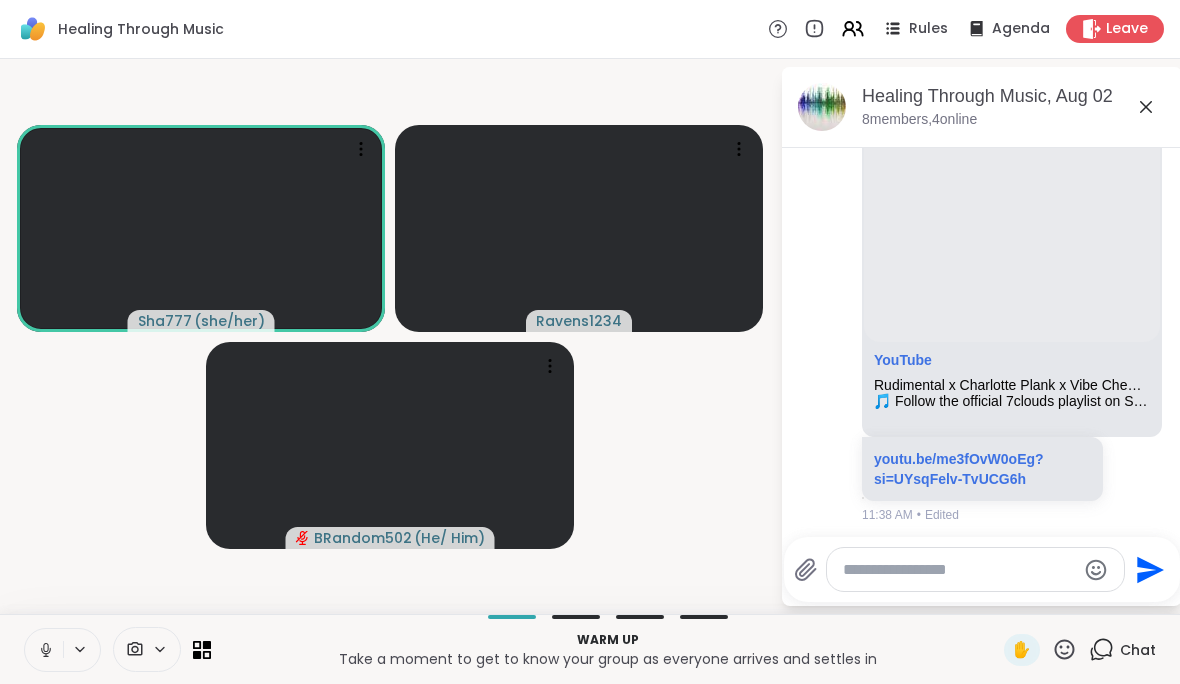 click on "[FIRST] YouTube Rudimental x Charlotte Plank x Vibe Chemistry - Dancing Is Healing (Lyrics) 🎵 Follow the official 7clouds playlist on Spotify : http://spoti.fi/2SJsUcZ​🎧 Rudimental x Charlotte Plank x Vibe Chemistry - Dancing Is Healing⏬ Download ... youtu.be/me3fOvW0oEg?si=UYsqFelv-TvUCG6h 11:38 AM • Edited" at bounding box center [982, 286] 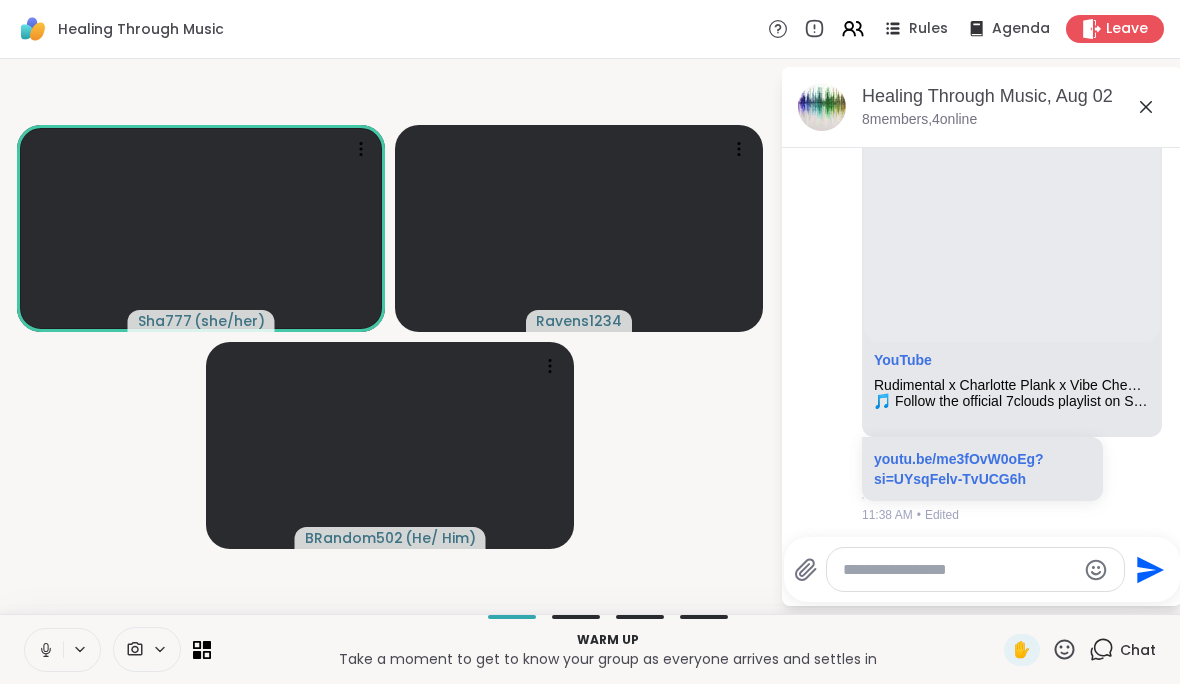click on "youtu.be/me3fOvW0oEg?si=UYsqFelv-TvUCG6h" at bounding box center (959, 469) 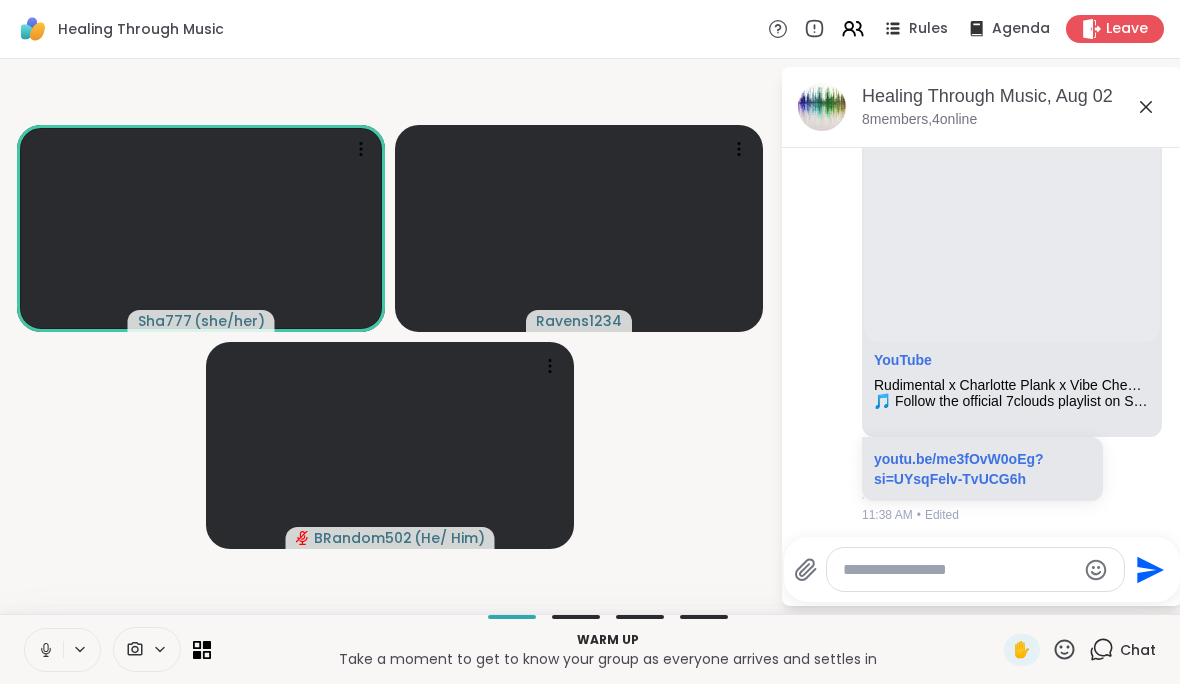 click 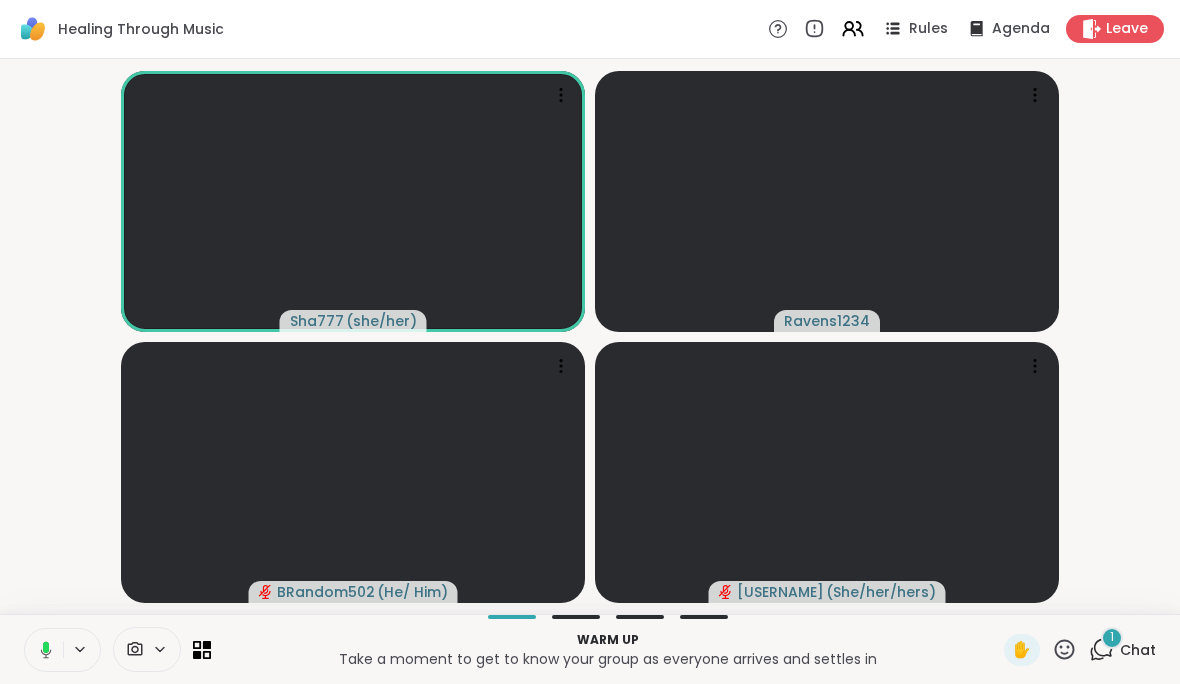click on "1" at bounding box center [1112, 638] 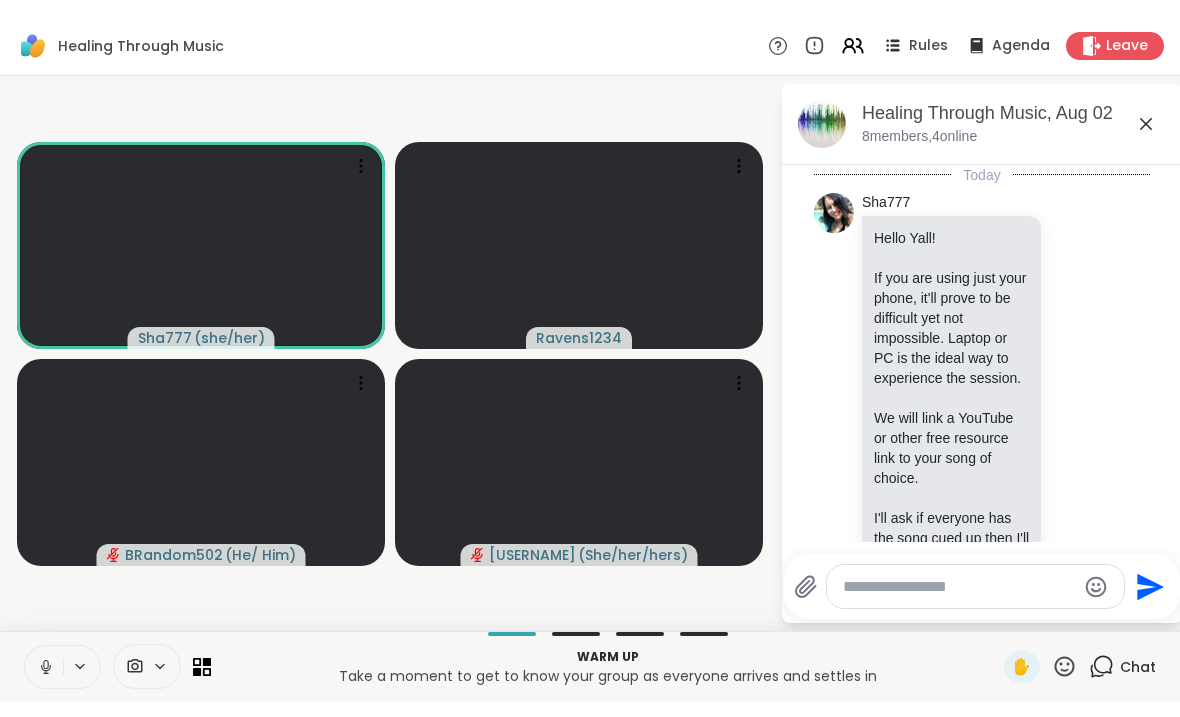 scroll, scrollTop: 1982, scrollLeft: 0, axis: vertical 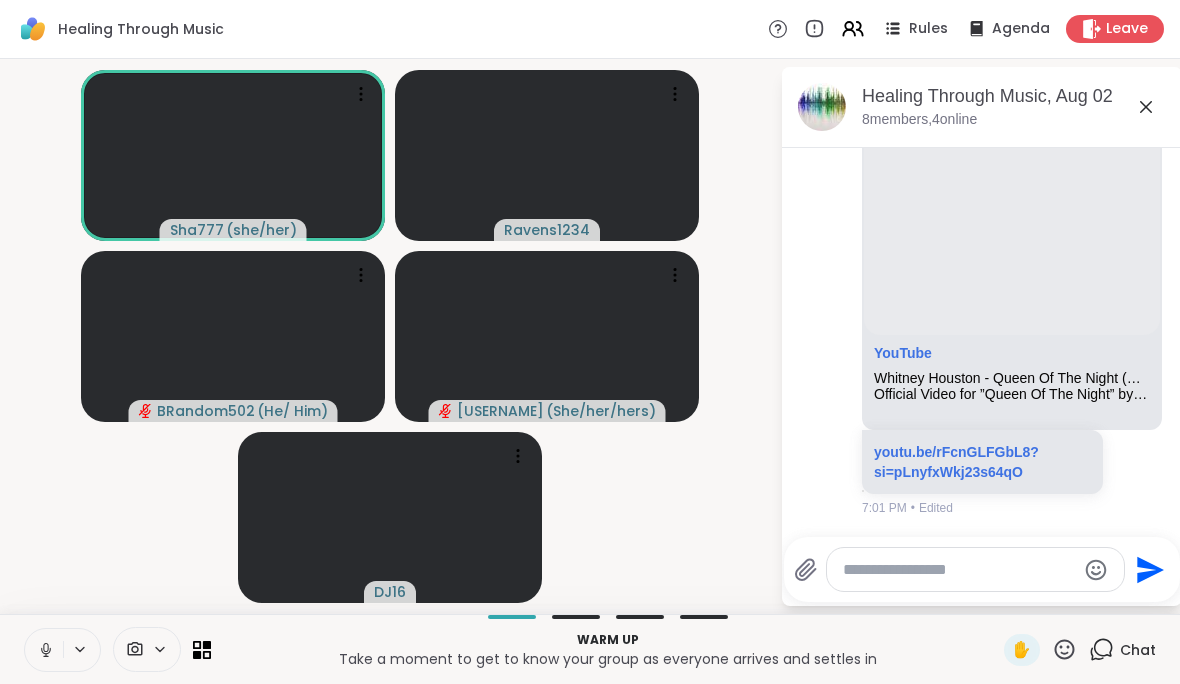 click on "youtu.be/rFcnGLFGbL8?si=pLnyfxWkj23s64qO" at bounding box center [956, 462] 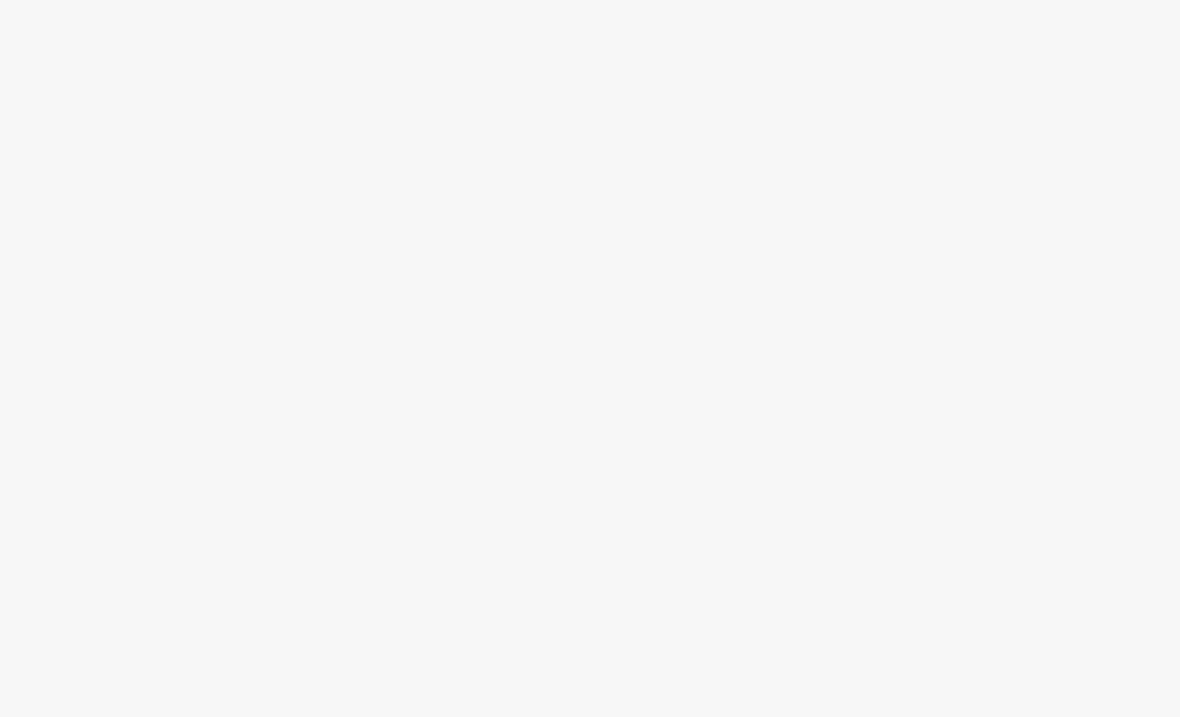 click at bounding box center (590, 358) 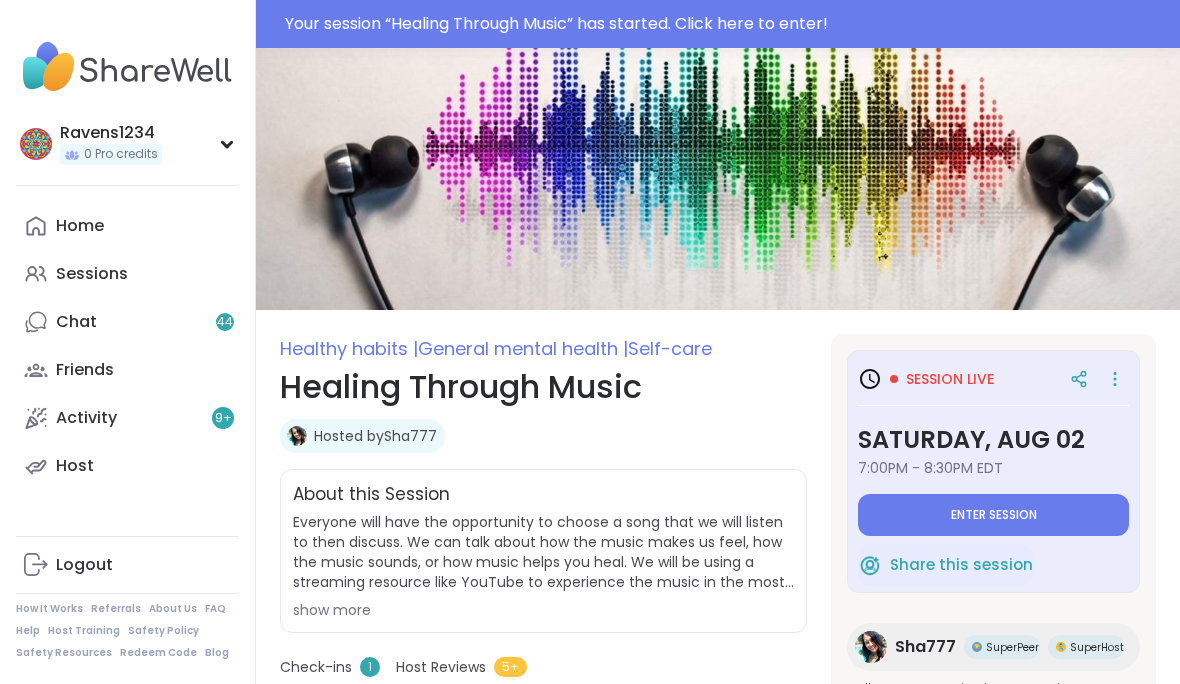 scroll, scrollTop: 0, scrollLeft: 0, axis: both 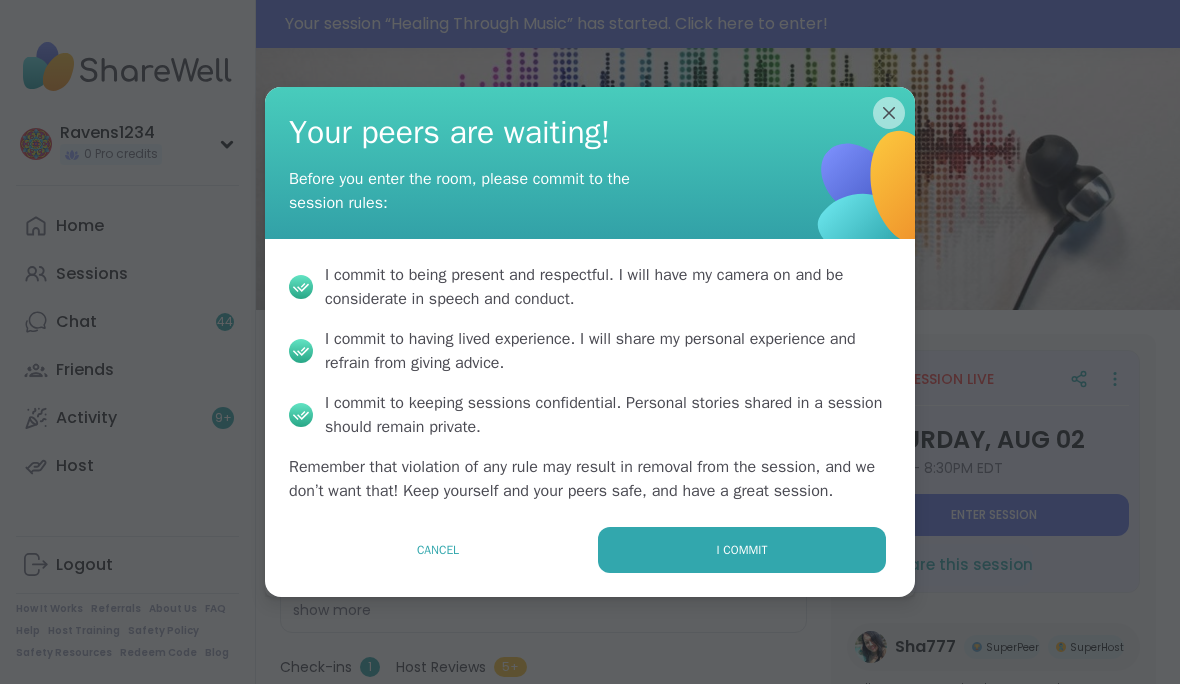 click on "I commit" at bounding box center [742, 550] 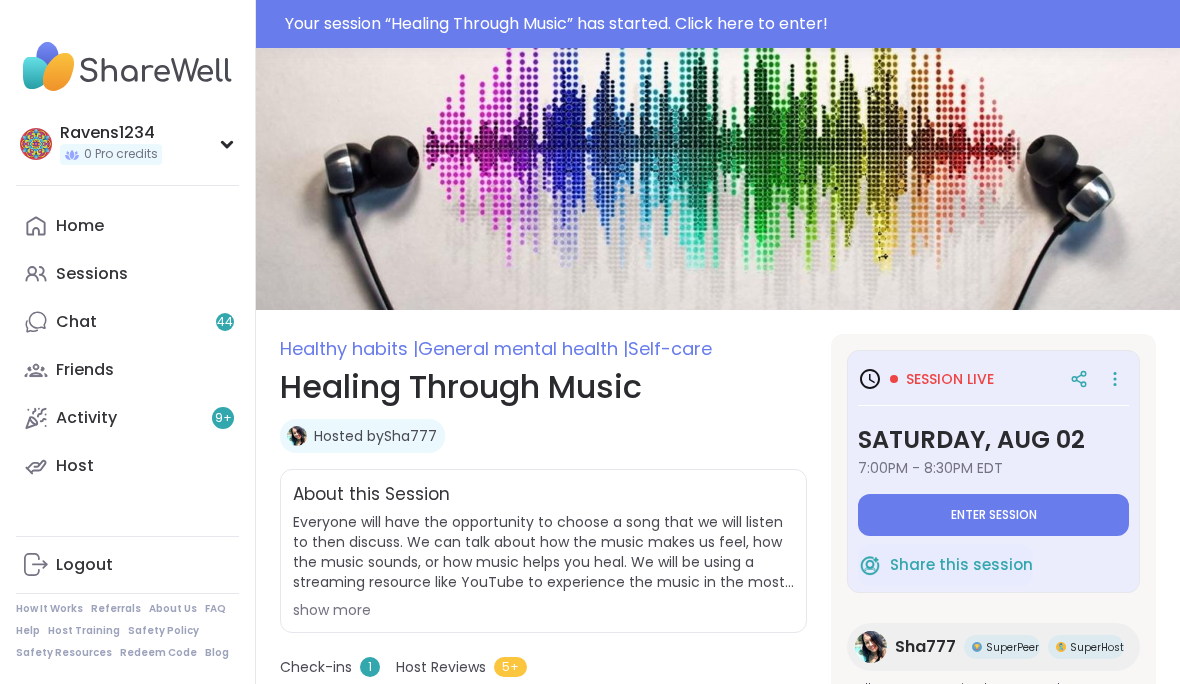 type on "*" 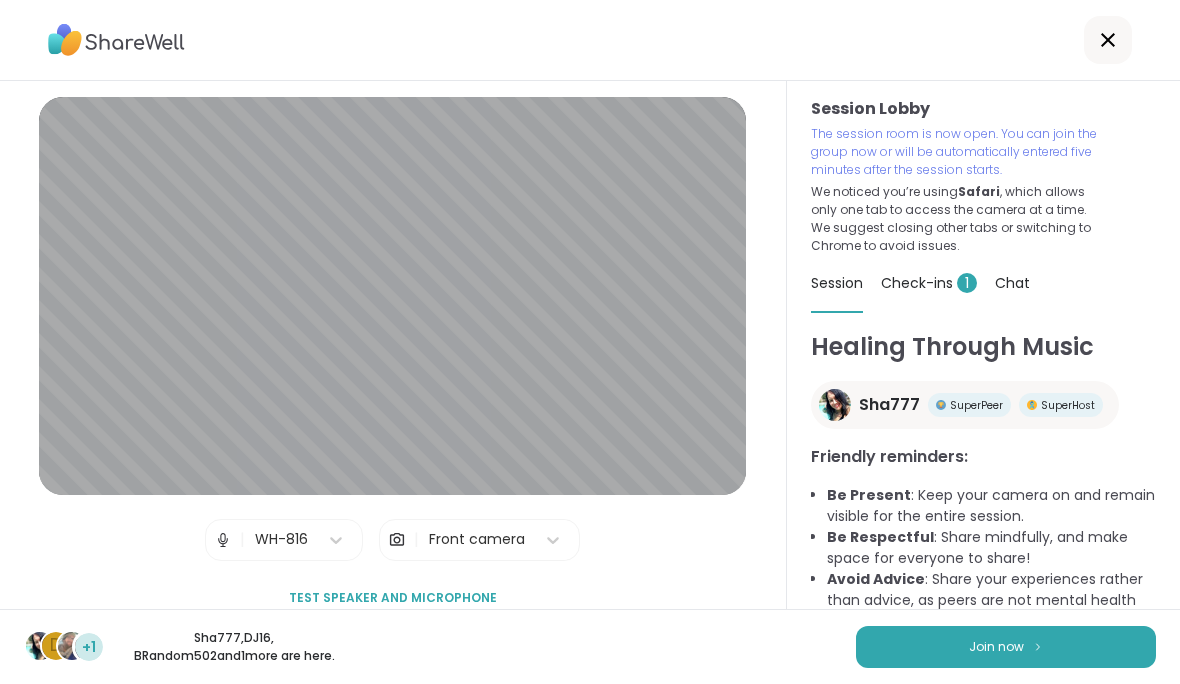 click on "Join now" at bounding box center [1006, 647] 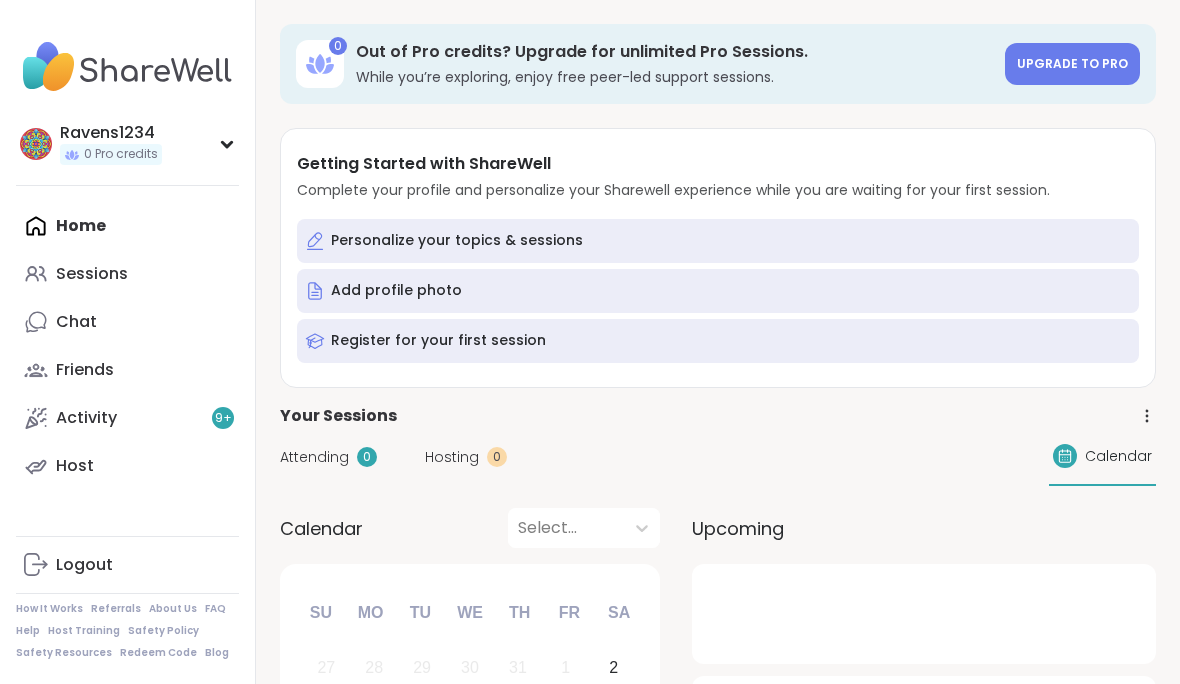 scroll, scrollTop: 0, scrollLeft: 0, axis: both 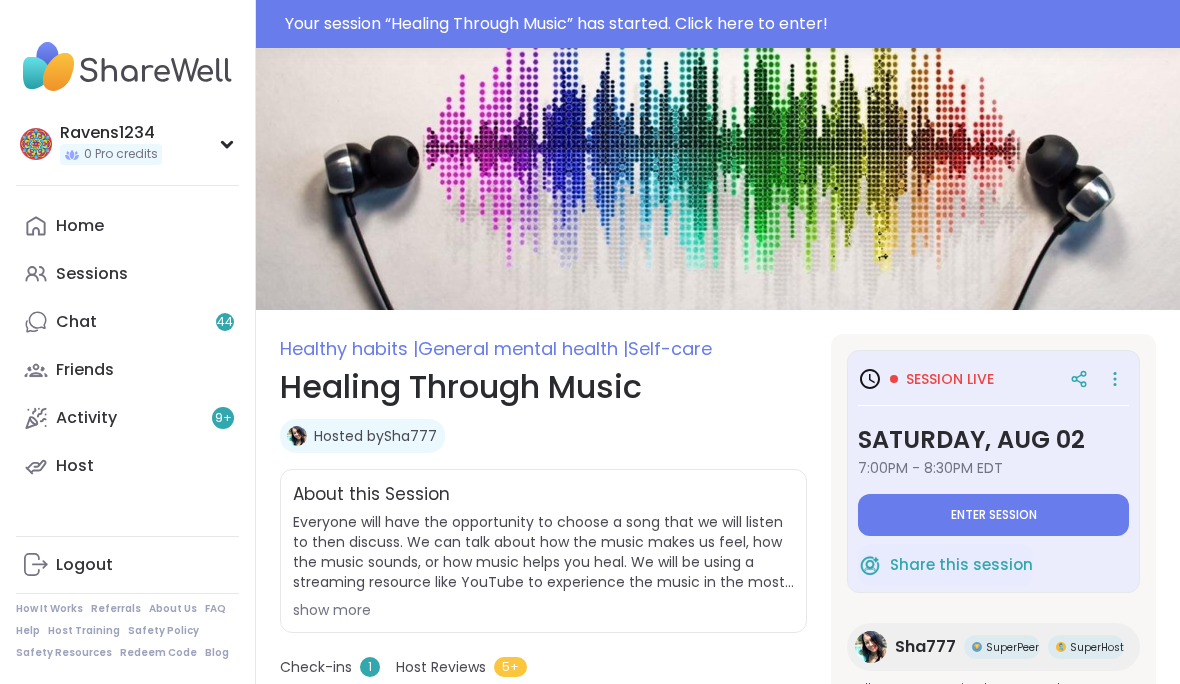click on "Enter session" at bounding box center [994, 515] 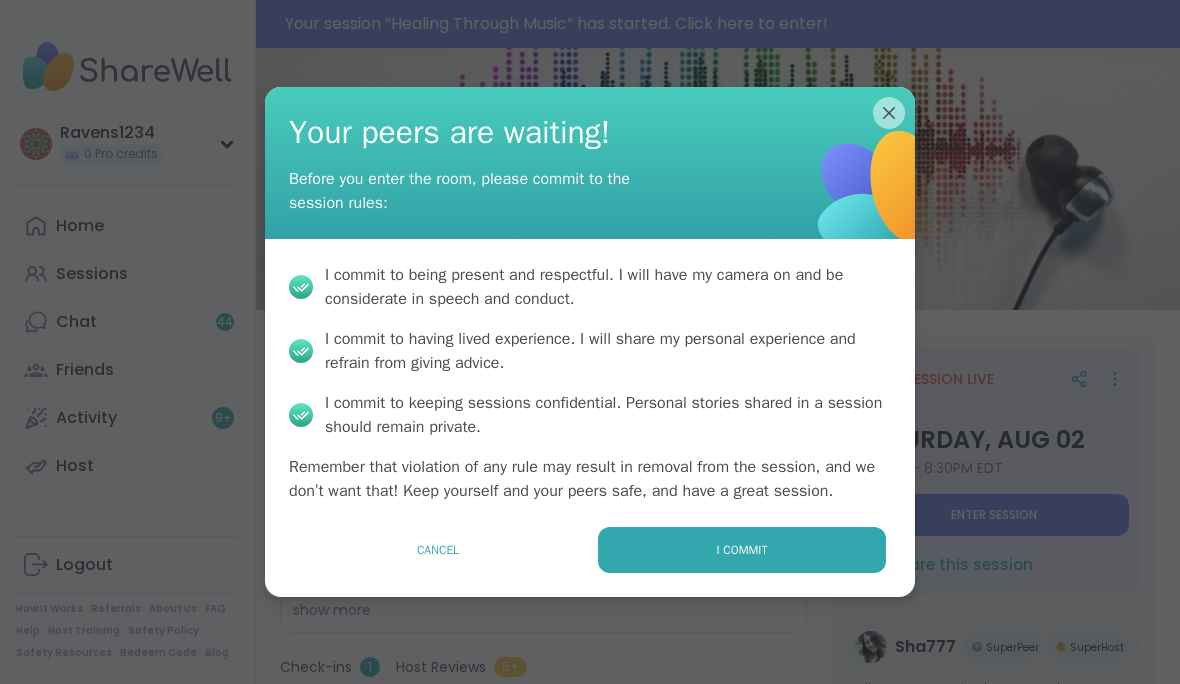 click on "Cancel I commit" at bounding box center (590, 562) 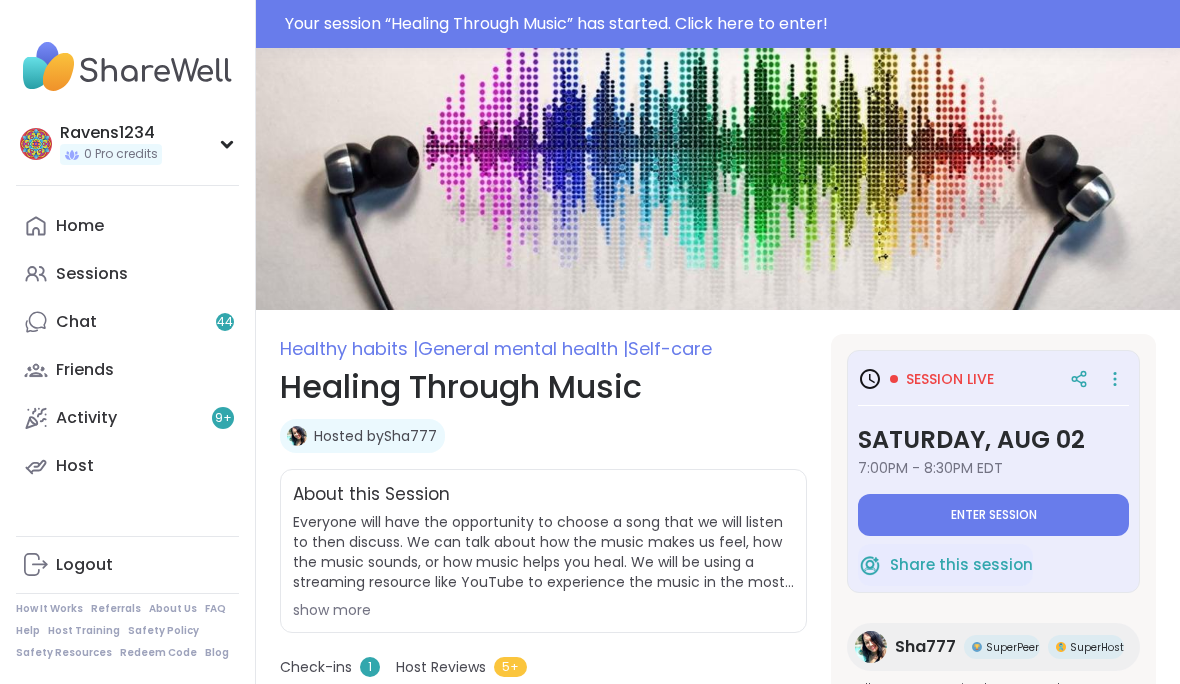 type on "*" 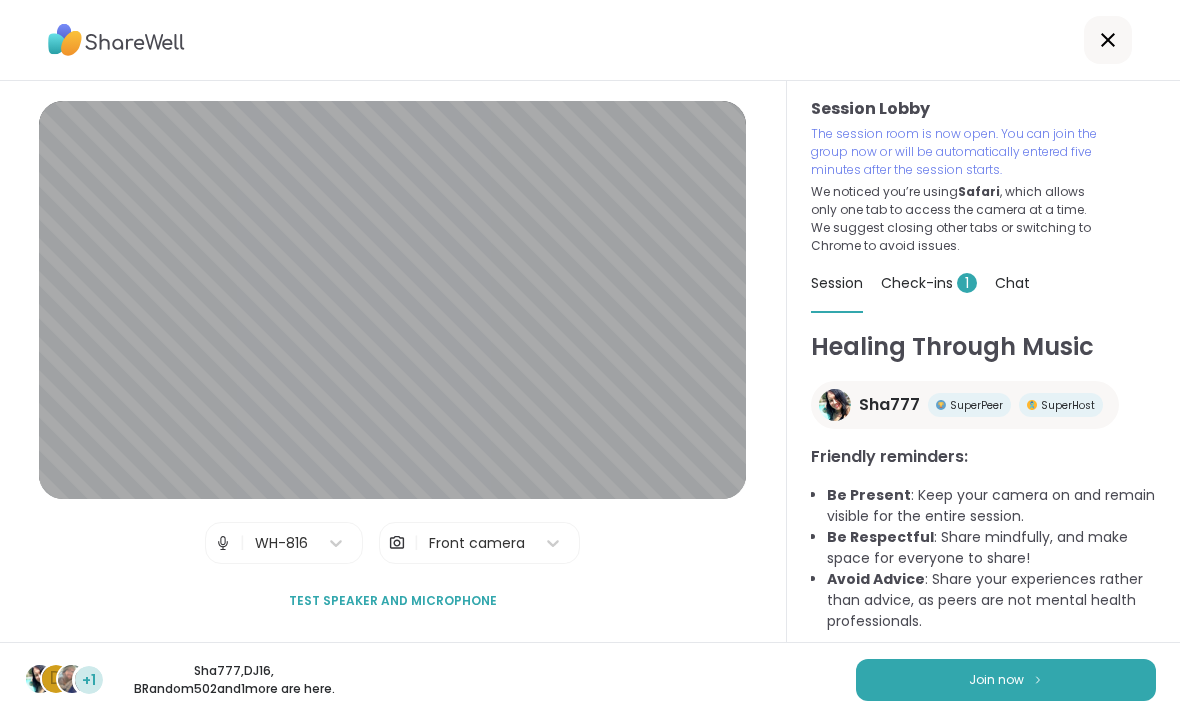 click at bounding box center [1038, 679] 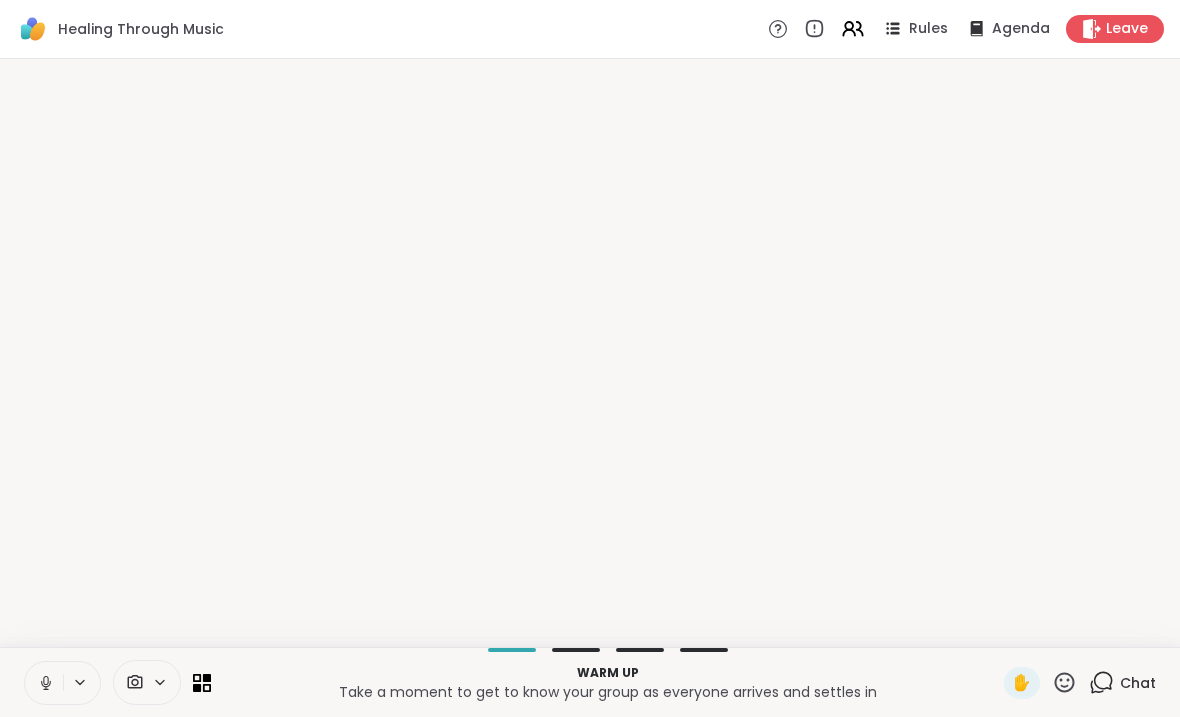 click on "✋" at bounding box center [1040, 683] 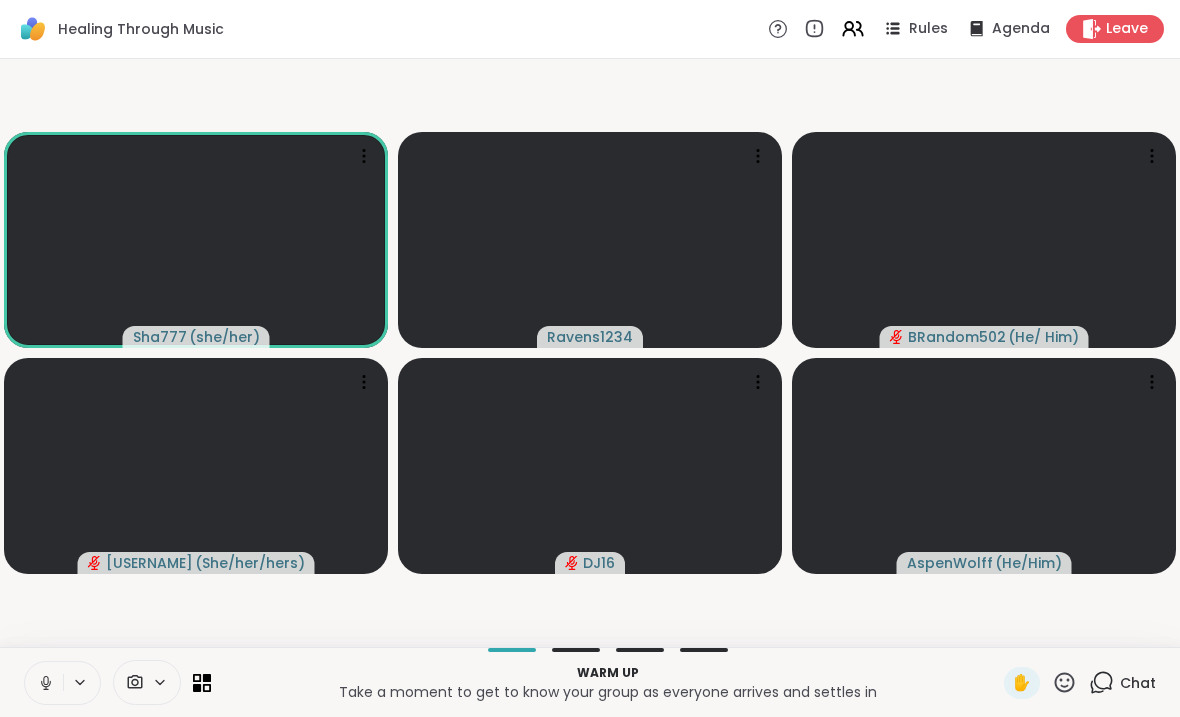 click on "Chat" at bounding box center (1138, 683) 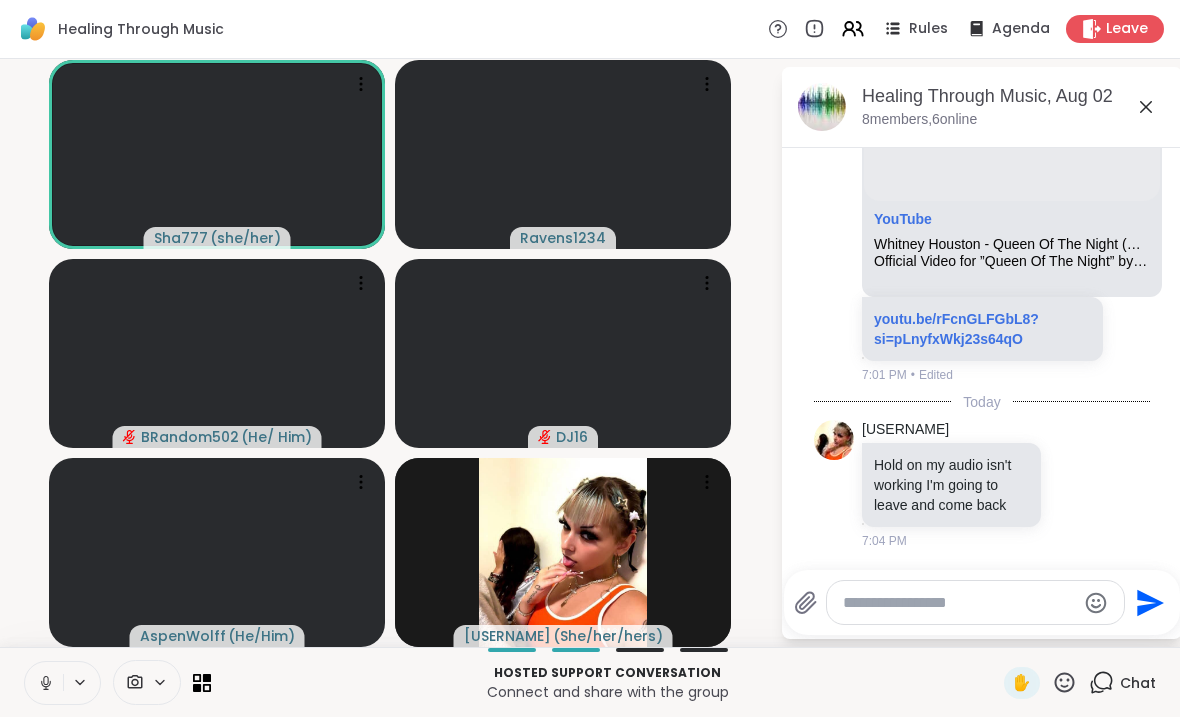 scroll, scrollTop: 2028, scrollLeft: 0, axis: vertical 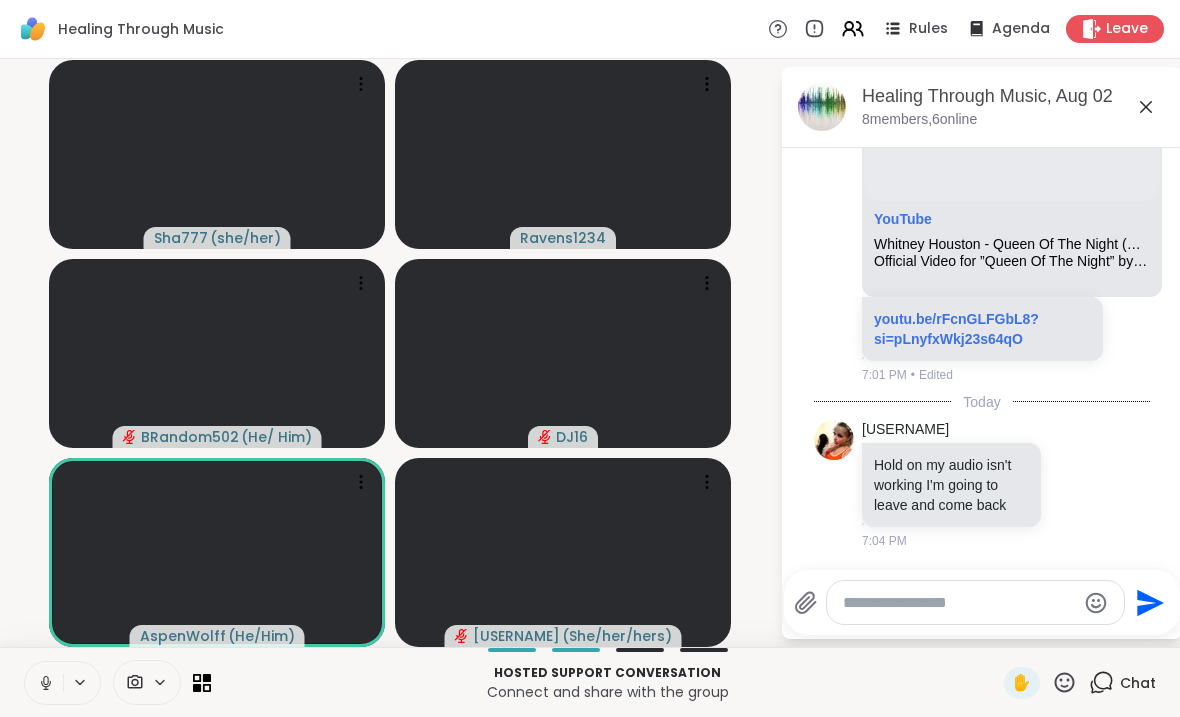 click 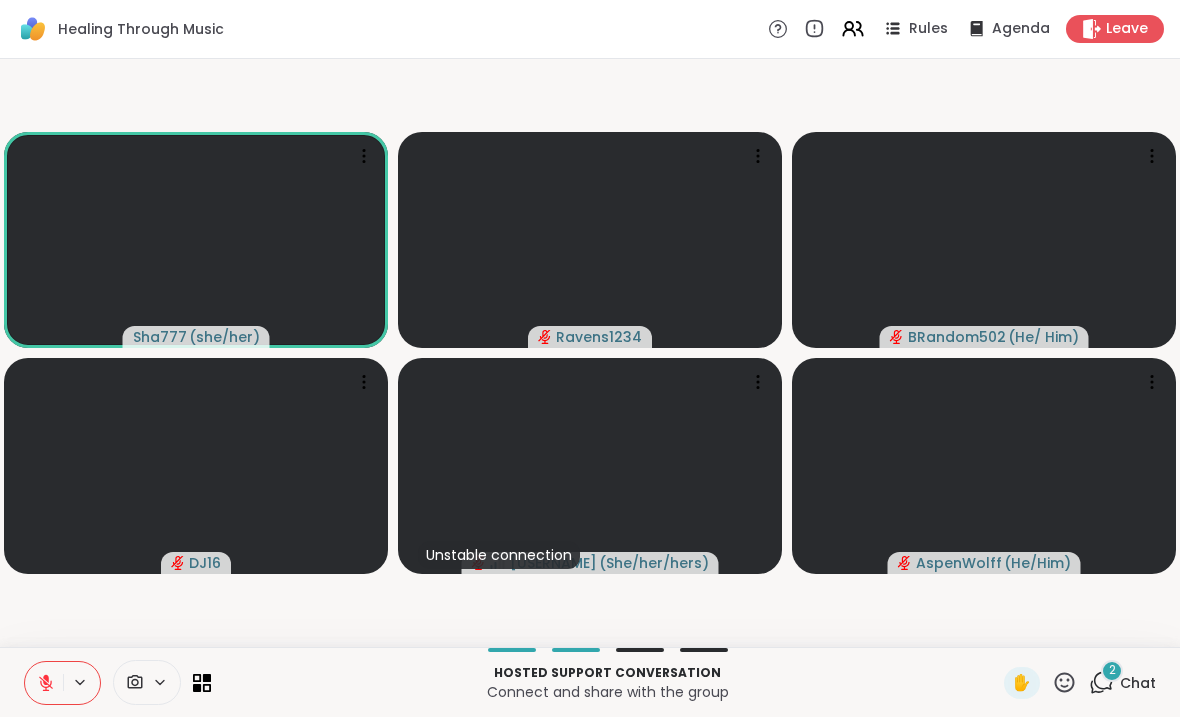 click at bounding box center [81, 682] 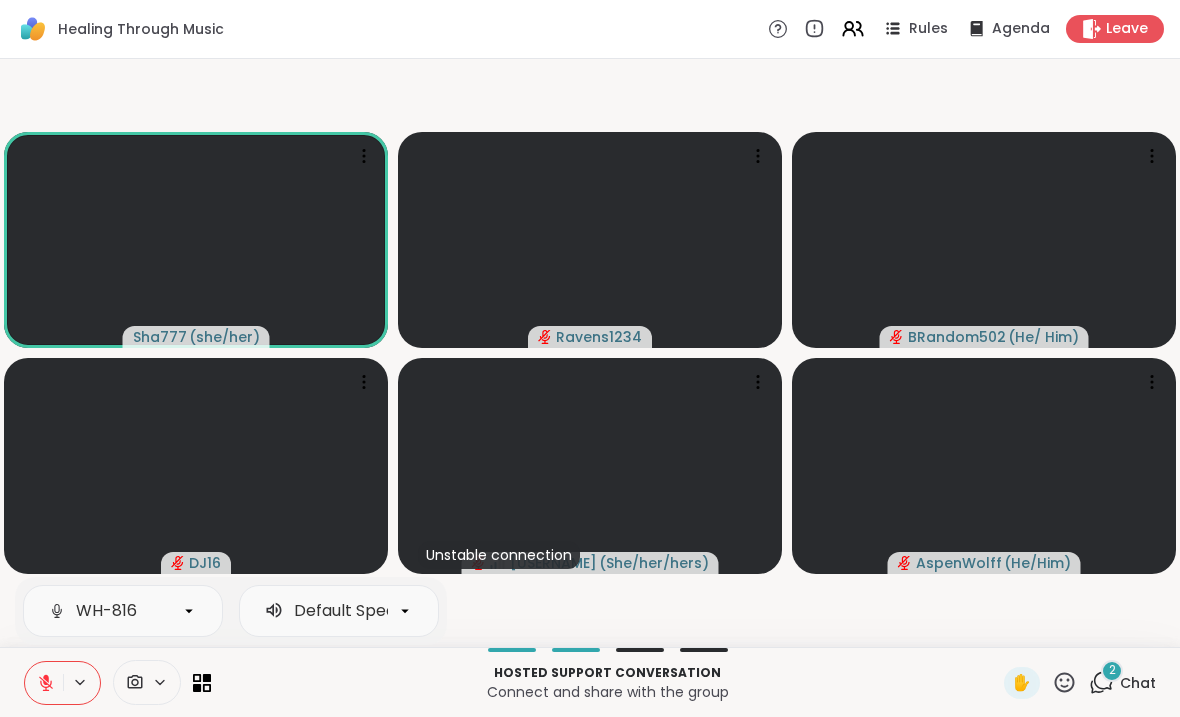 click 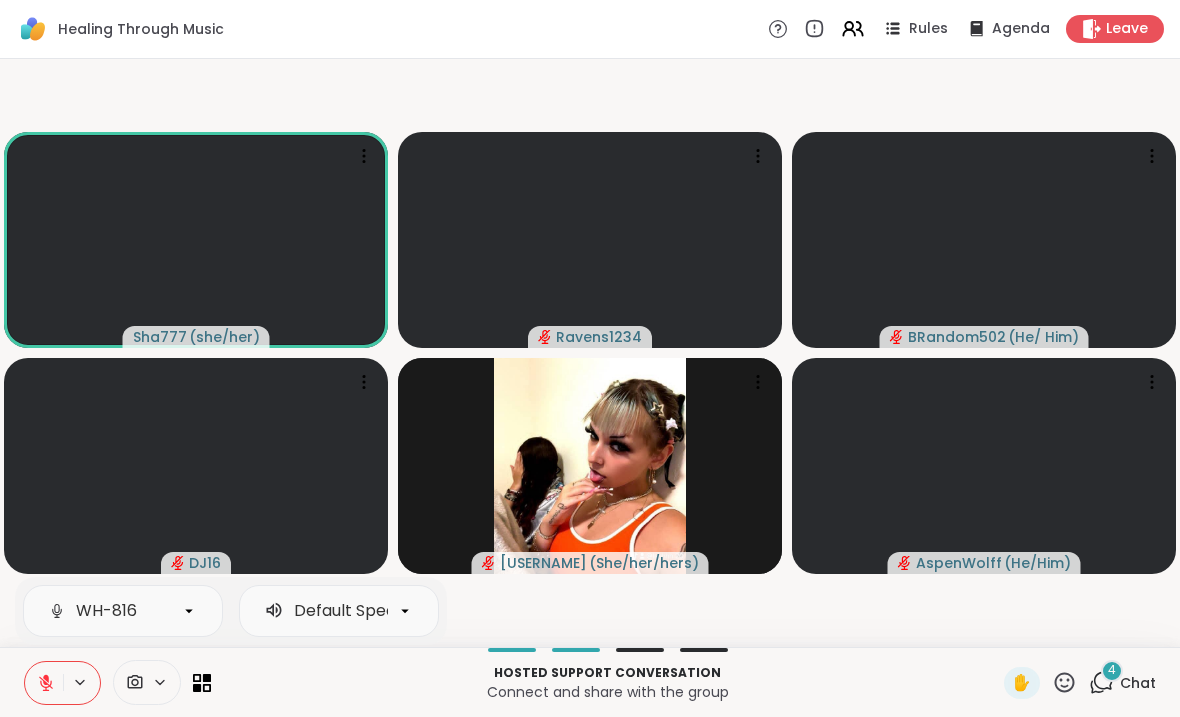 click 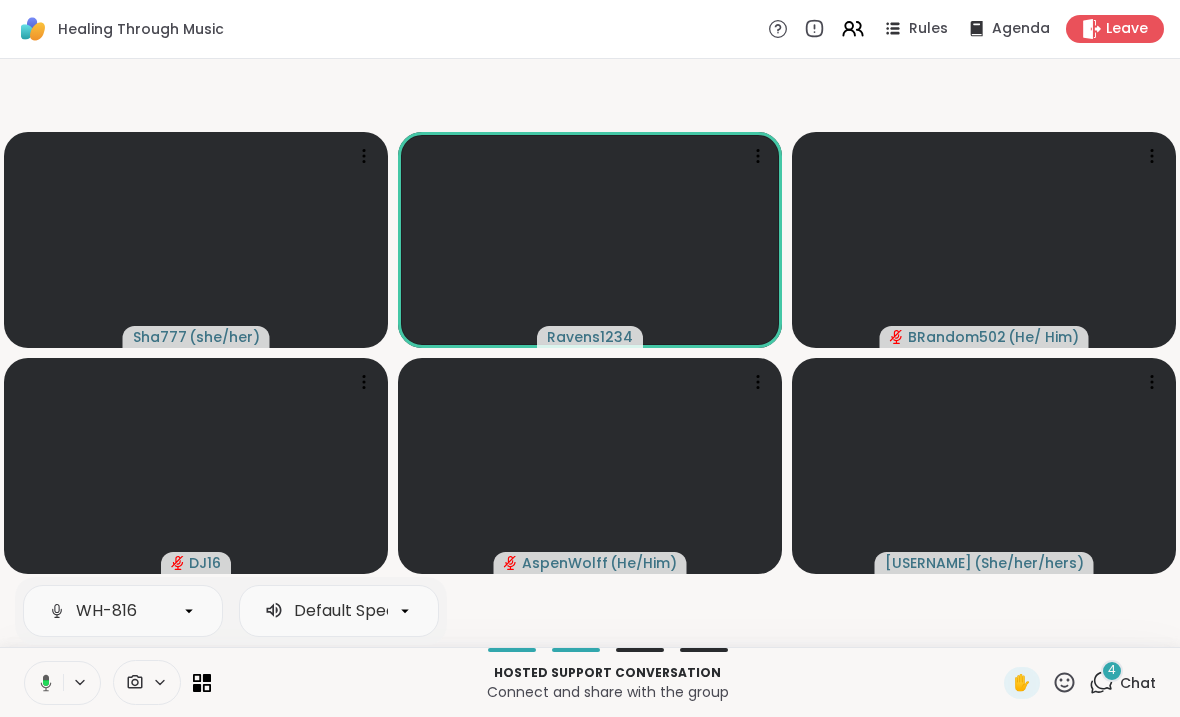 click on "4 Chat" at bounding box center (1122, 683) 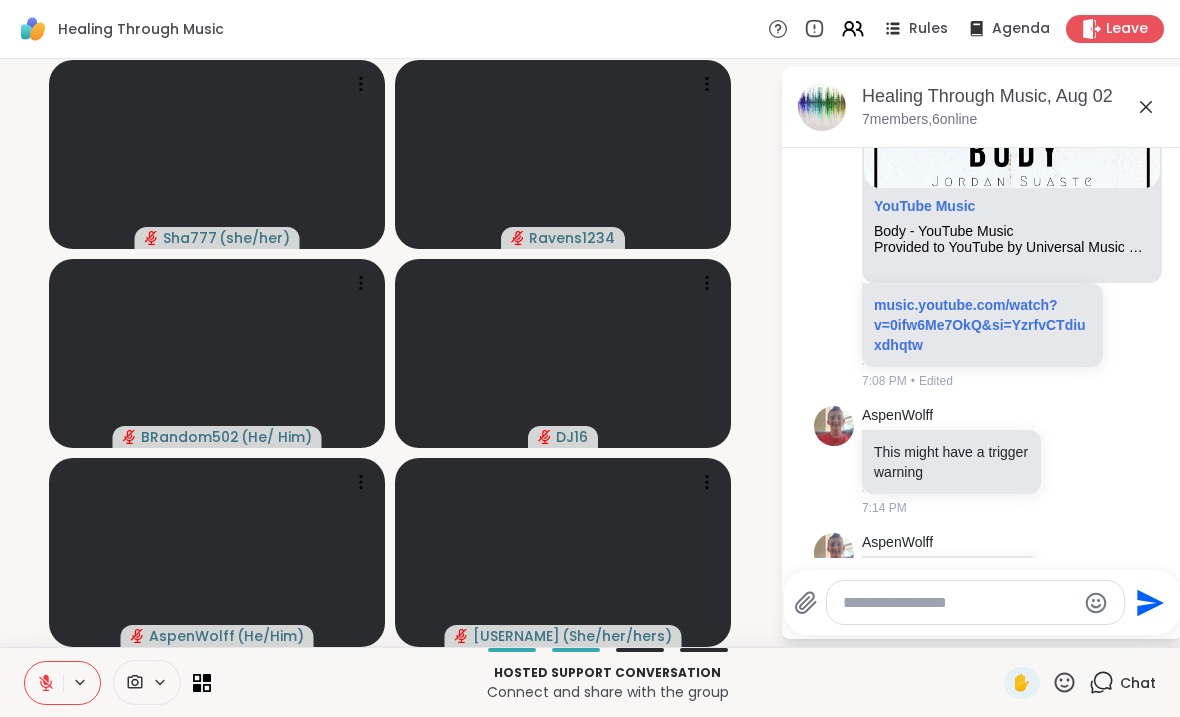 scroll, scrollTop: 3139, scrollLeft: 0, axis: vertical 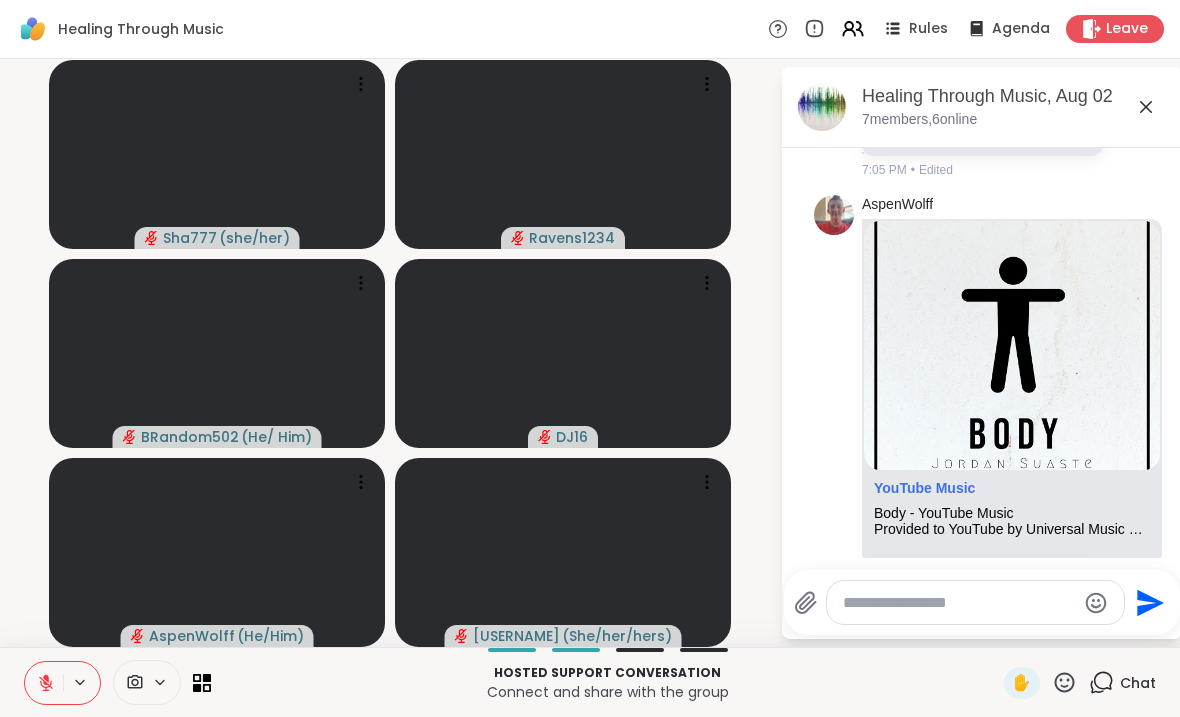 click at bounding box center (986, 568) 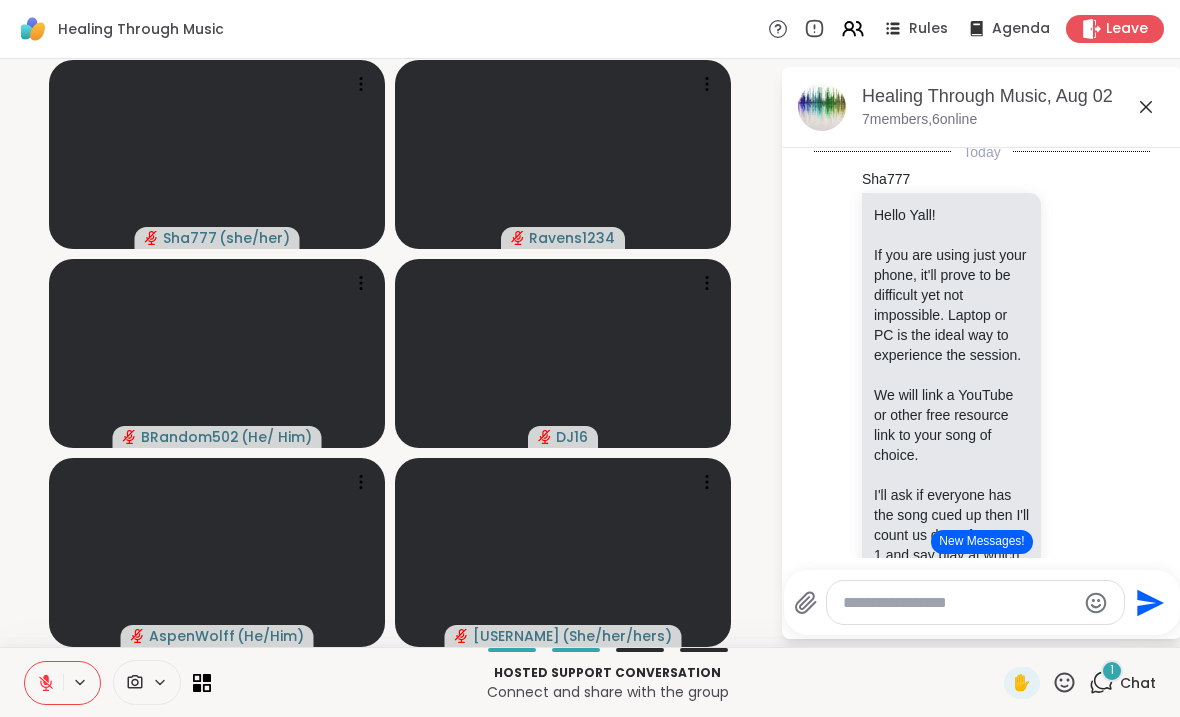 scroll, scrollTop: 0, scrollLeft: 0, axis: both 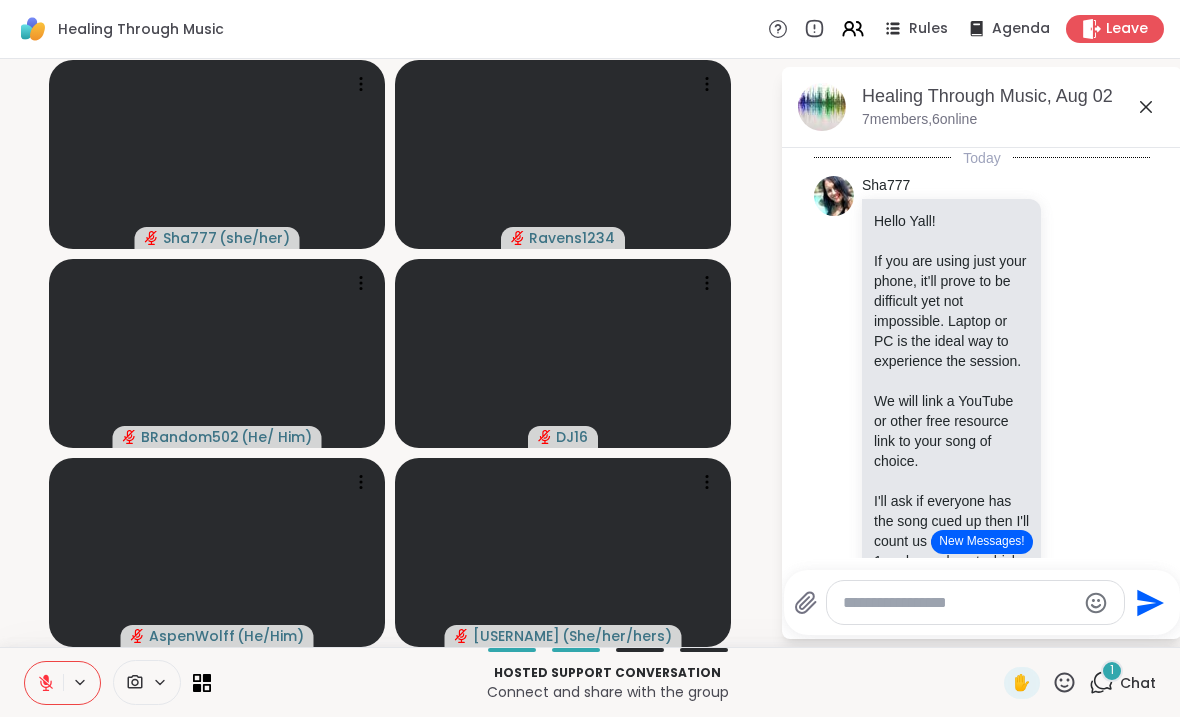 click on "Healing Through Music, Aug 02 7  members,  6  online" at bounding box center (982, 107) 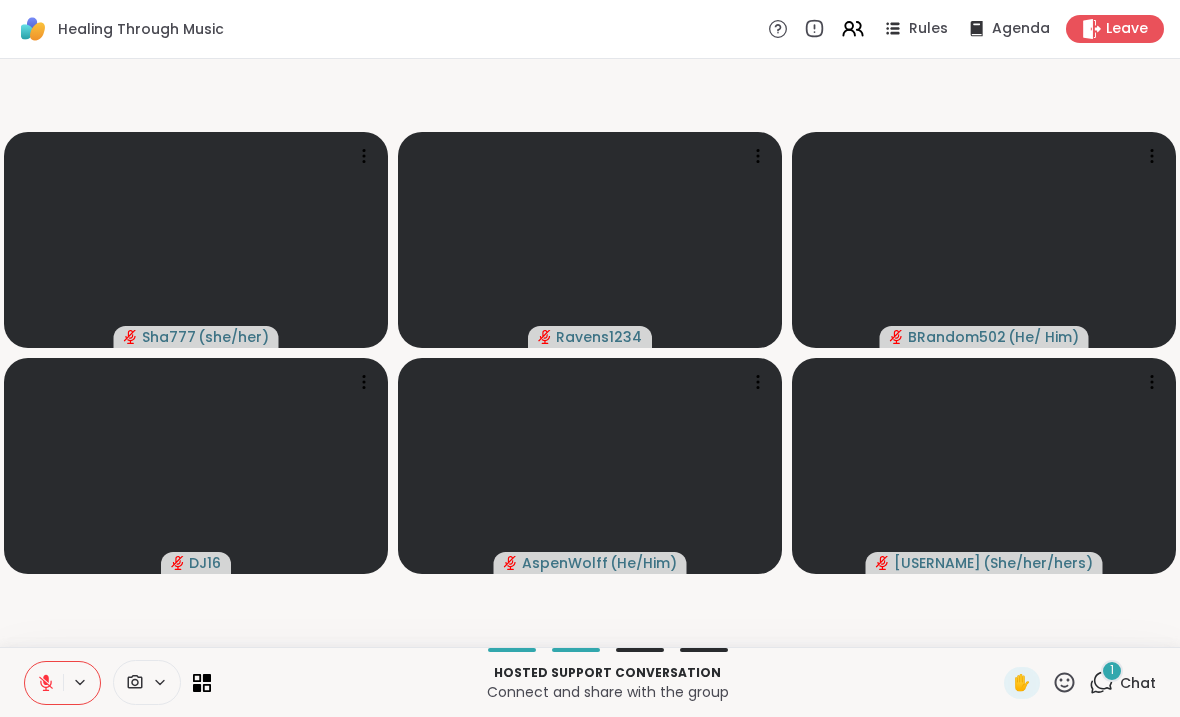click on "Chat" at bounding box center (1138, 683) 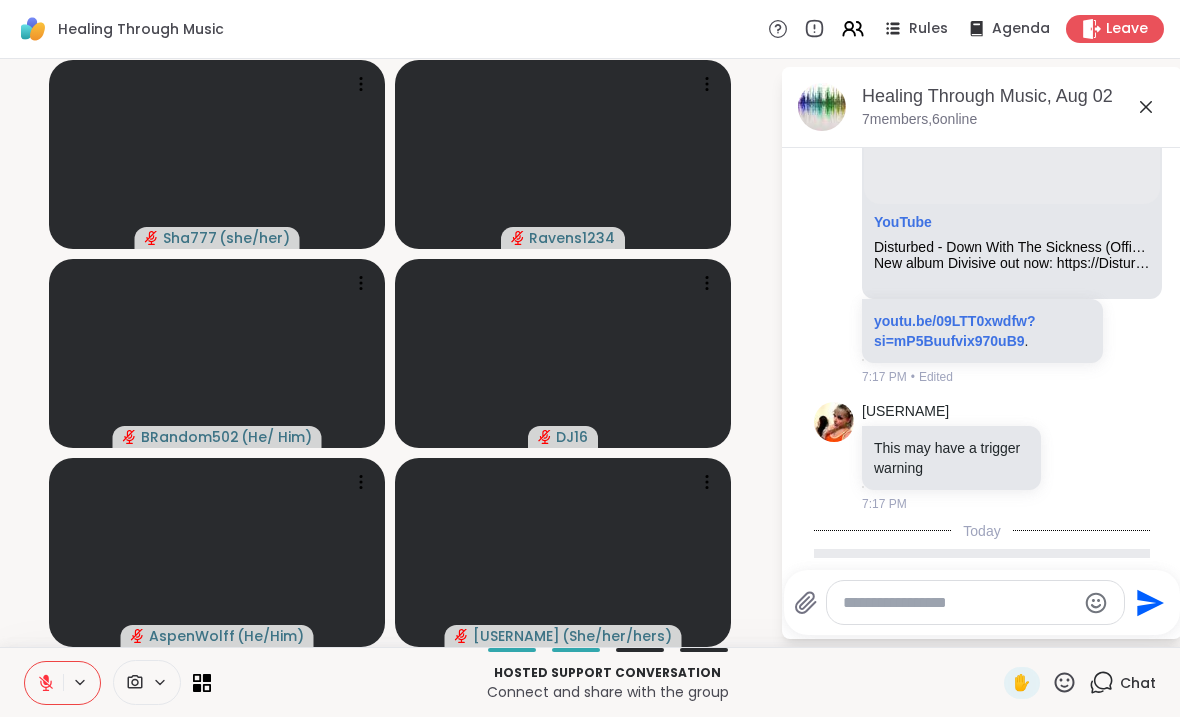 scroll, scrollTop: 3894, scrollLeft: 0, axis: vertical 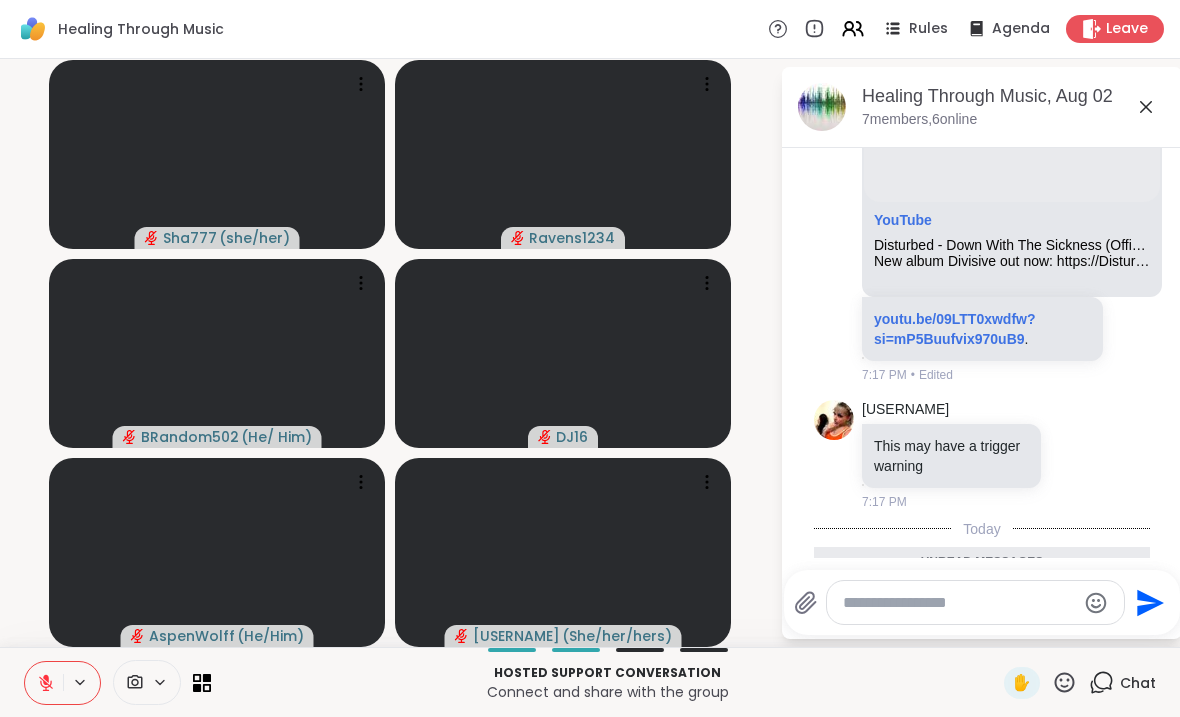 click on "youtu.be/09LTT0xwdfw?si=mP5Buufvix970uB9 ." at bounding box center (982, 329) 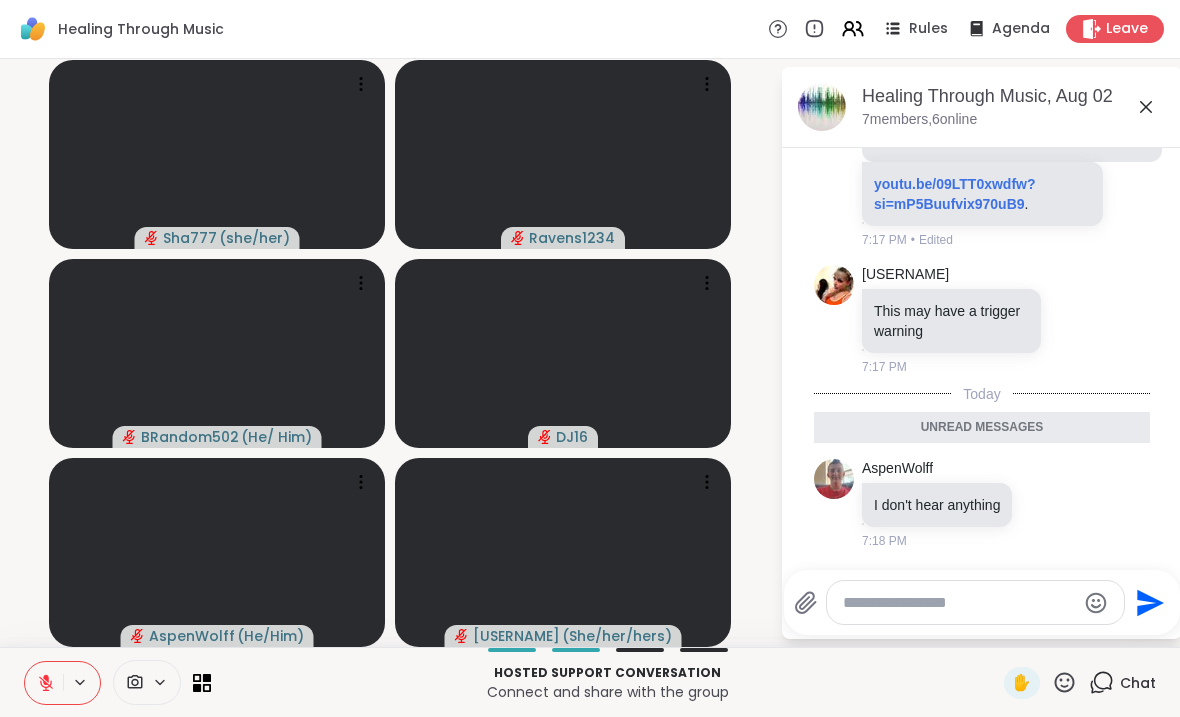 scroll, scrollTop: 4067, scrollLeft: 0, axis: vertical 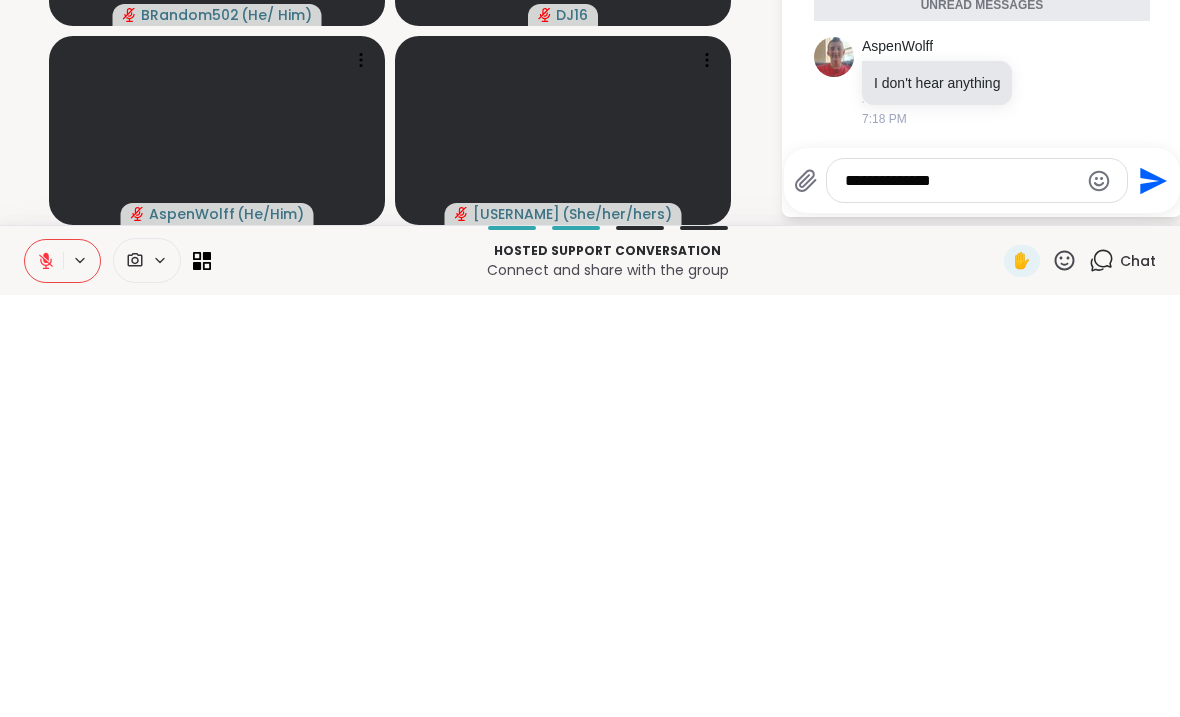 type on "**********" 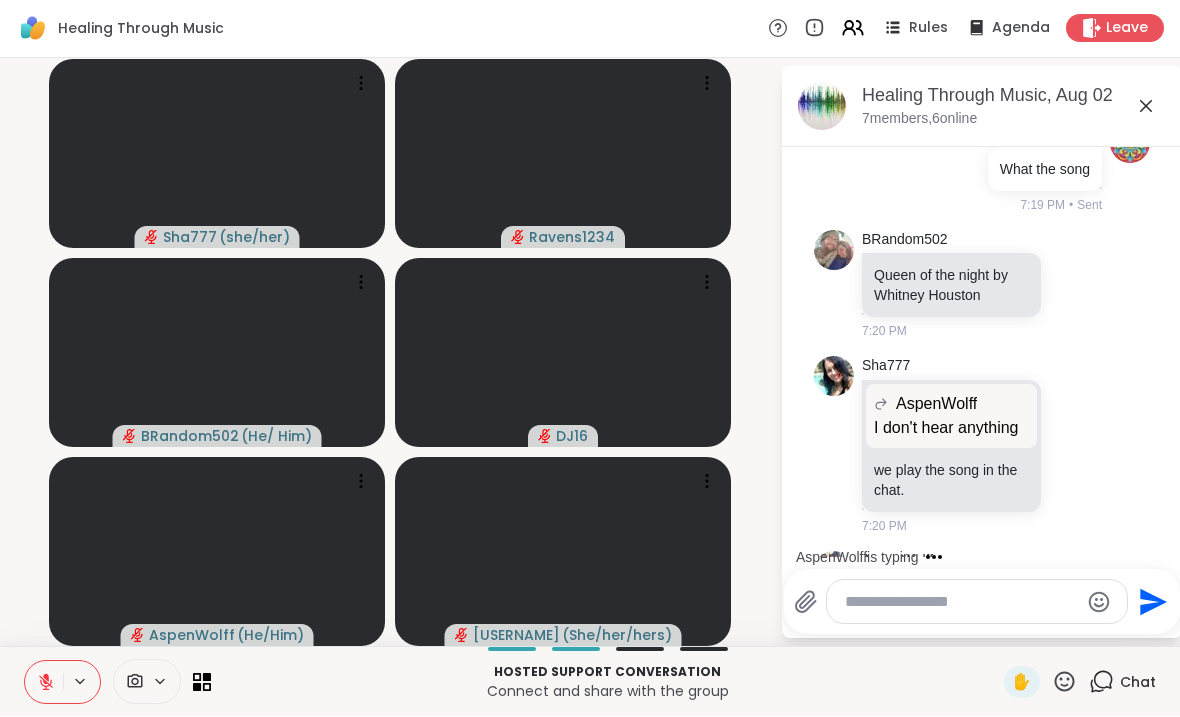 scroll, scrollTop: 4427, scrollLeft: 0, axis: vertical 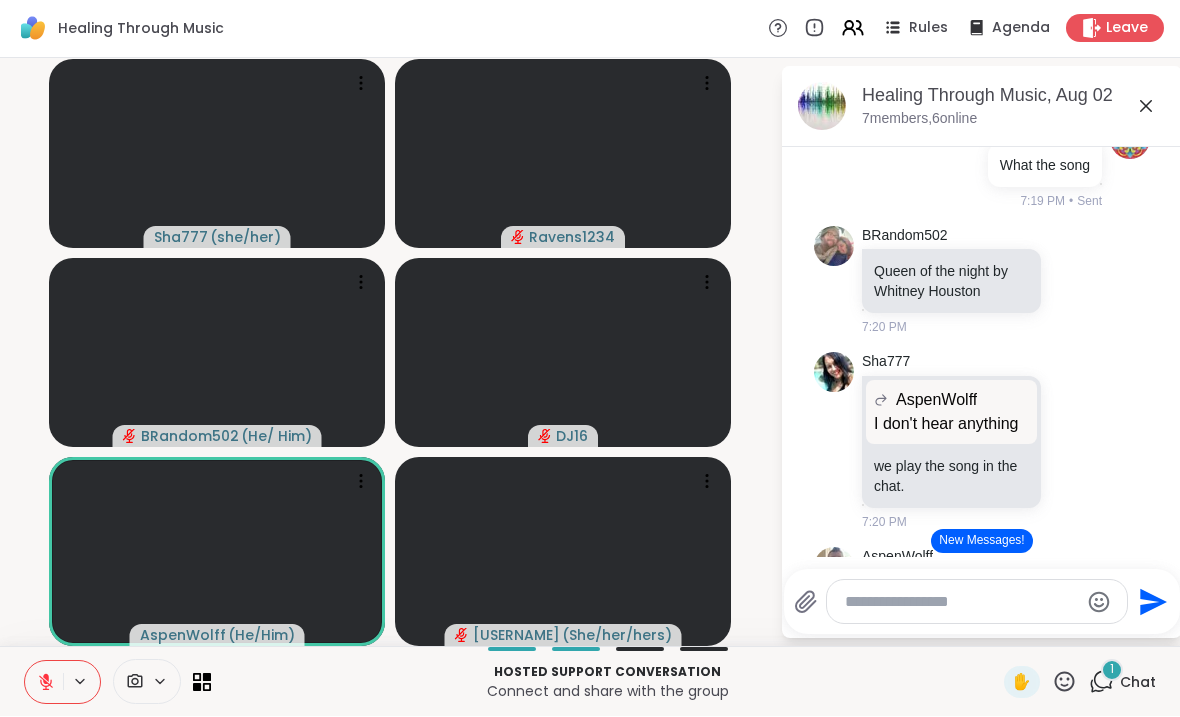 click on "1 Chat" at bounding box center [1122, 683] 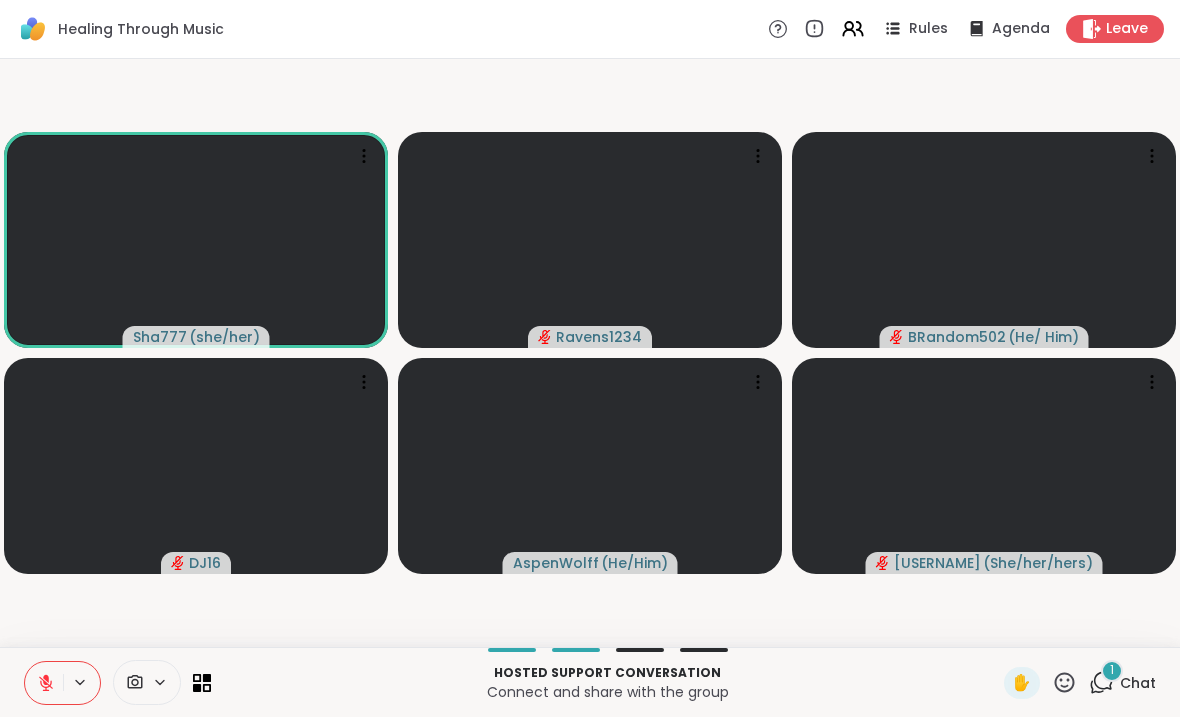 click on "Hosted support conversation Connect and share with the group ✋ 1 Chat" at bounding box center (590, 682) 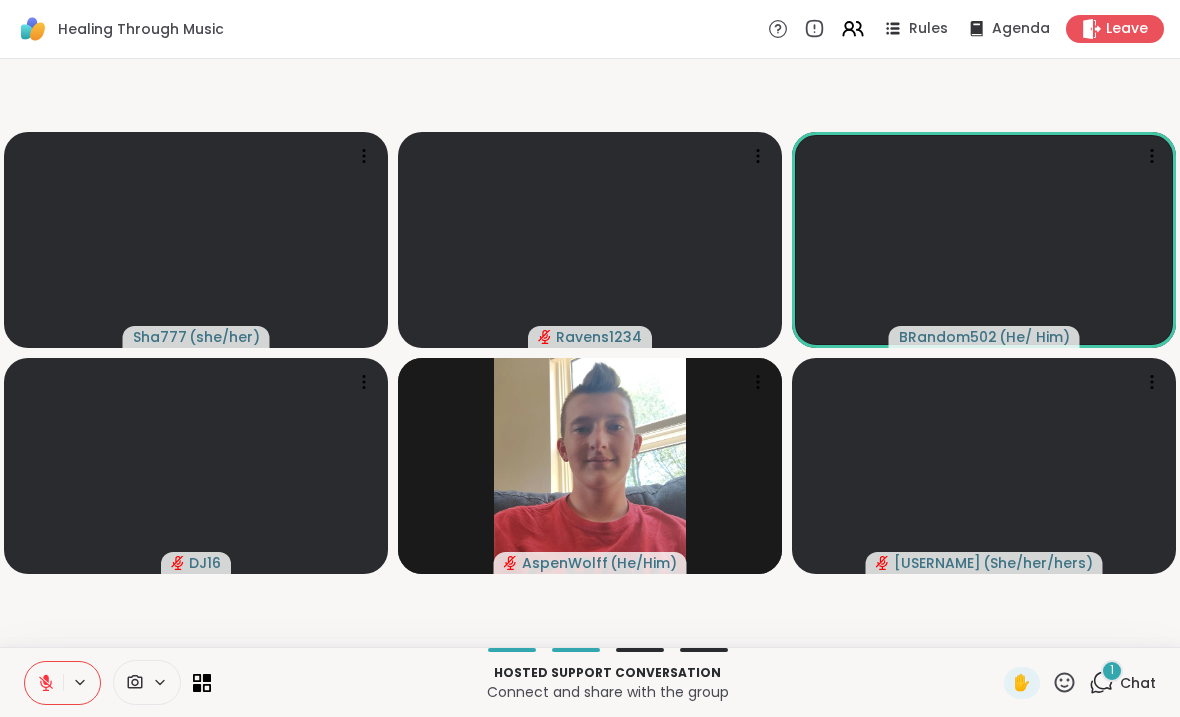 click 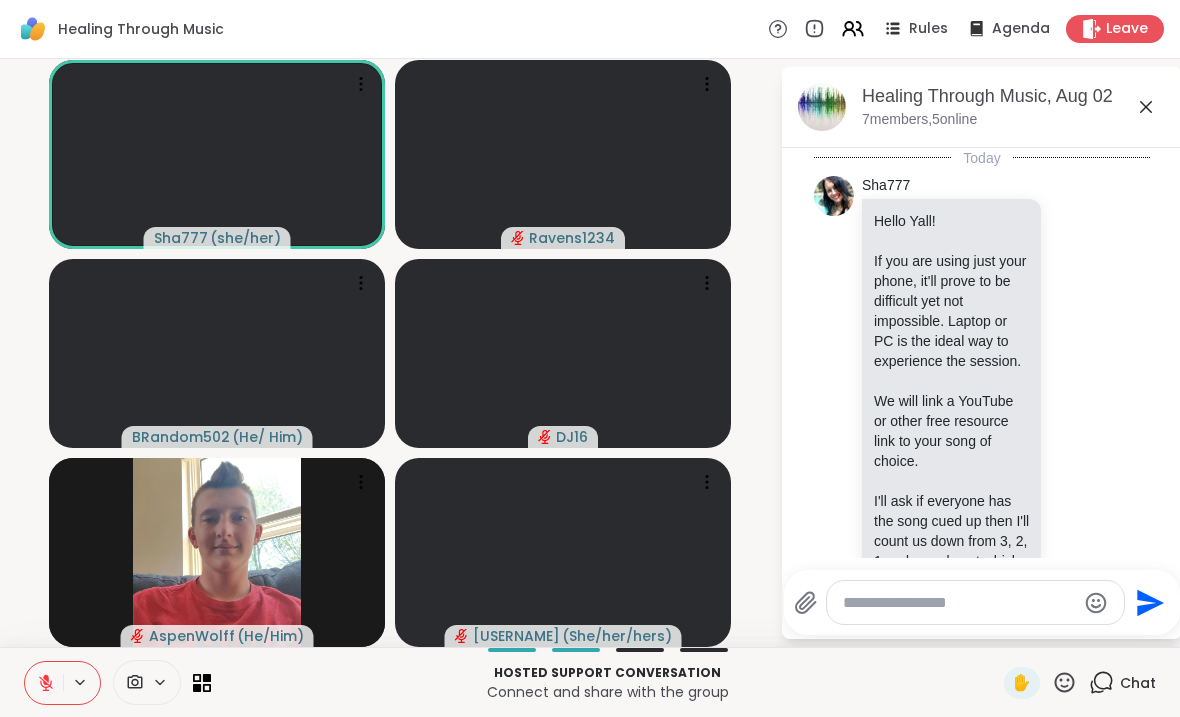 scroll, scrollTop: 5051, scrollLeft: 0, axis: vertical 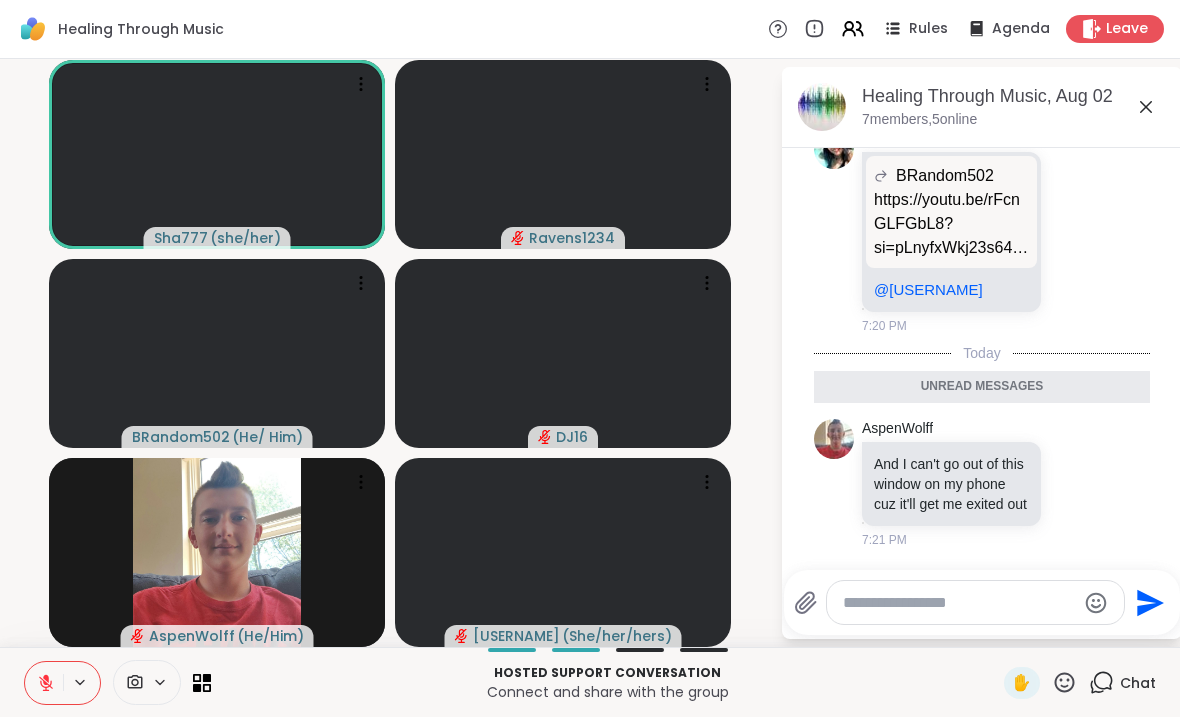 click on "Today Sha777 Hello Yall!
If you are using just your phone, it'll prove to be difficult yet not impossible. Laptop or PC is the ideal way to experience the session.
We will link a YouTube or other free resource link to your song of choice.
I'll ask if everyone has the song cued up then I'll count us down from 3, 2, 1 and say play at which point we all press play.
I understand some may run into ads and we won't all be in sync, but until ShareWell adds the screenshare option...this is the best way for all of us.
Kindly include a trigger warning if you feel your song might need it.
Metta 11:37 AM Sha777 YouTube Rudimental x Charlotte Plank x Vibe Chemistry - Dancing Is Healing (Lyrics) 🎵 Follow the official 7clouds playlist on Spotify : http://spoti.fi/2SJsUcZ​🎧 Rudimental x Charlotte Plank x Vibe Chemistry - Dancing Is Healing⏬ Download ... youtu.be/me3fOvW0oEg?si=UYsqFelv-TvUCG6h 11:38 AM • Edited Sha777 YouTube M83 - I Need You (Divergent Soundtrack)" at bounding box center [982, -2134] 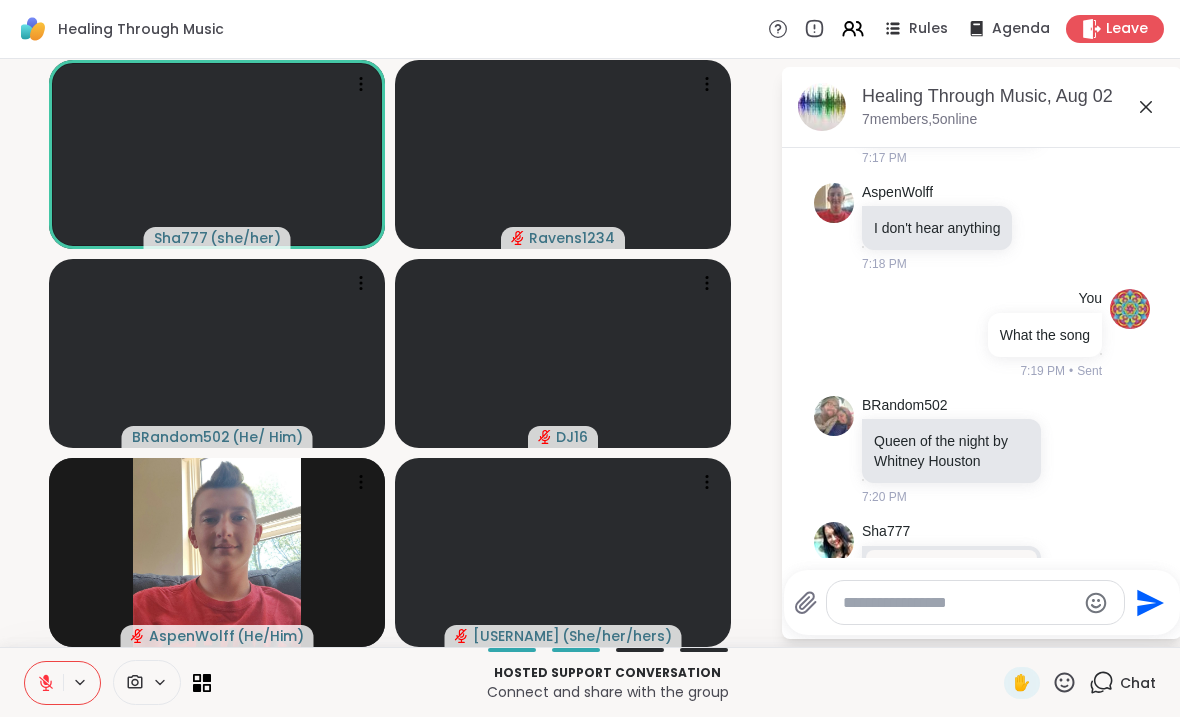 scroll, scrollTop: 4234, scrollLeft: 0, axis: vertical 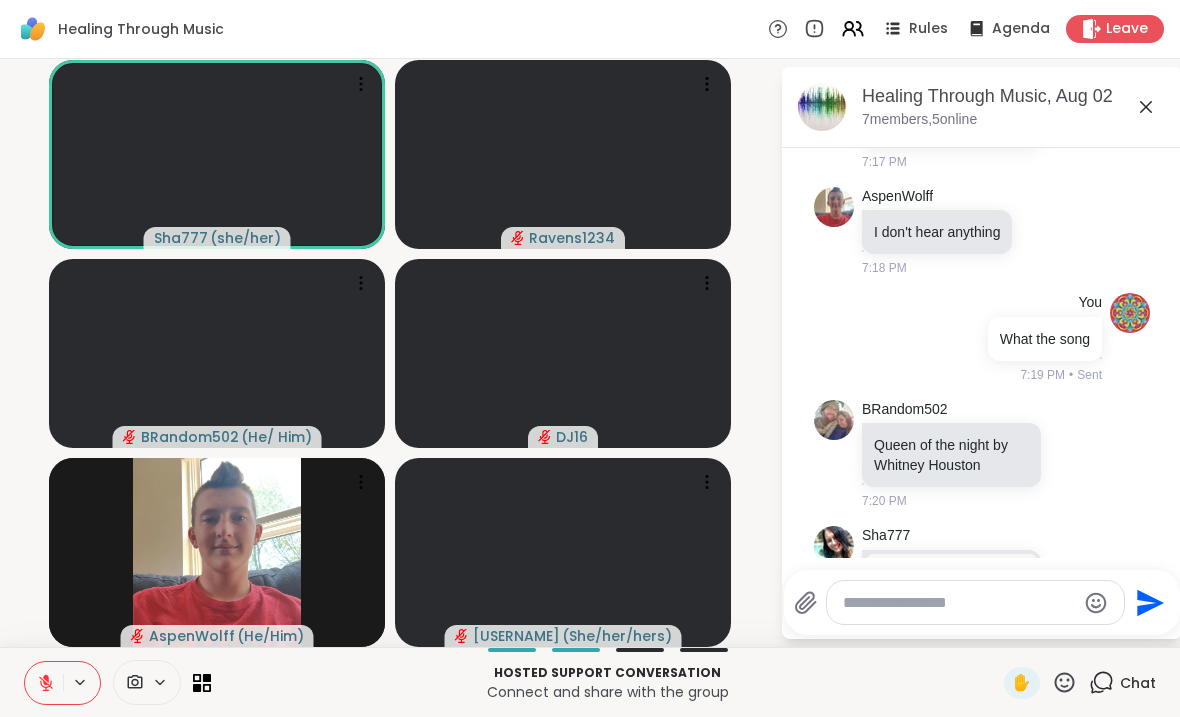 click at bounding box center (959, 603) 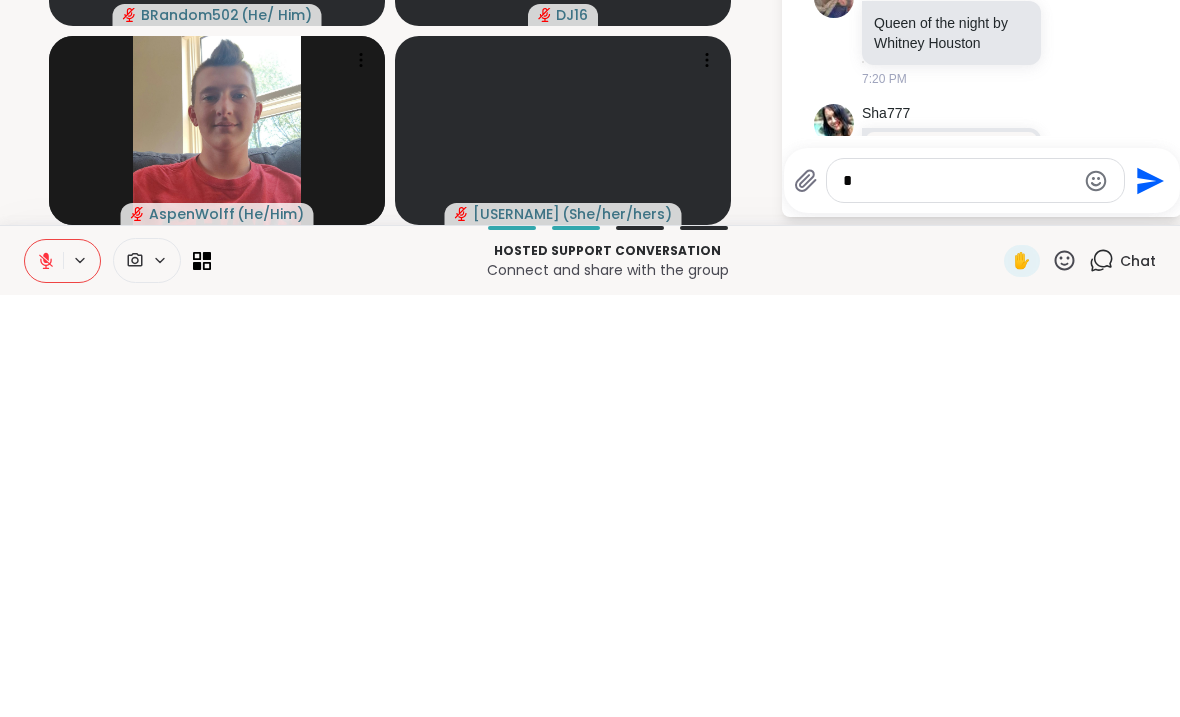 scroll, scrollTop: 0, scrollLeft: 0, axis: both 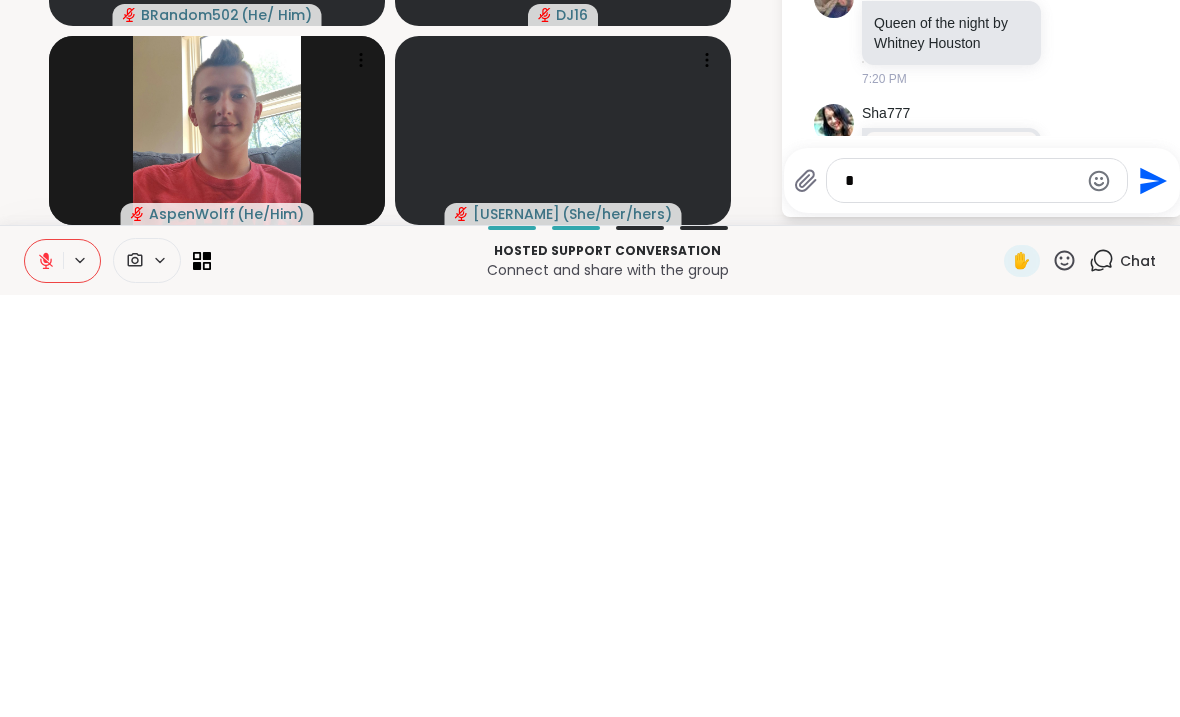type on "**" 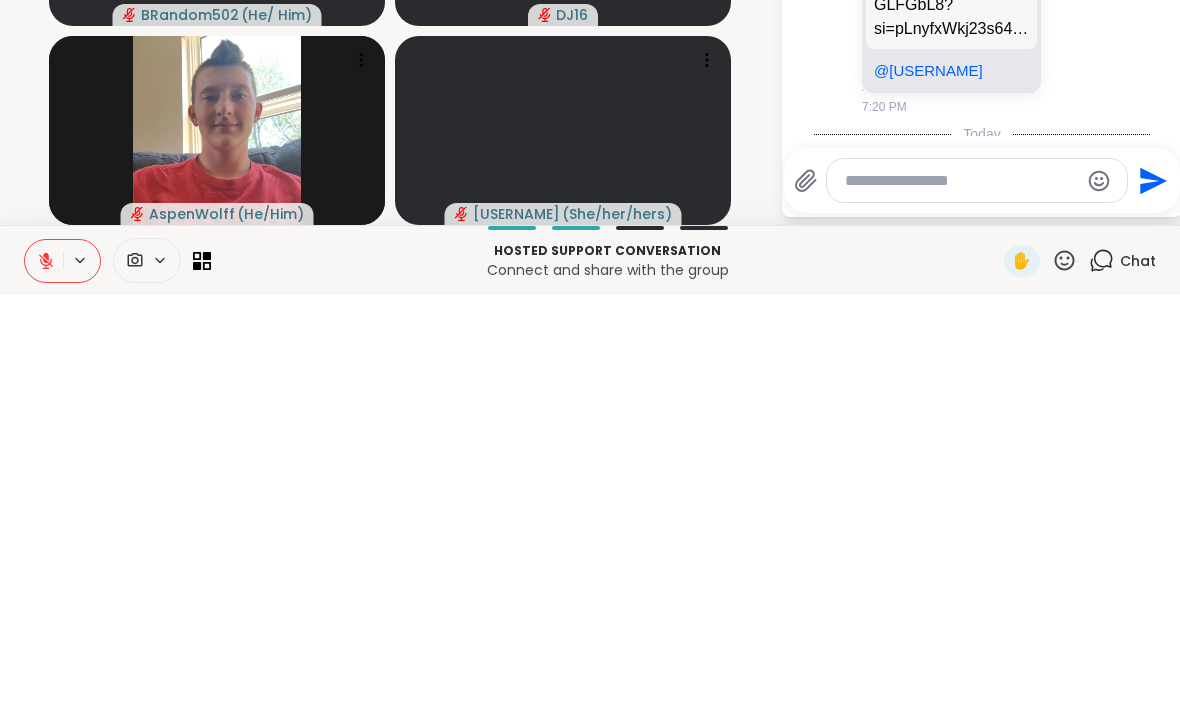 scroll, scrollTop: 4779, scrollLeft: 0, axis: vertical 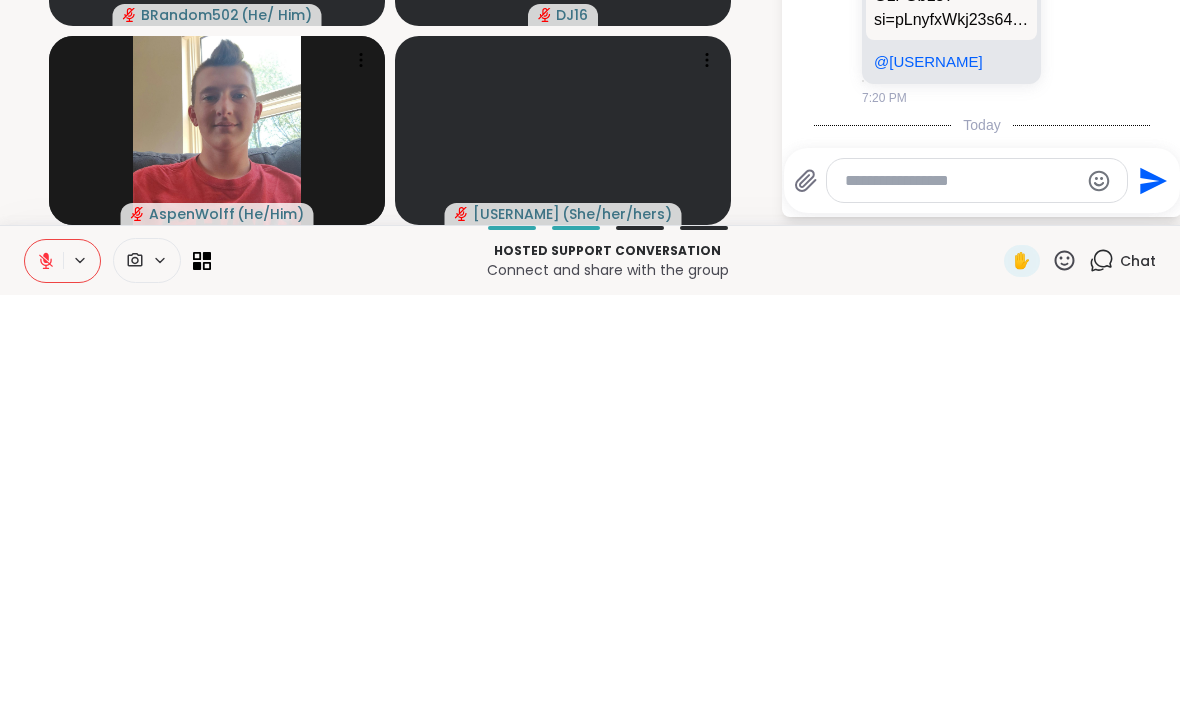 click on "Hosted support conversation Connect and share with the group ✋ Chat" at bounding box center [590, 682] 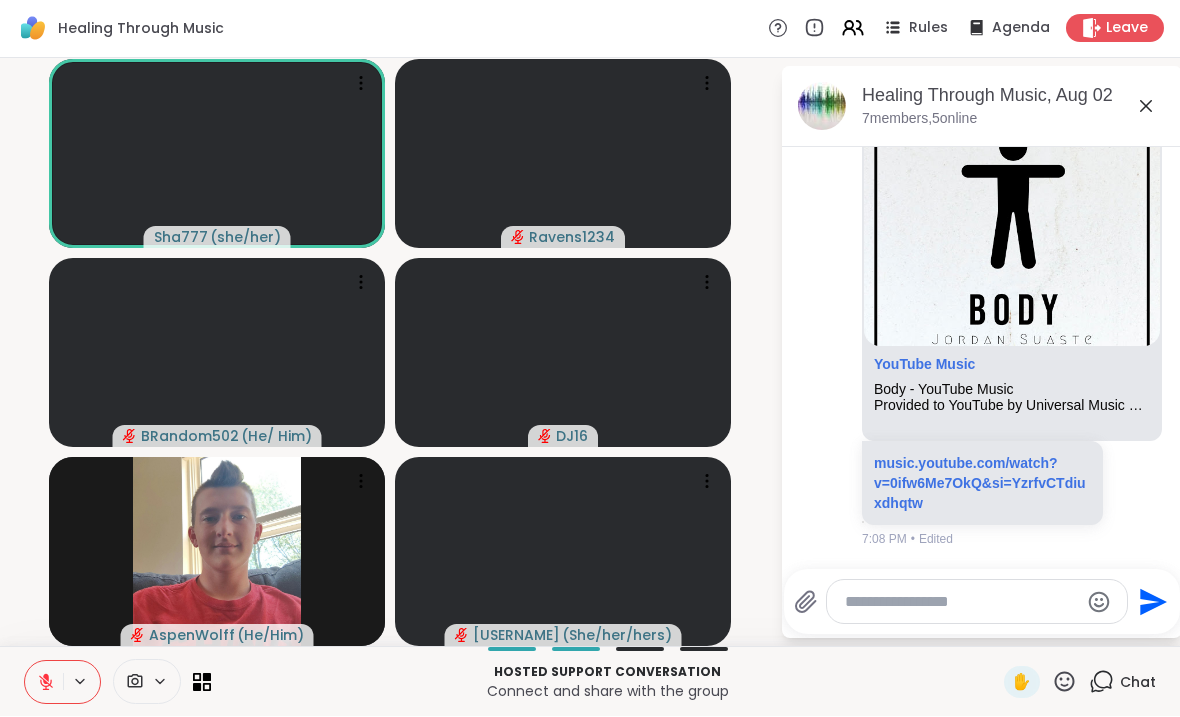 scroll, scrollTop: 2963, scrollLeft: 0, axis: vertical 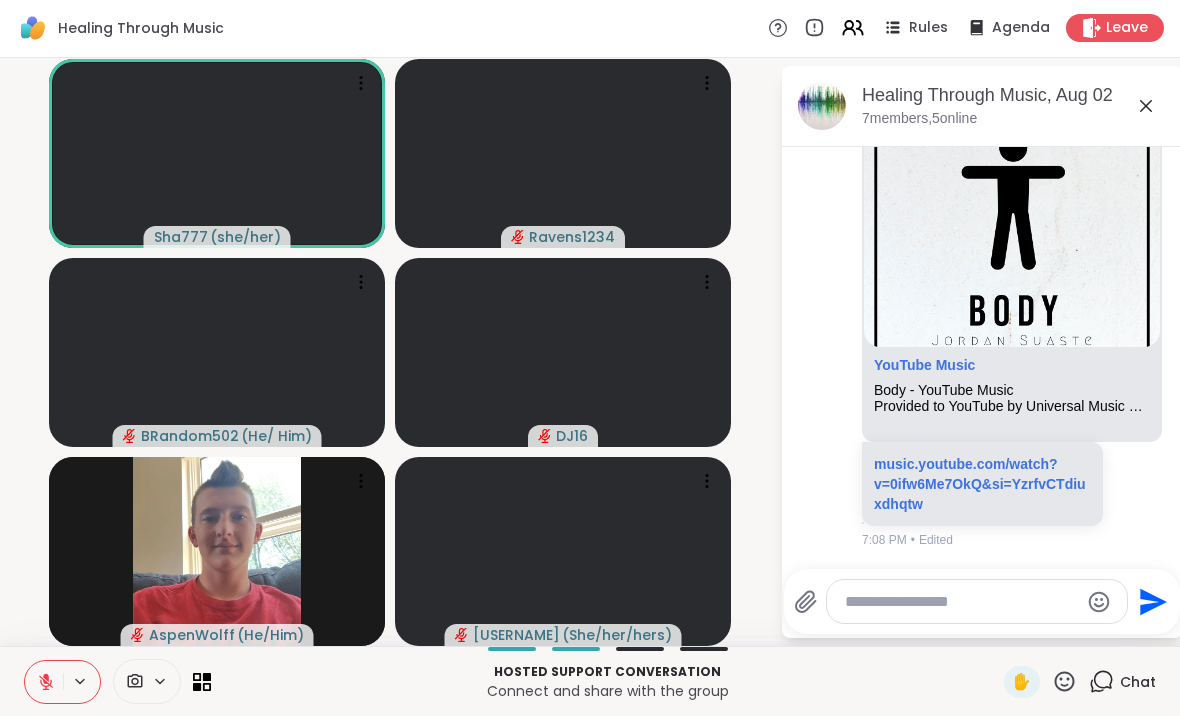 click at bounding box center (961, 603) 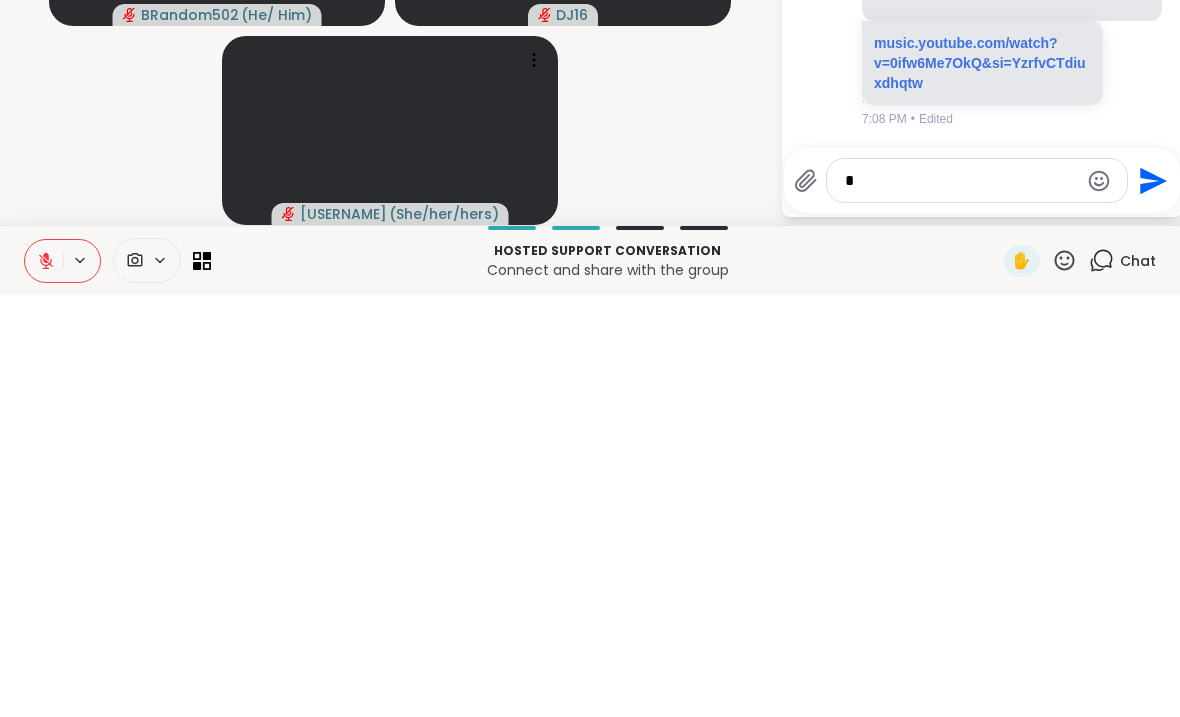 scroll, scrollTop: 0, scrollLeft: 0, axis: both 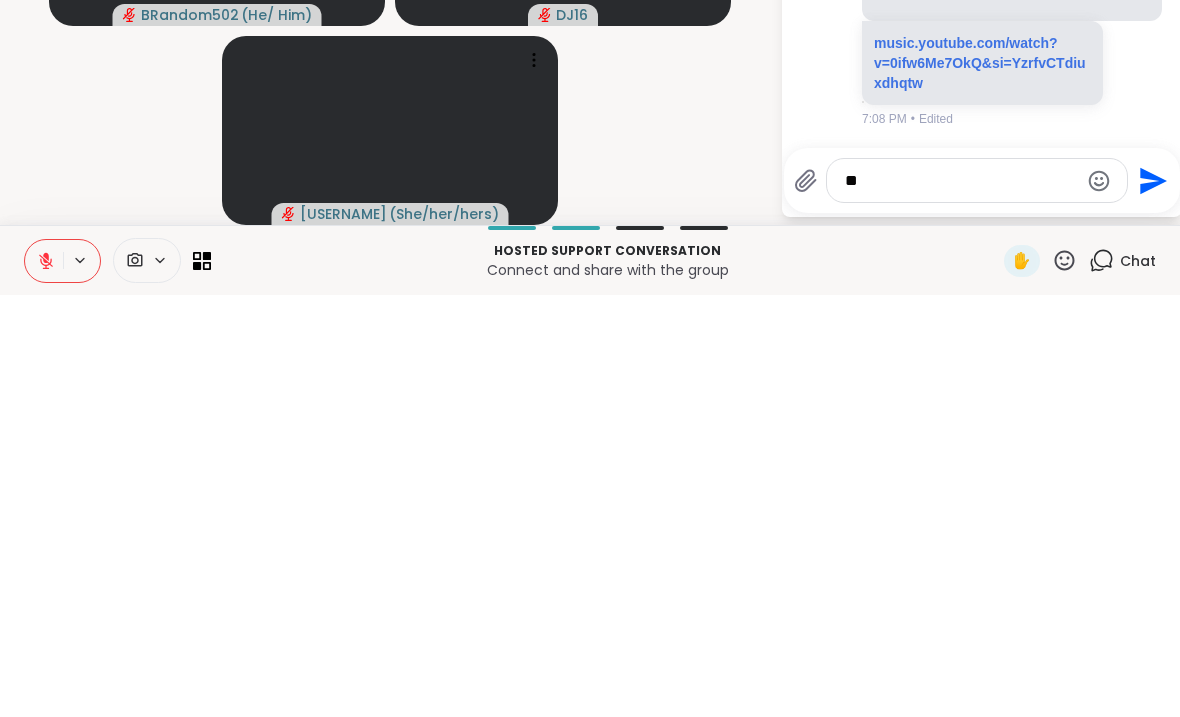 type on "**" 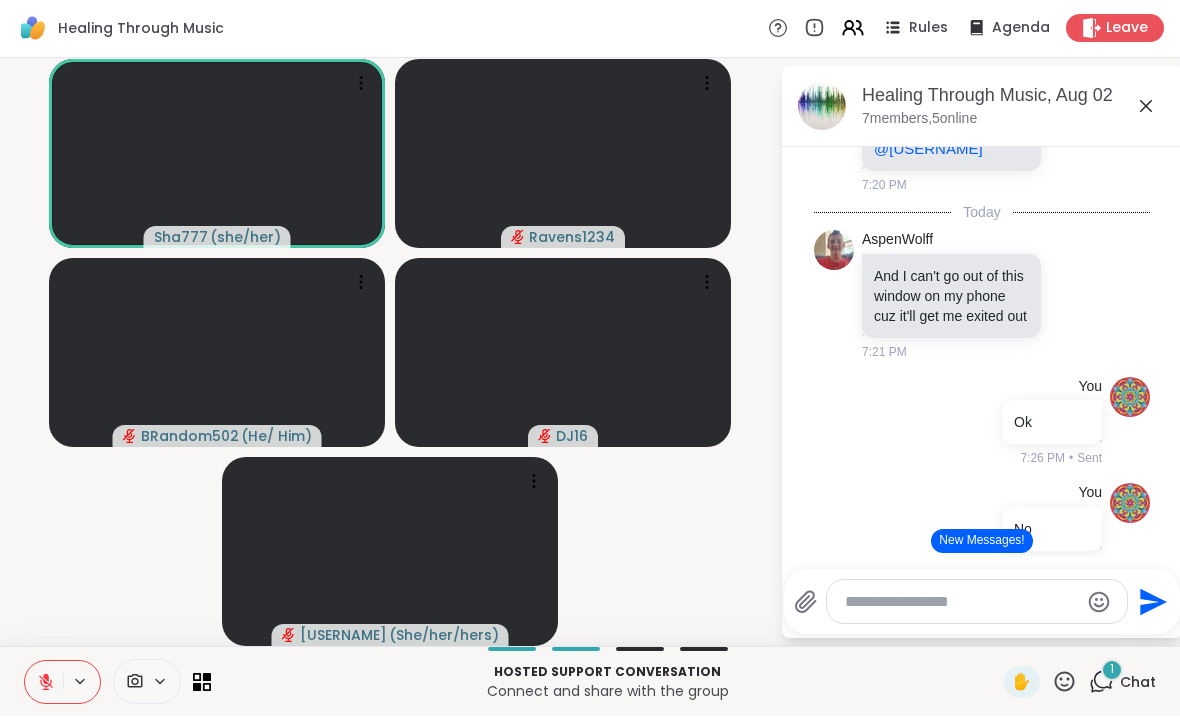 scroll, scrollTop: 5458, scrollLeft: 0, axis: vertical 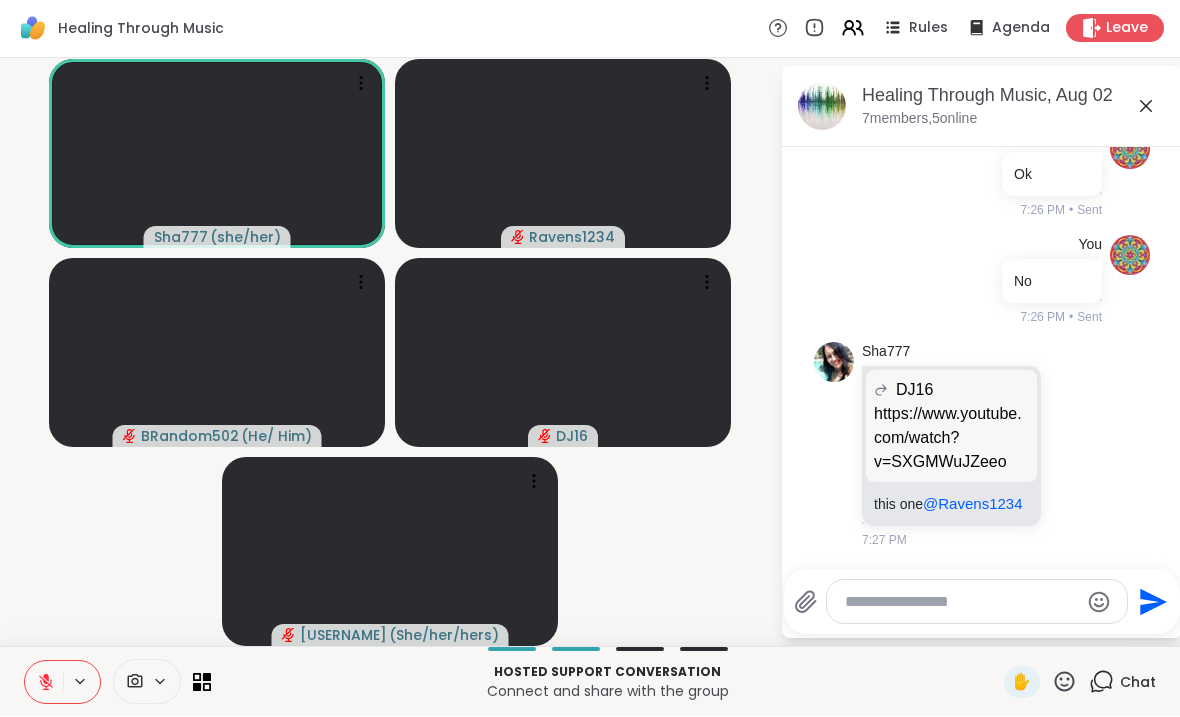 click on "https://www.youtube.com/watch?v=SXGMWuJZeeo" at bounding box center [951, 439] 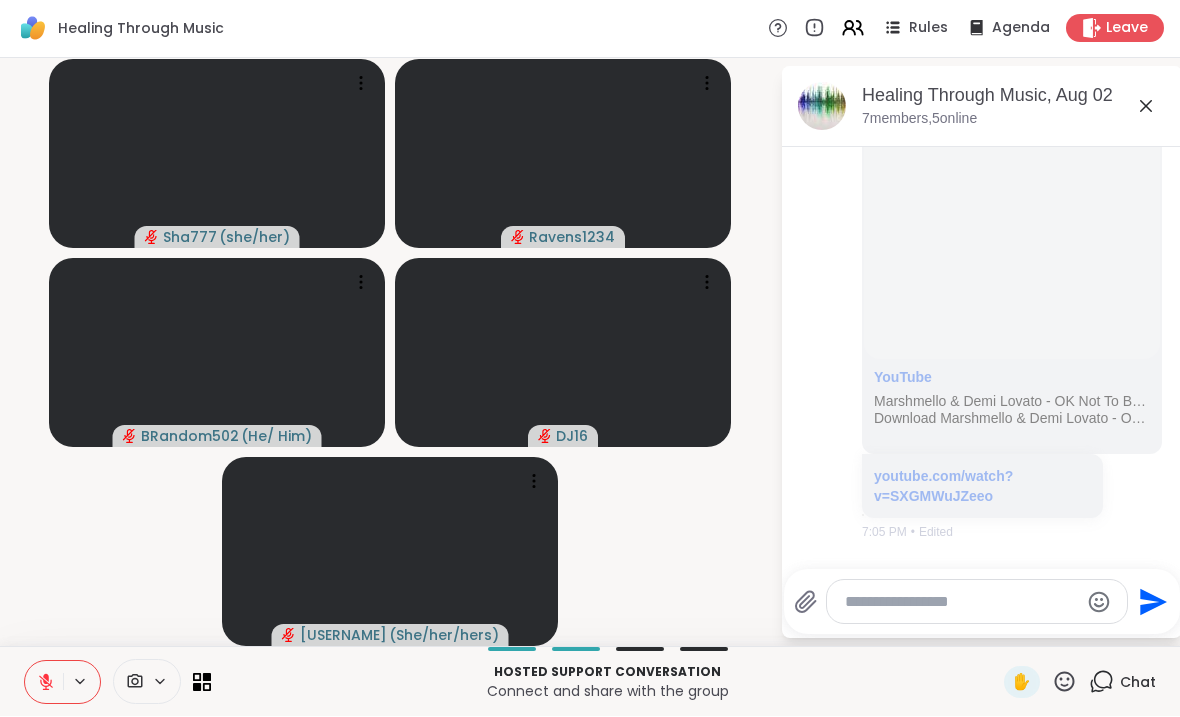 click on "youtube.com/watch?v=SXGMWuJZeeo" at bounding box center [943, 487] 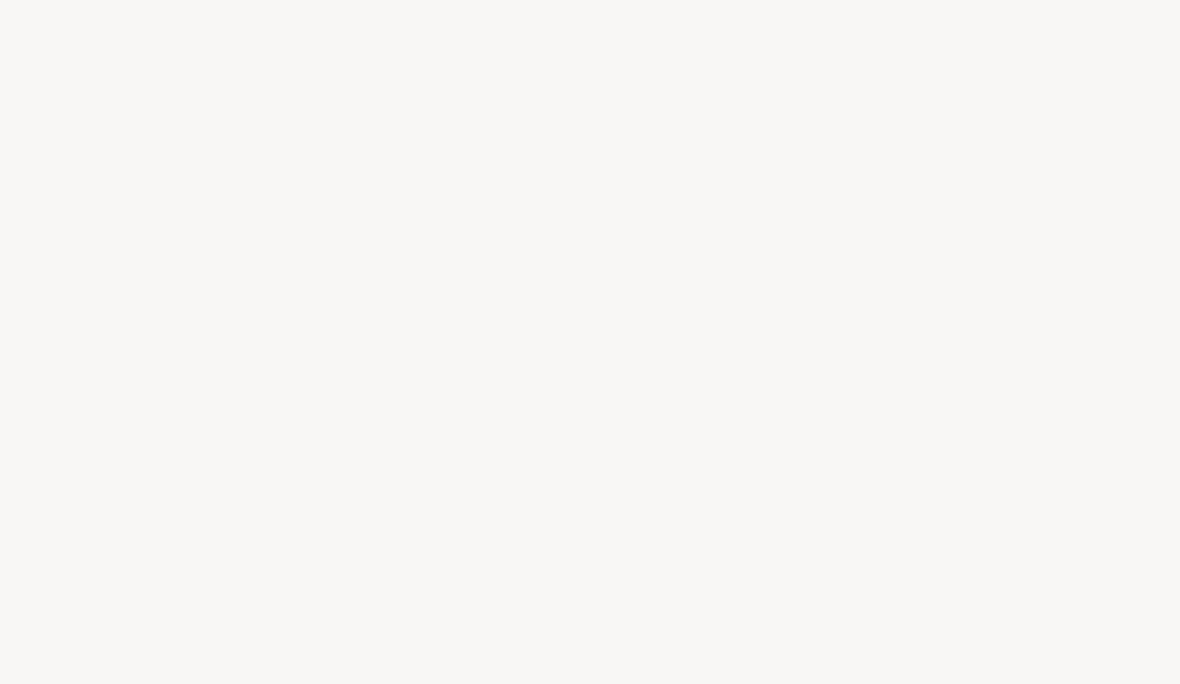 click at bounding box center (590, 342) 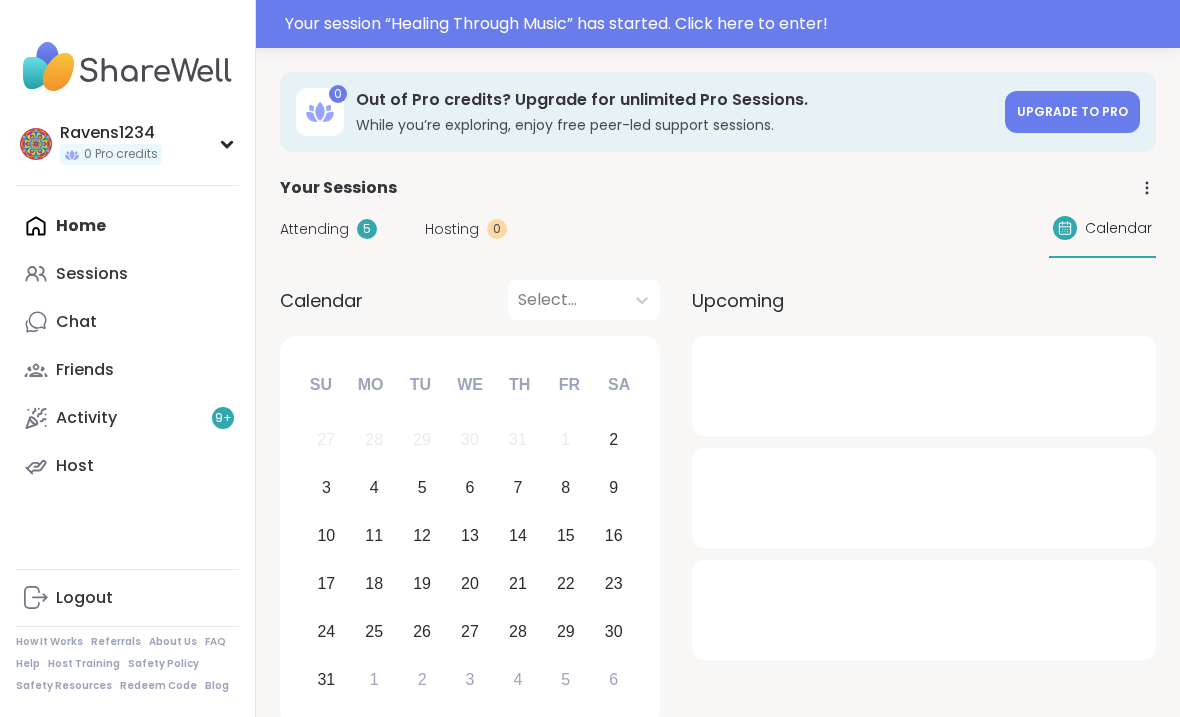 scroll, scrollTop: 0, scrollLeft: 0, axis: both 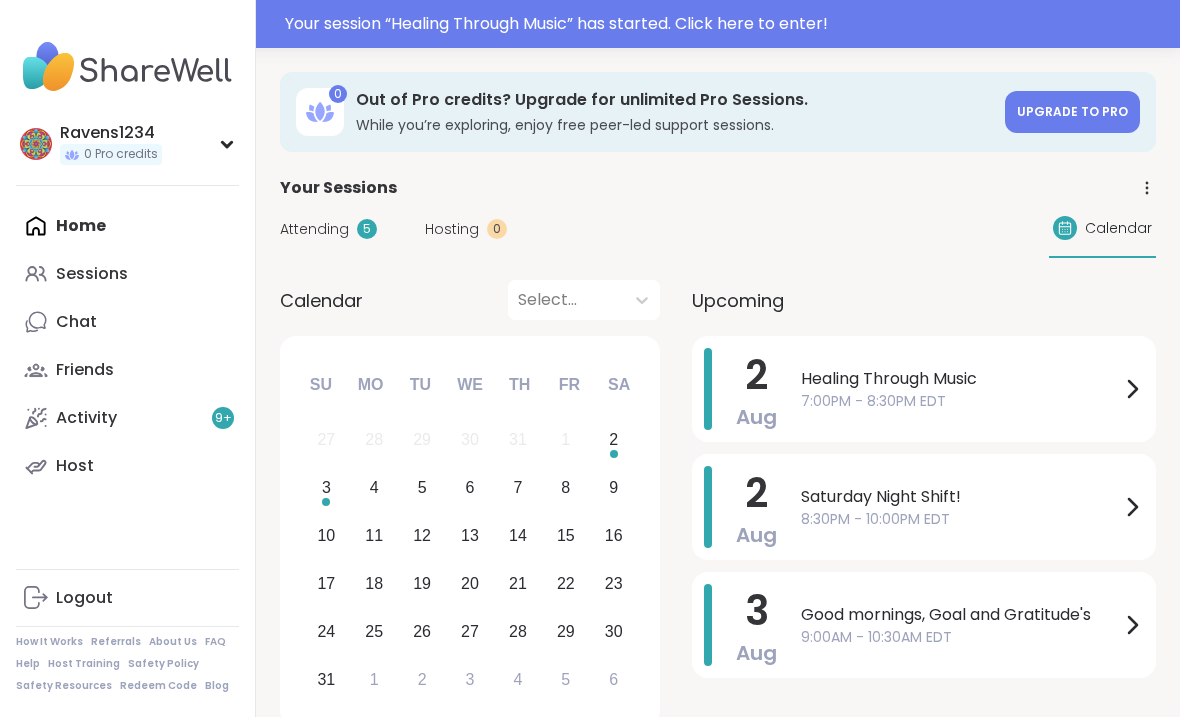 click on "Healing Through Music" at bounding box center [960, 379] 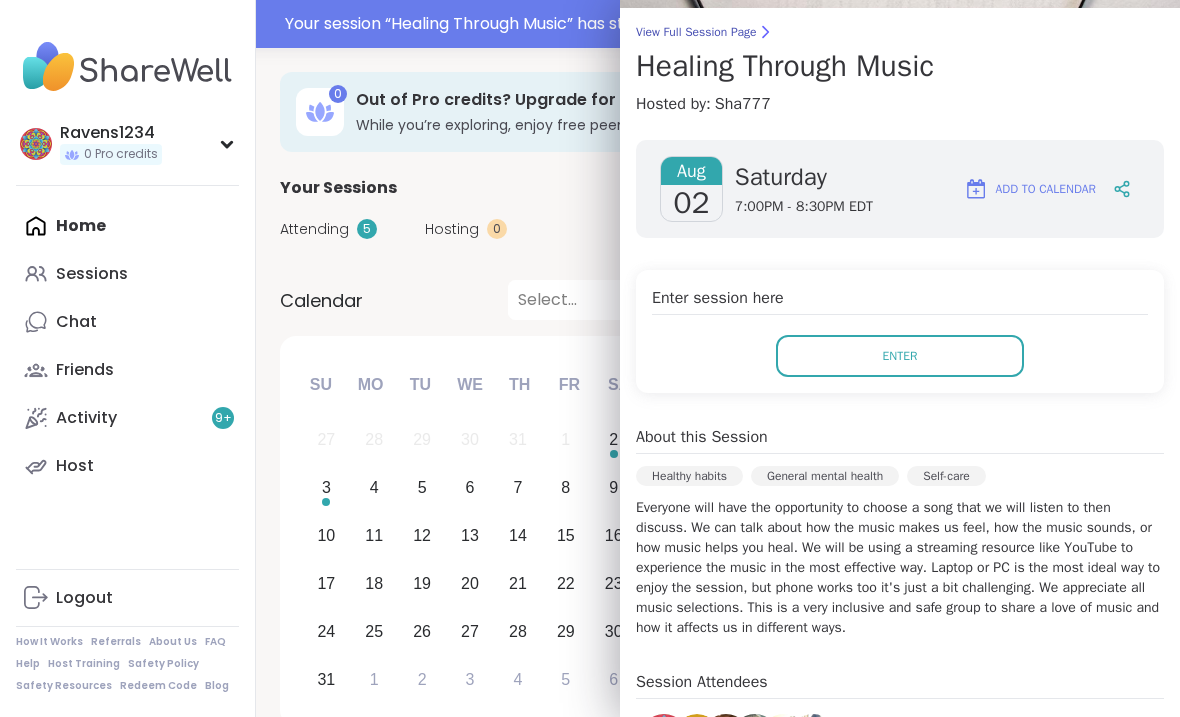 scroll, scrollTop: 153, scrollLeft: 0, axis: vertical 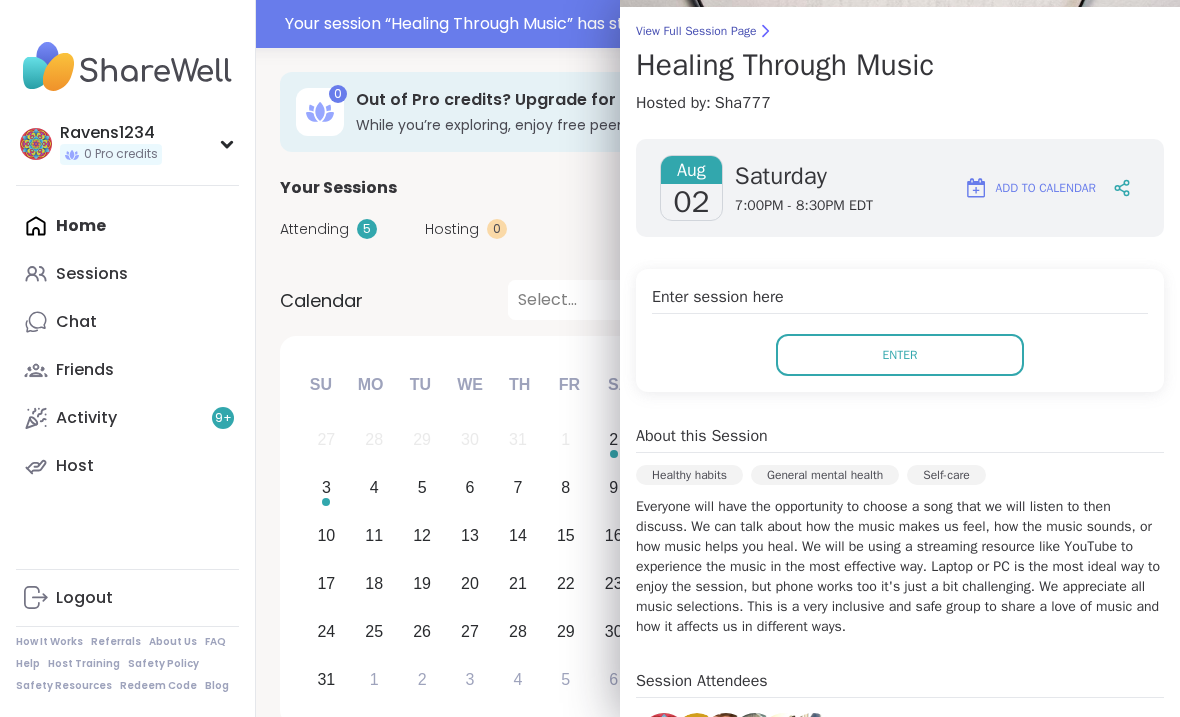 click on "Enter" at bounding box center [900, 355] 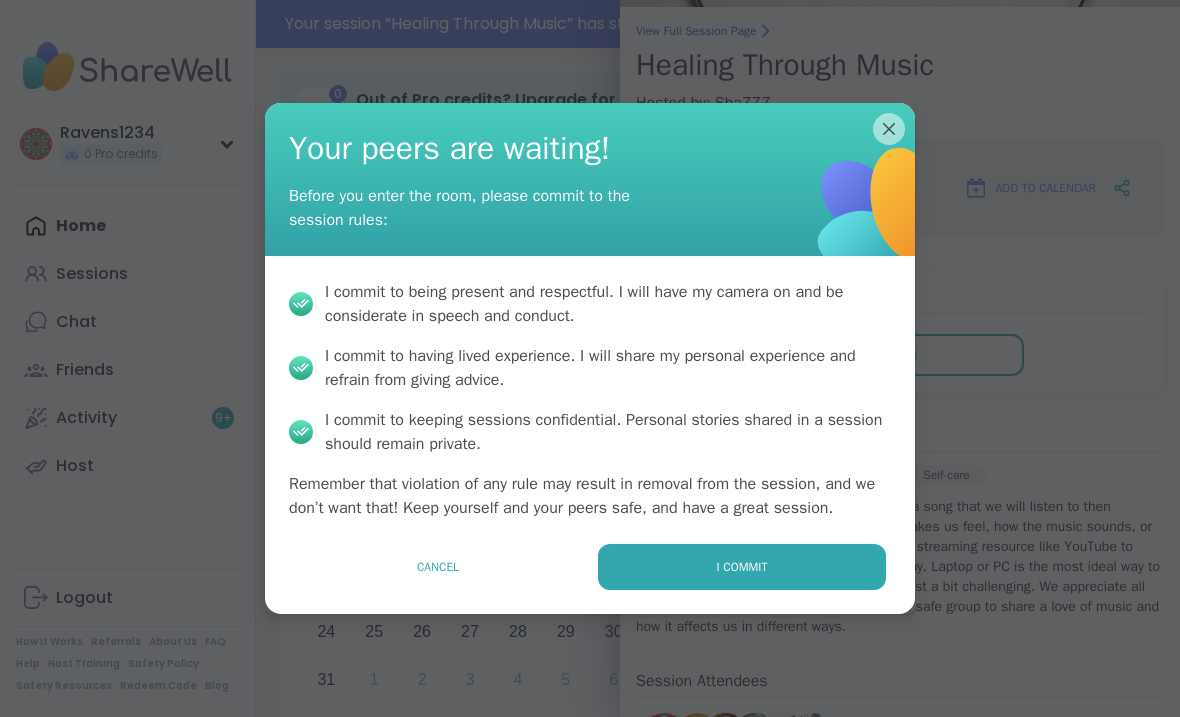 click on "I commit" at bounding box center (742, 567) 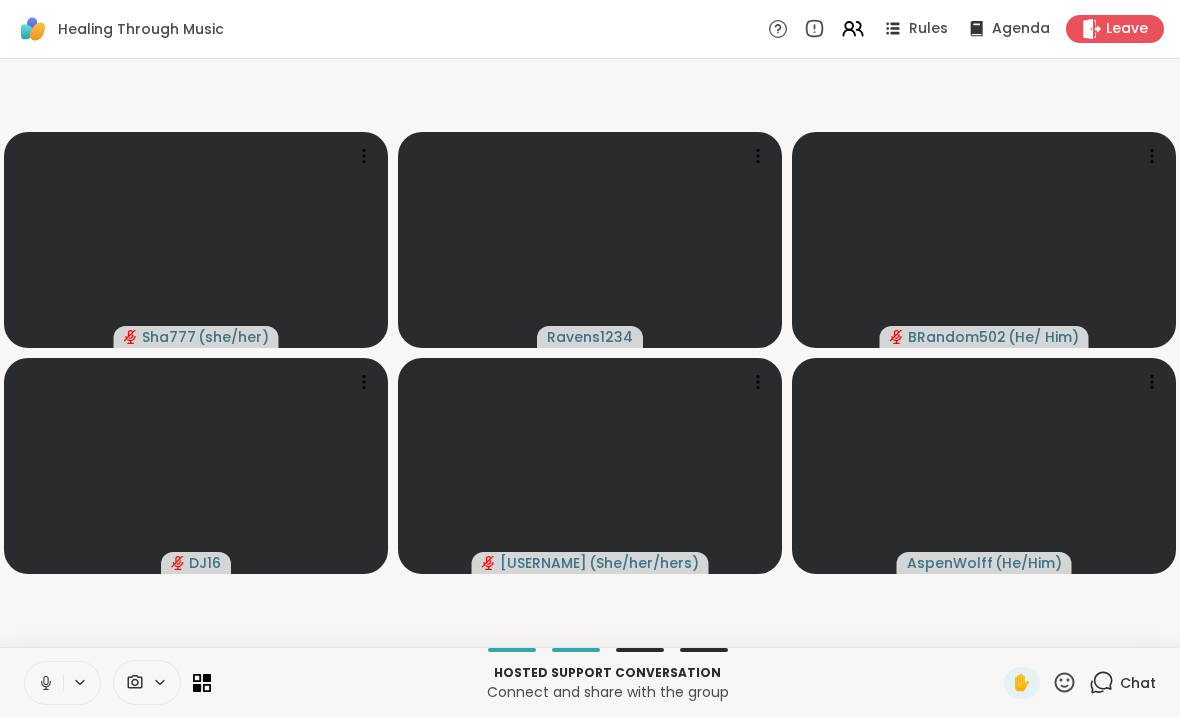 click on "Chat" at bounding box center [1138, 683] 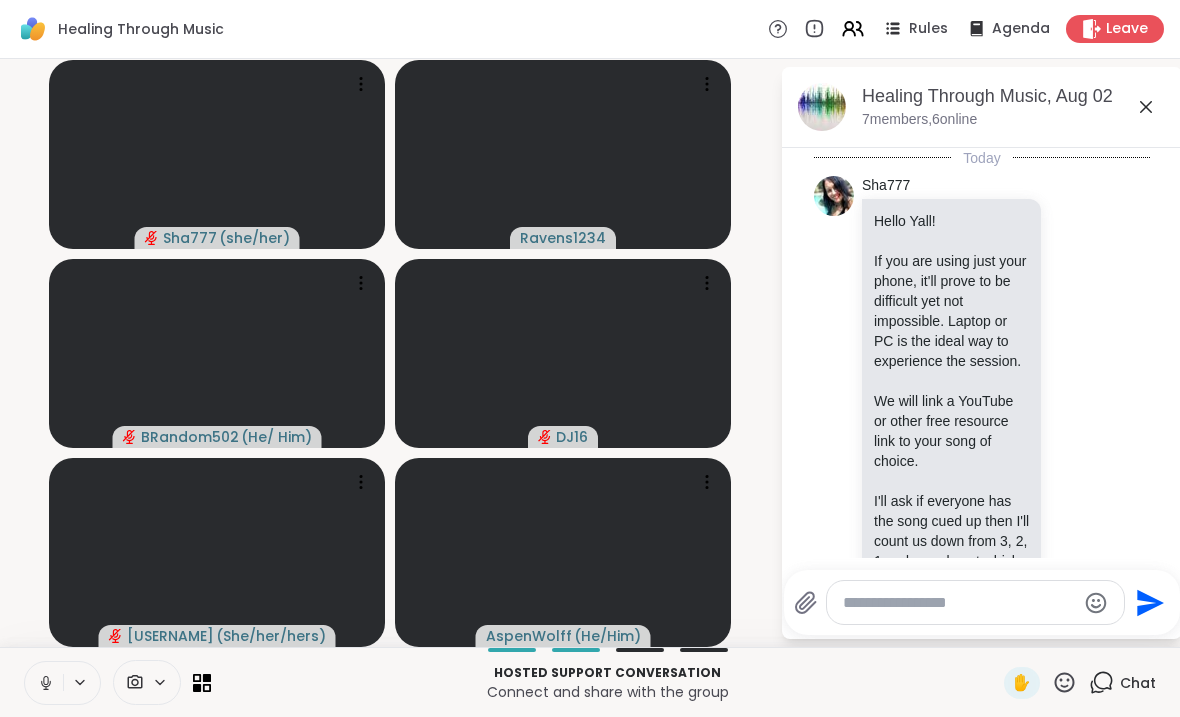 scroll, scrollTop: 5438, scrollLeft: 0, axis: vertical 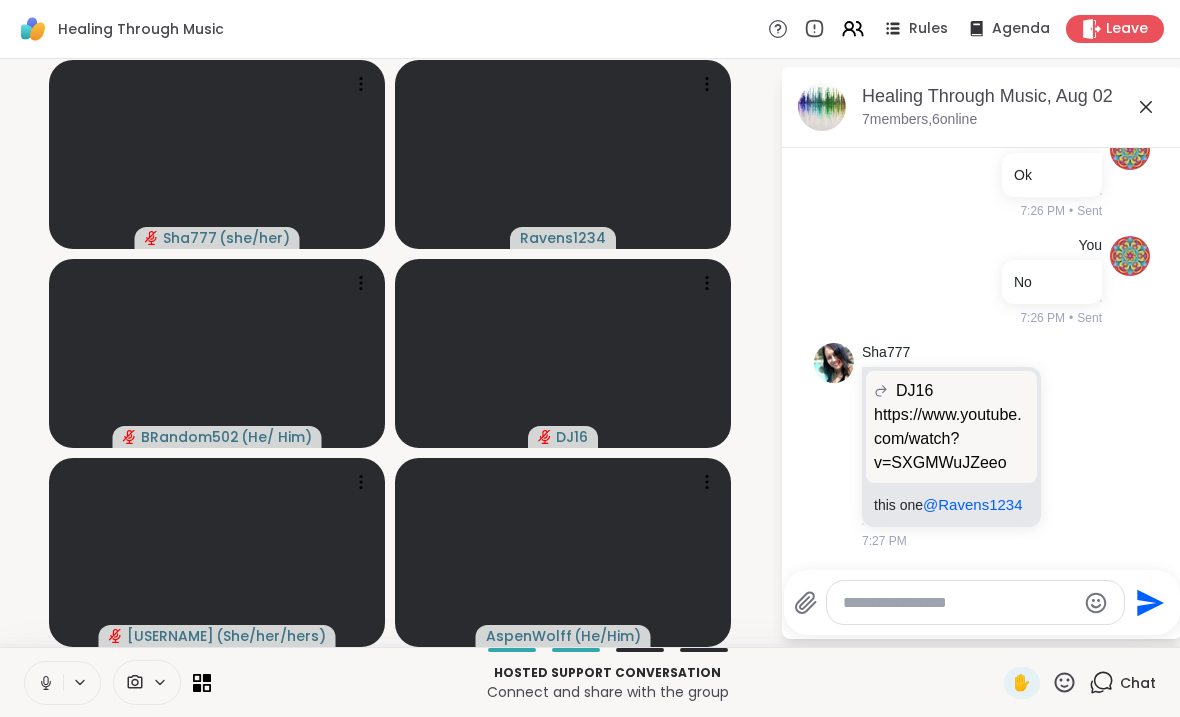 click at bounding box center [959, 603] 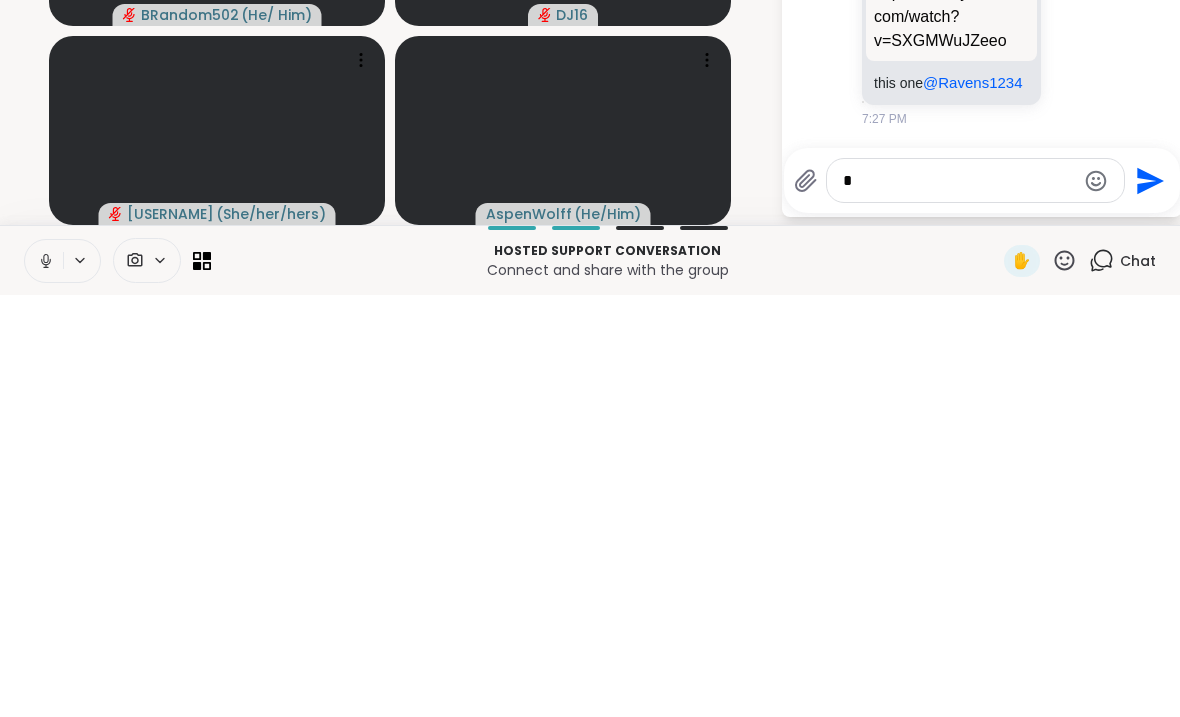 scroll, scrollTop: 0, scrollLeft: 0, axis: both 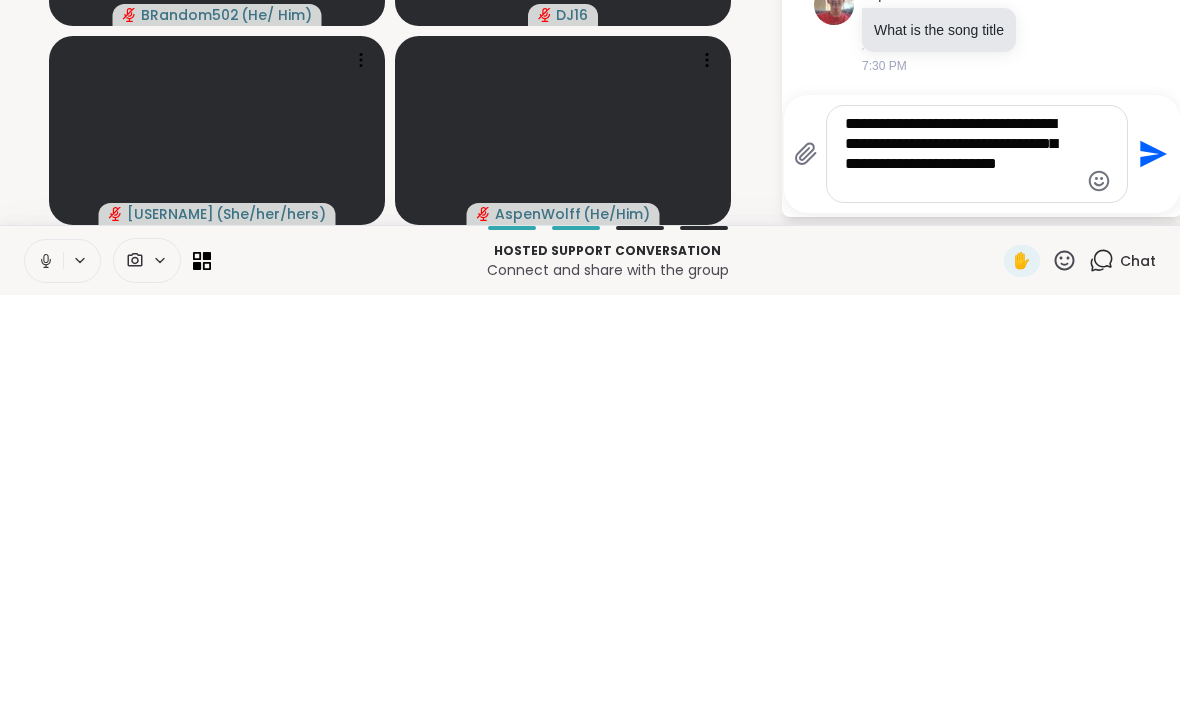 type on "**********" 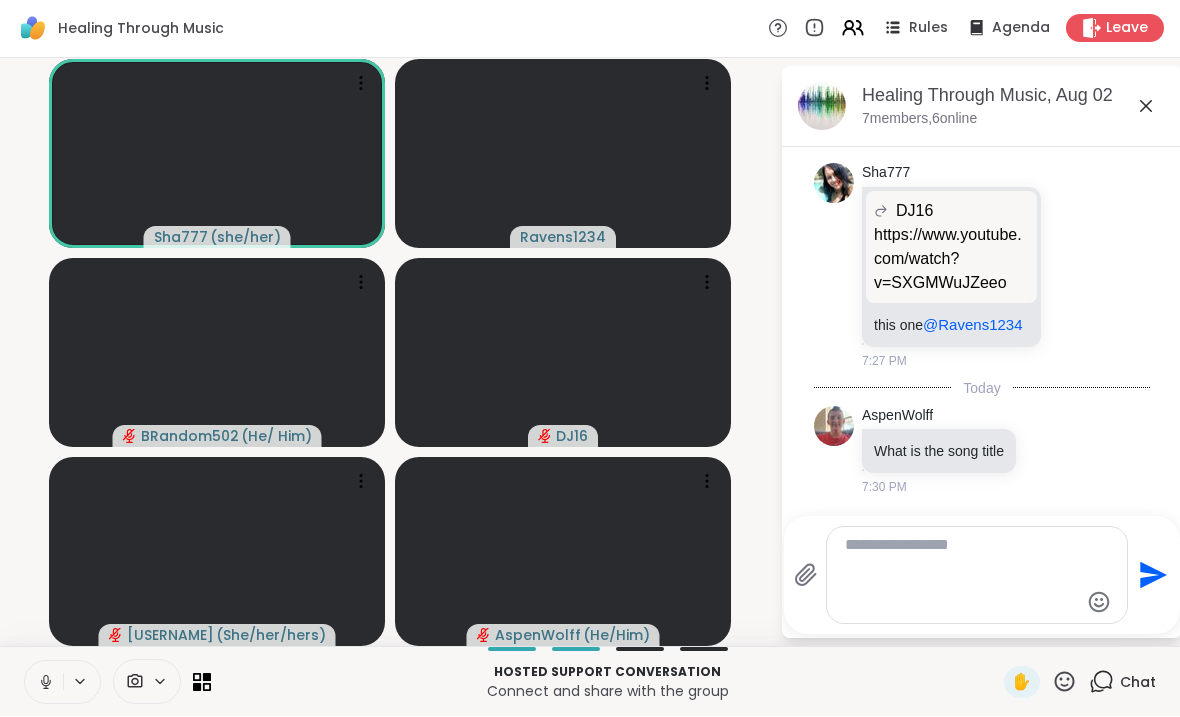 scroll, scrollTop: 5750, scrollLeft: 0, axis: vertical 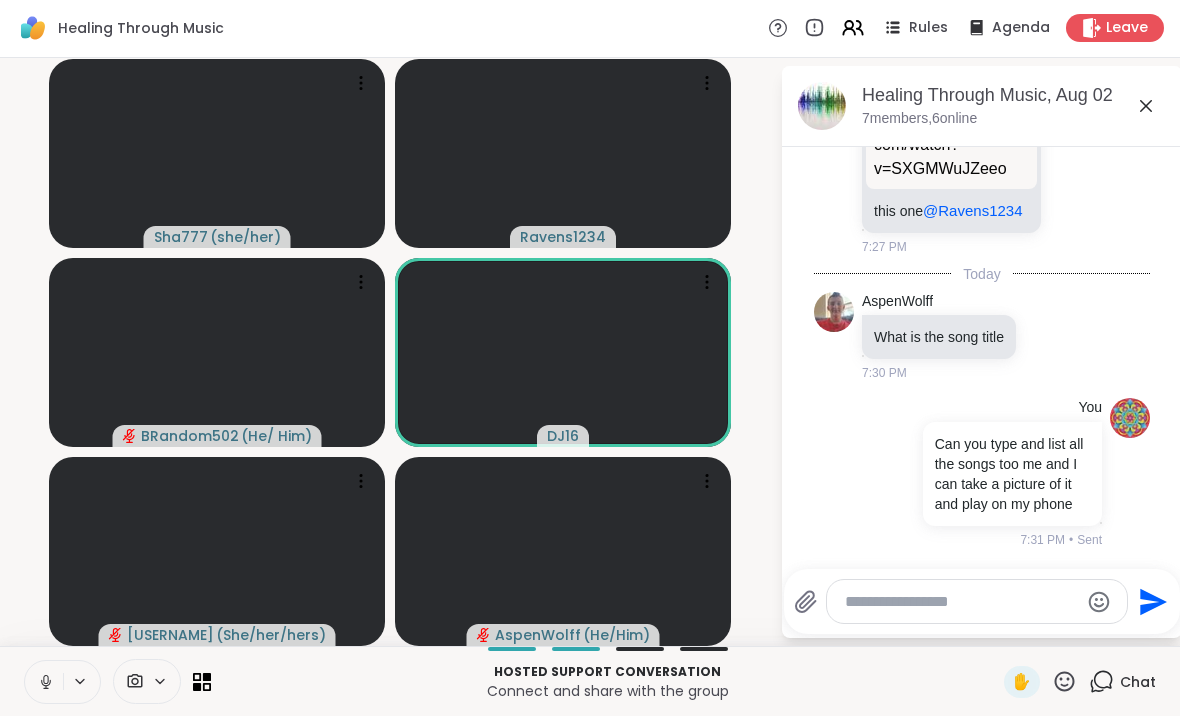 click on "Hosted support conversation Connect and share with the group ✋ Chat" at bounding box center (590, 682) 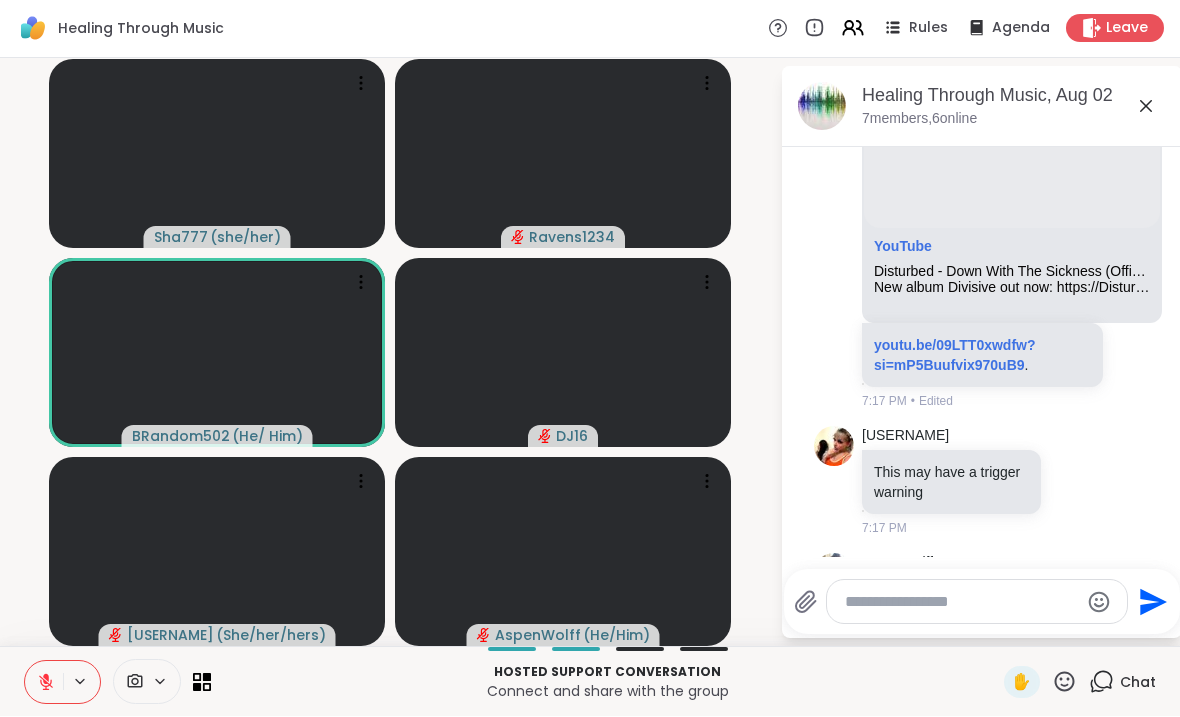 scroll, scrollTop: 3864, scrollLeft: 0, axis: vertical 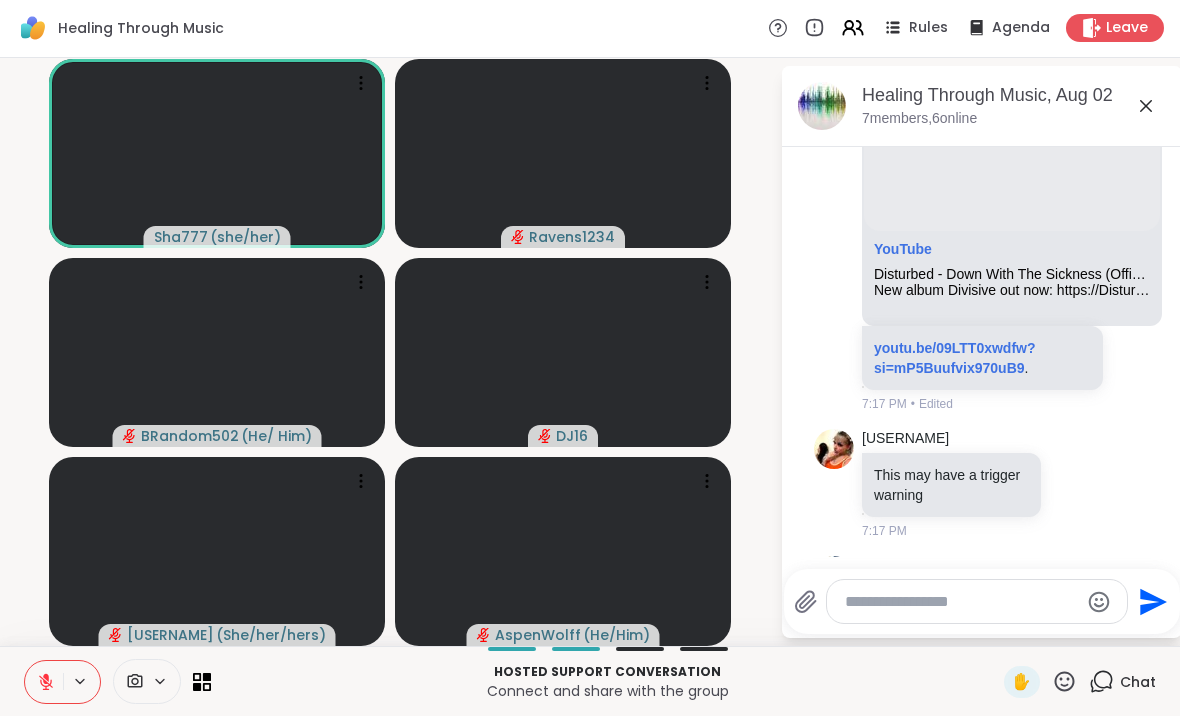 click on "angelgetsmewetter27 YouTube Disturbed - Down With The Sickness (Official Music Video) [HD UPGRADE] New album Divisive out now: https://Disturbed.lnk.to/Divisive🔔 Subscribe to the channel: https://youtube.com/c/DisturbedTV/?sub_confirmation=1See Disturbed ... youtu.be/09LTT0xwdfw?si=mP5Buufvix970uB9 . 7:17 PM • Edited" at bounding box center (982, 176) 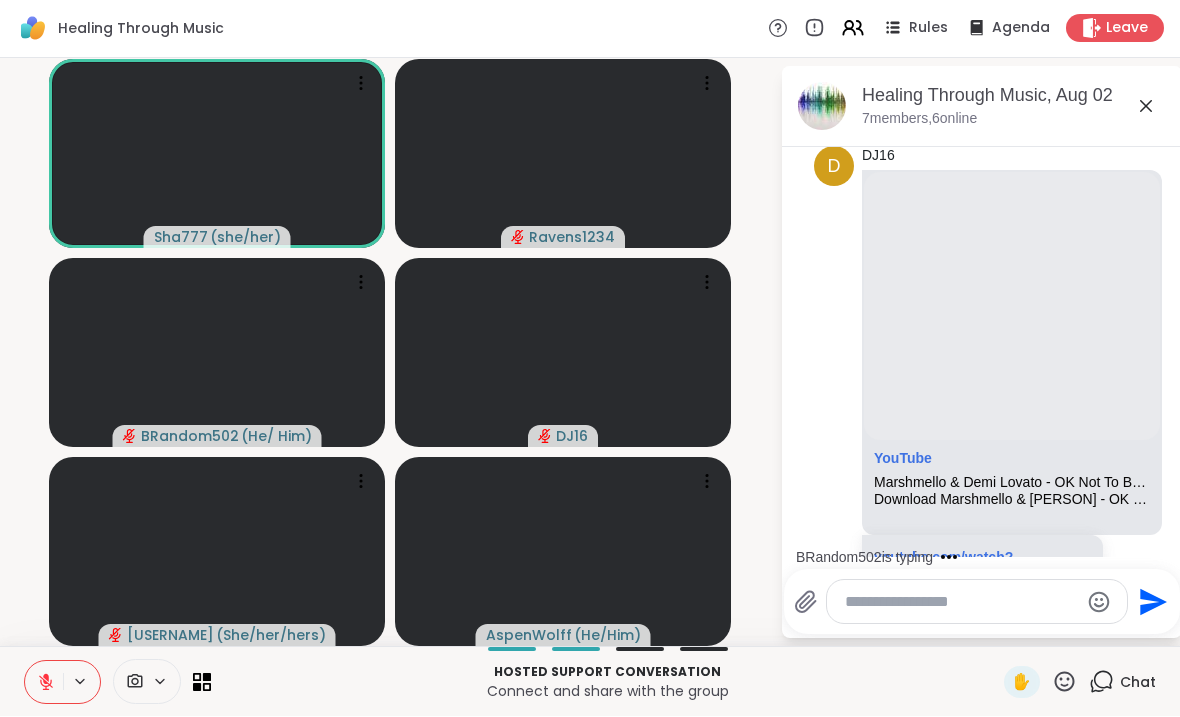 scroll, scrollTop: 2399, scrollLeft: 0, axis: vertical 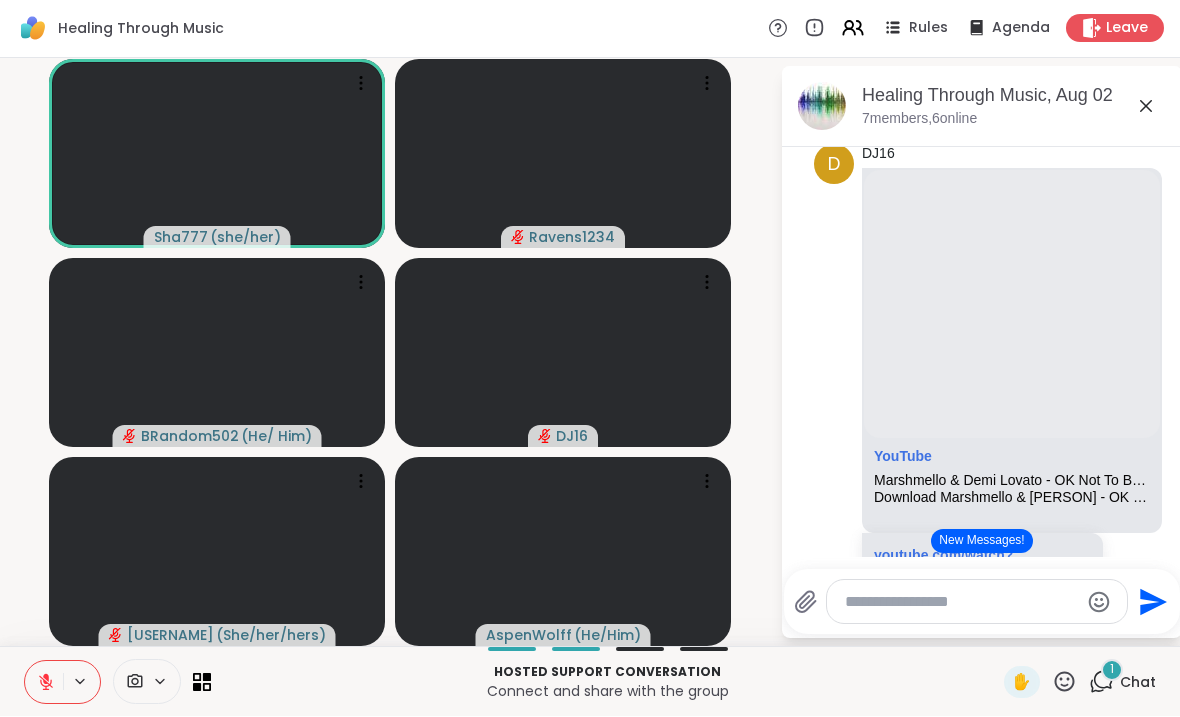 click at bounding box center [44, 683] 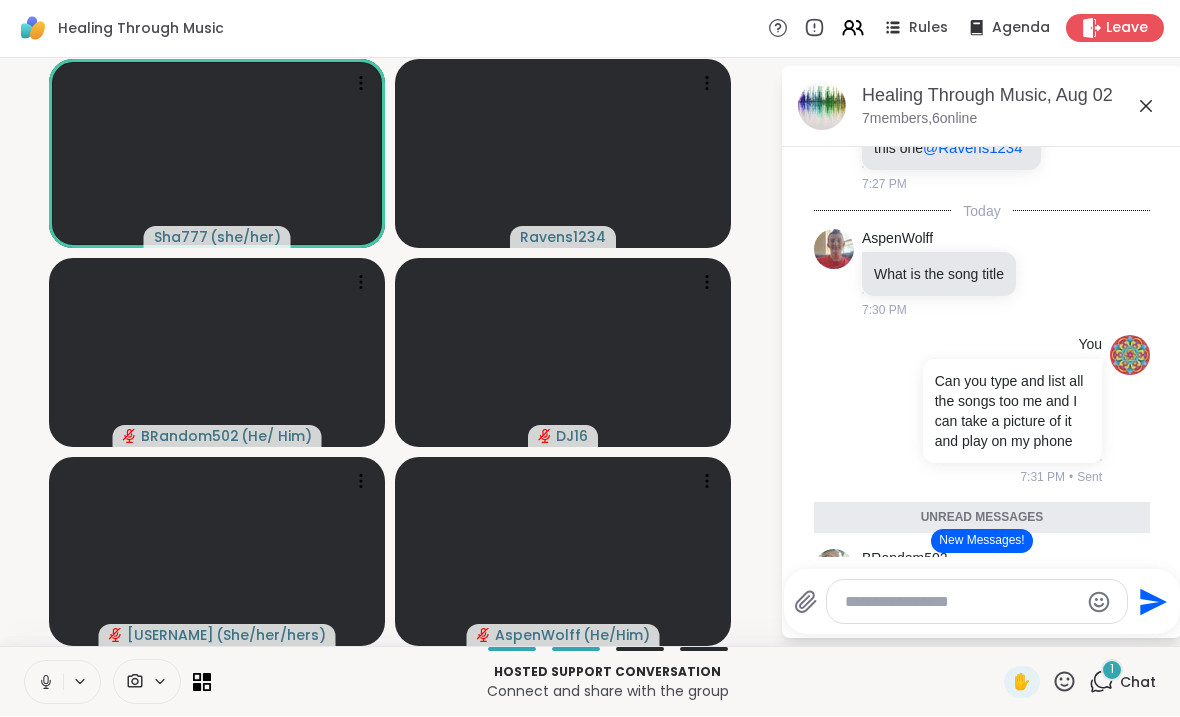 scroll, scrollTop: 5876, scrollLeft: 0, axis: vertical 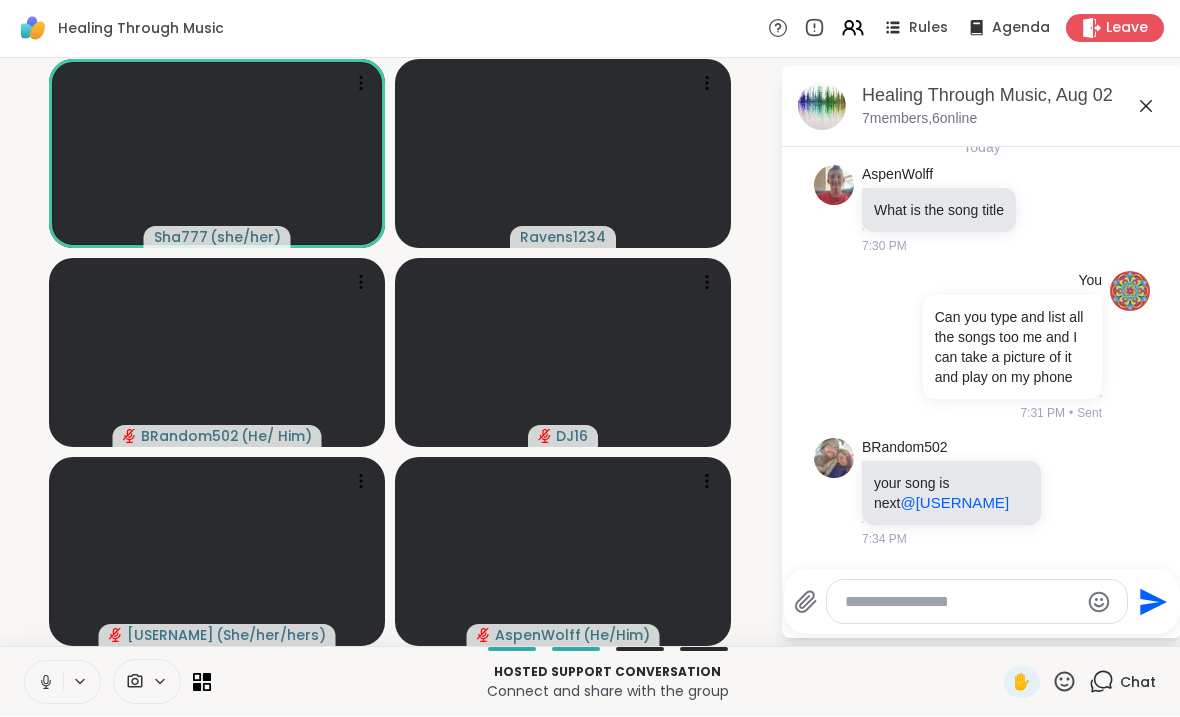 click at bounding box center (961, 603) 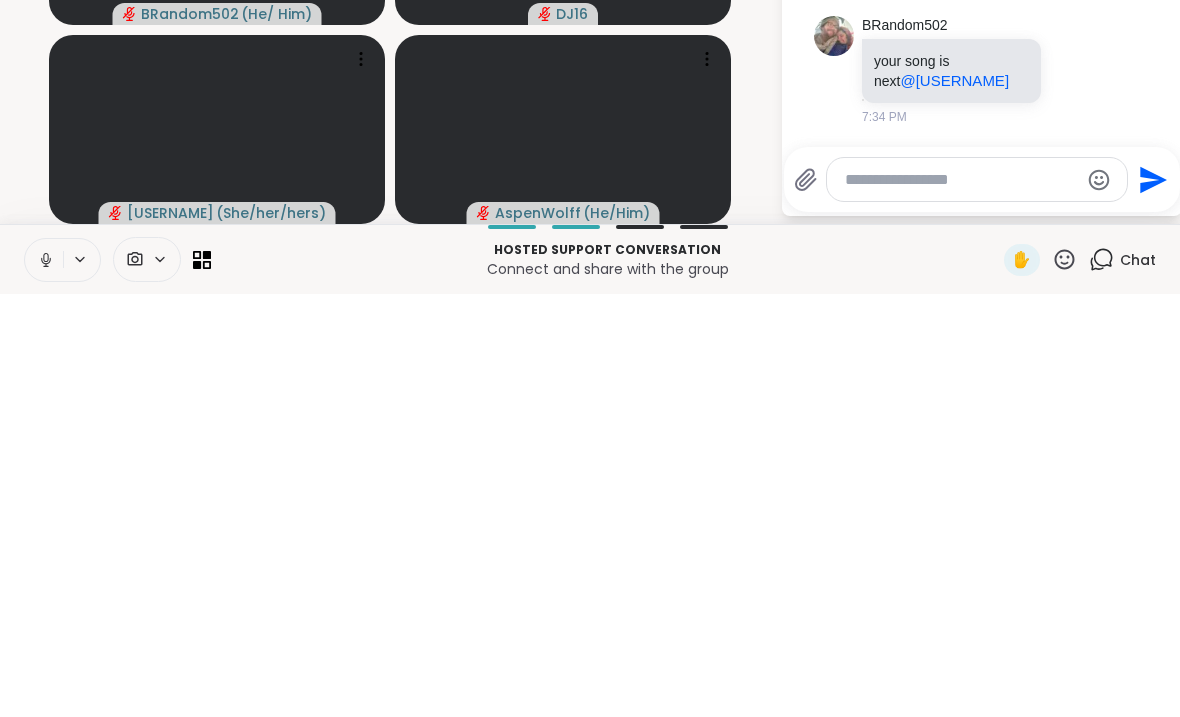 scroll, scrollTop: 1, scrollLeft: 0, axis: vertical 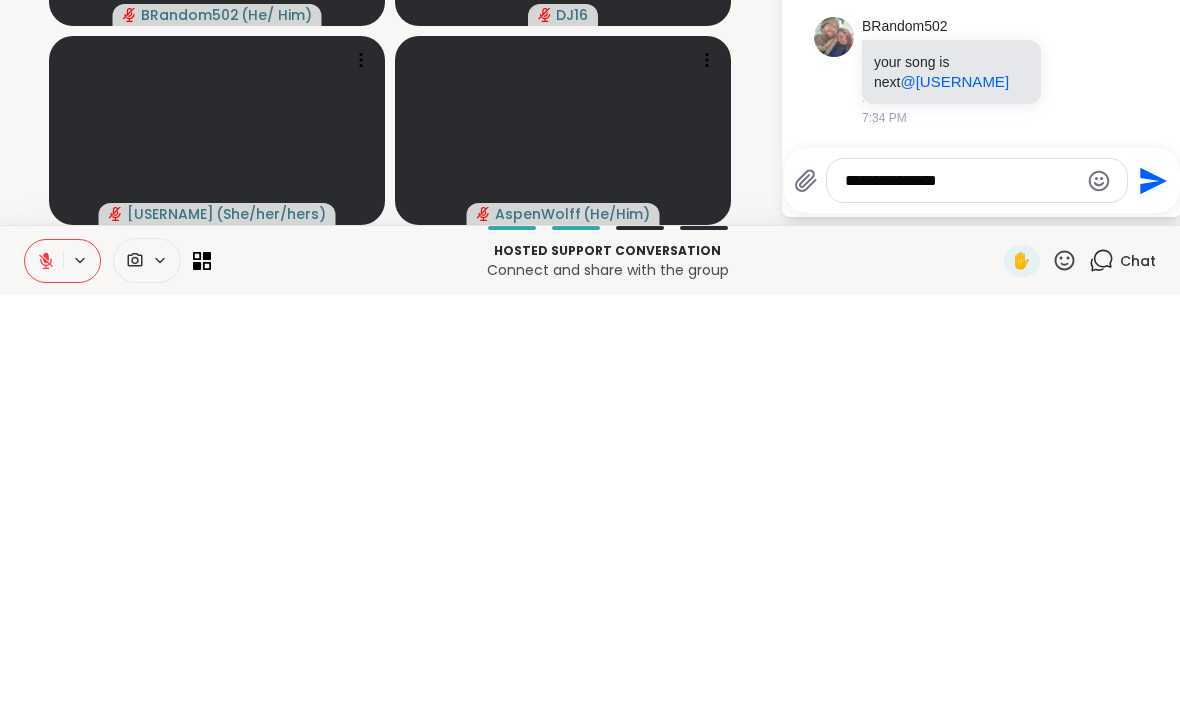 type on "**********" 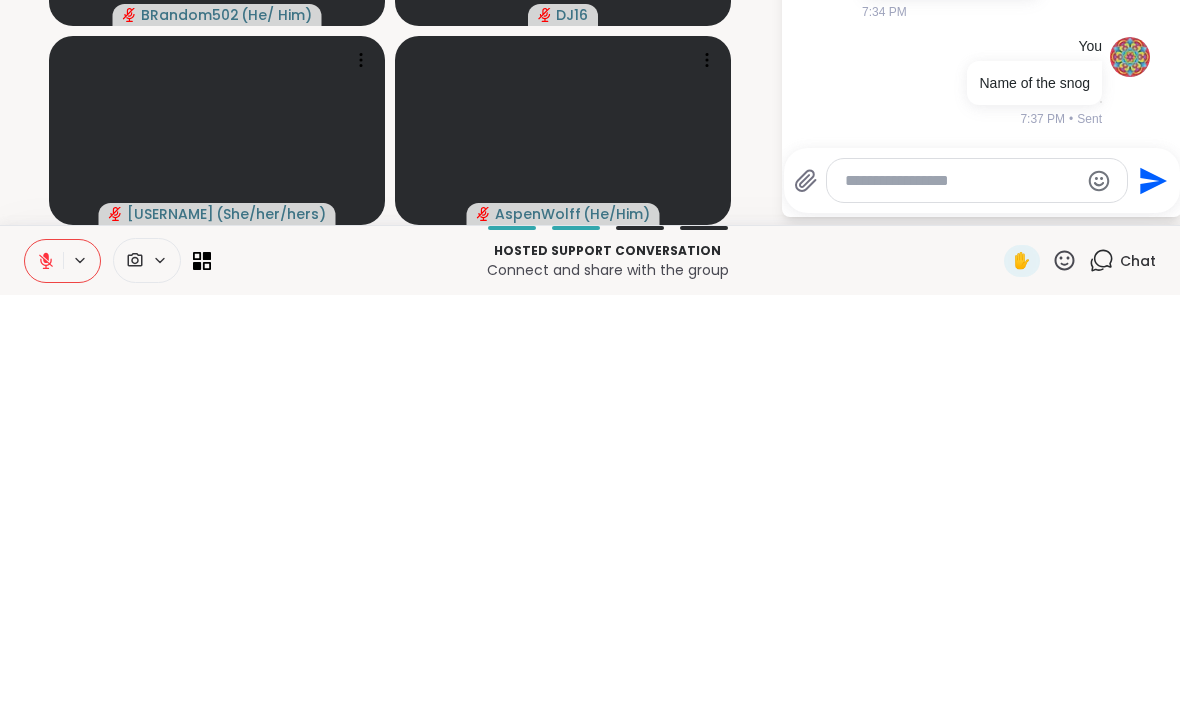scroll, scrollTop: 5982, scrollLeft: 0, axis: vertical 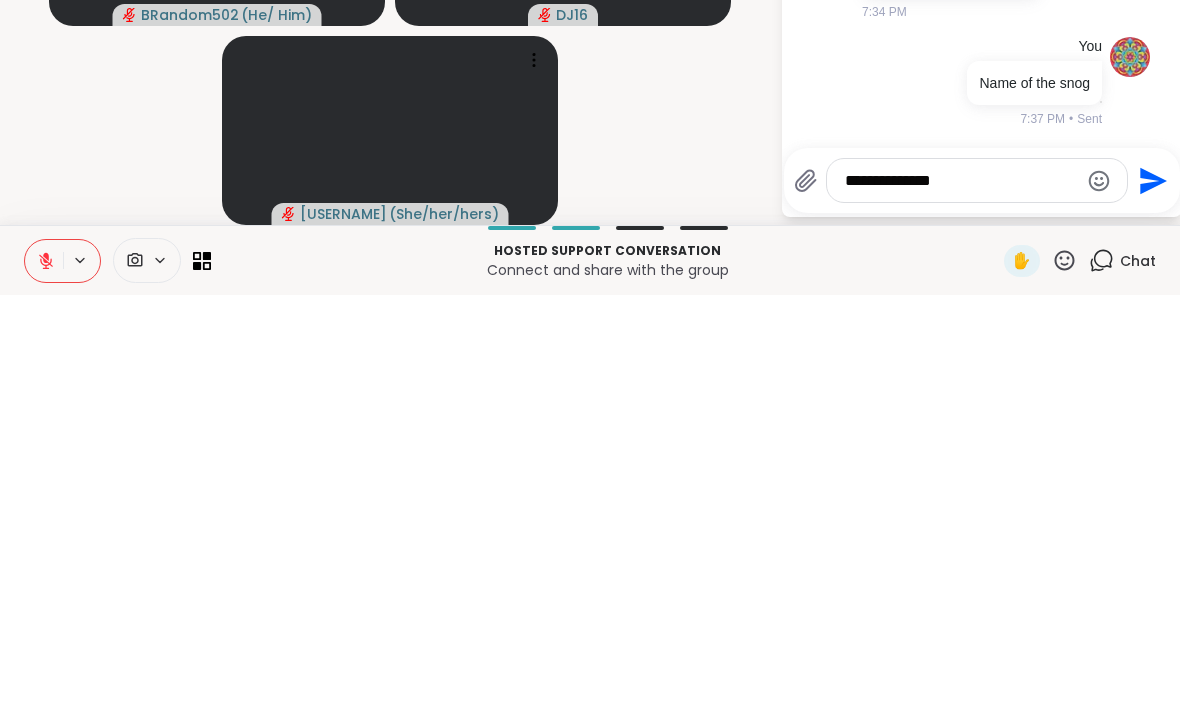 type on "**********" 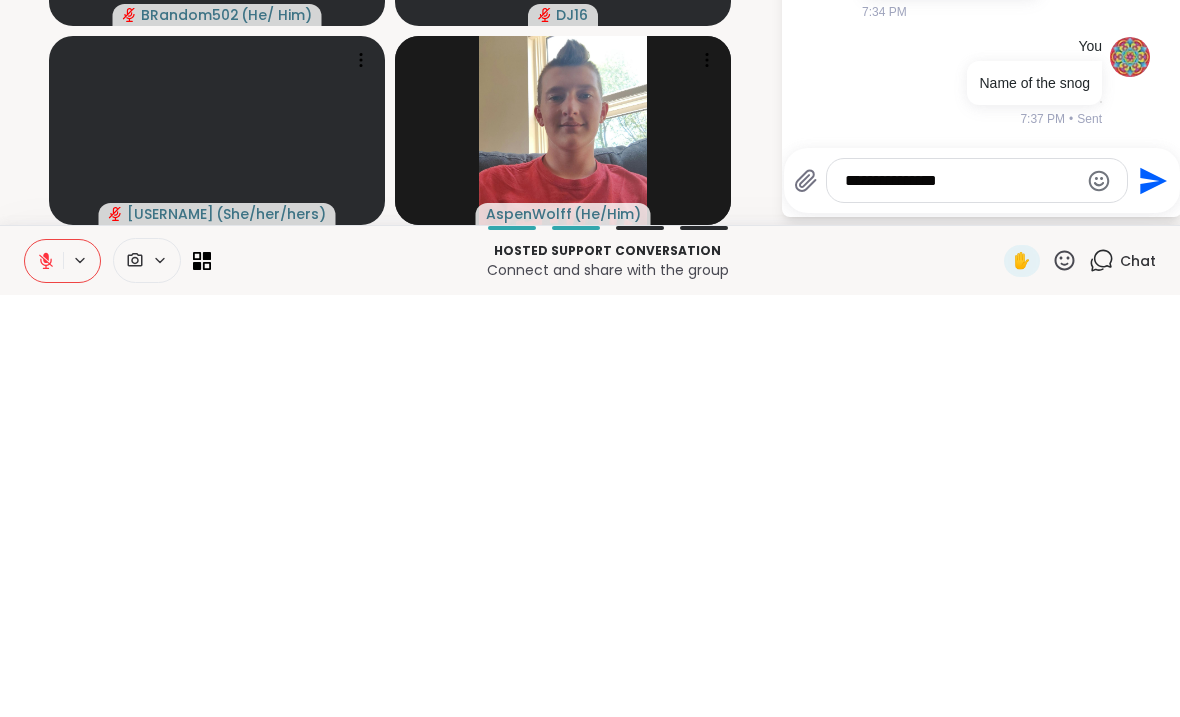 type 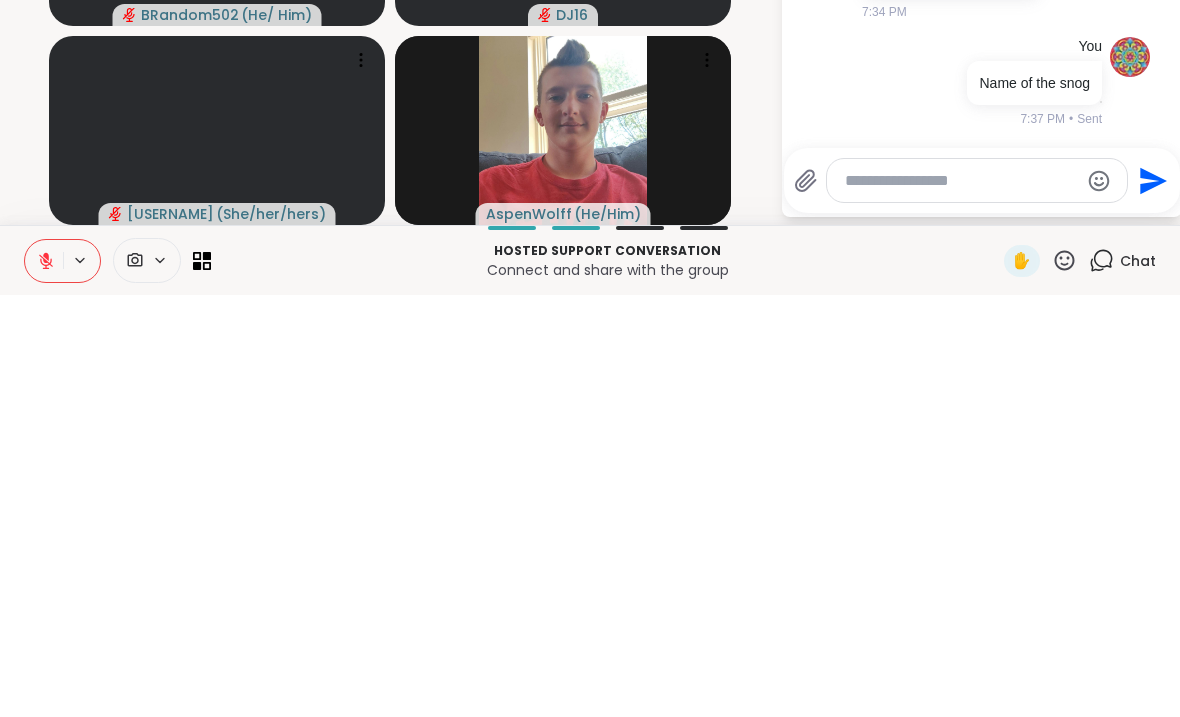 scroll, scrollTop: 6088, scrollLeft: 0, axis: vertical 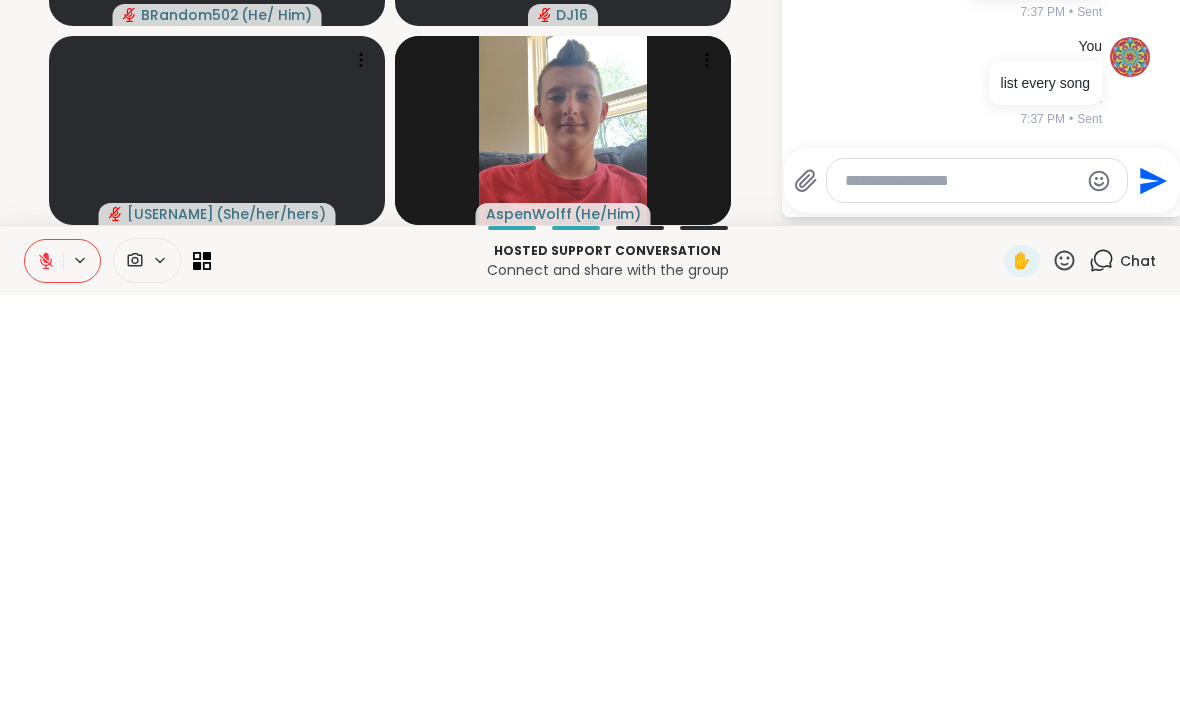 click 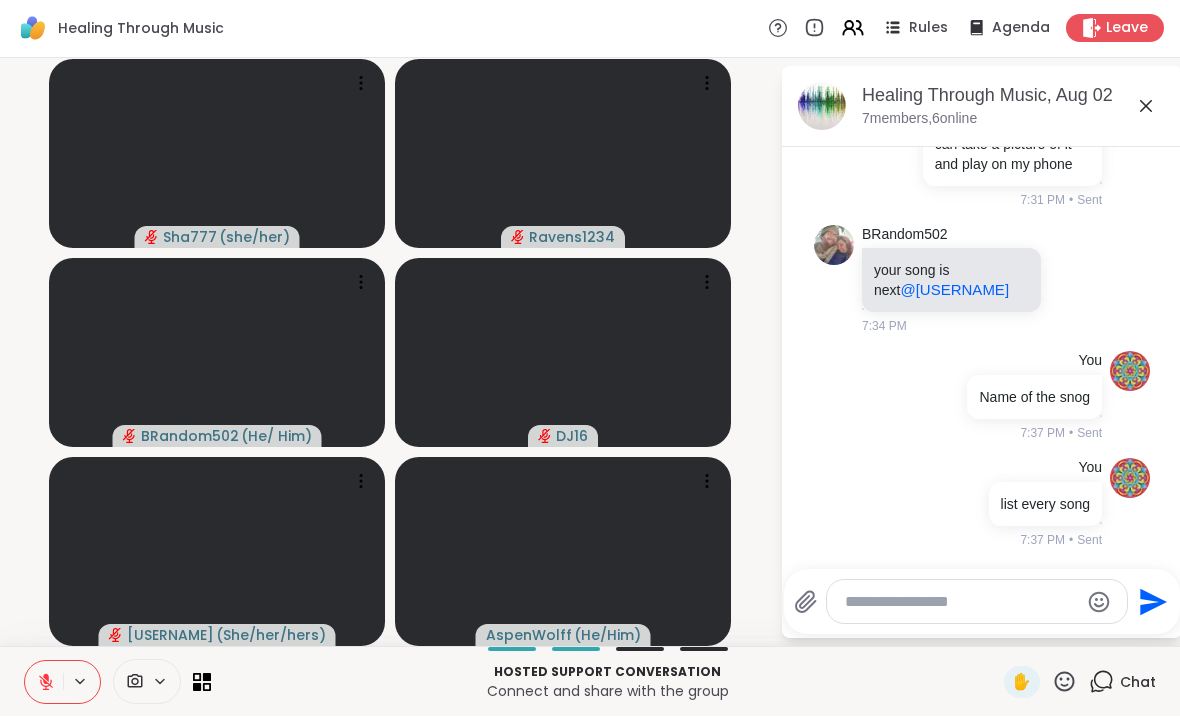 click 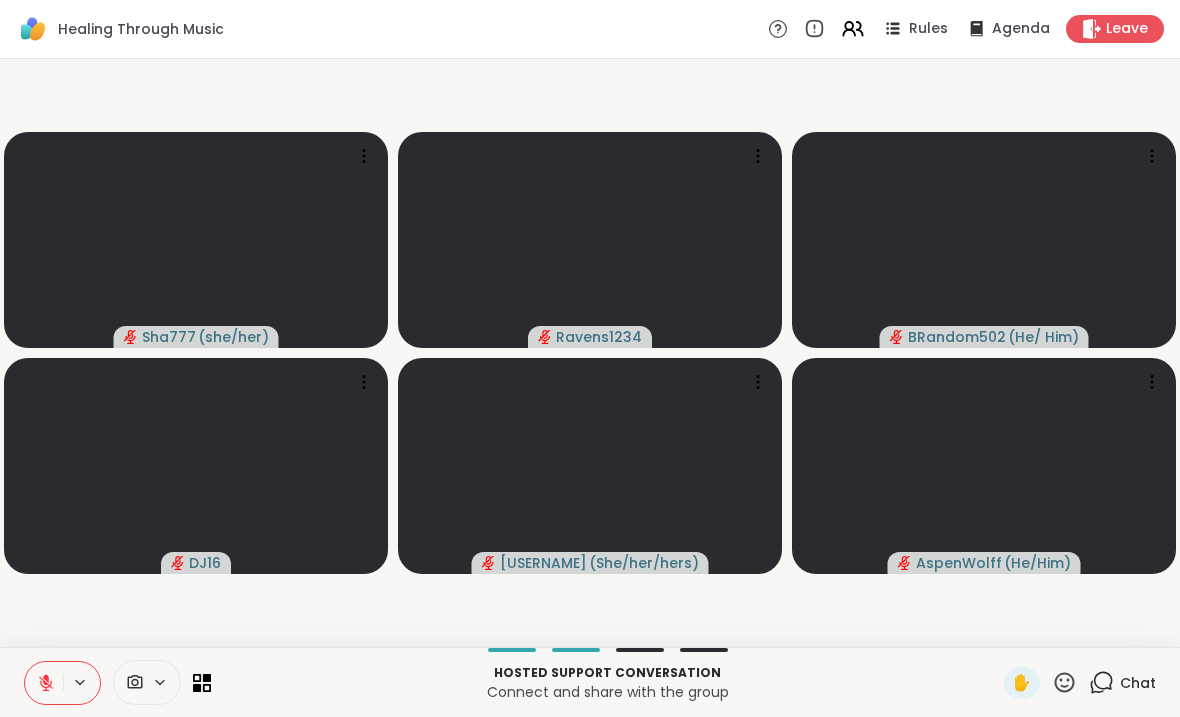 click on "Sha777 ( she/her ) Ravens1234 BRandom502 ( He/ Him ) DJ16 angelgetsmewetter27 ( She/her/hers ) AspenWolff ( He/Him )" at bounding box center (590, 353) 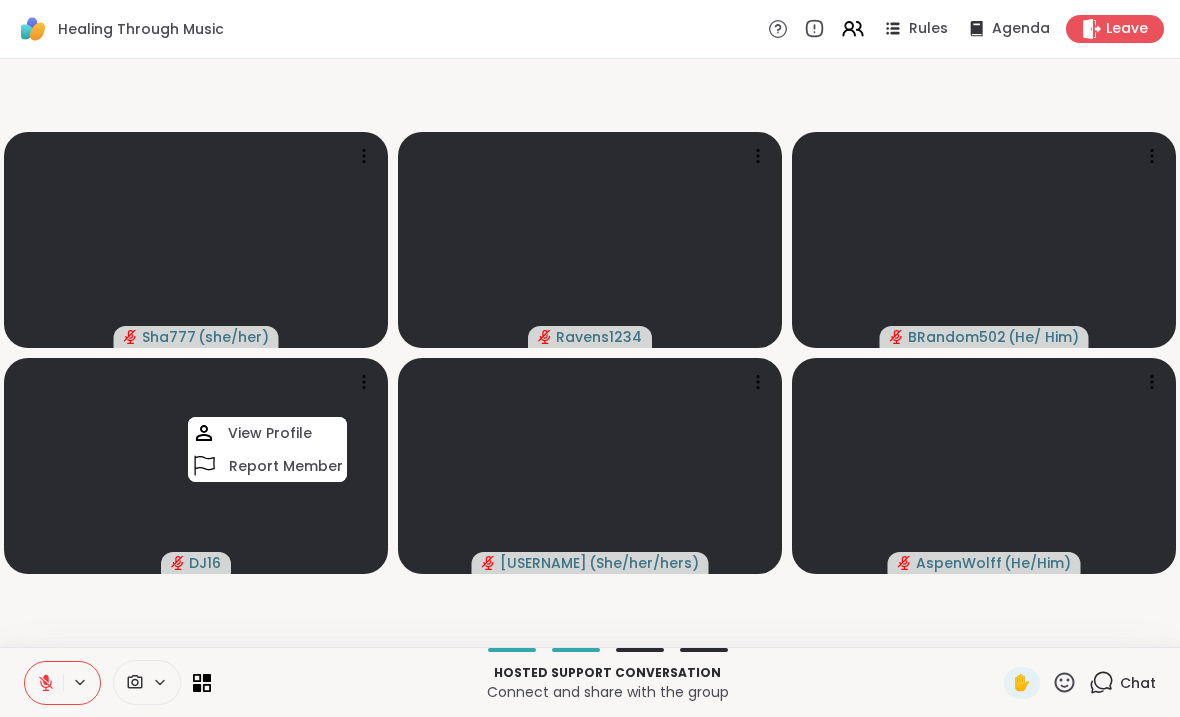 click on "Chat" at bounding box center (1122, 683) 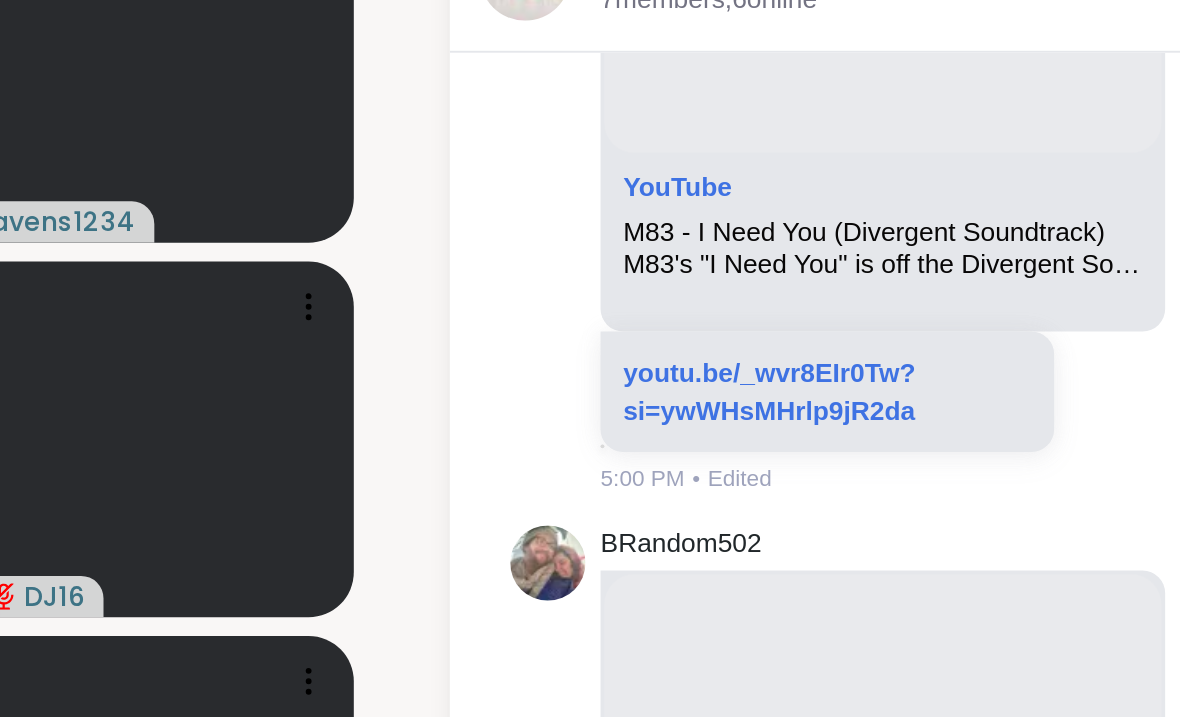 scroll, scrollTop: 1508, scrollLeft: 0, axis: vertical 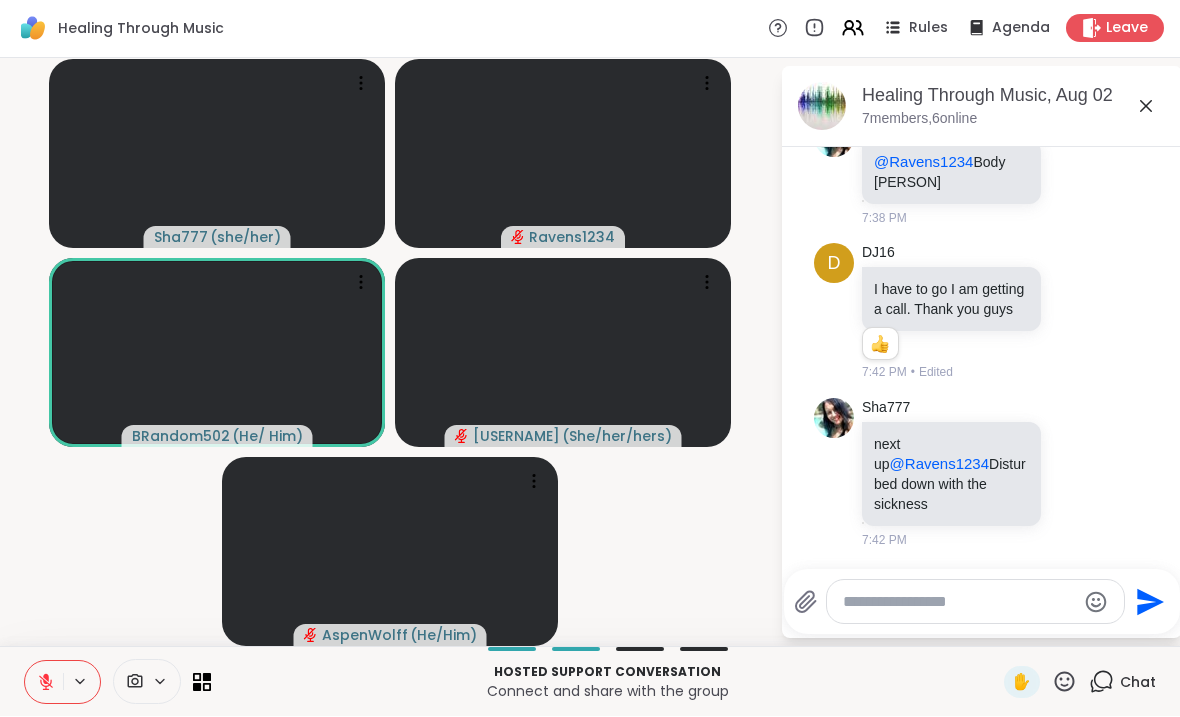 click at bounding box center [959, 603] 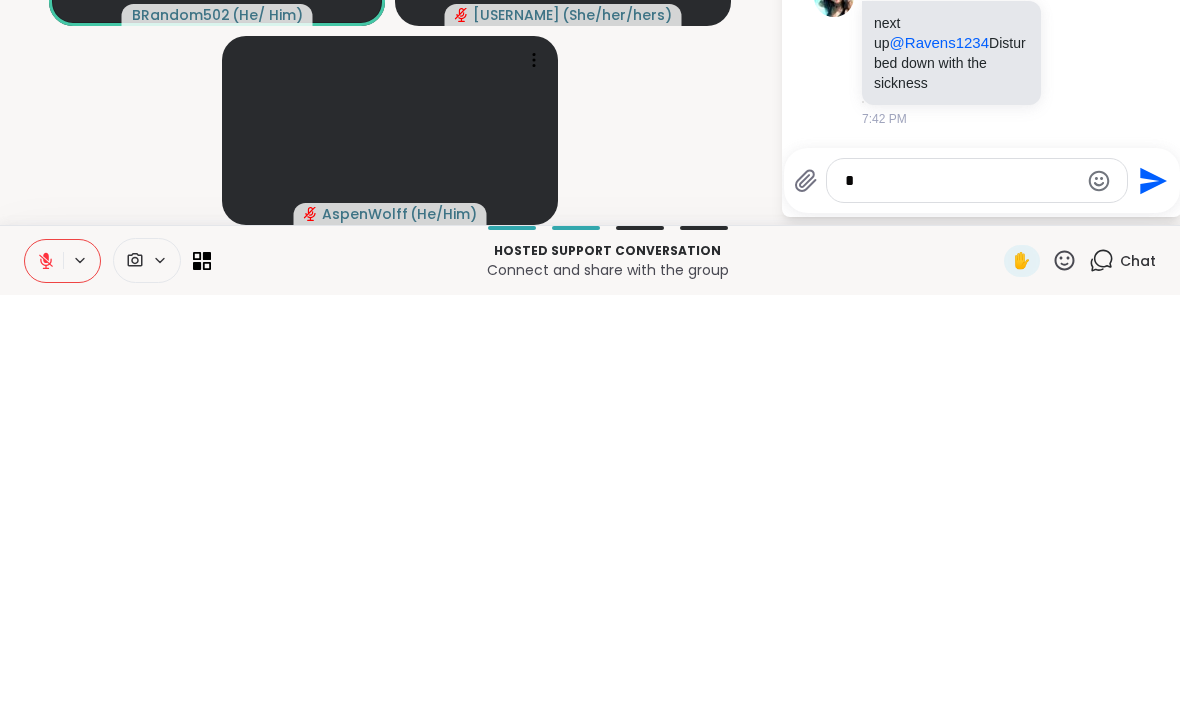 scroll, scrollTop: 0, scrollLeft: 0, axis: both 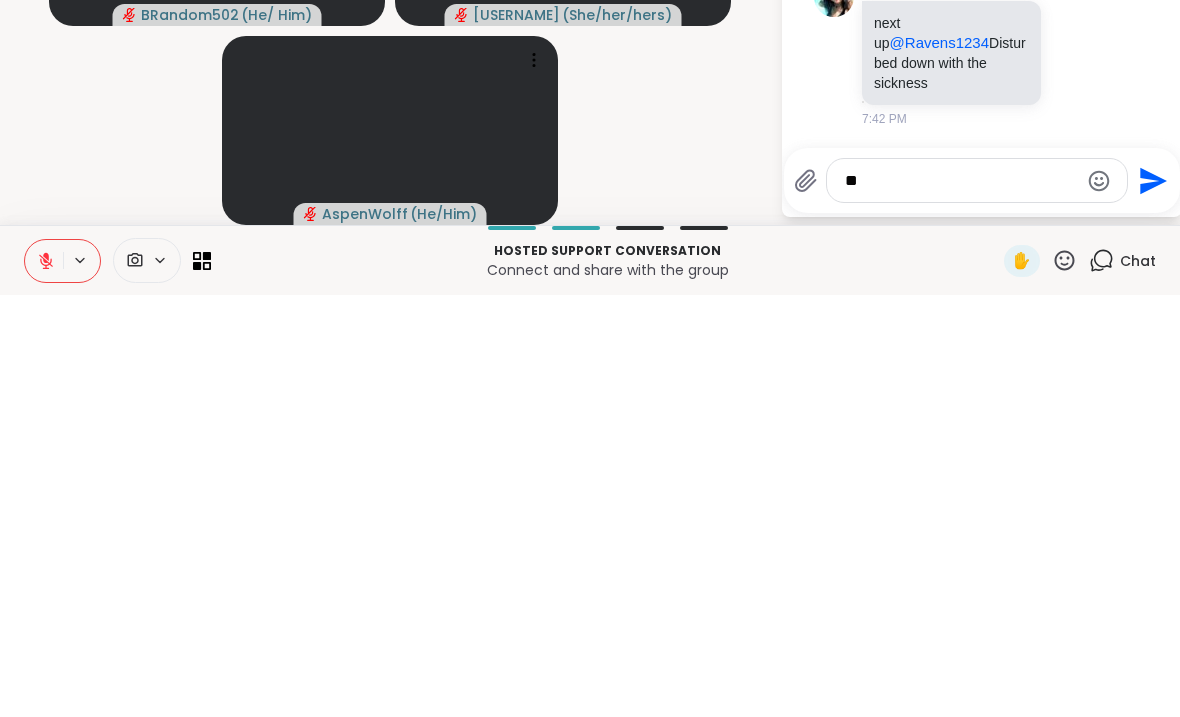 type on "*" 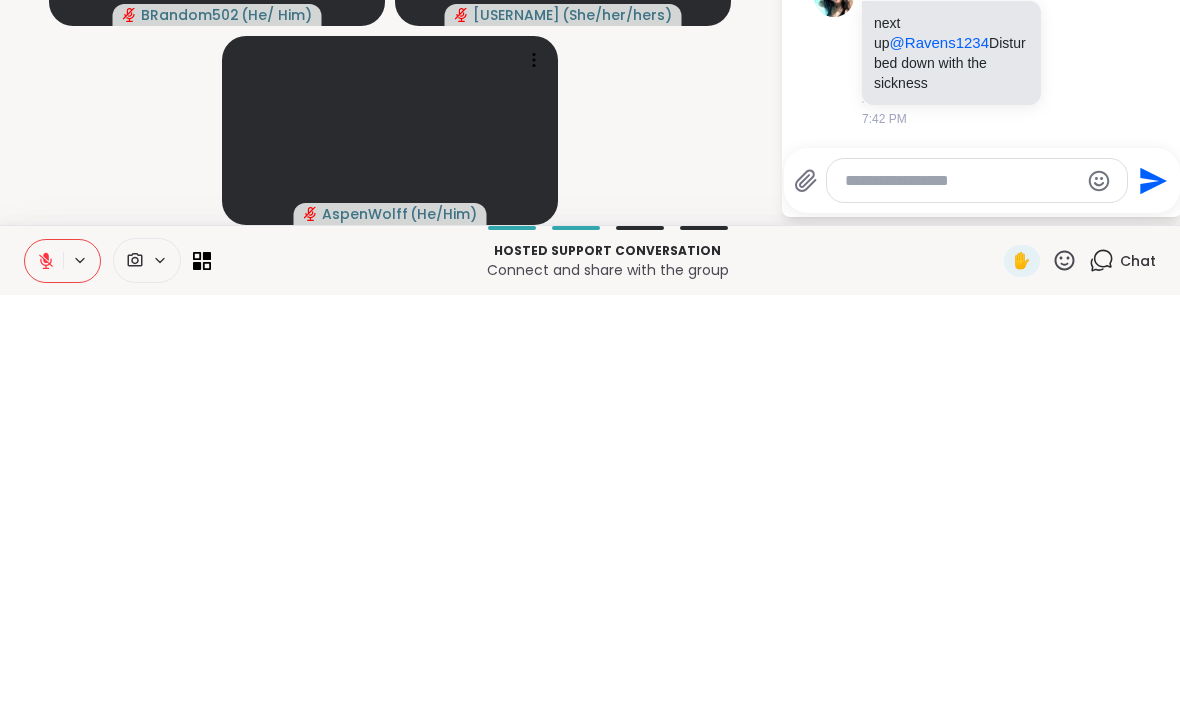 type on "*" 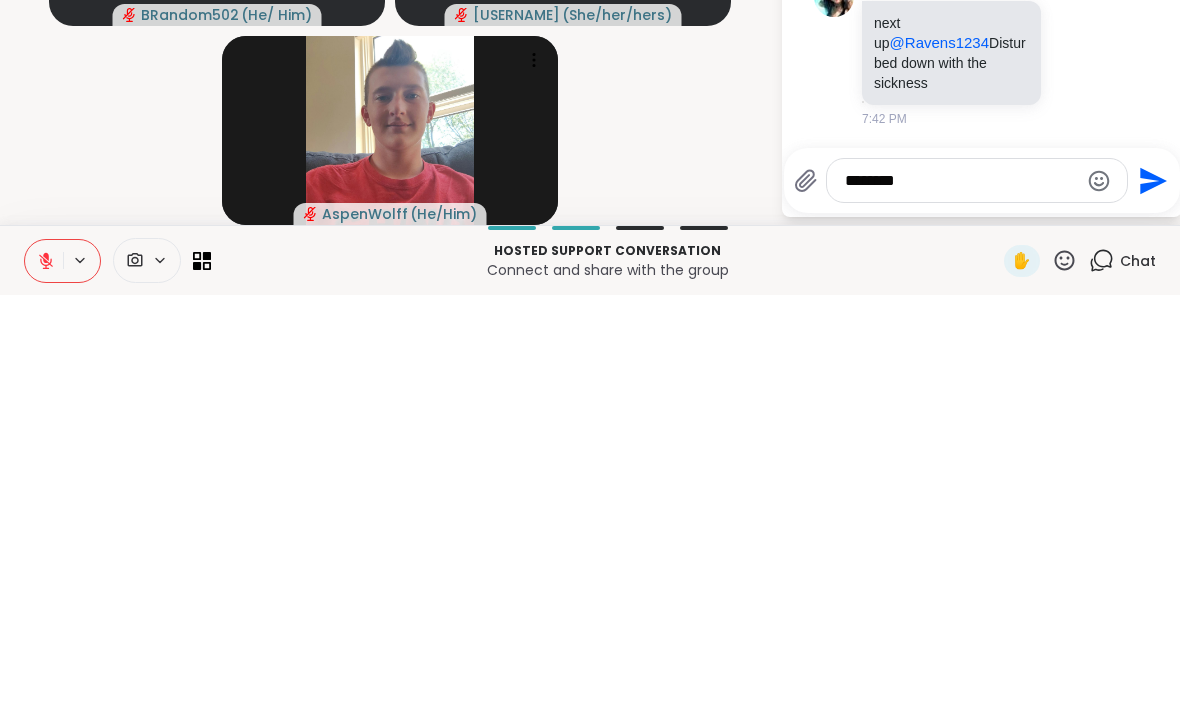 type on "*******" 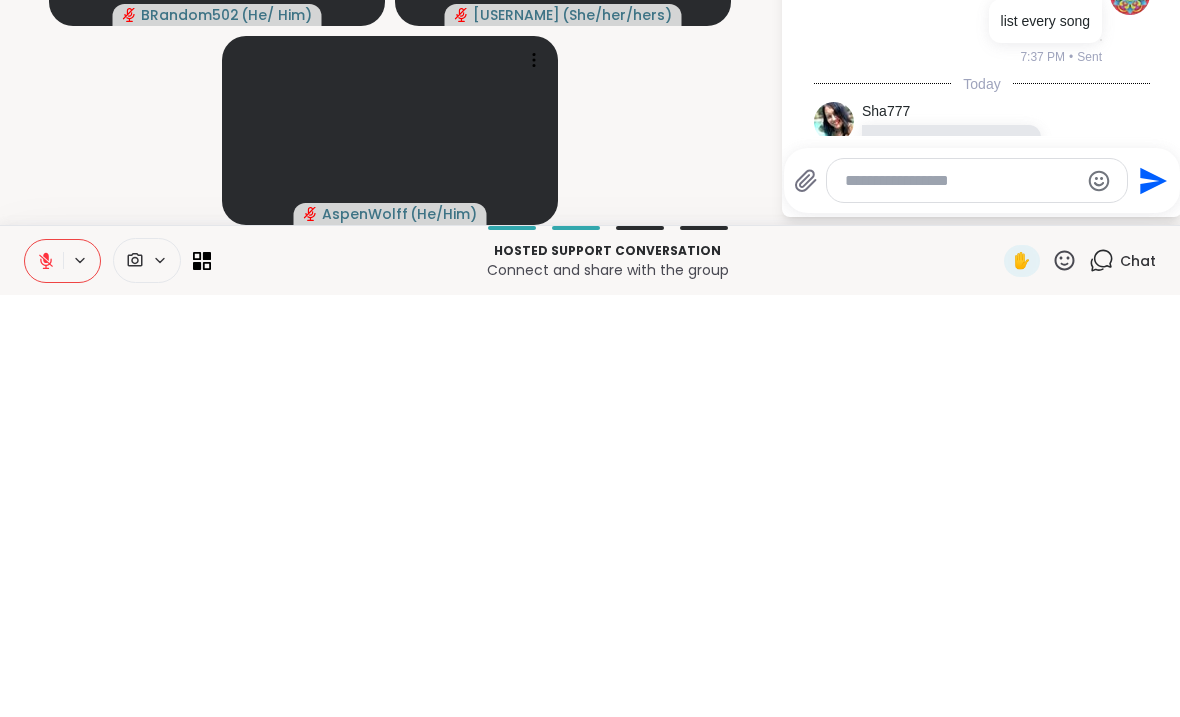 scroll, scrollTop: 6010, scrollLeft: 0, axis: vertical 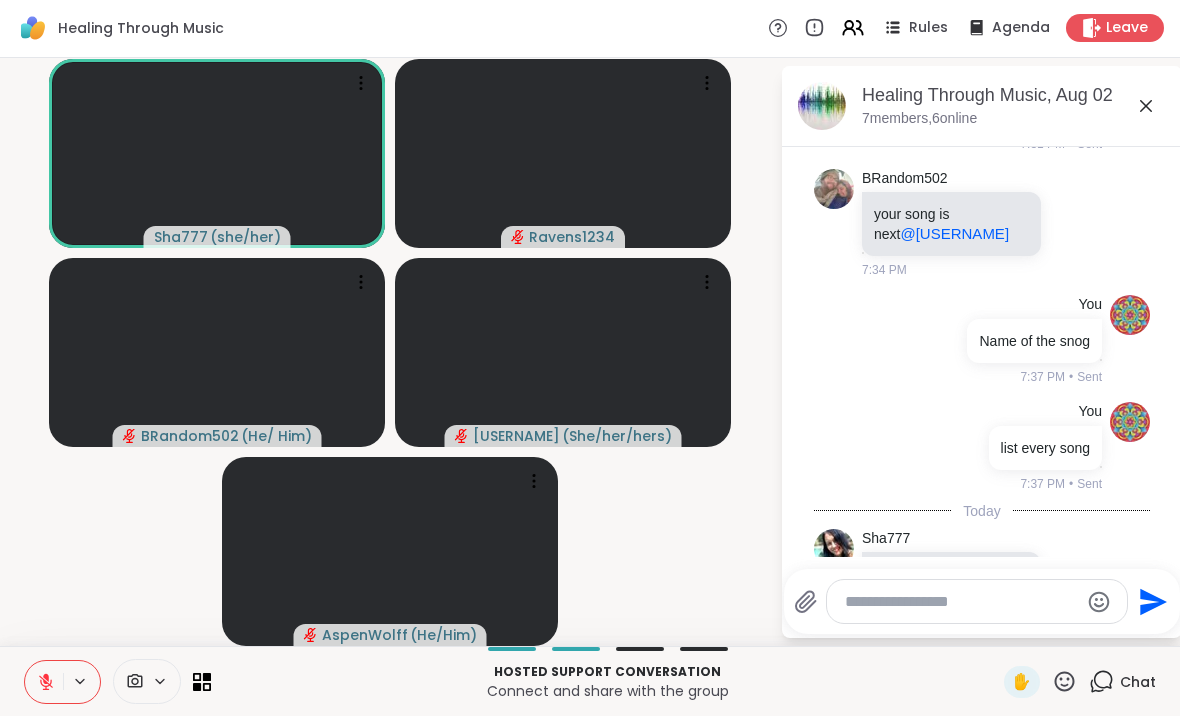 click on "Leave" at bounding box center (1115, 29) 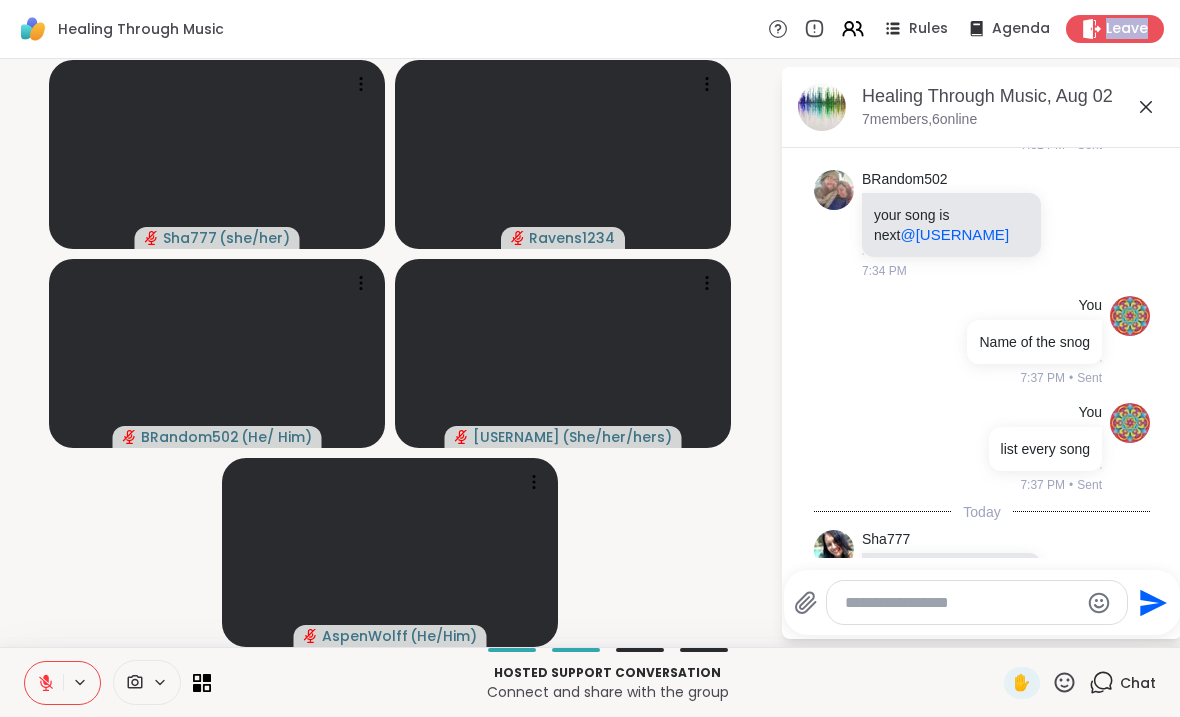 click on "Sha777 ( she/her ) Ravens1234 BRandom502 ( He/ Him ) angelgetsmewetter27 ( She/her/hers ) AspenWolff ( He/Him )" at bounding box center (390, 353) 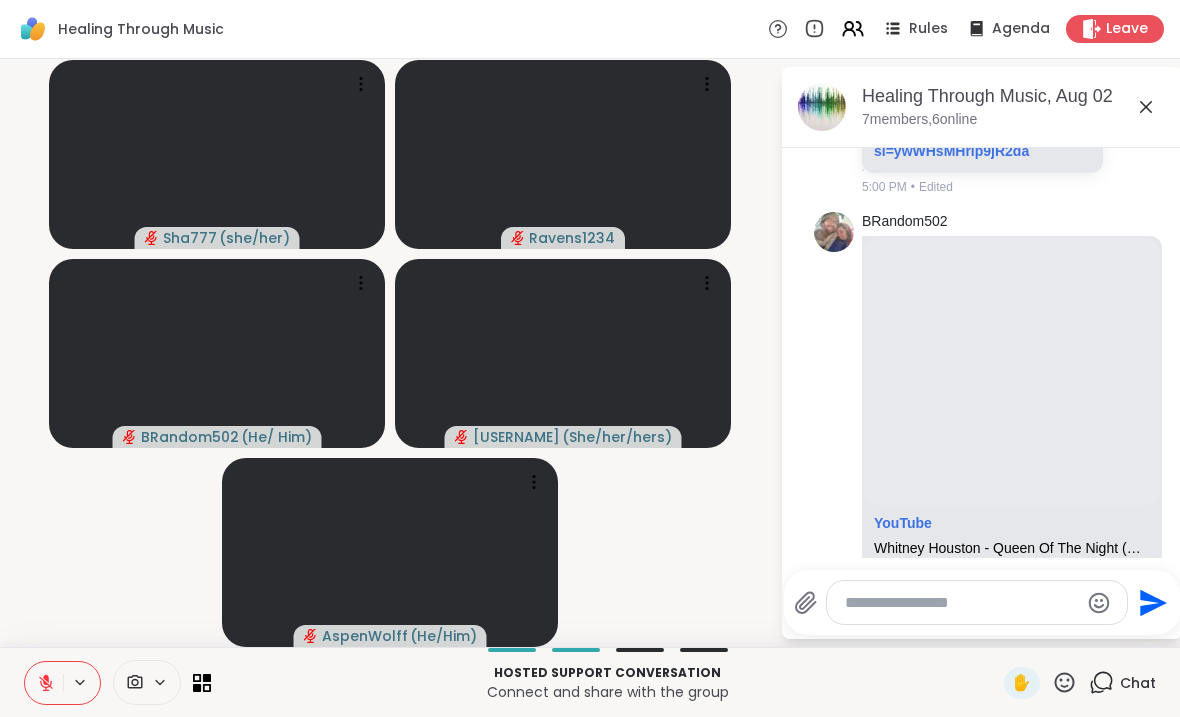 scroll, scrollTop: 1698, scrollLeft: 0, axis: vertical 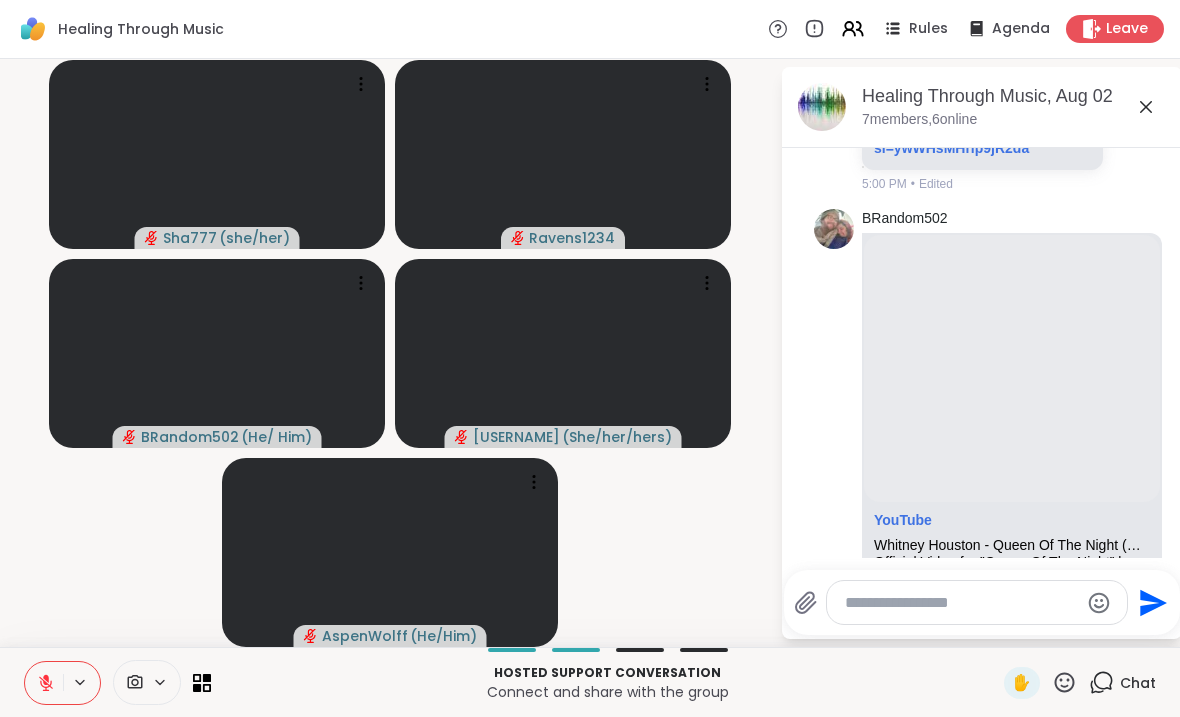 click at bounding box center (961, 603) 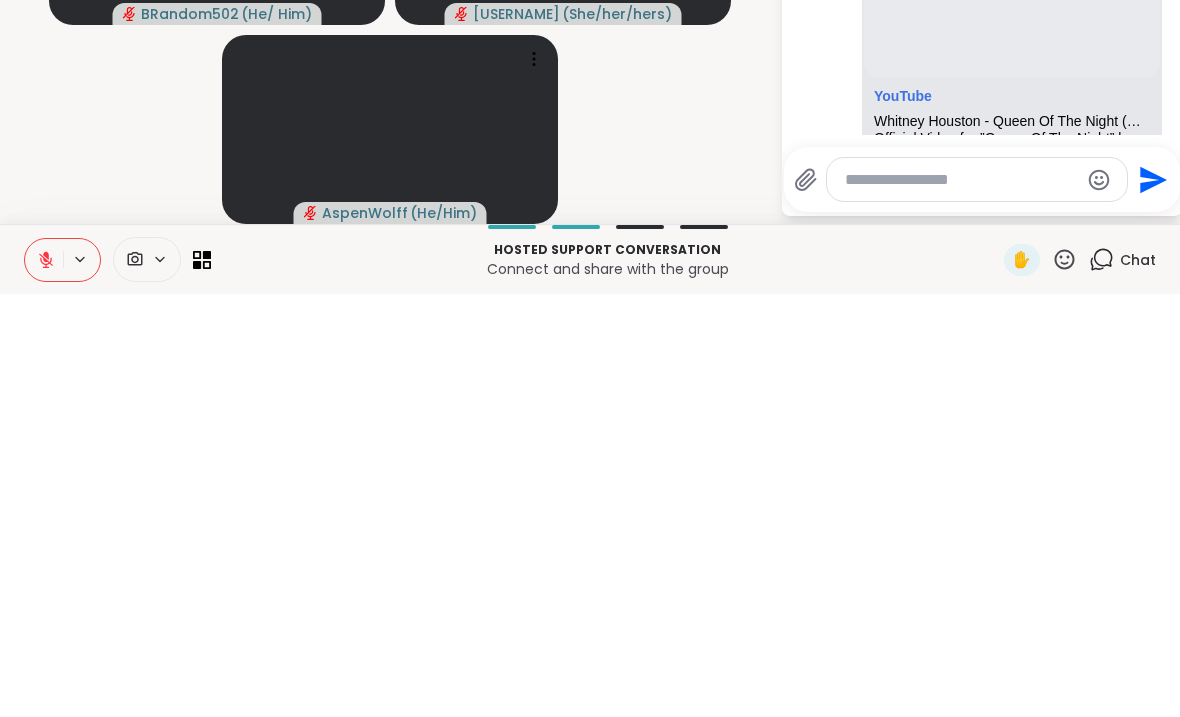scroll, scrollTop: 1, scrollLeft: 0, axis: vertical 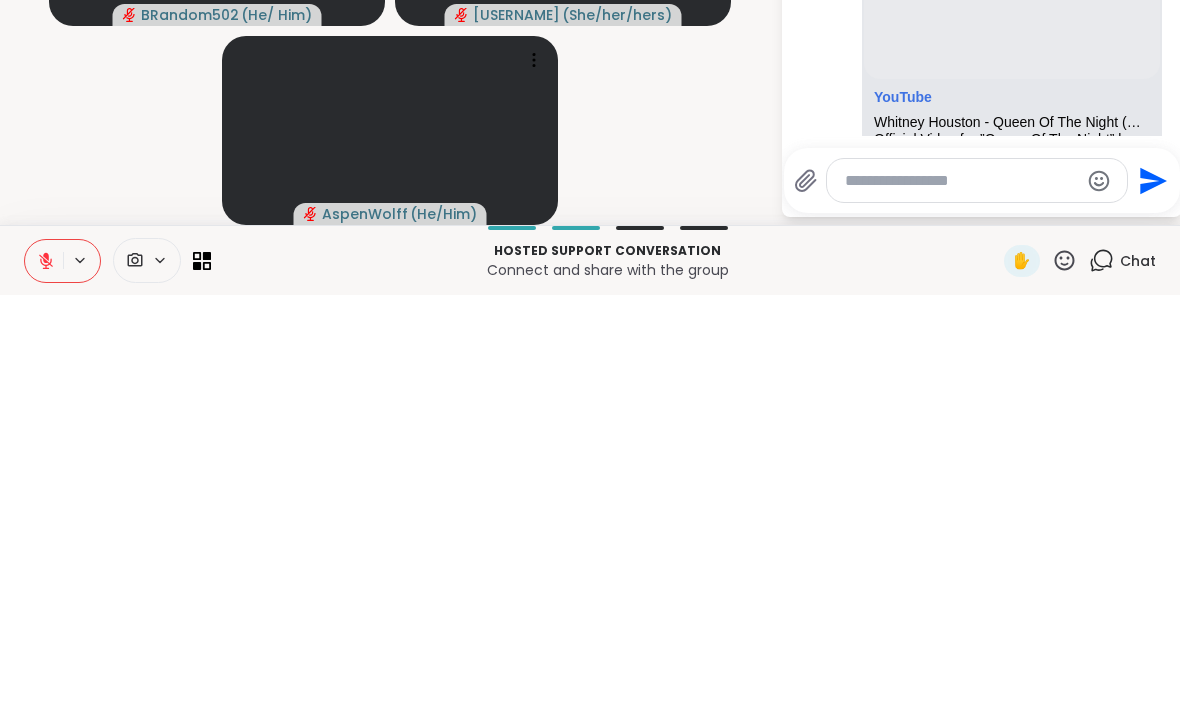 click on "Sha777 ( she/her ) Ravens1234 BRandom502 ( He/ Him ) angelgetsmewetter27 ( She/her/hers ) AspenWolff ( He/Him )" at bounding box center [390, 353] 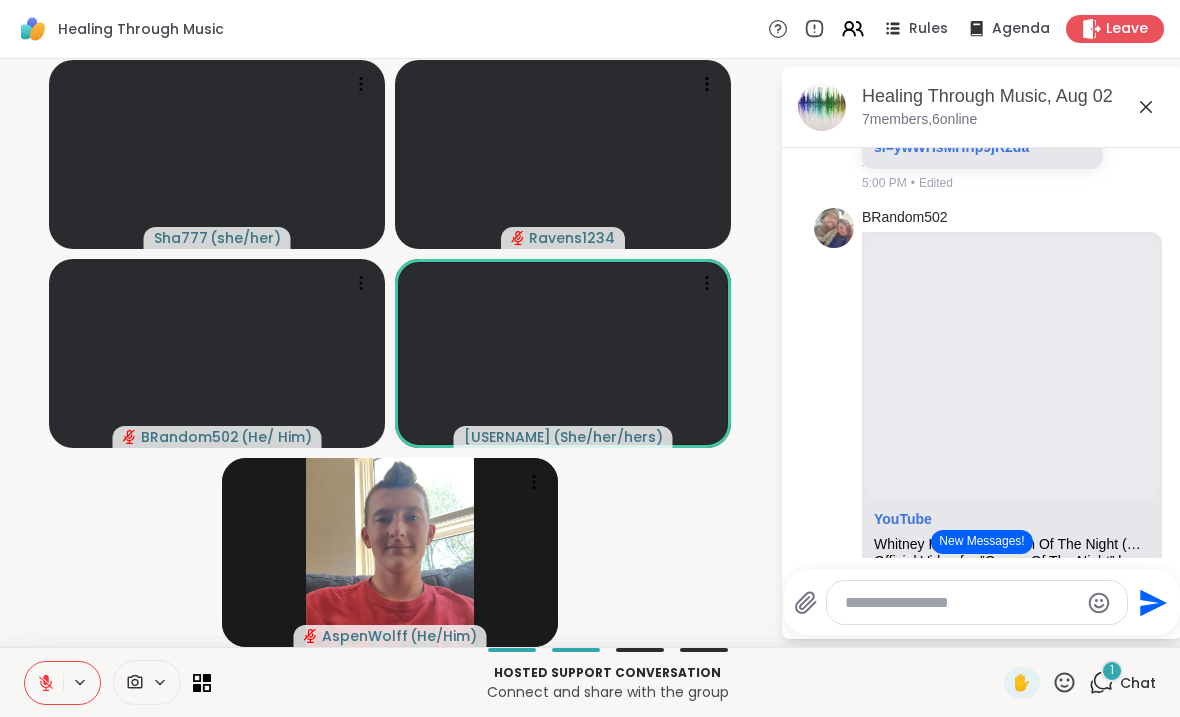 click on "Send" at bounding box center [982, 602] 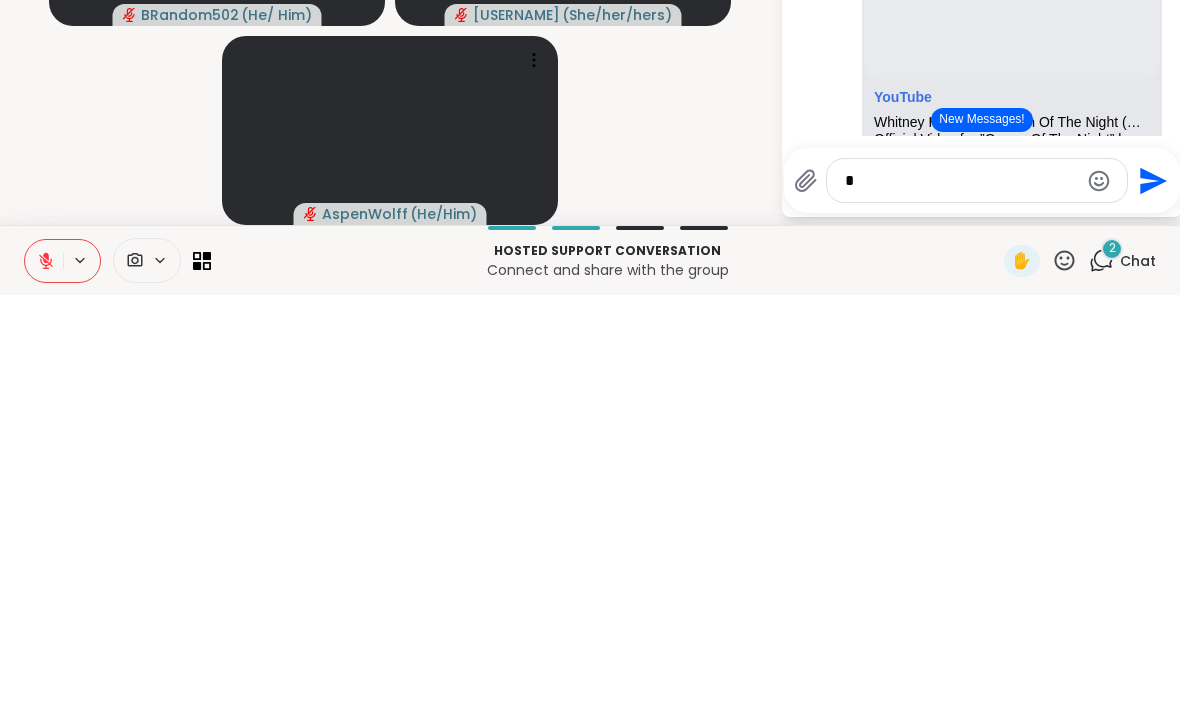 scroll, scrollTop: 0, scrollLeft: 0, axis: both 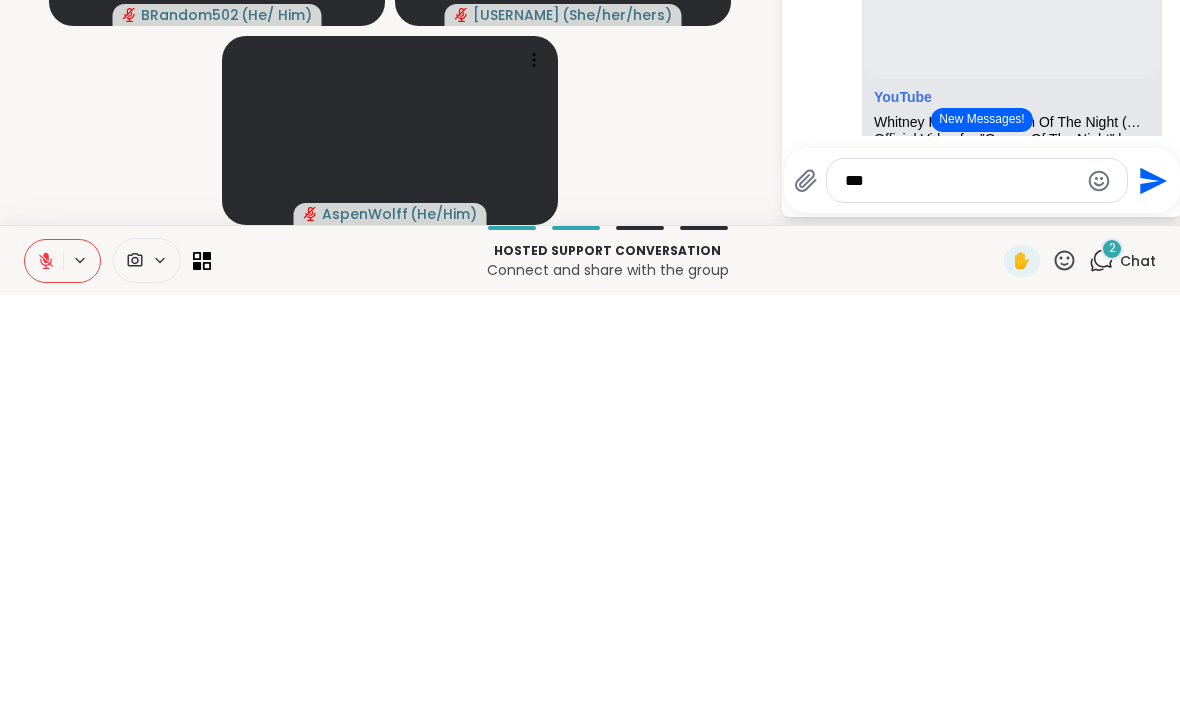 type on "***" 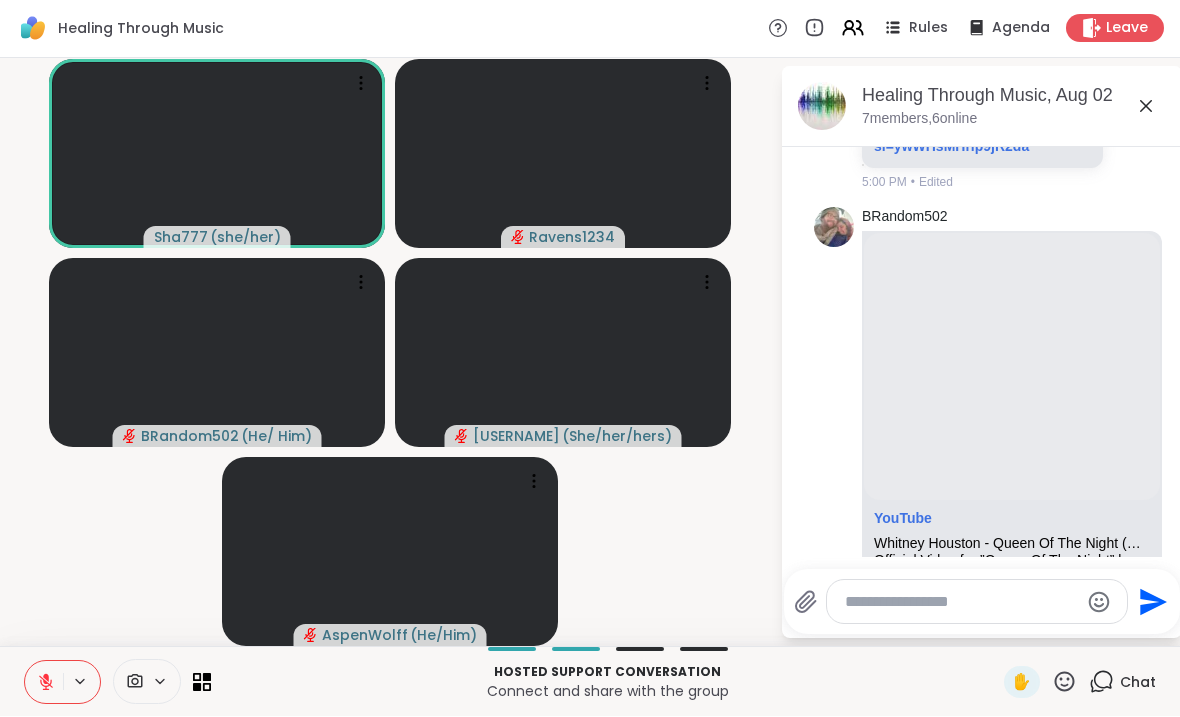 scroll, scrollTop: 7086, scrollLeft: 0, axis: vertical 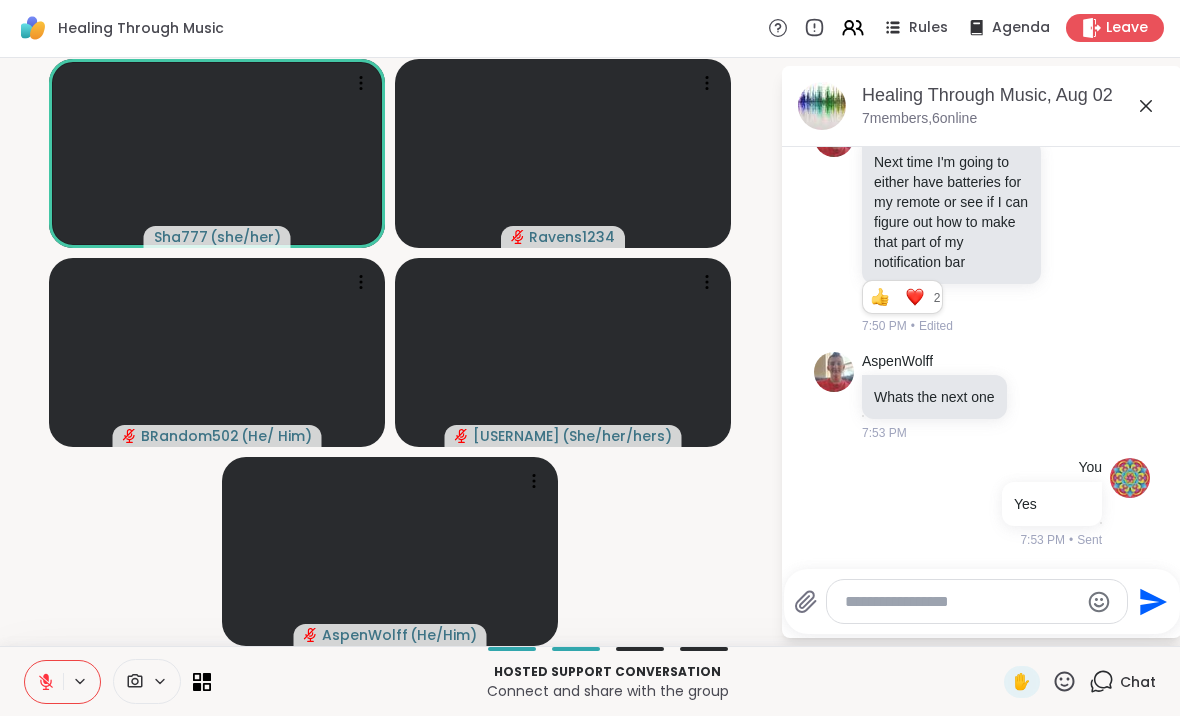 click at bounding box center (961, 603) 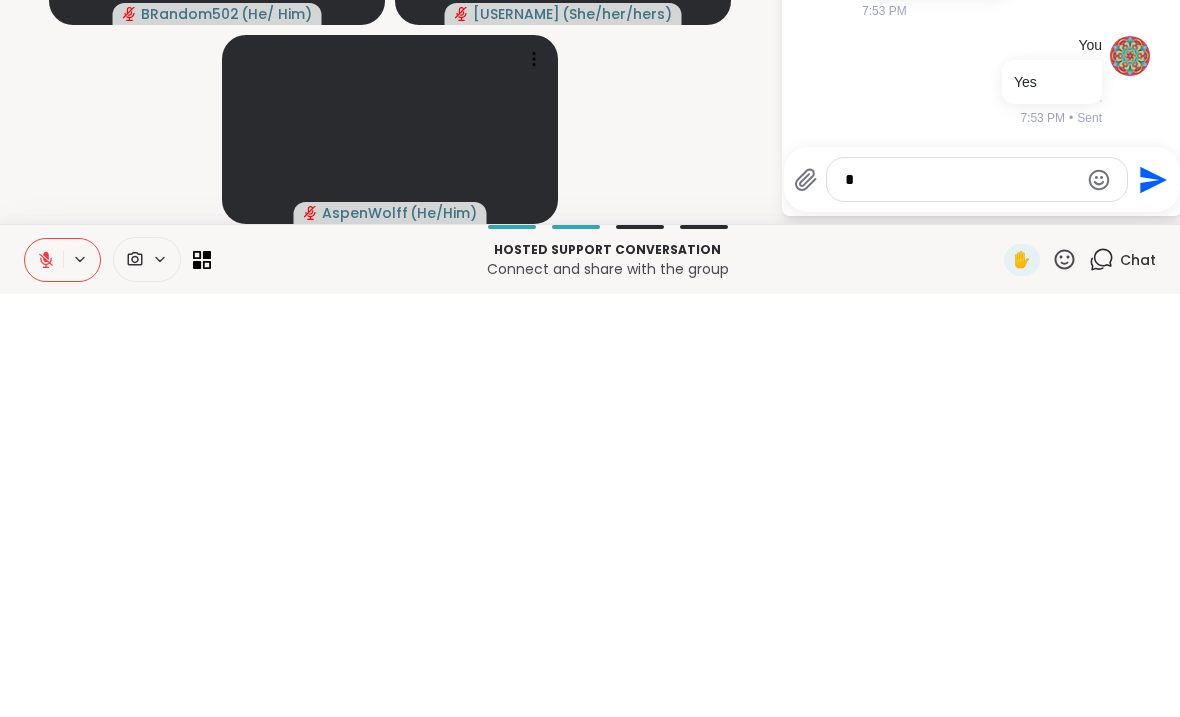 scroll, scrollTop: 0, scrollLeft: 0, axis: both 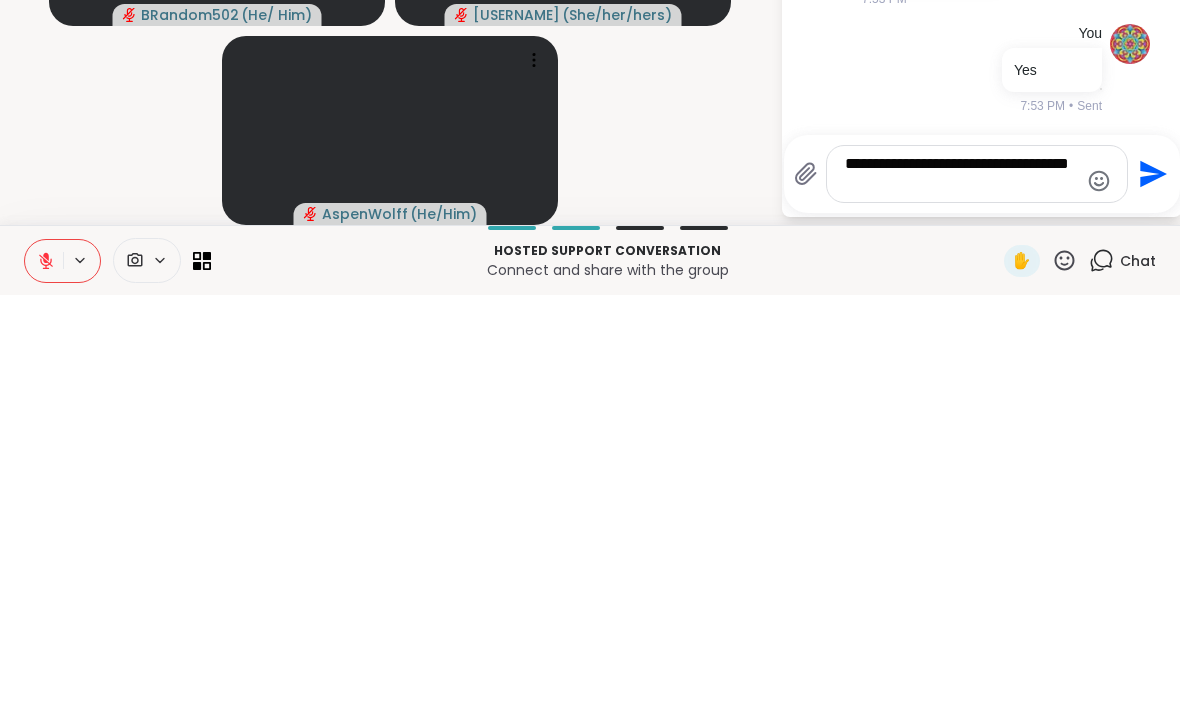 type on "**********" 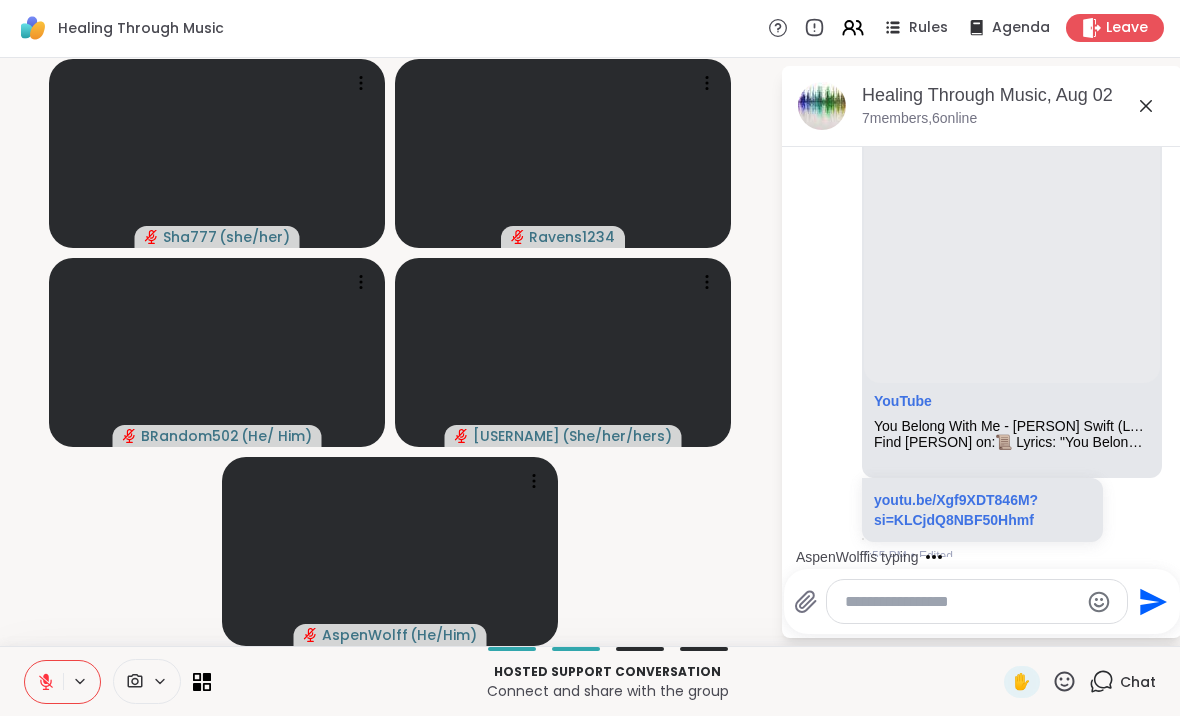 scroll, scrollTop: 7827, scrollLeft: 0, axis: vertical 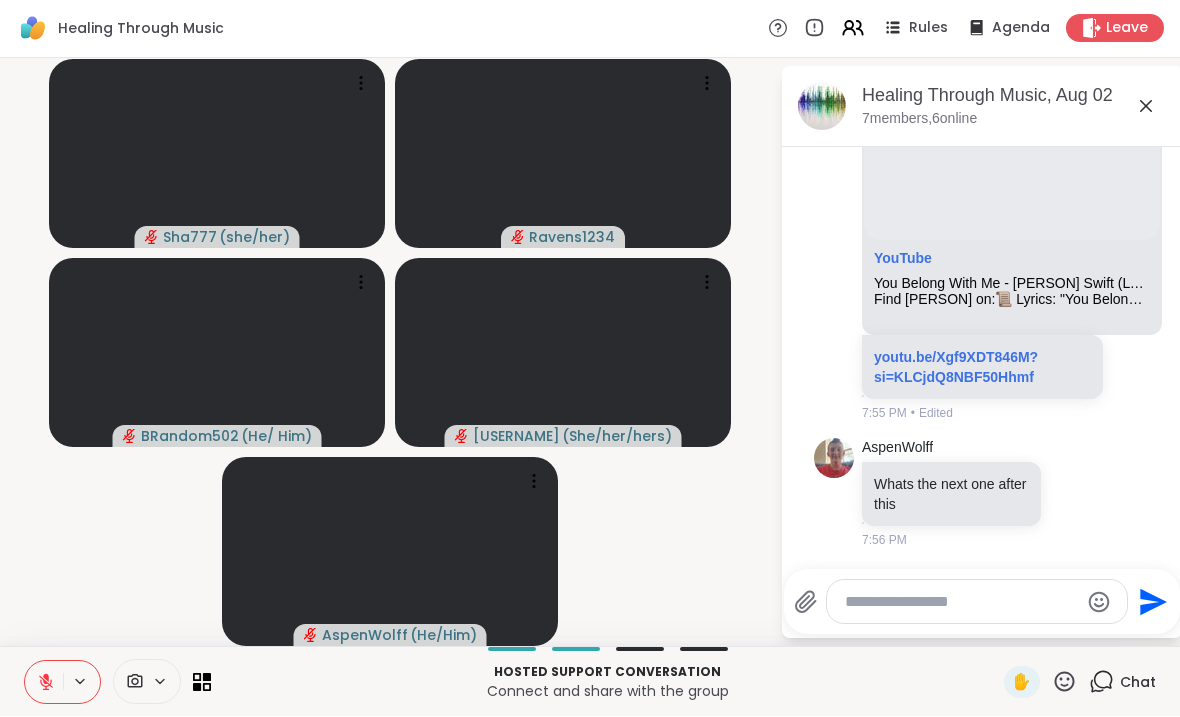 click 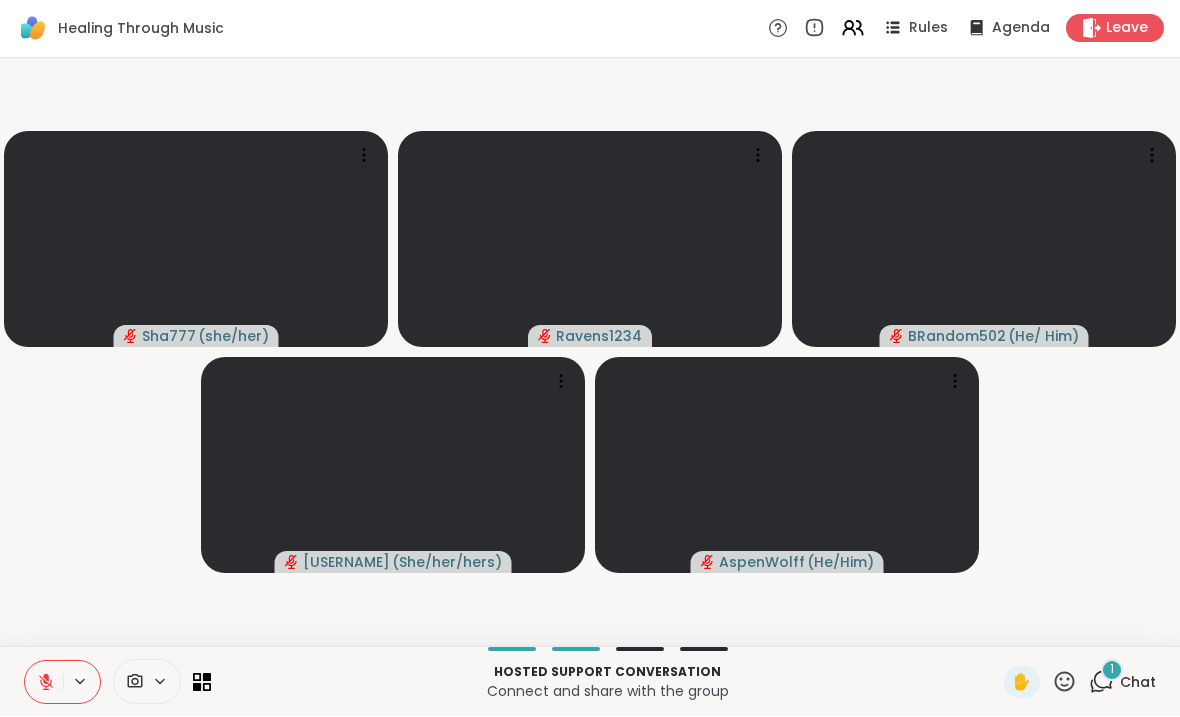 click on "Chat" at bounding box center [1138, 683] 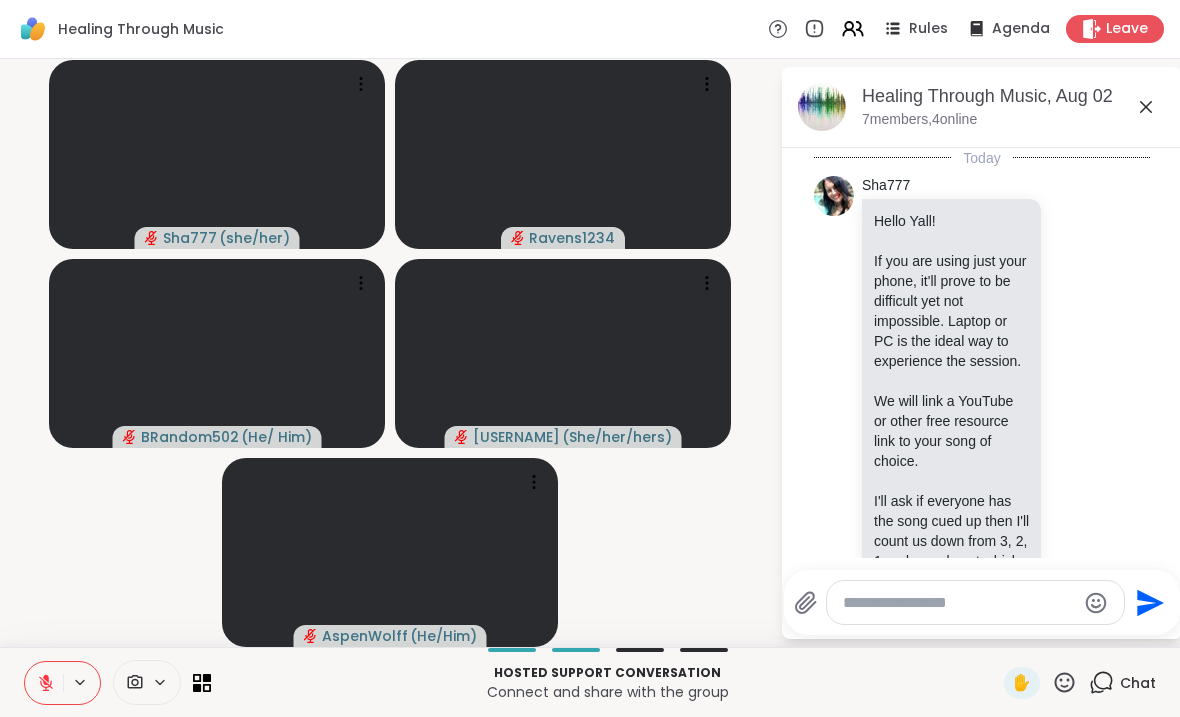 scroll, scrollTop: 8402, scrollLeft: 0, axis: vertical 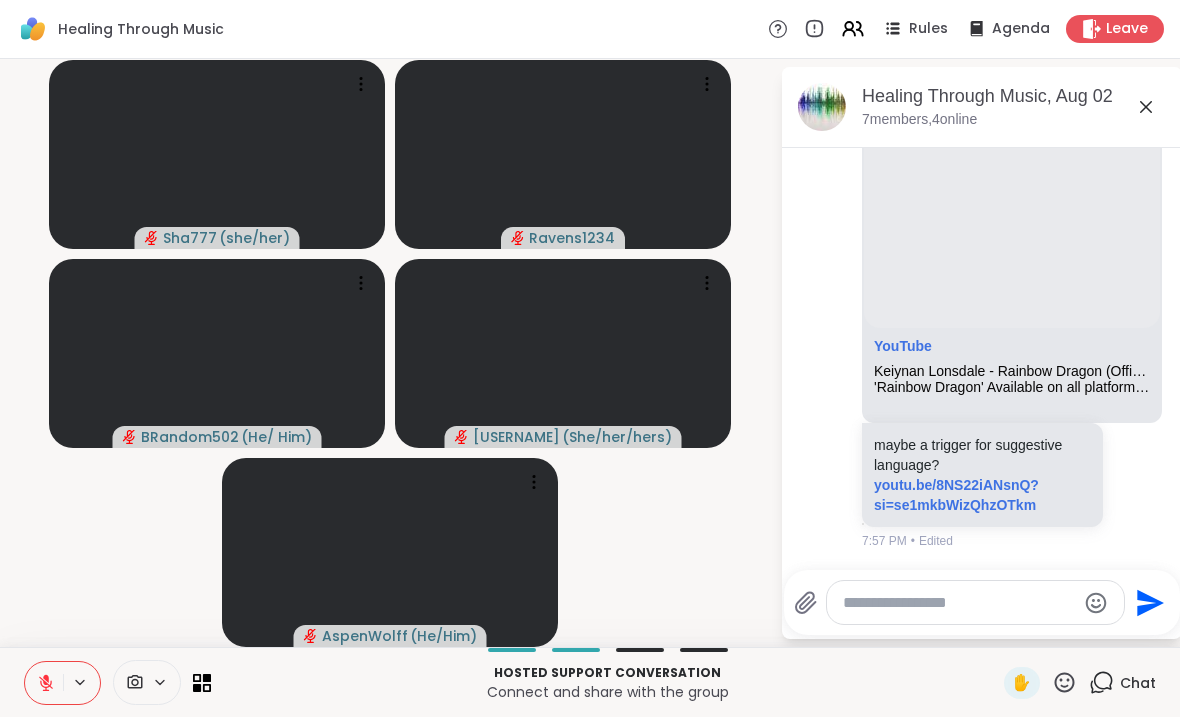 click at bounding box center (959, 603) 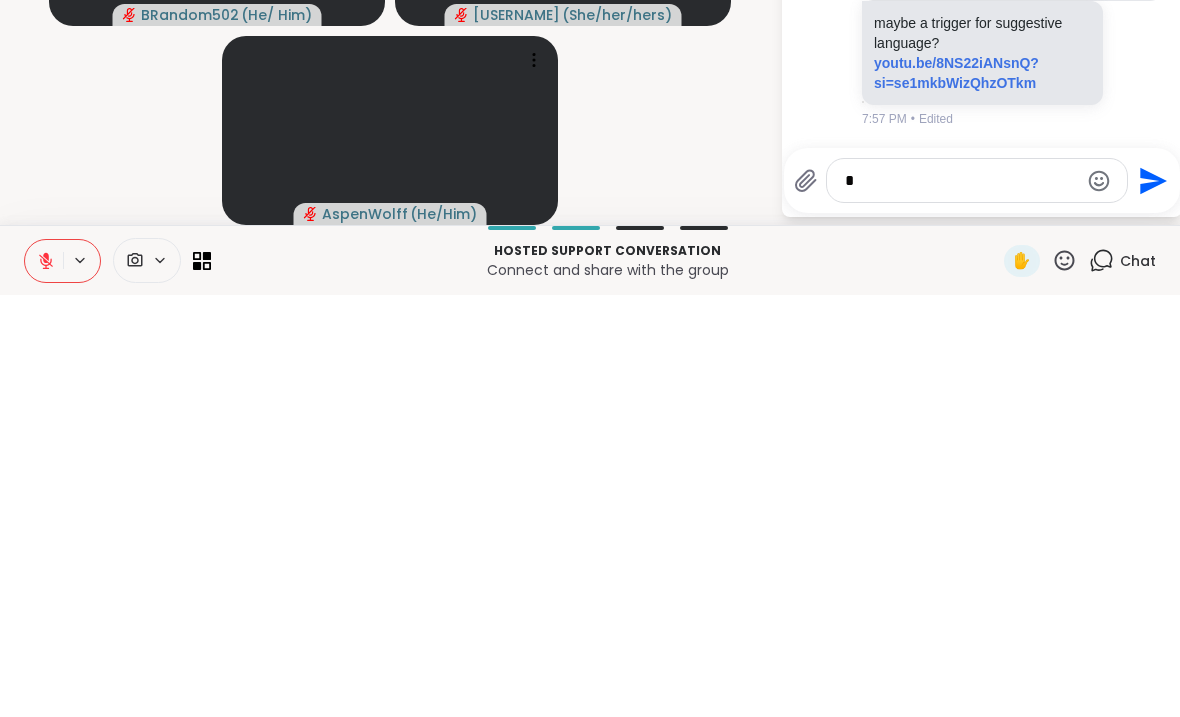 scroll, scrollTop: 0, scrollLeft: 0, axis: both 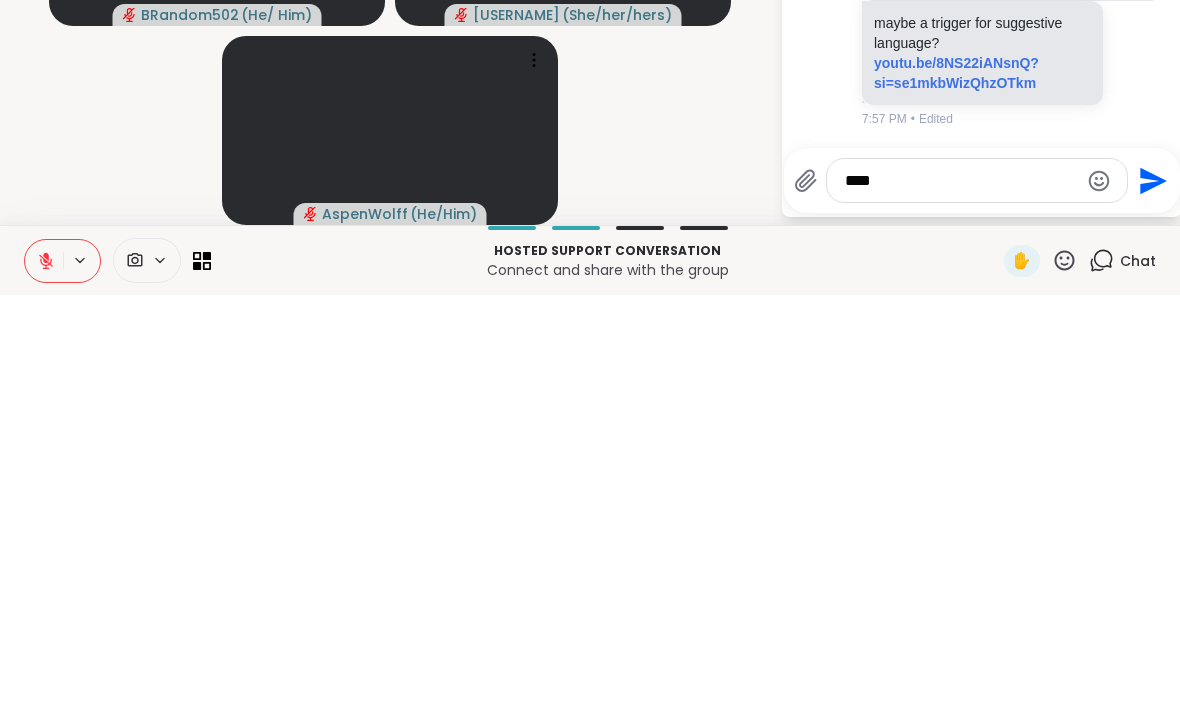type on "****" 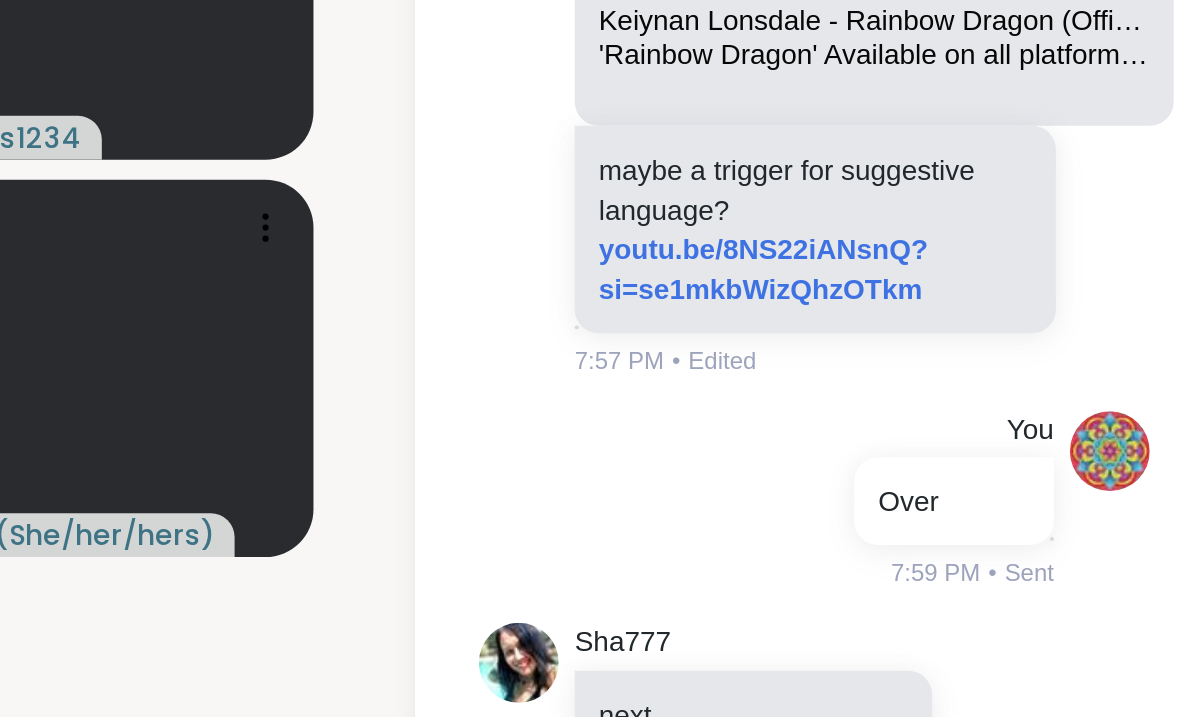 scroll, scrollTop: 8440, scrollLeft: 0, axis: vertical 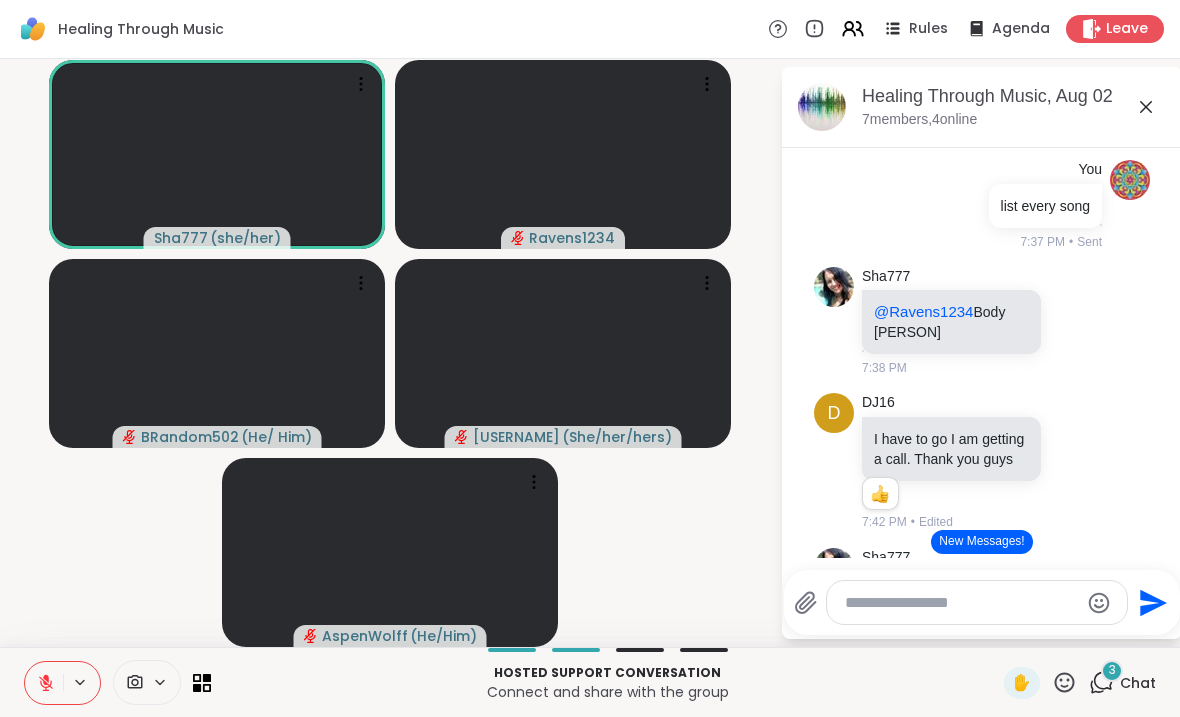 click at bounding box center [44, 683] 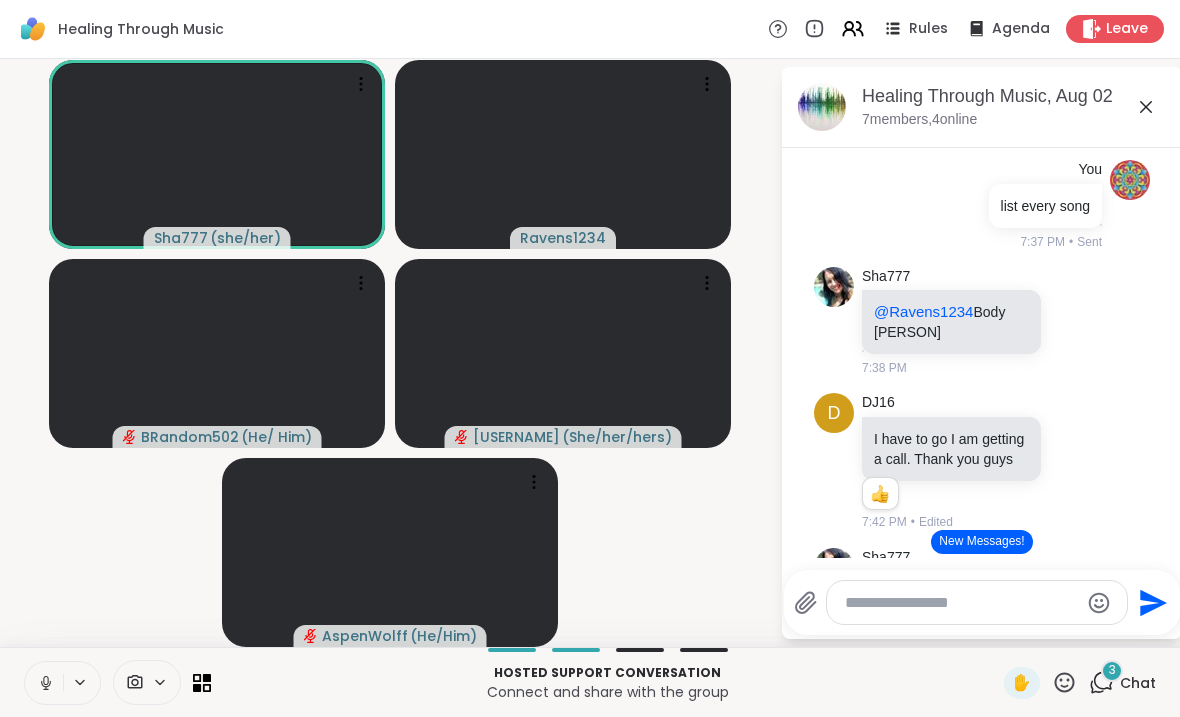 click 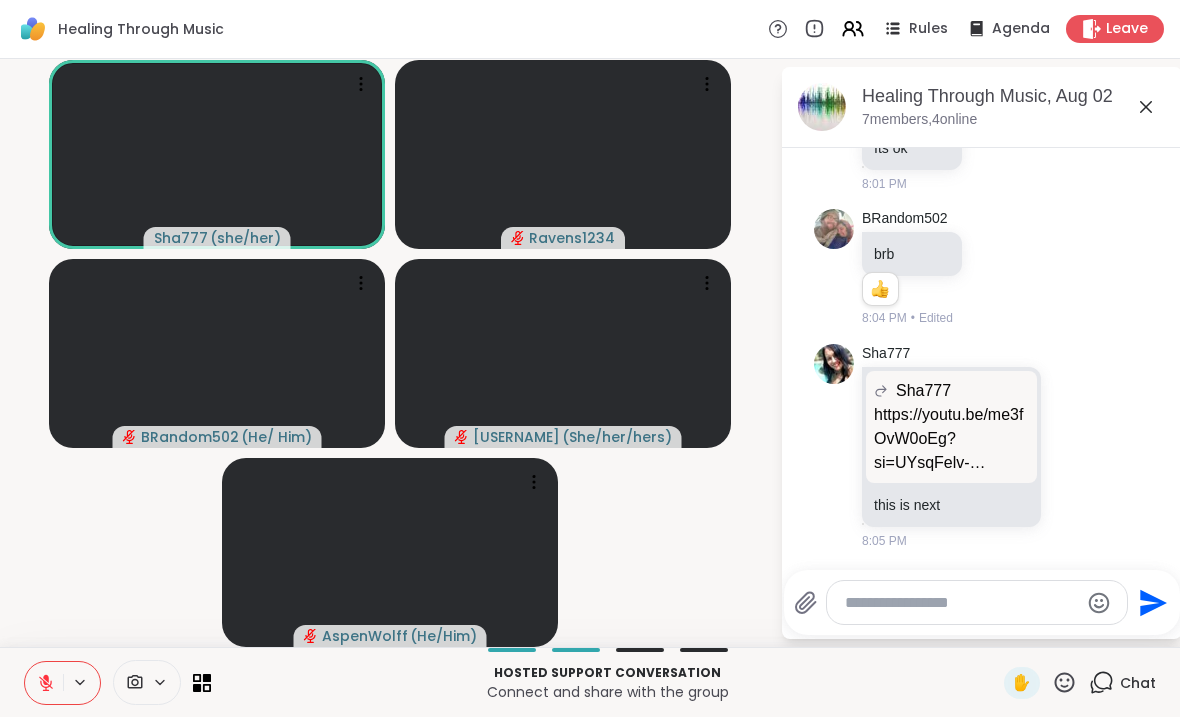 scroll, scrollTop: 9433, scrollLeft: 0, axis: vertical 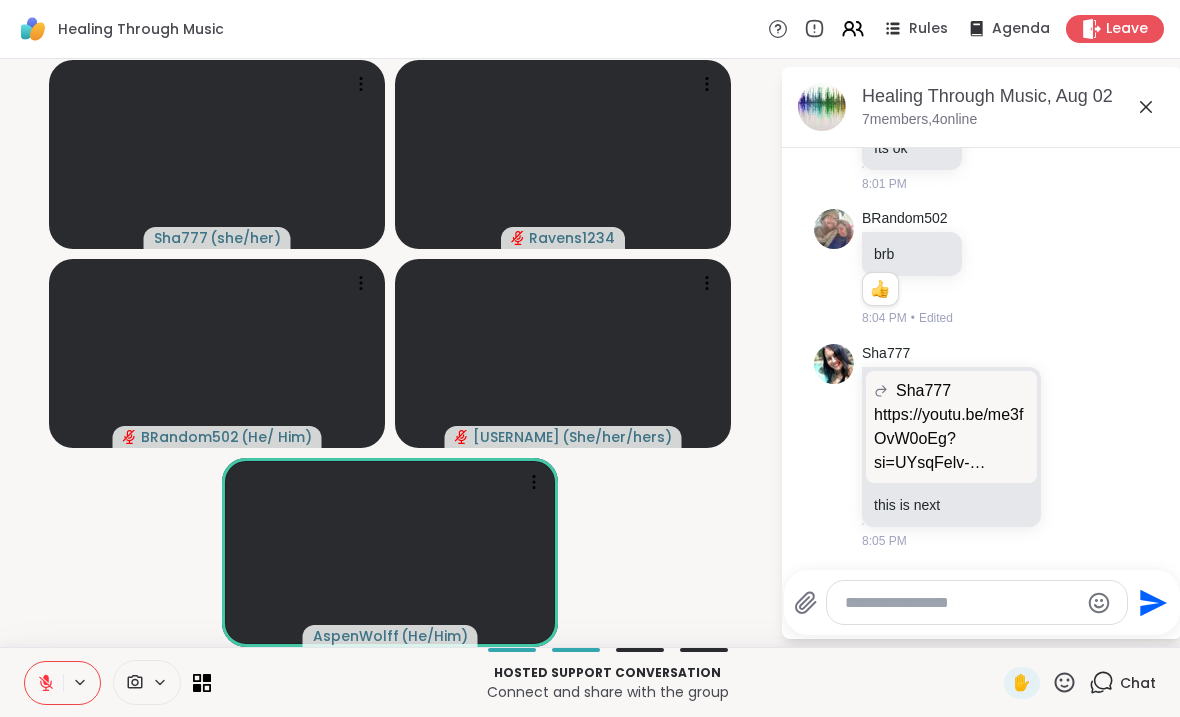 click at bounding box center (961, 603) 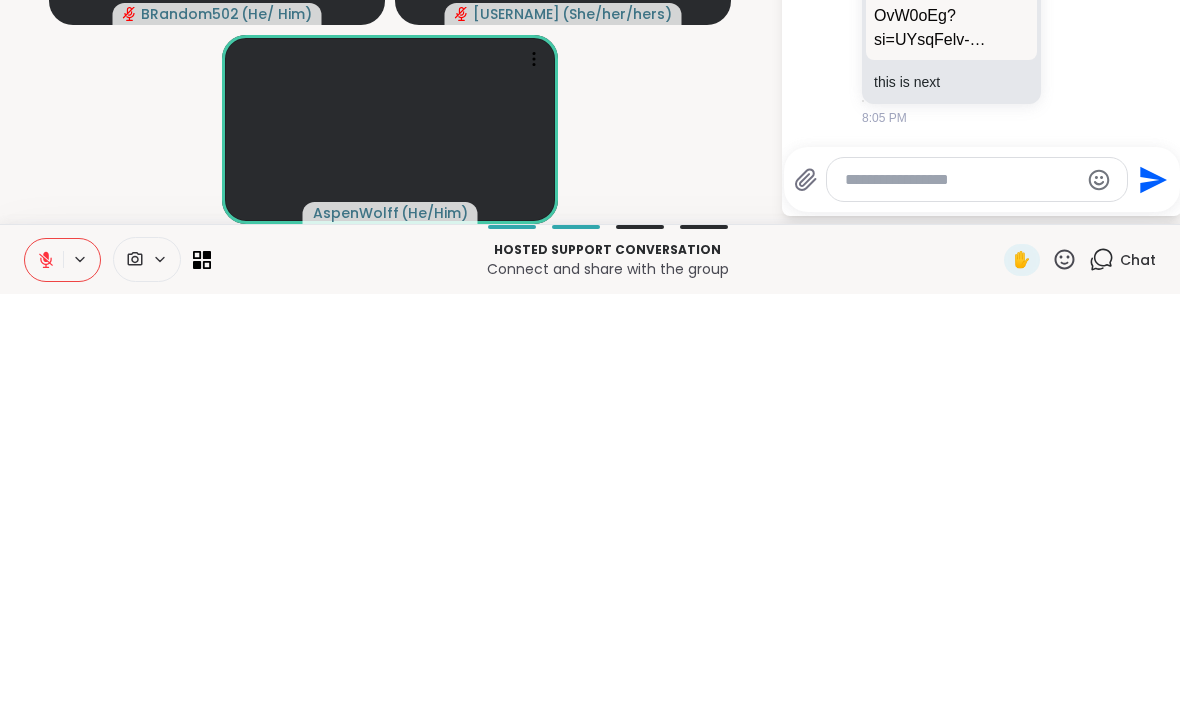 scroll, scrollTop: 1, scrollLeft: 0, axis: vertical 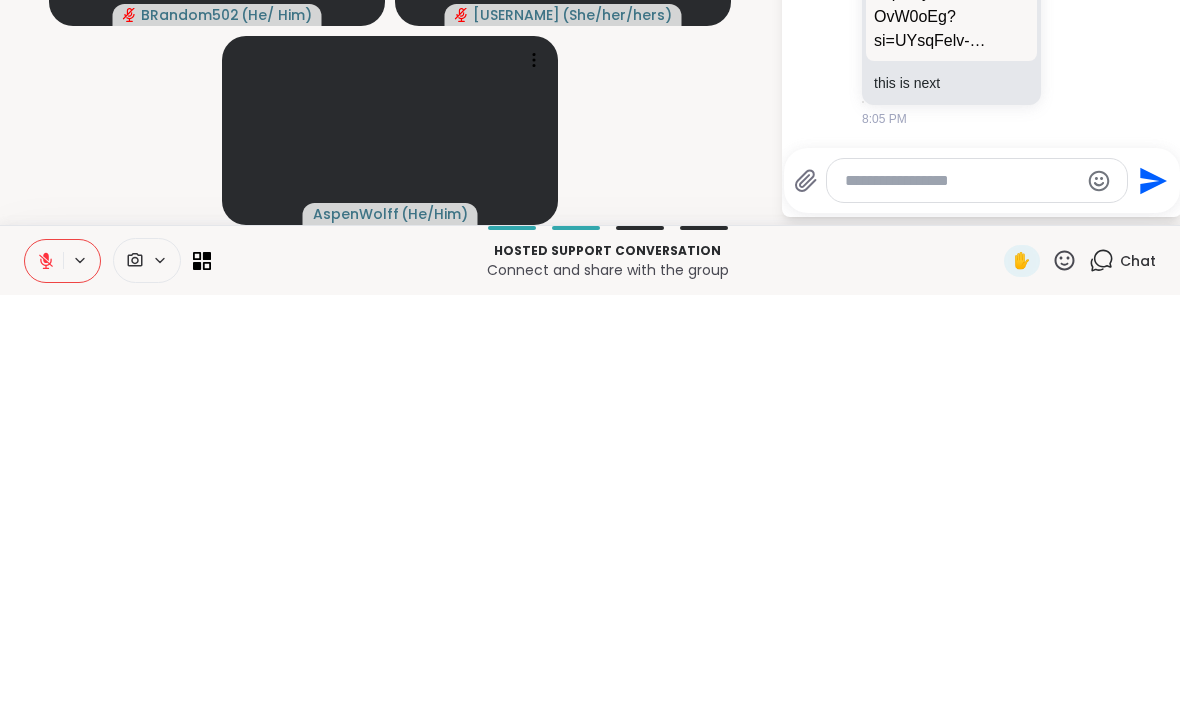 click on "angelgetsmewetter27" at bounding box center [516, 437] 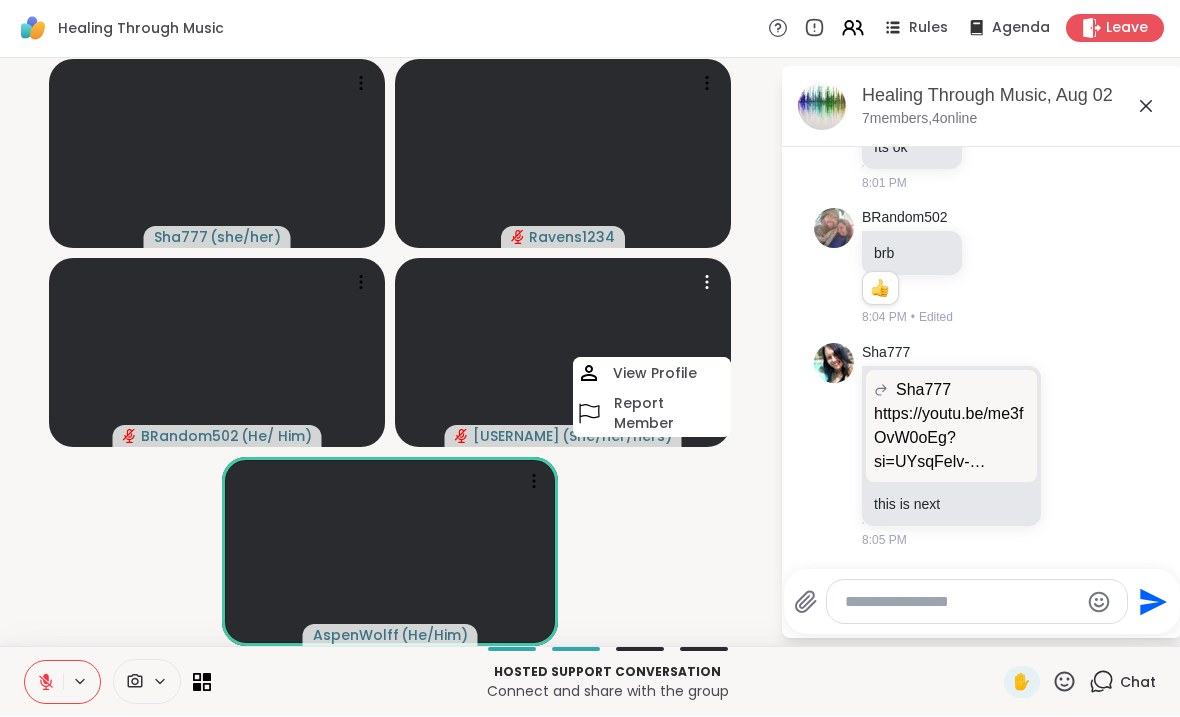 scroll, scrollTop: -2, scrollLeft: 0, axis: vertical 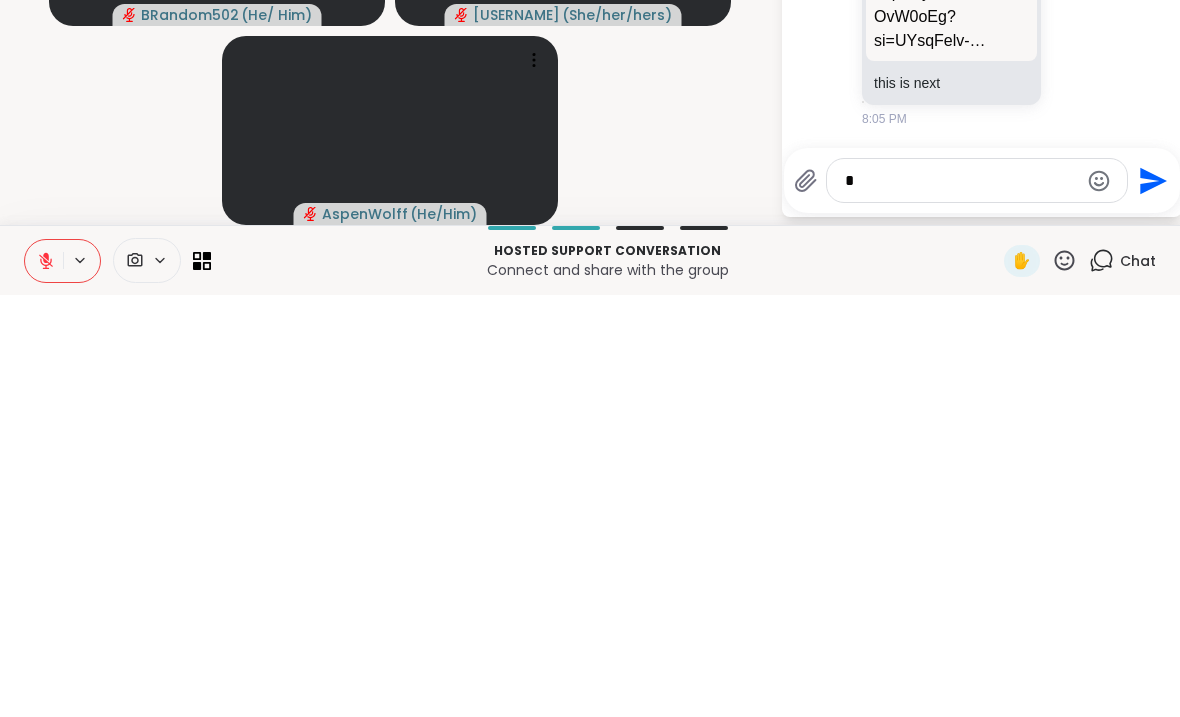 click on "angelgetsmewetter27" at bounding box center (516, 437) 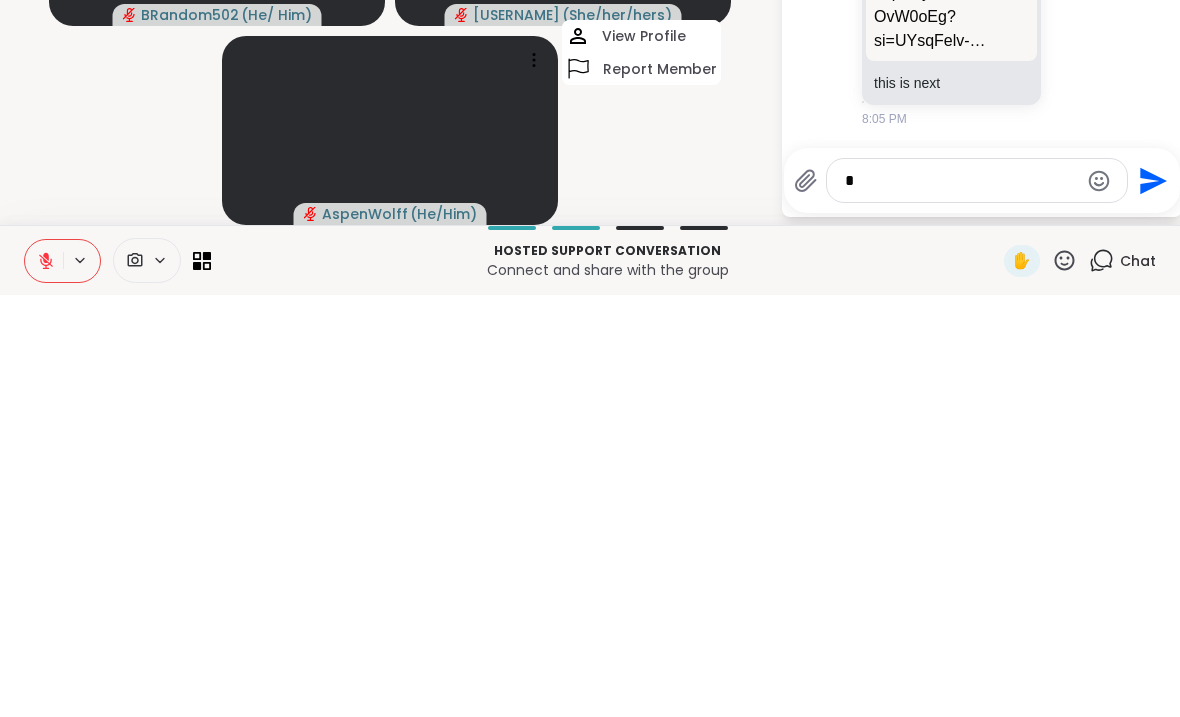 scroll, scrollTop: 0, scrollLeft: 0, axis: both 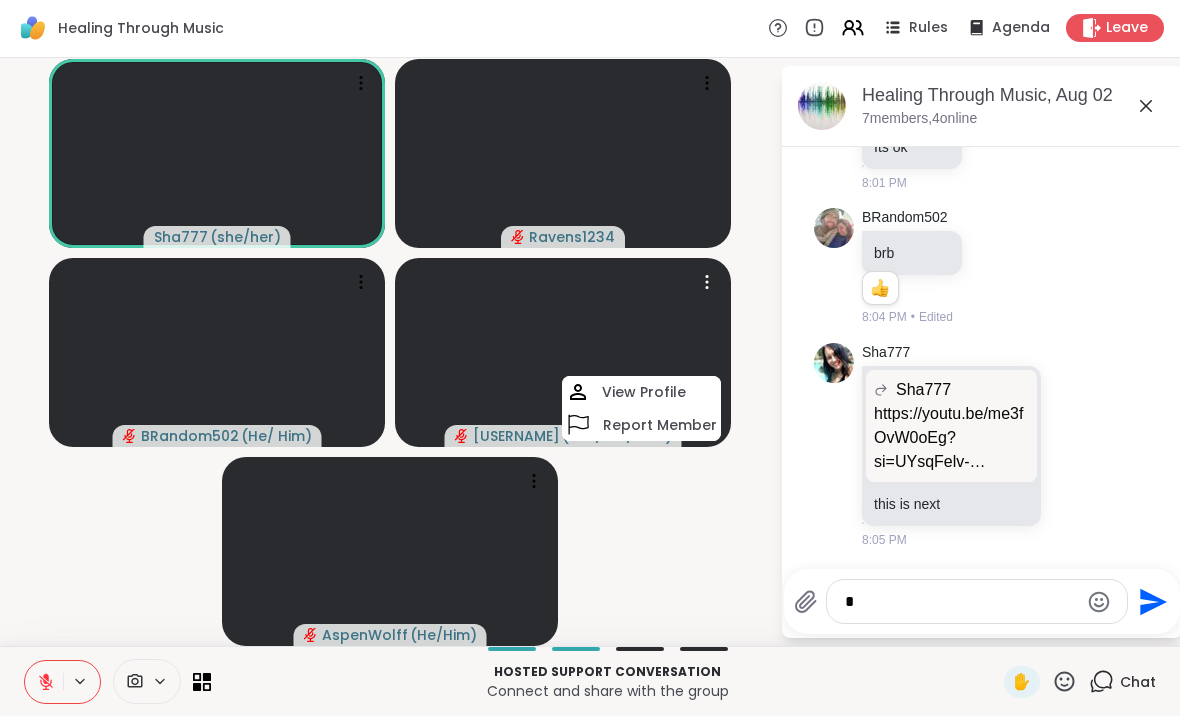 click on "*" at bounding box center [961, 603] 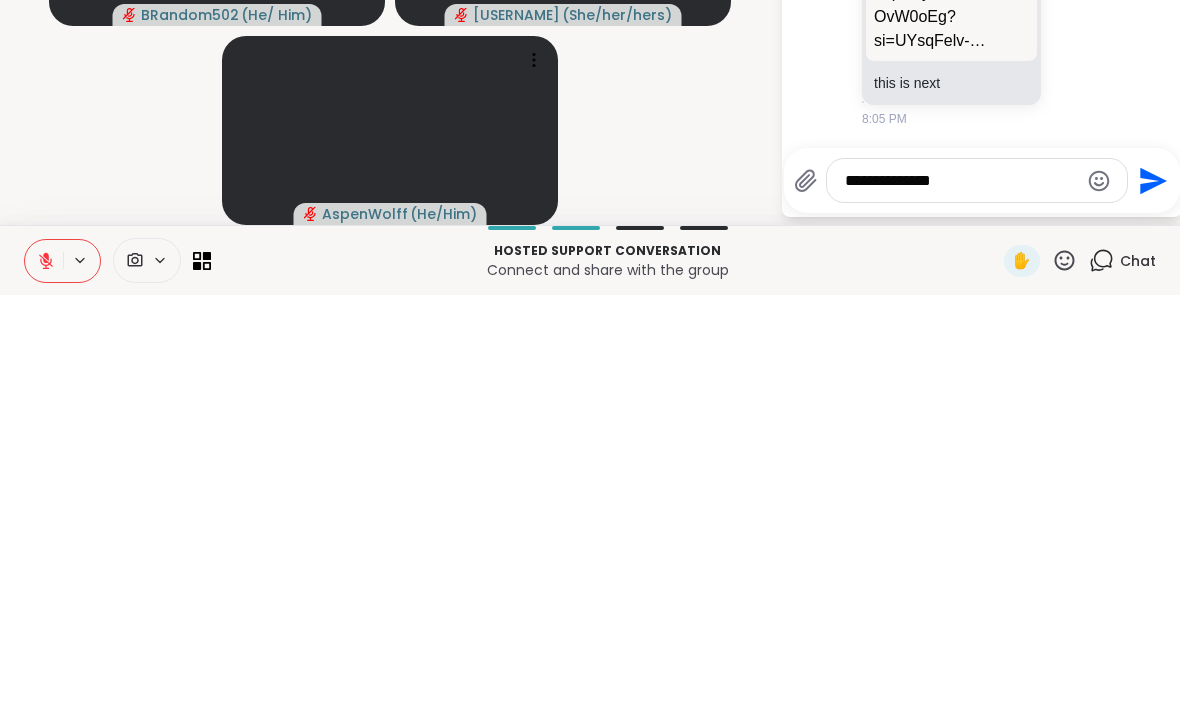 type on "**********" 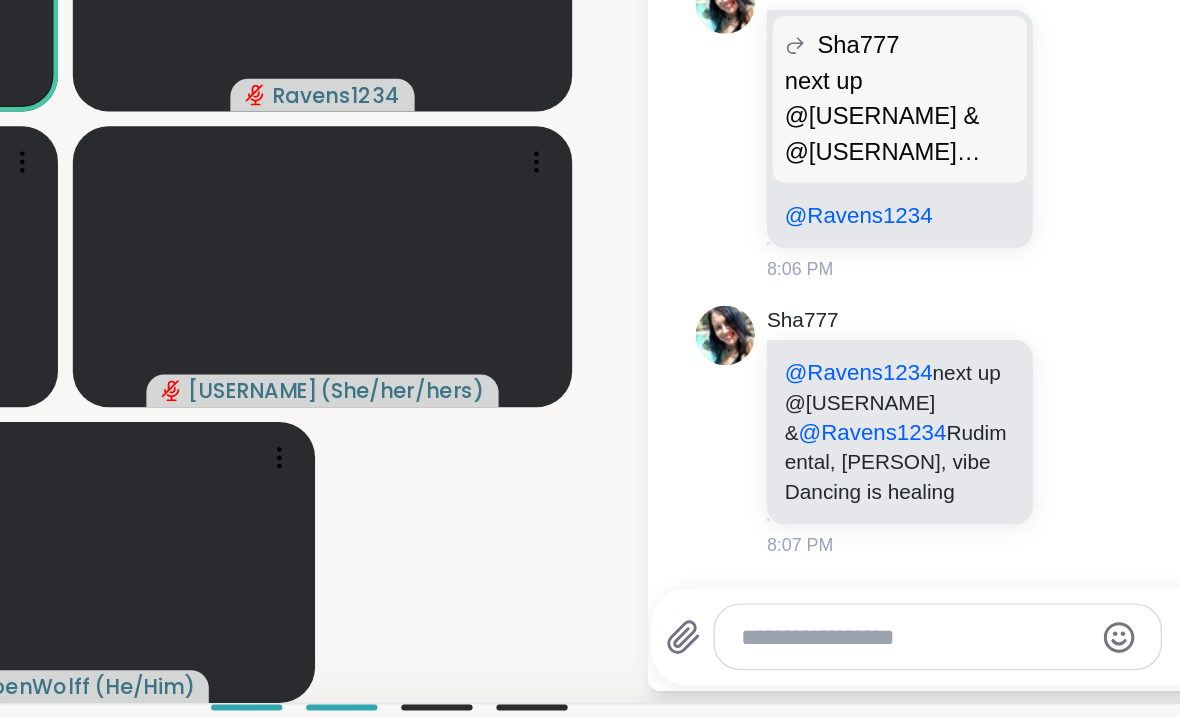 scroll, scrollTop: 9967, scrollLeft: 0, axis: vertical 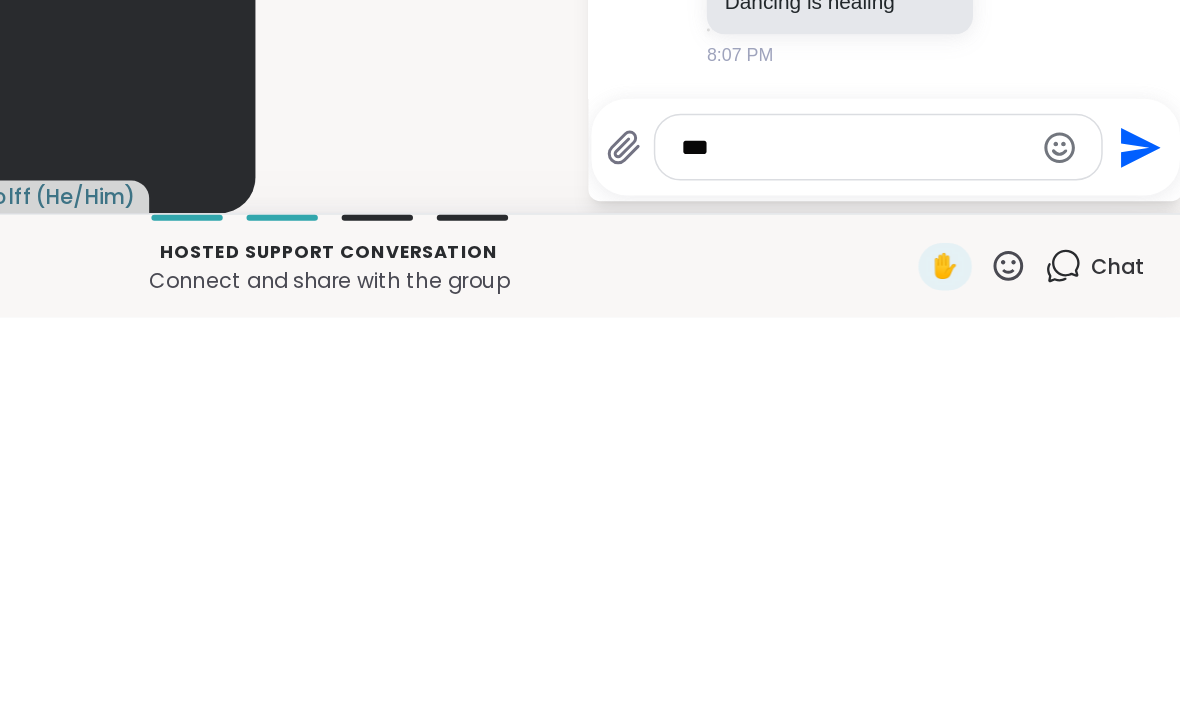 type on "****" 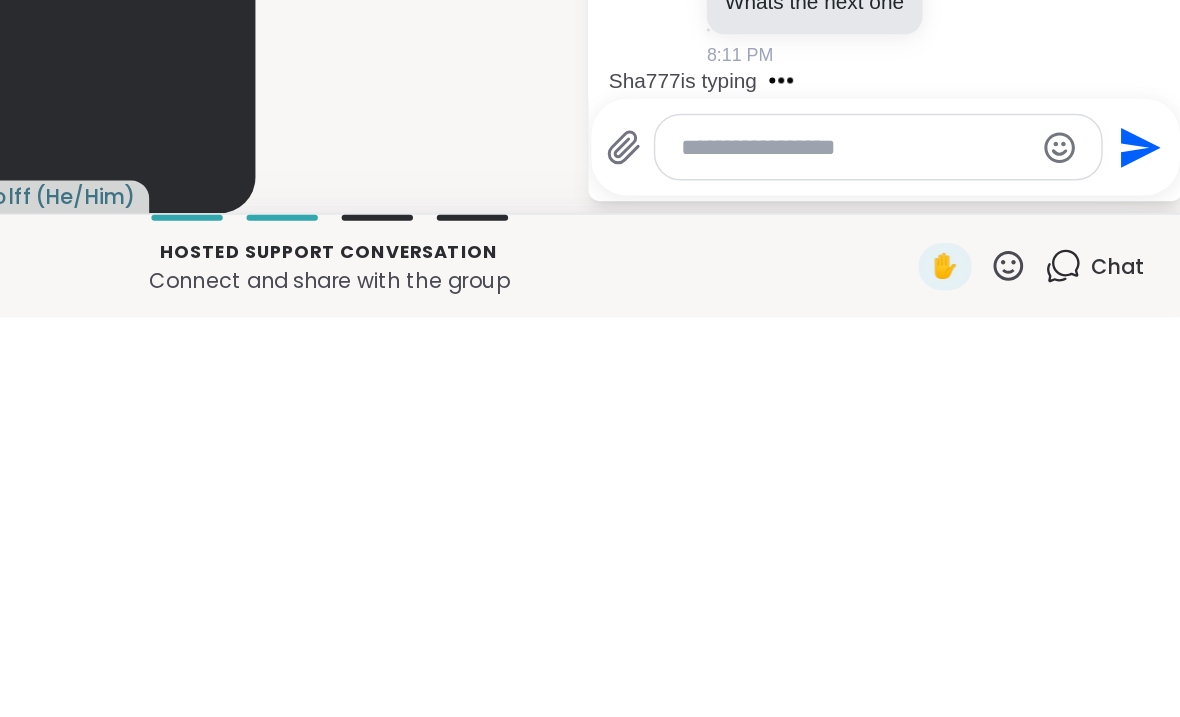 scroll, scrollTop: 10325, scrollLeft: 0, axis: vertical 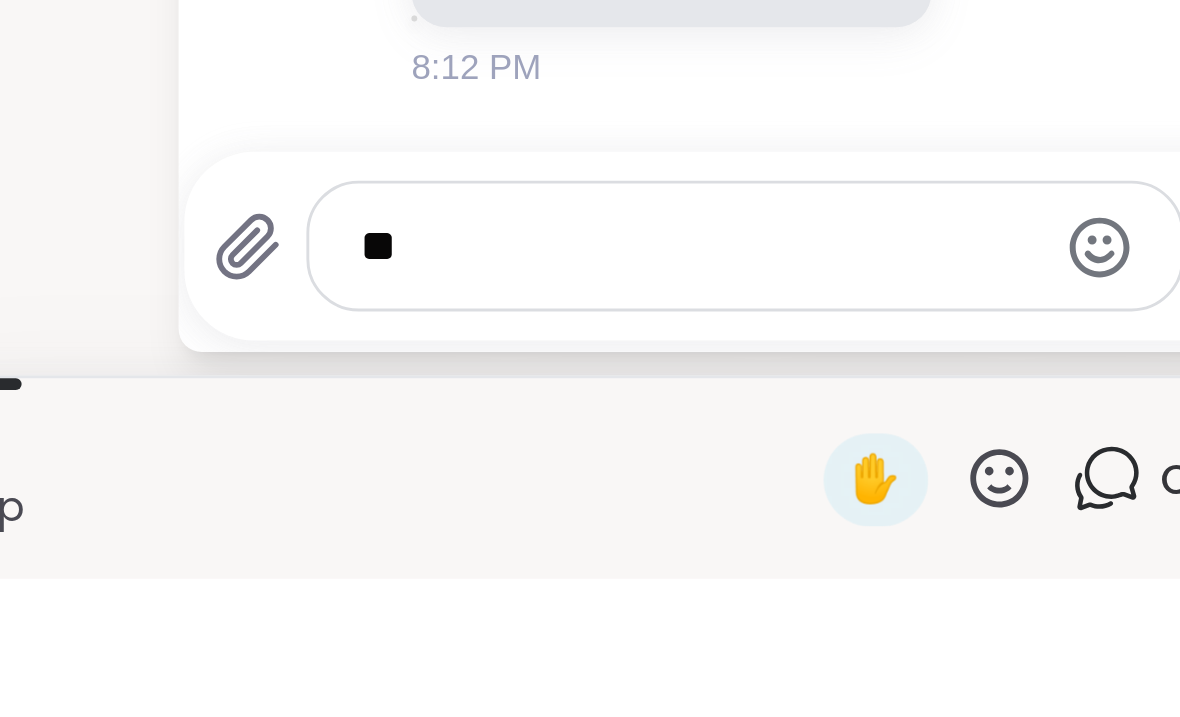 type on "***" 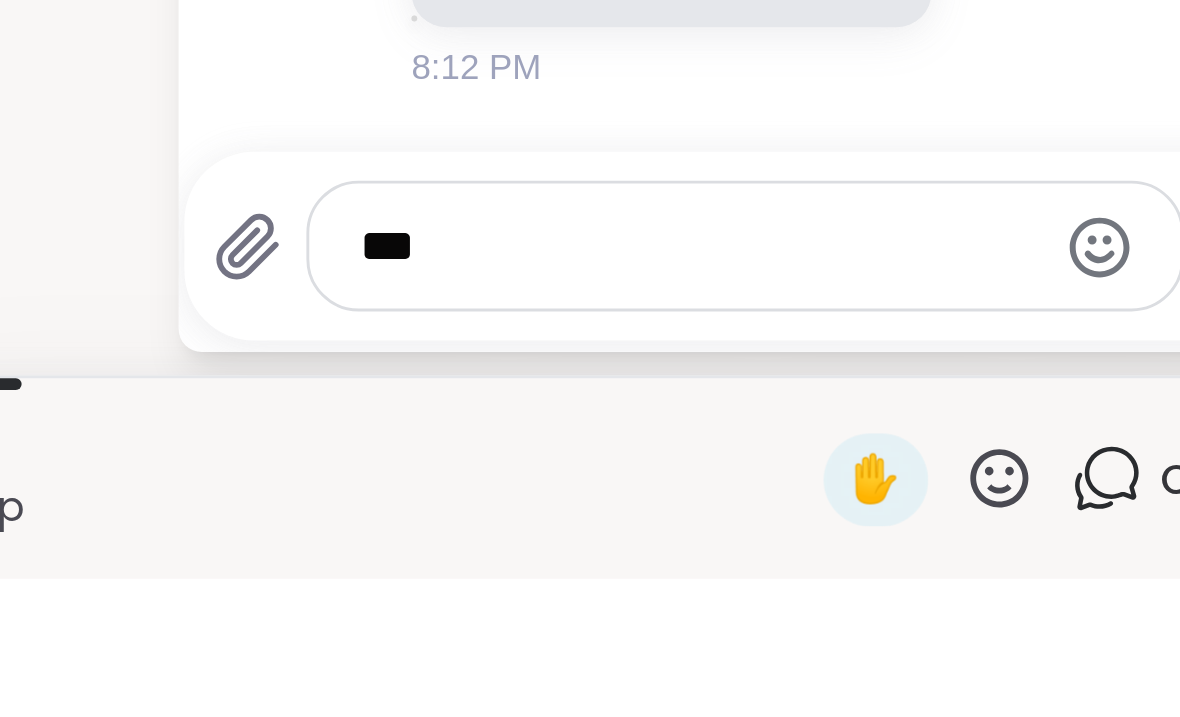 type 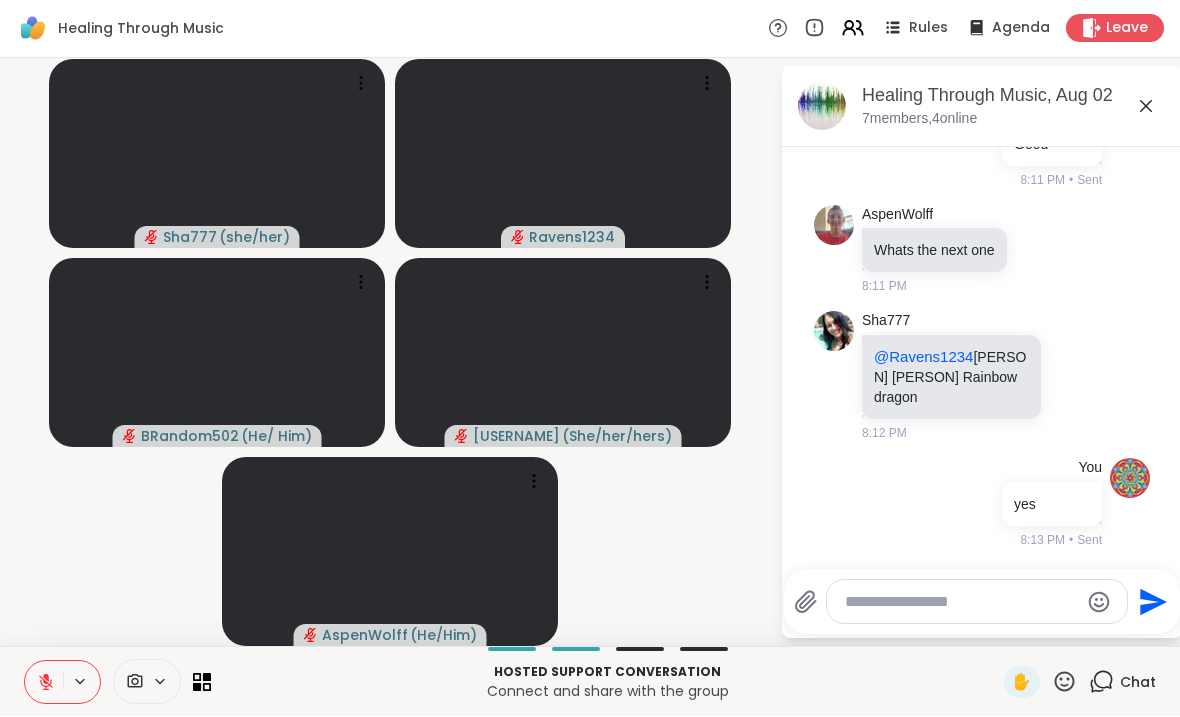 scroll, scrollTop: 10431, scrollLeft: 0, axis: vertical 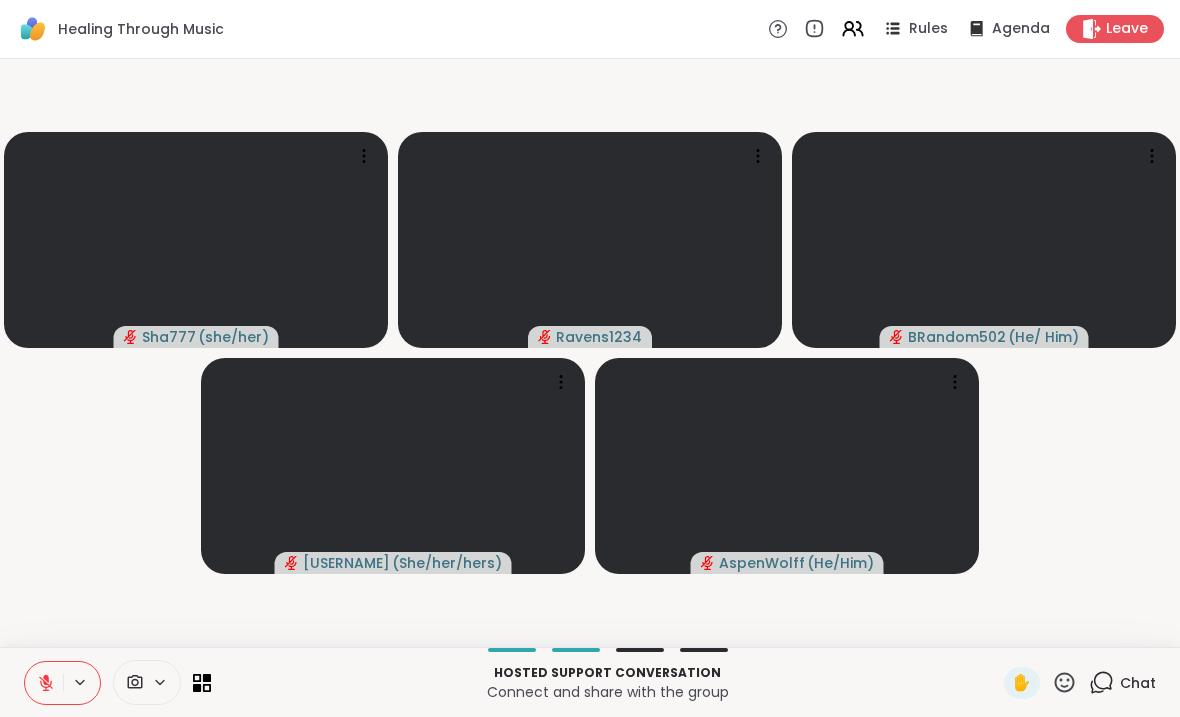 click on "Sha777 ( she/her ) Ravens1234 BRandom502 ( He/ Him ) angelgetsmewetter27 ( She/her/hers ) AspenWolff ( He/Him )" at bounding box center (590, 353) 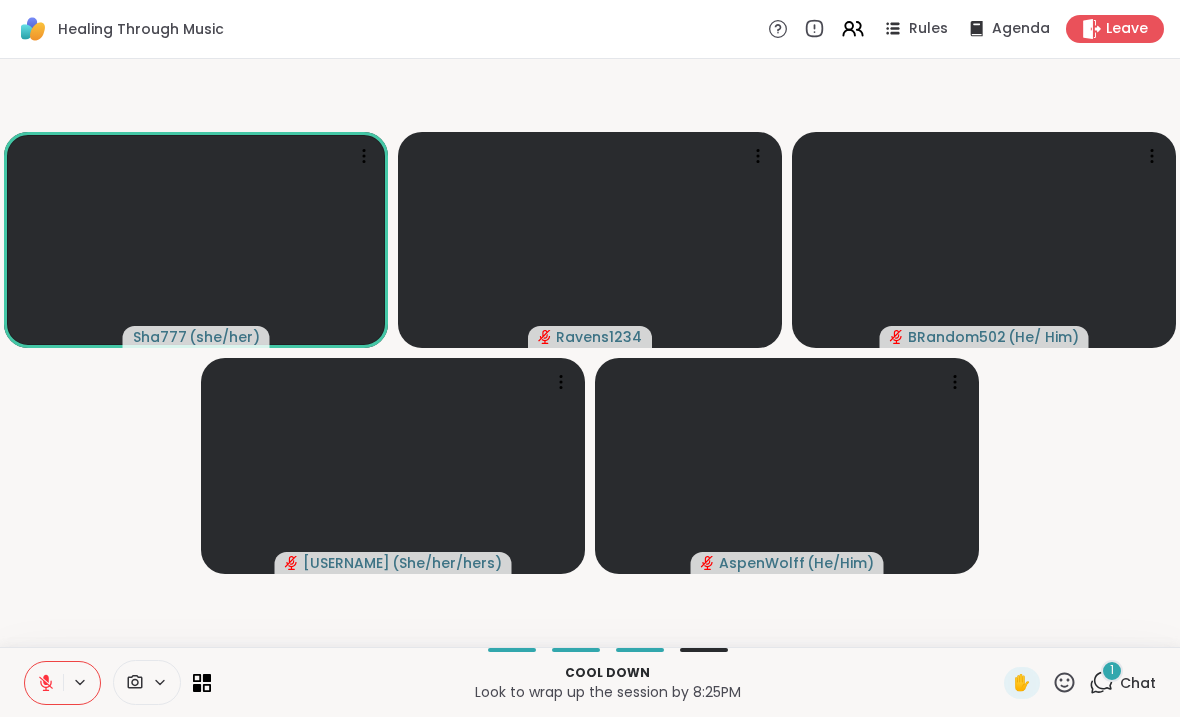 click on "1" at bounding box center [1112, 671] 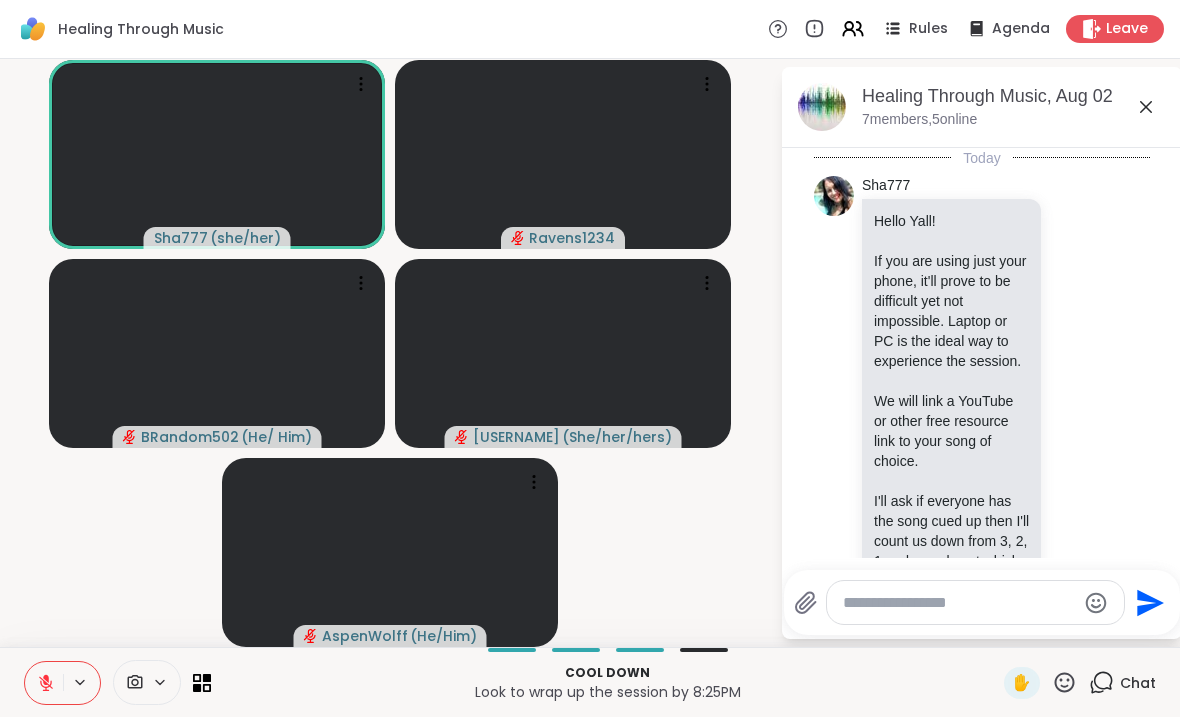 scroll, scrollTop: 10584, scrollLeft: 0, axis: vertical 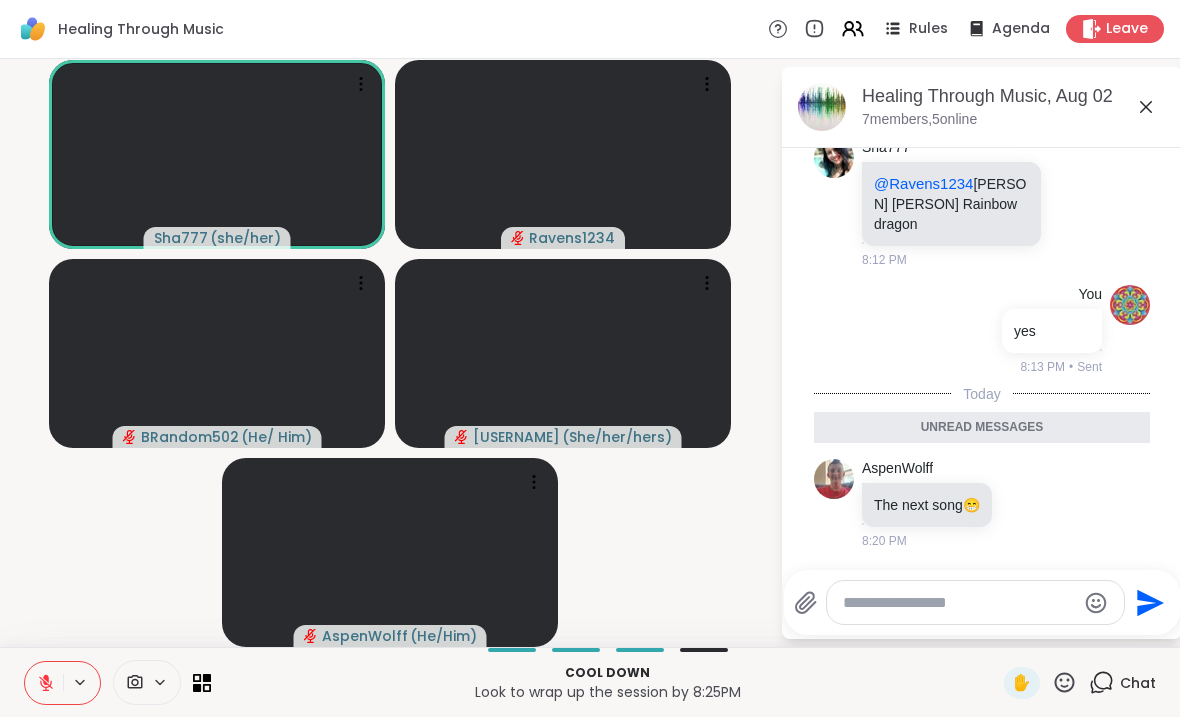 click at bounding box center [959, 603] 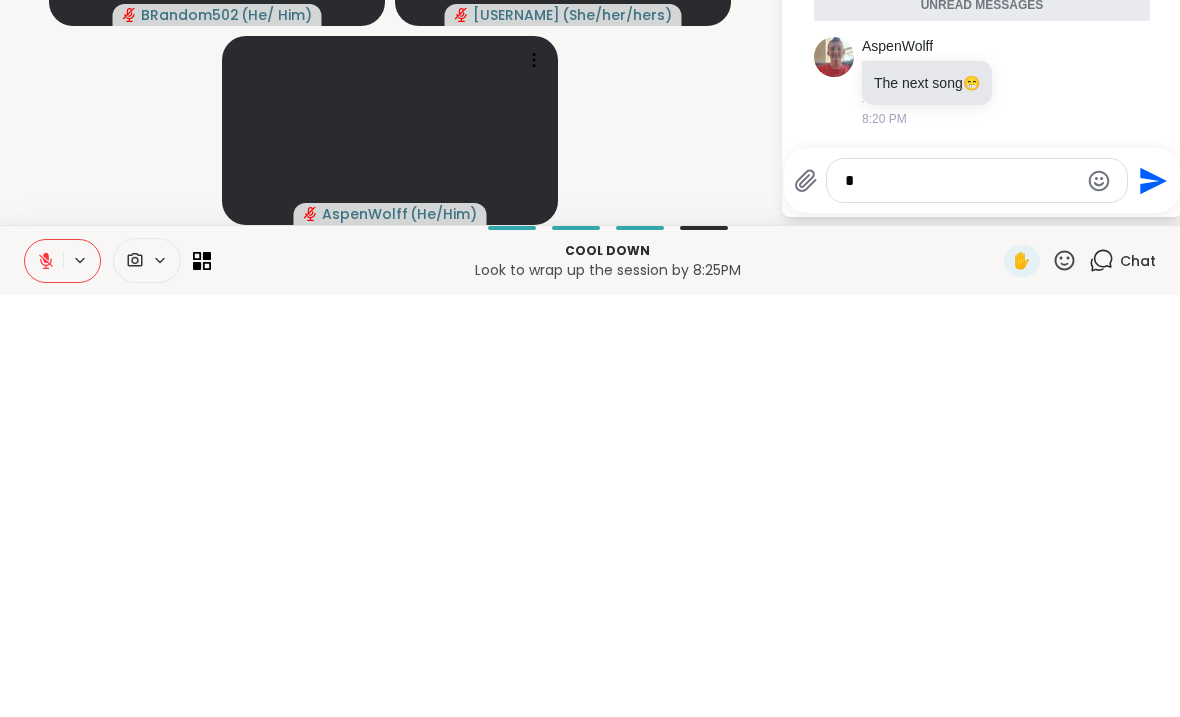 scroll, scrollTop: 0, scrollLeft: 0, axis: both 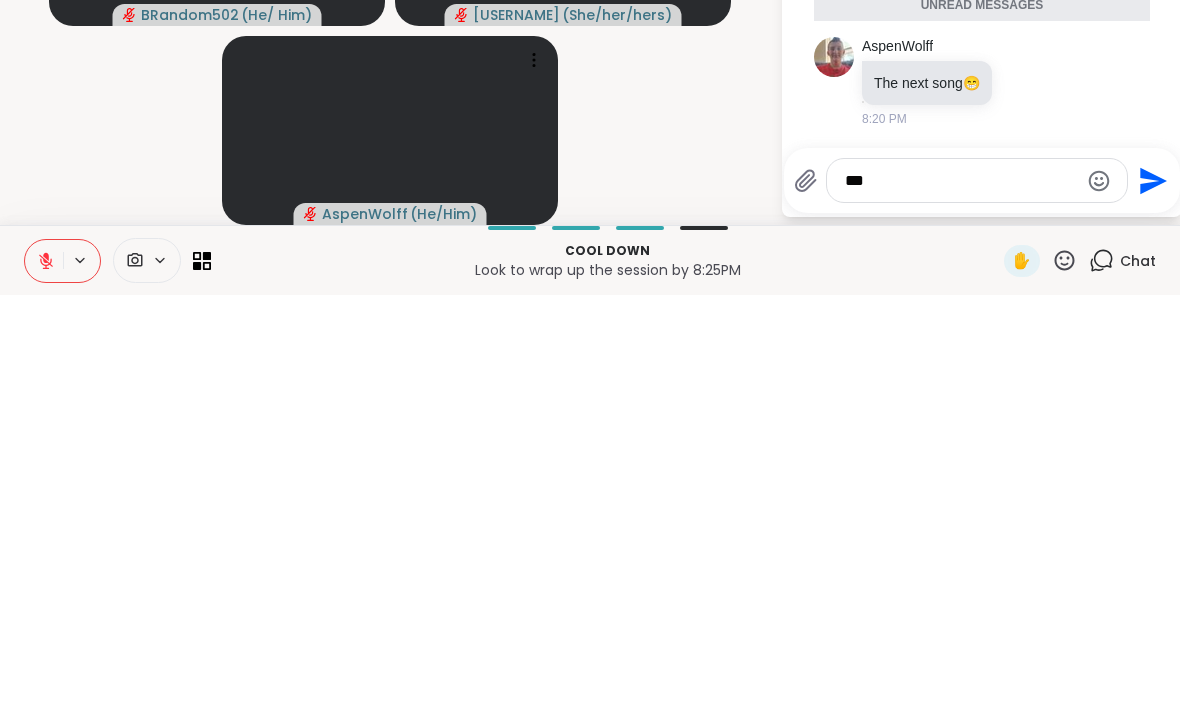 type on "***" 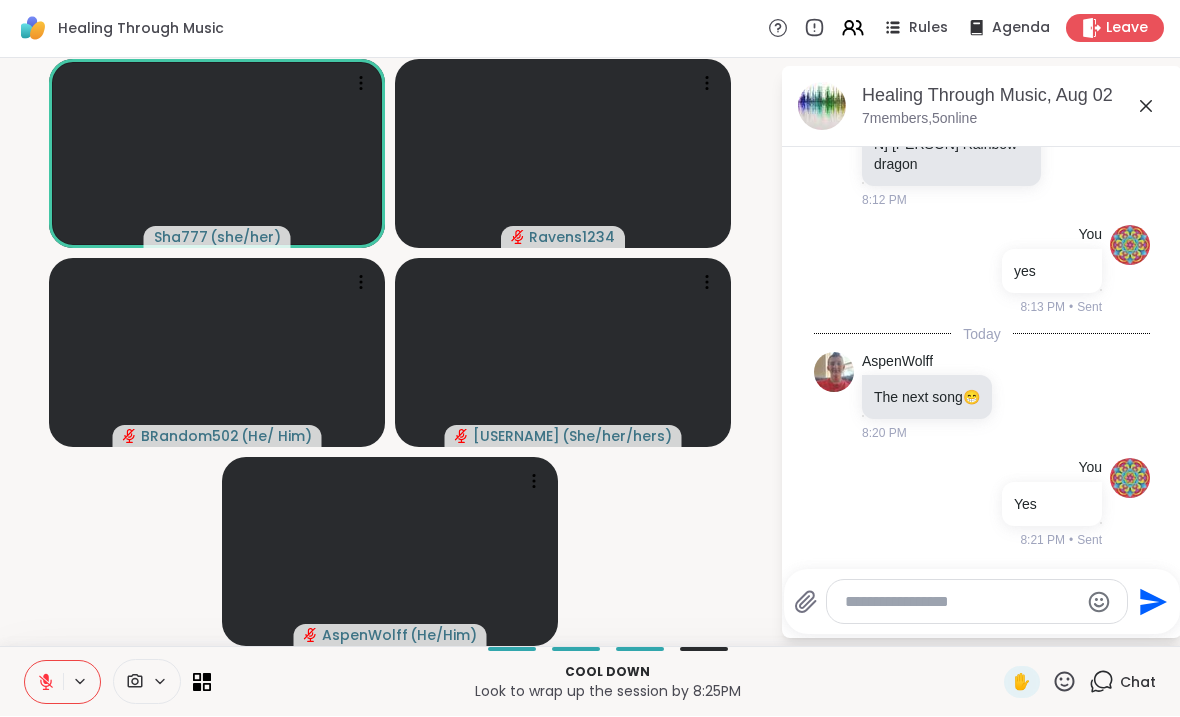 scroll, scrollTop: 10643, scrollLeft: 0, axis: vertical 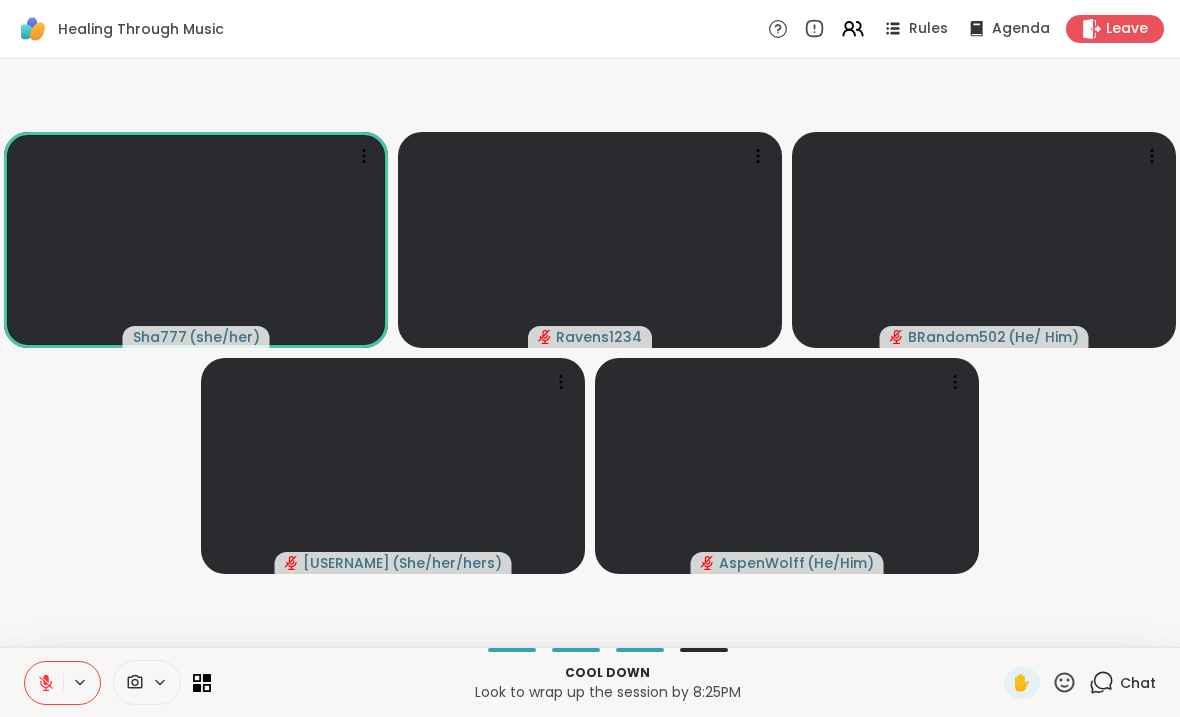 click on "Sha777 ( she/her ) Ravens1234 BRandom502 ( He/ Him ) angelgetsmewetter27 ( She/her/hers ) AspenWolff ( He/Him )" at bounding box center (590, 353) 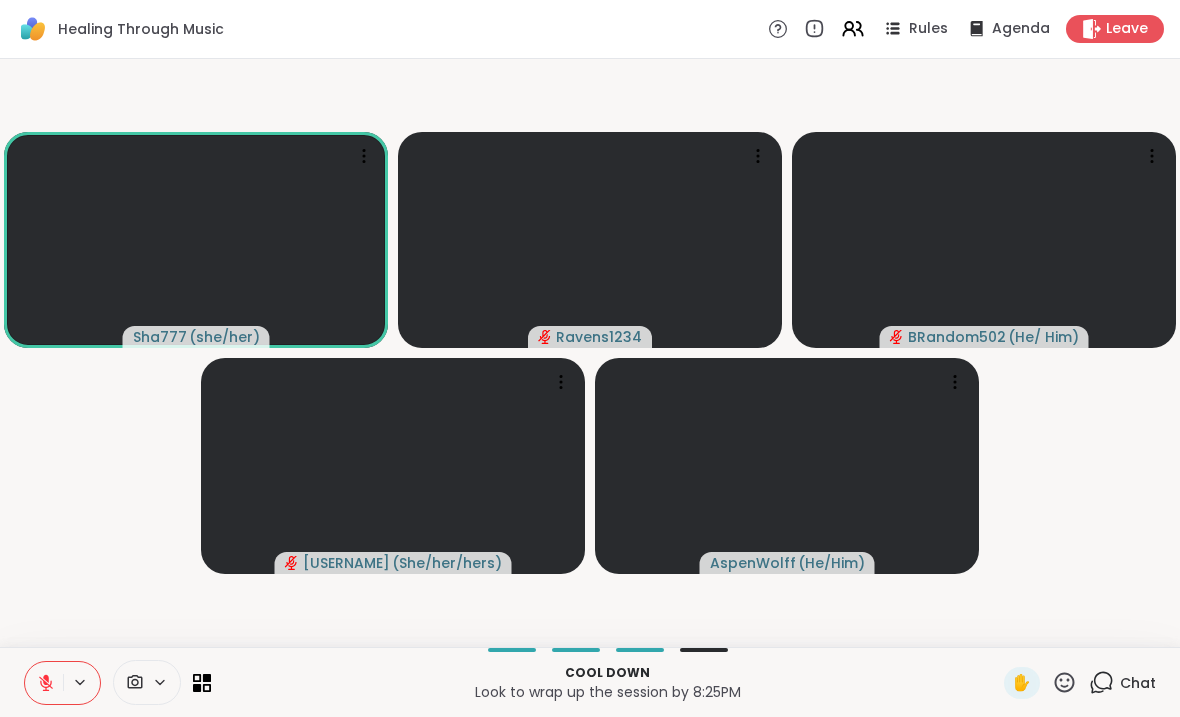 click on "Chat" at bounding box center [1138, 683] 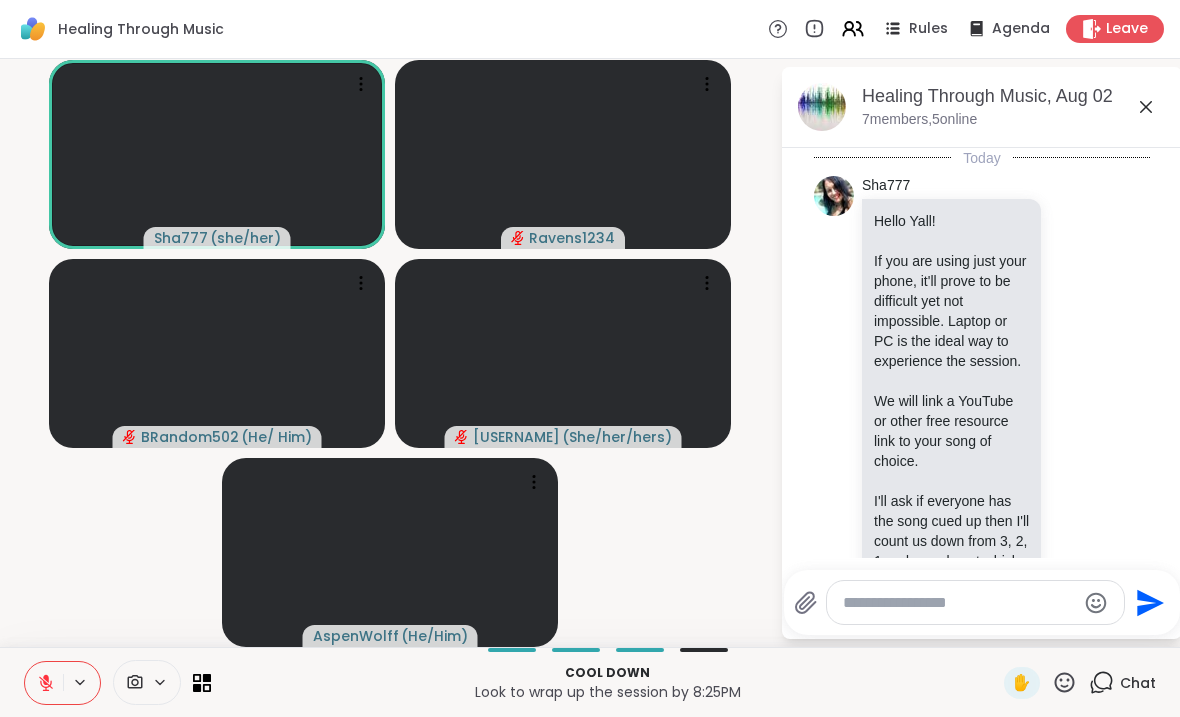 scroll, scrollTop: 10623, scrollLeft: 0, axis: vertical 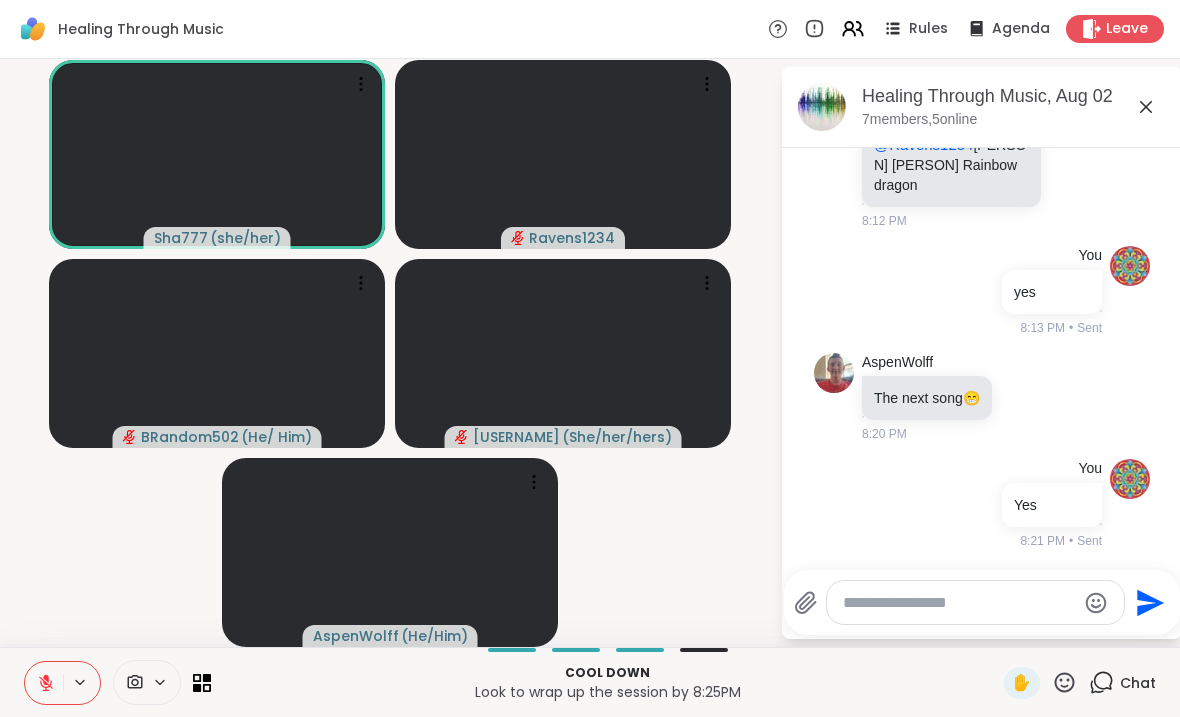 click at bounding box center (959, 603) 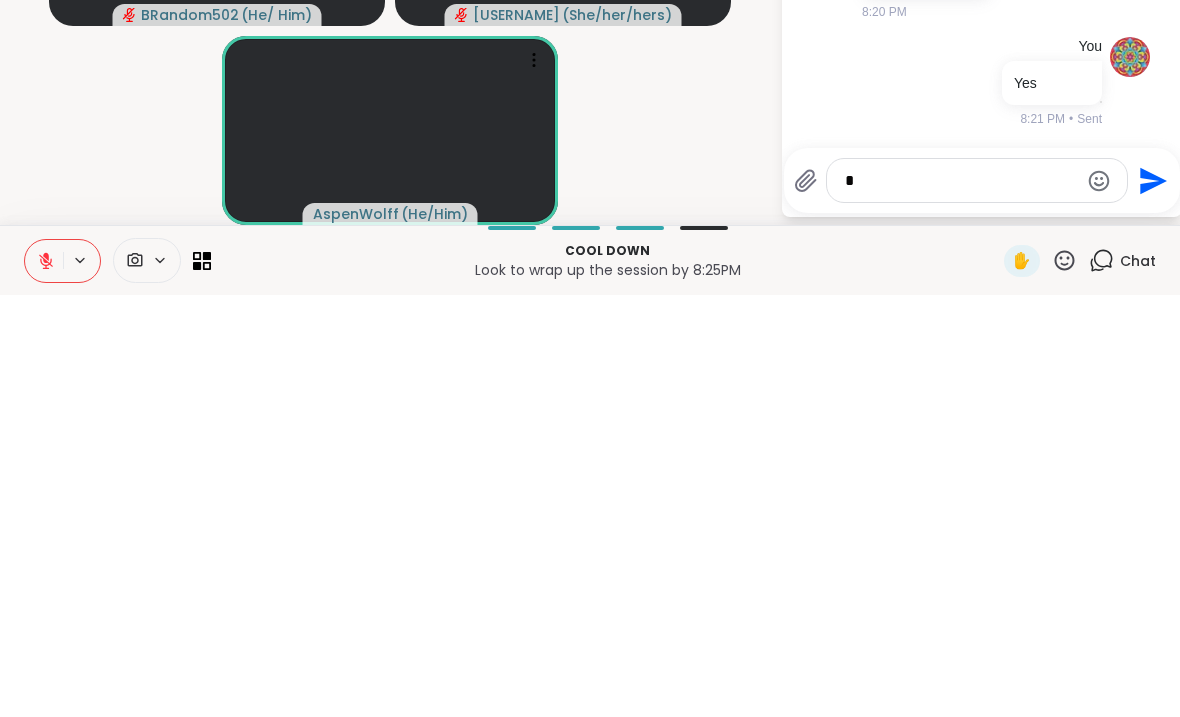 scroll, scrollTop: 0, scrollLeft: 0, axis: both 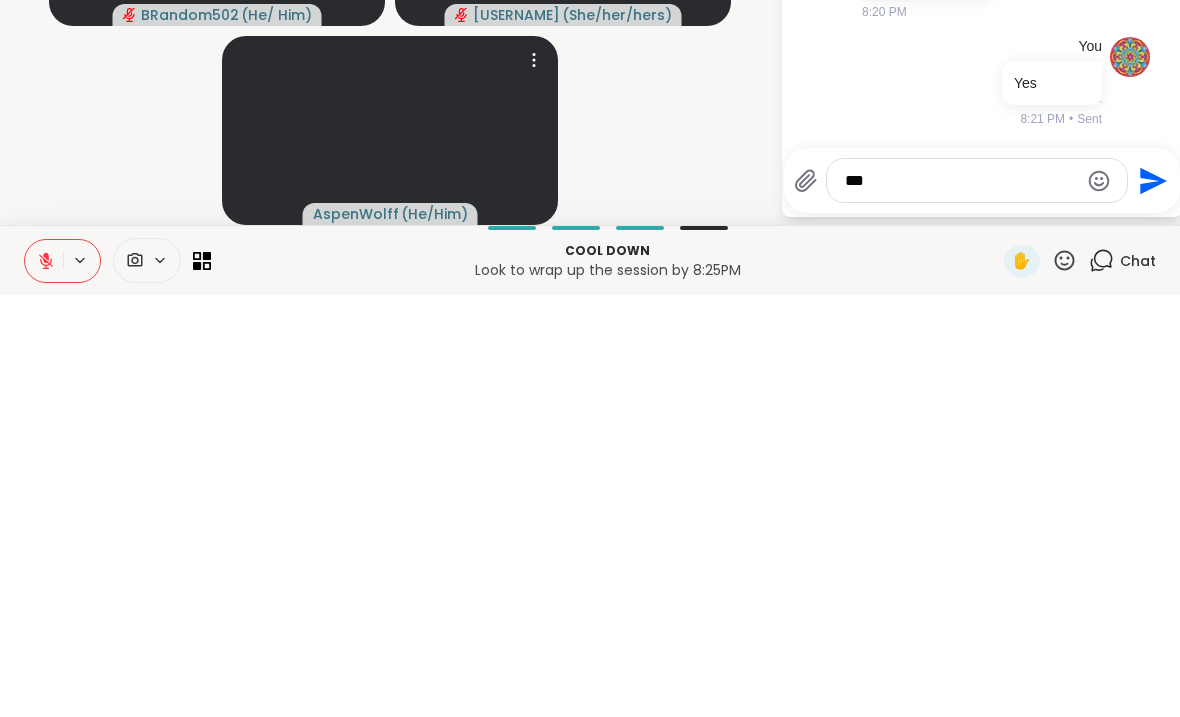 click at bounding box center [390, 552] 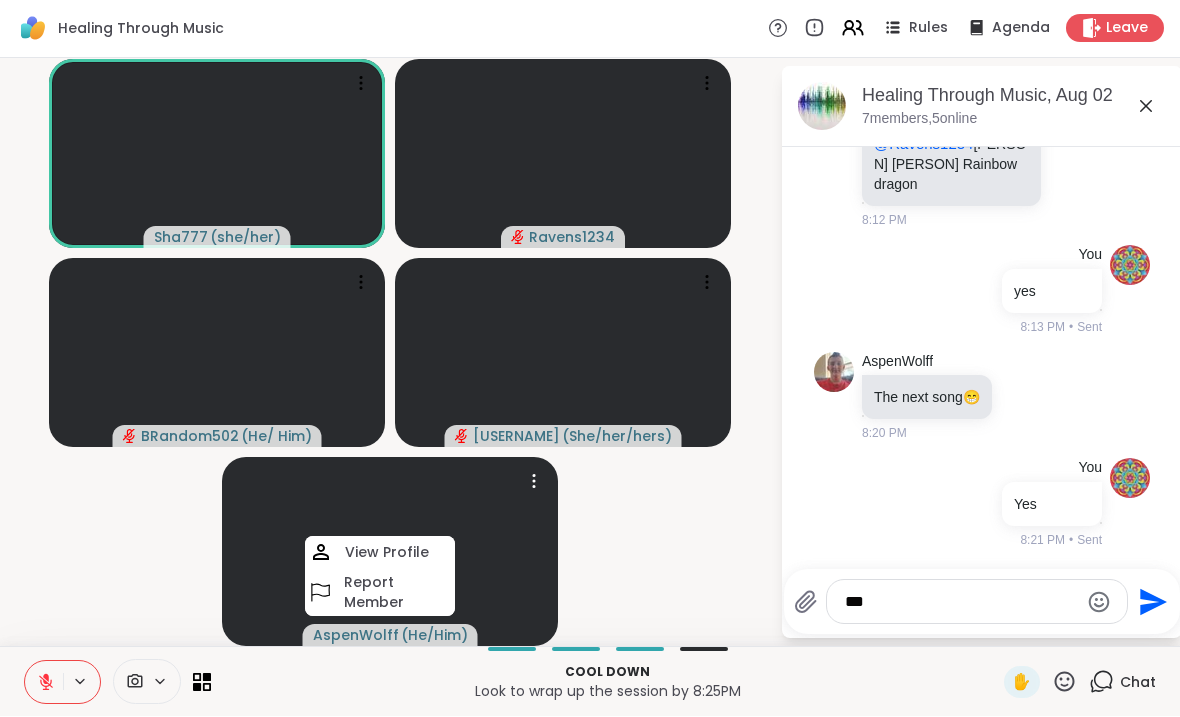 click on "***" at bounding box center [961, 603] 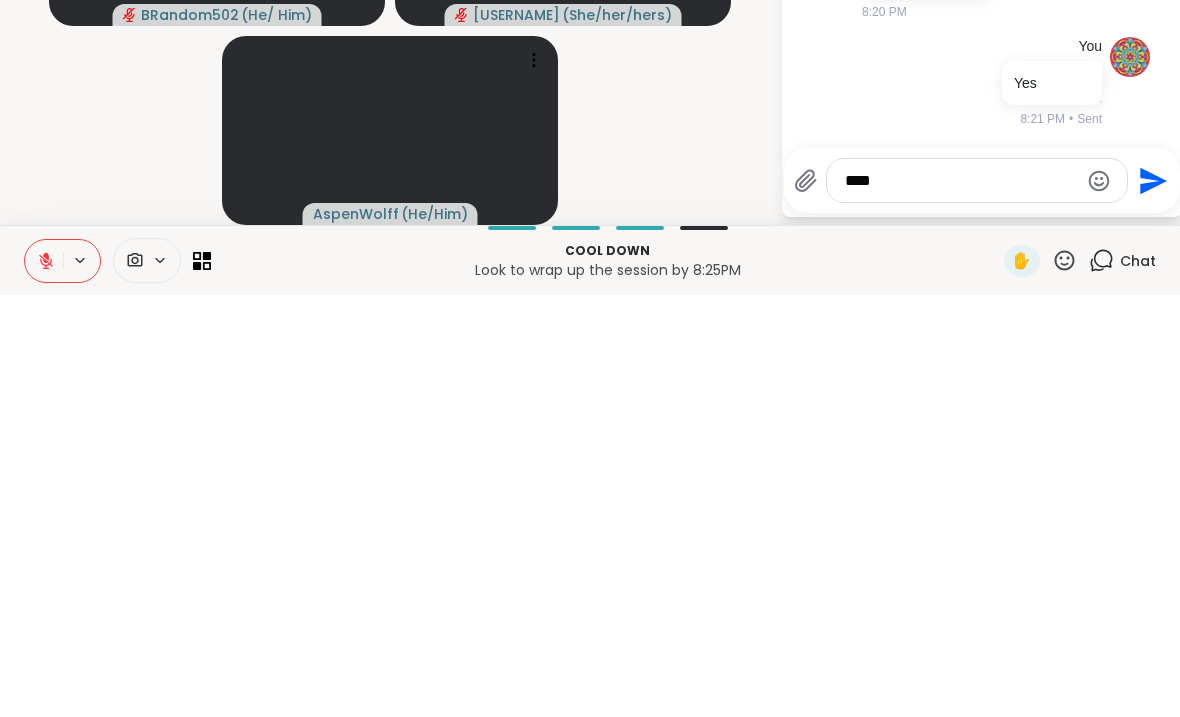 scroll, scrollTop: 0, scrollLeft: 0, axis: both 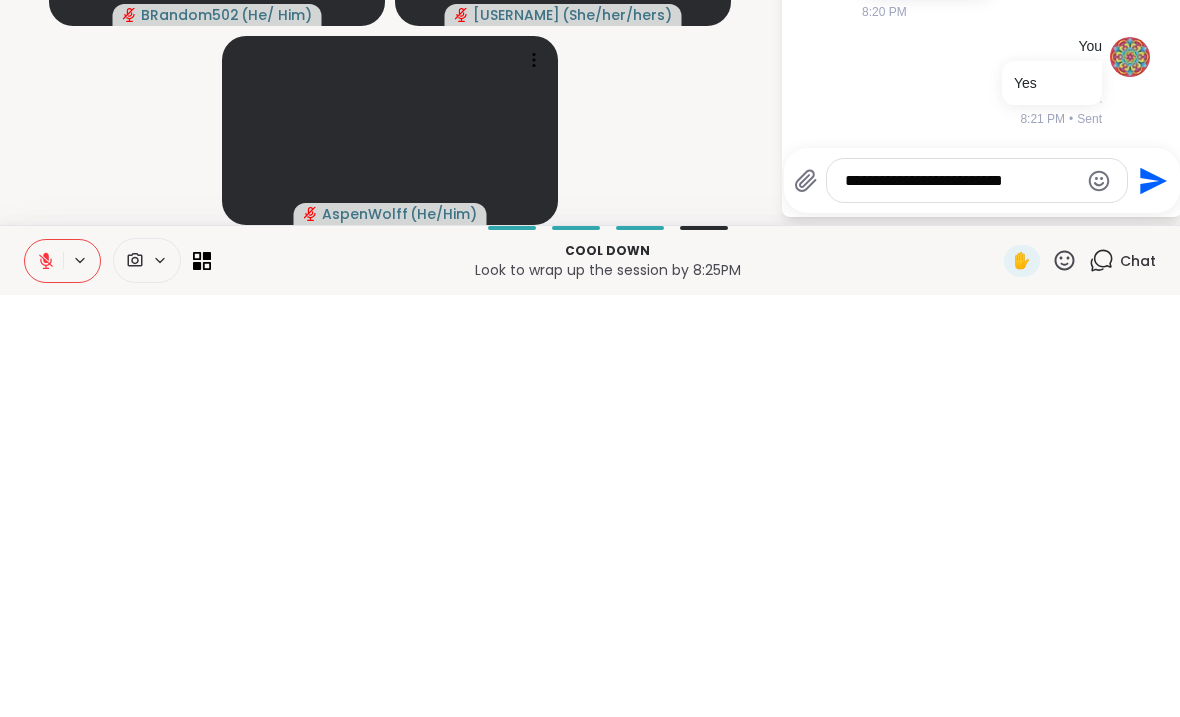 type on "**********" 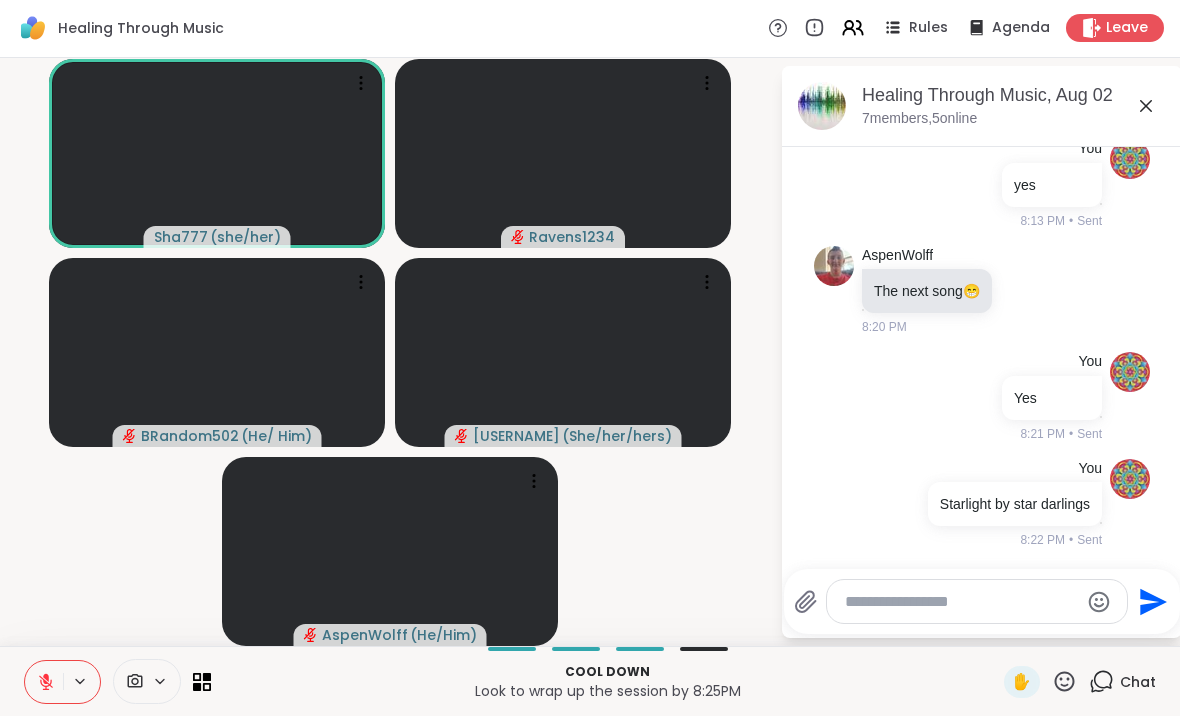 scroll, scrollTop: 10749, scrollLeft: 0, axis: vertical 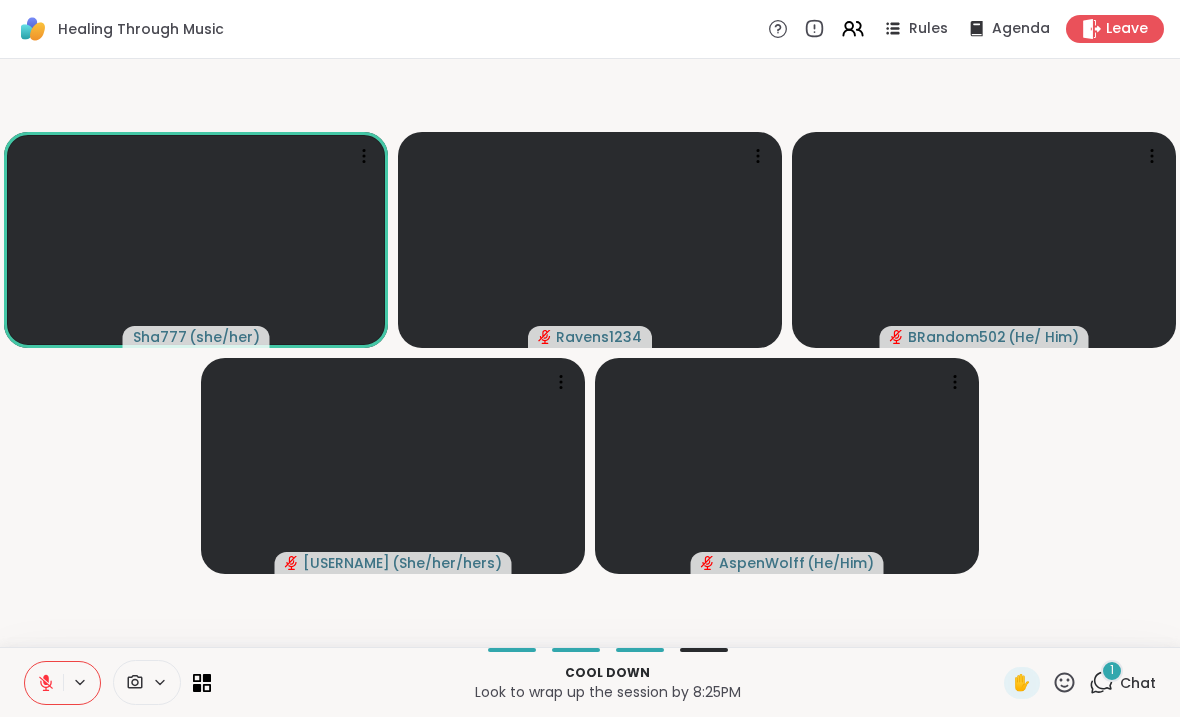 click on "Sha777 ( she/her ) Ravens1234 BRandom502 ( He/ Him ) angelgetsmewetter27 ( She/her/hers ) AspenWolff ( He/Him )" at bounding box center [590, 353] 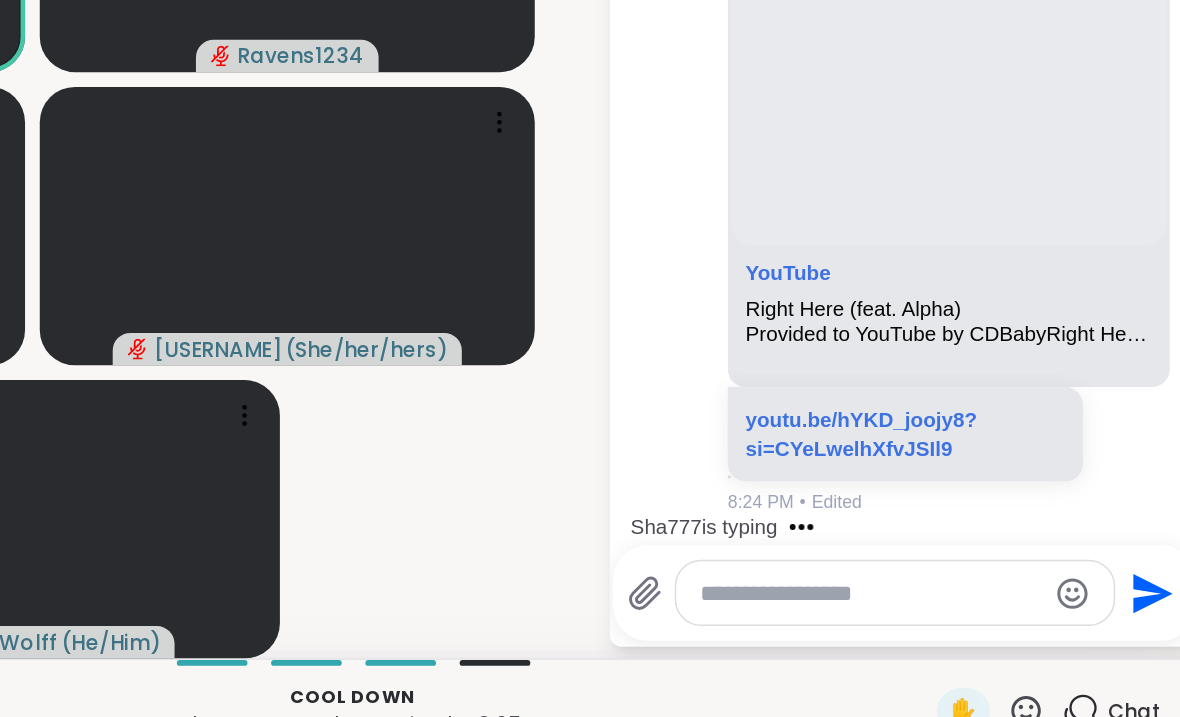 scroll, scrollTop: 11893, scrollLeft: 0, axis: vertical 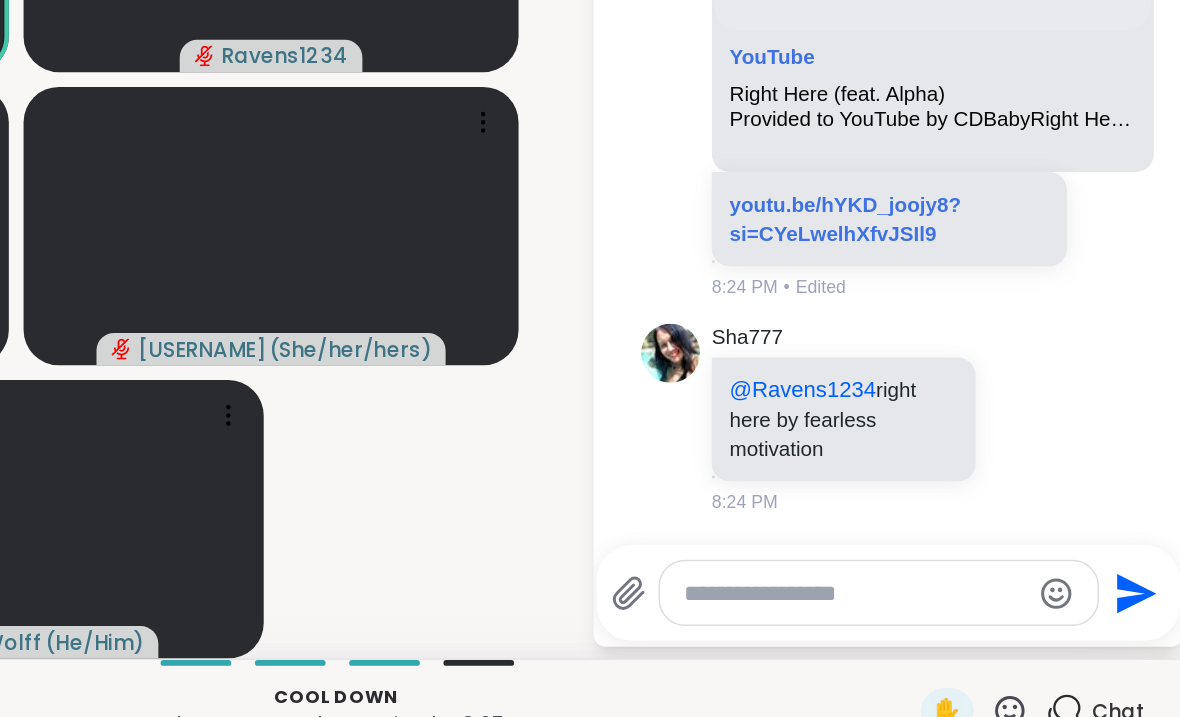 click at bounding box center [959, 603] 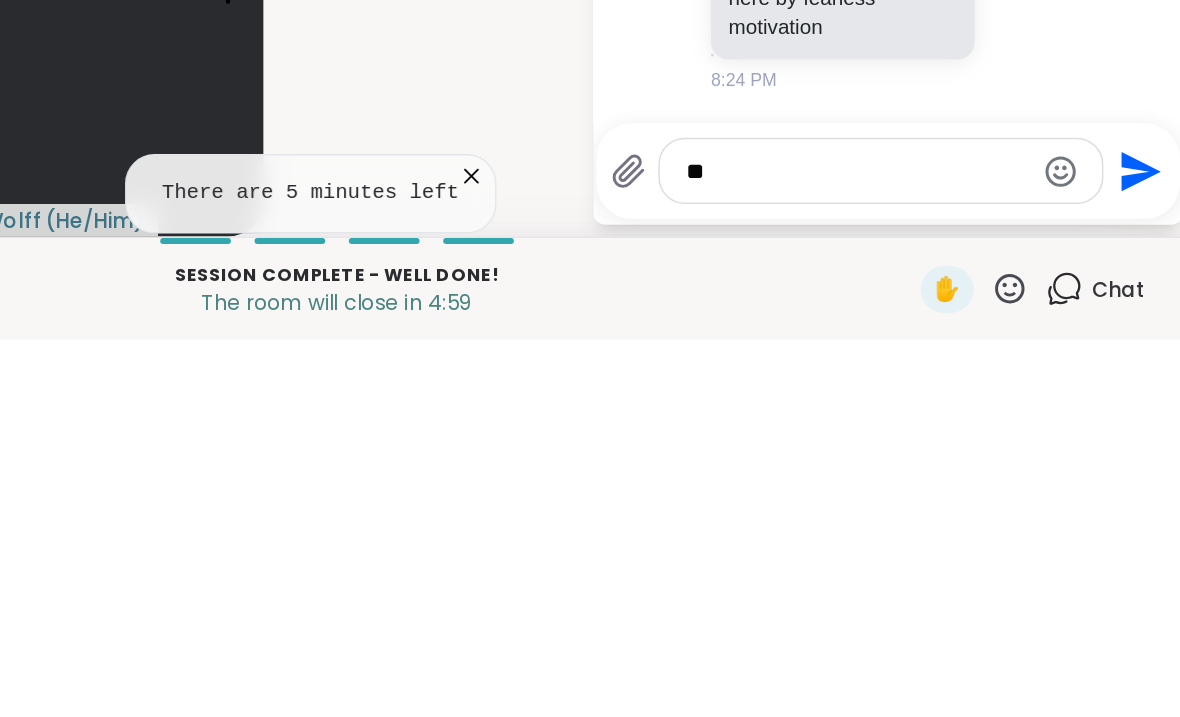 type on "***" 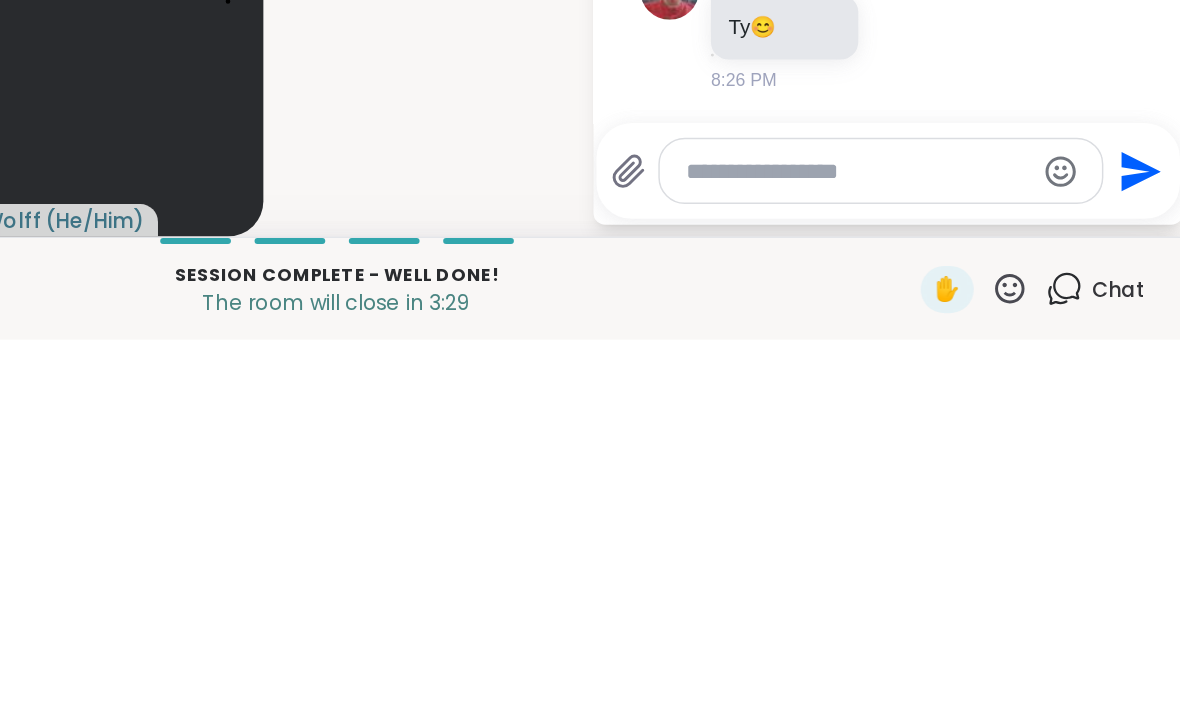 scroll, scrollTop: 12264, scrollLeft: 0, axis: vertical 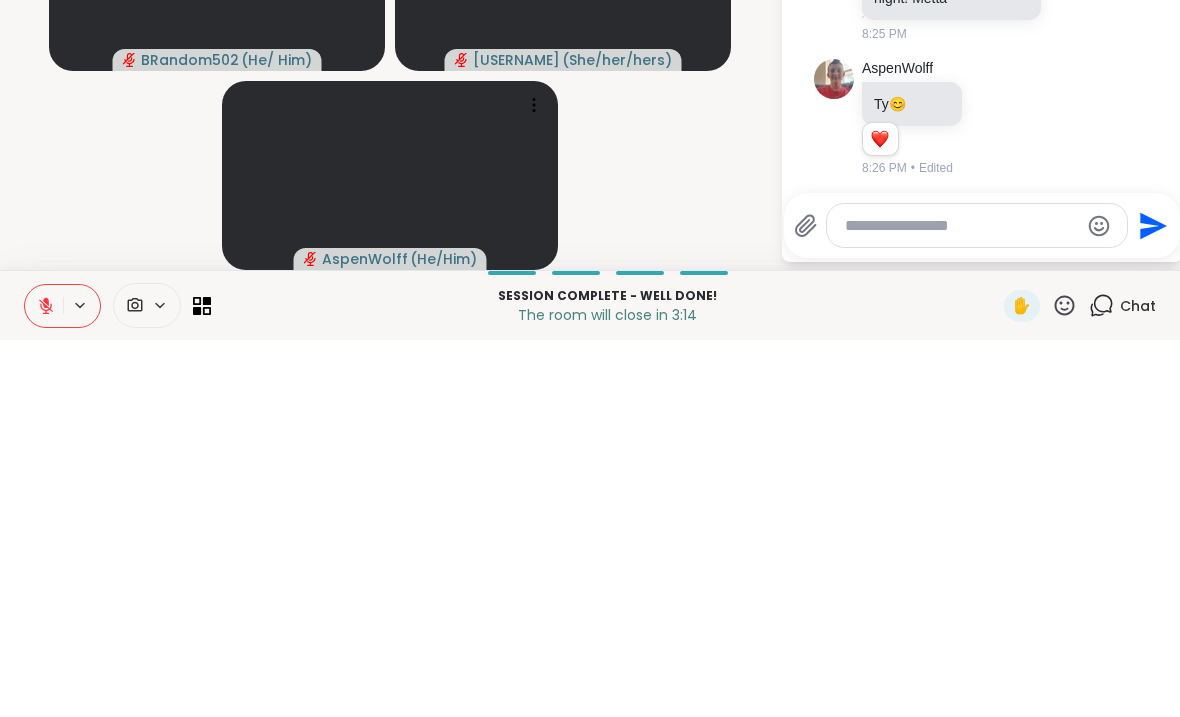 click at bounding box center (961, 603) 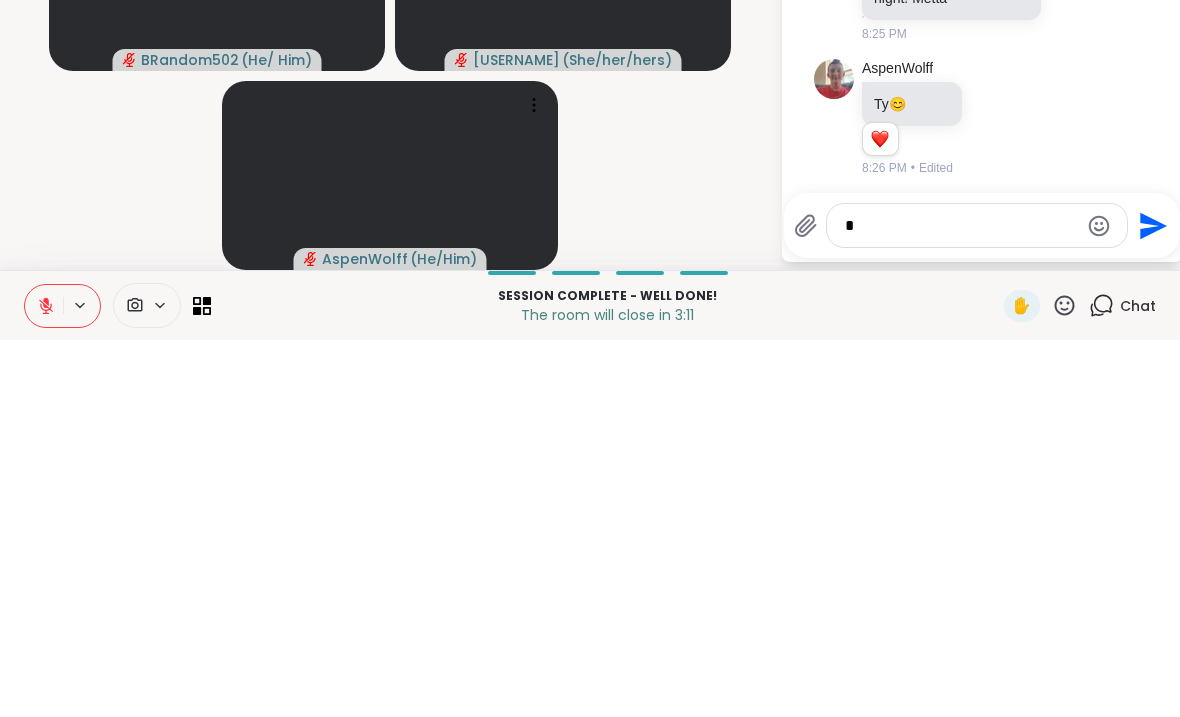 scroll, scrollTop: 0, scrollLeft: 0, axis: both 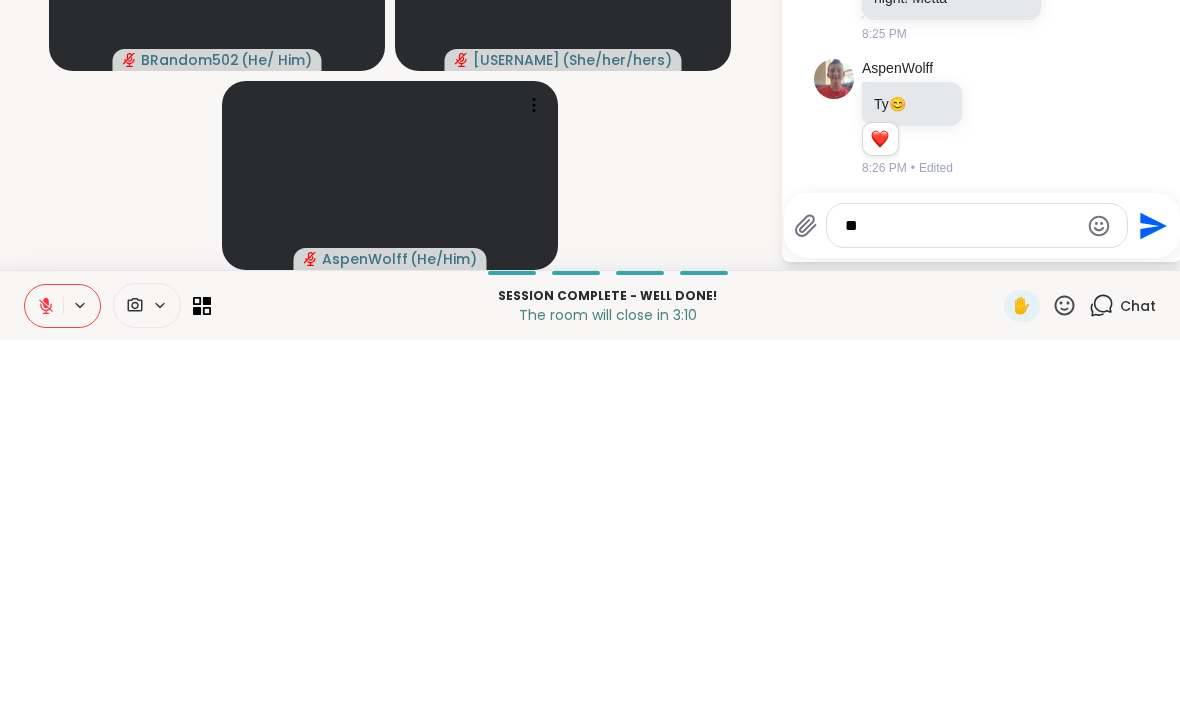 type on "**" 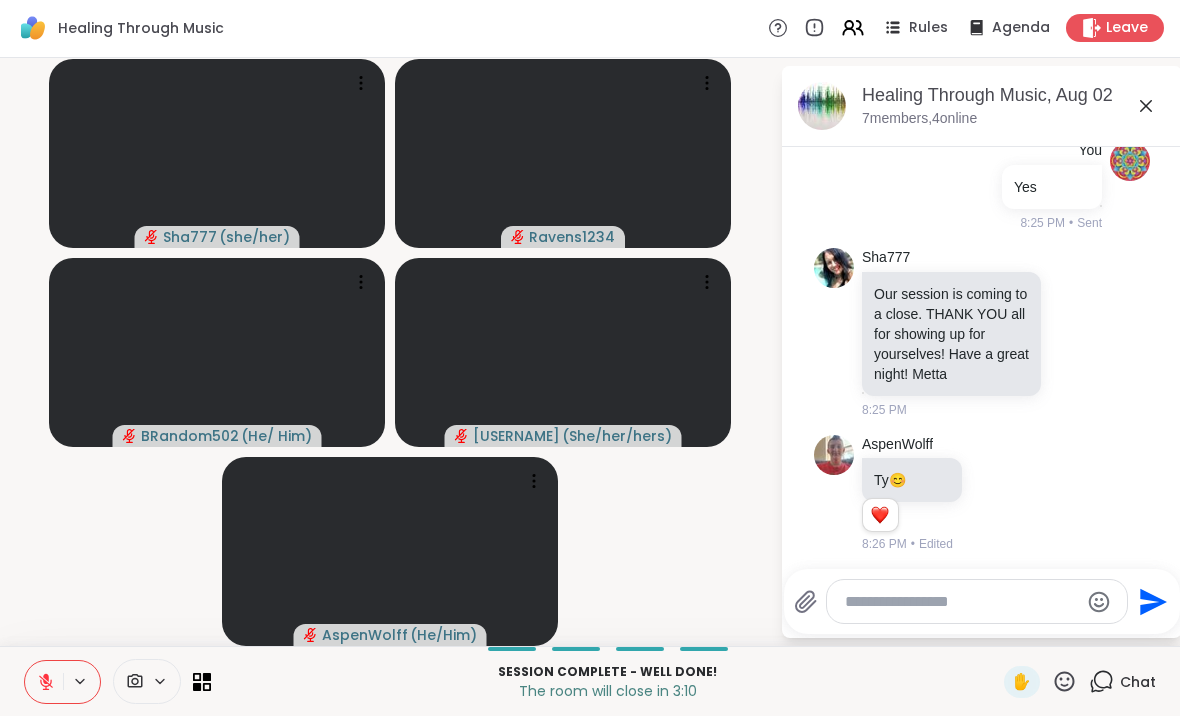 scroll, scrollTop: 12425, scrollLeft: 0, axis: vertical 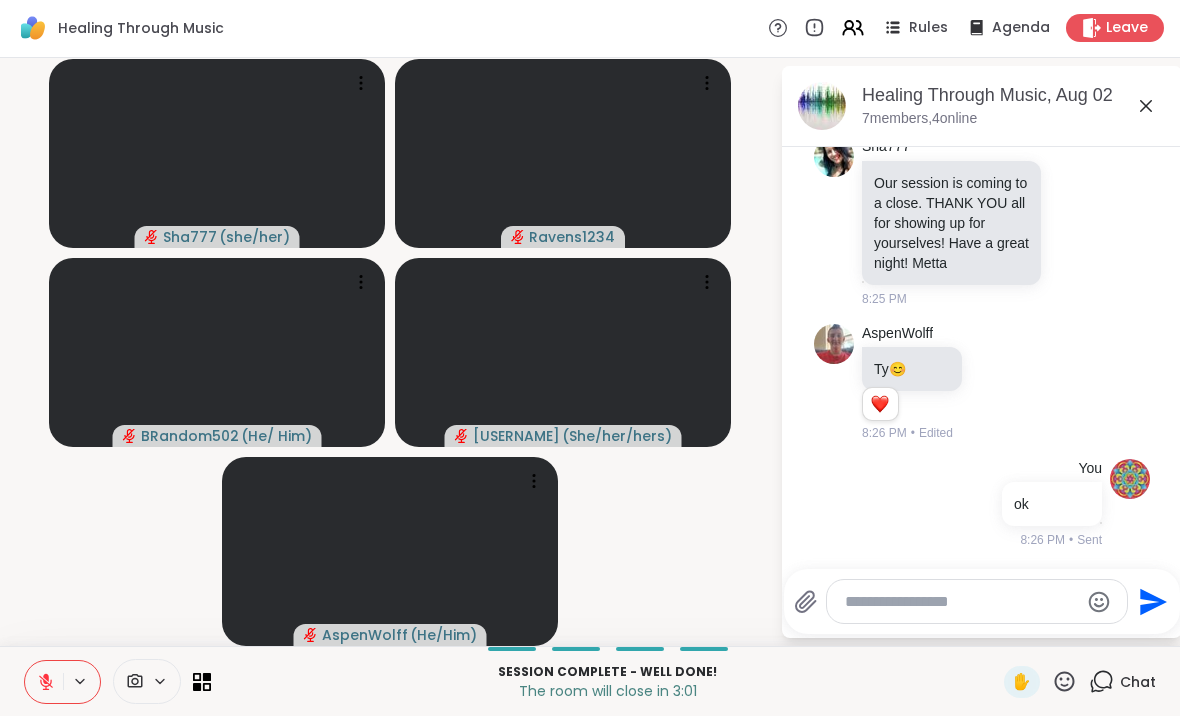 click 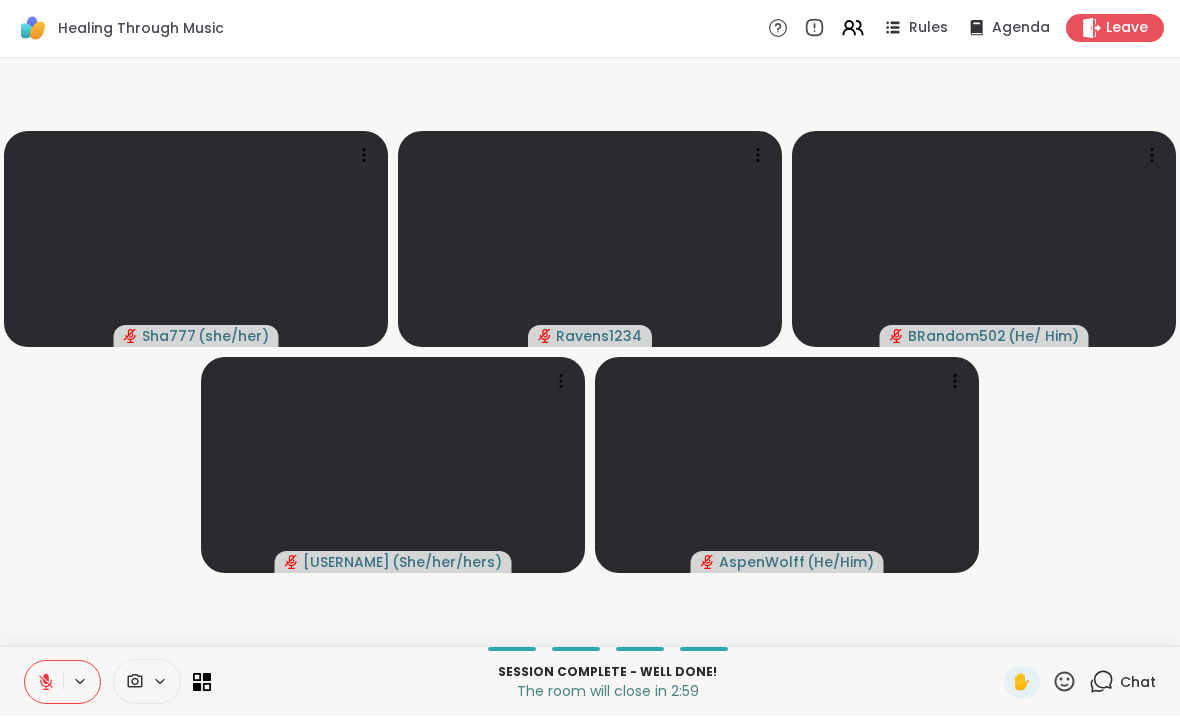 click on "Sha777 ( she/her ) Ravens1234 BRandom502 ( He/ Him ) angelgetsmewetter27 ( She/her/hers ) AspenWolff ( He/Him )" at bounding box center [590, 353] 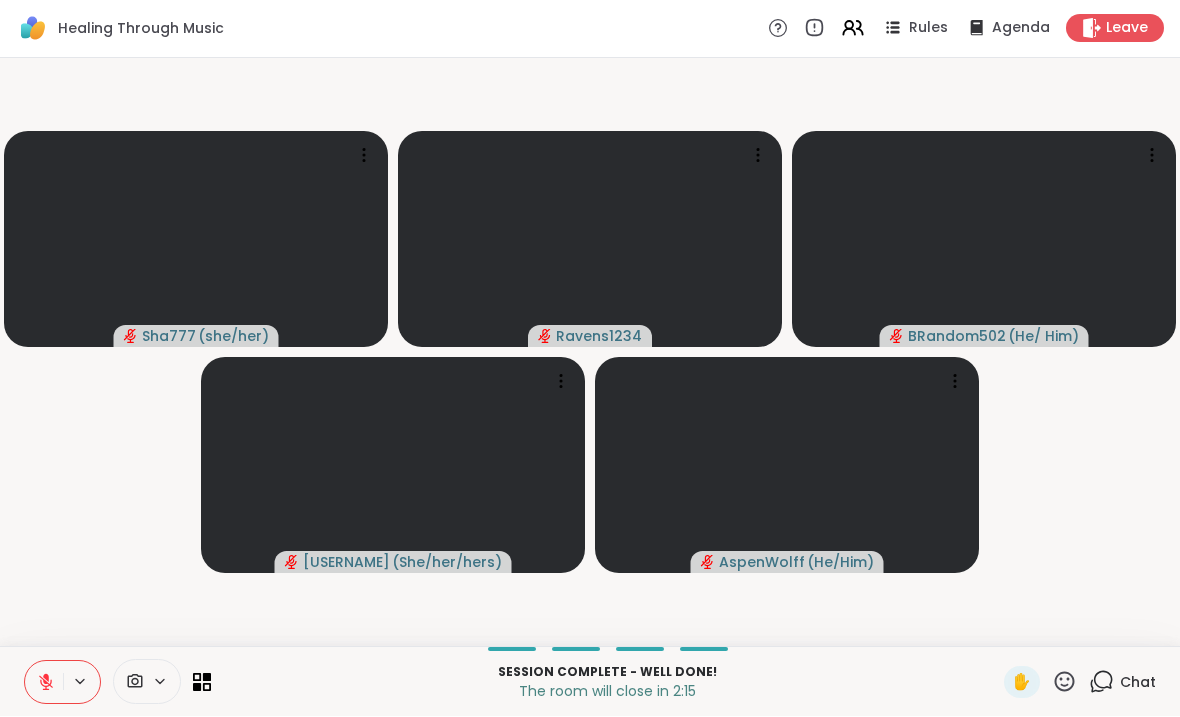 click on "Leave" at bounding box center (1127, 29) 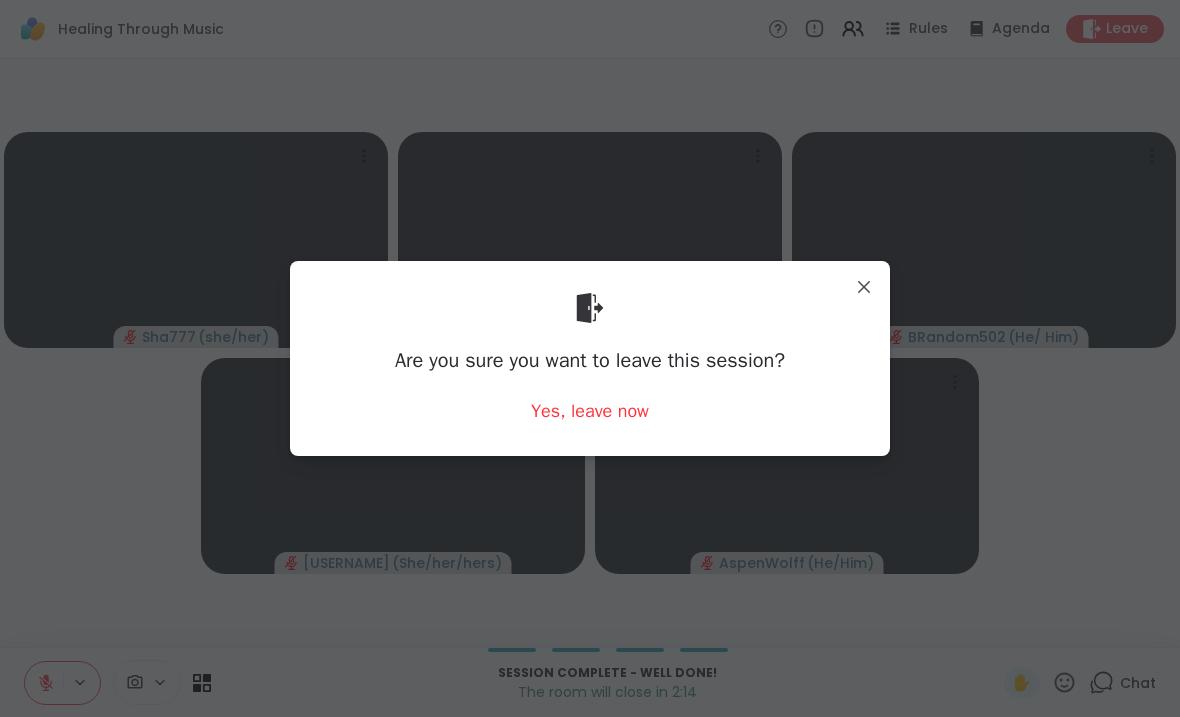 click on "Yes, leave now" at bounding box center (590, 411) 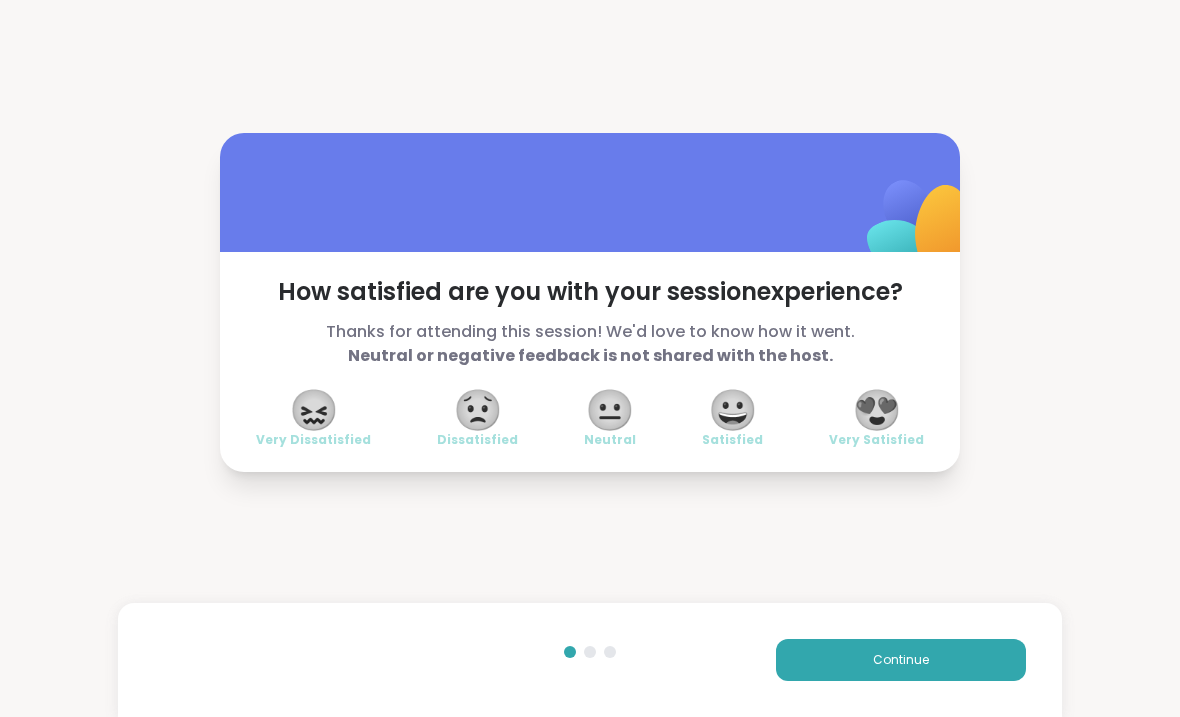 click on "😍" at bounding box center [877, 410] 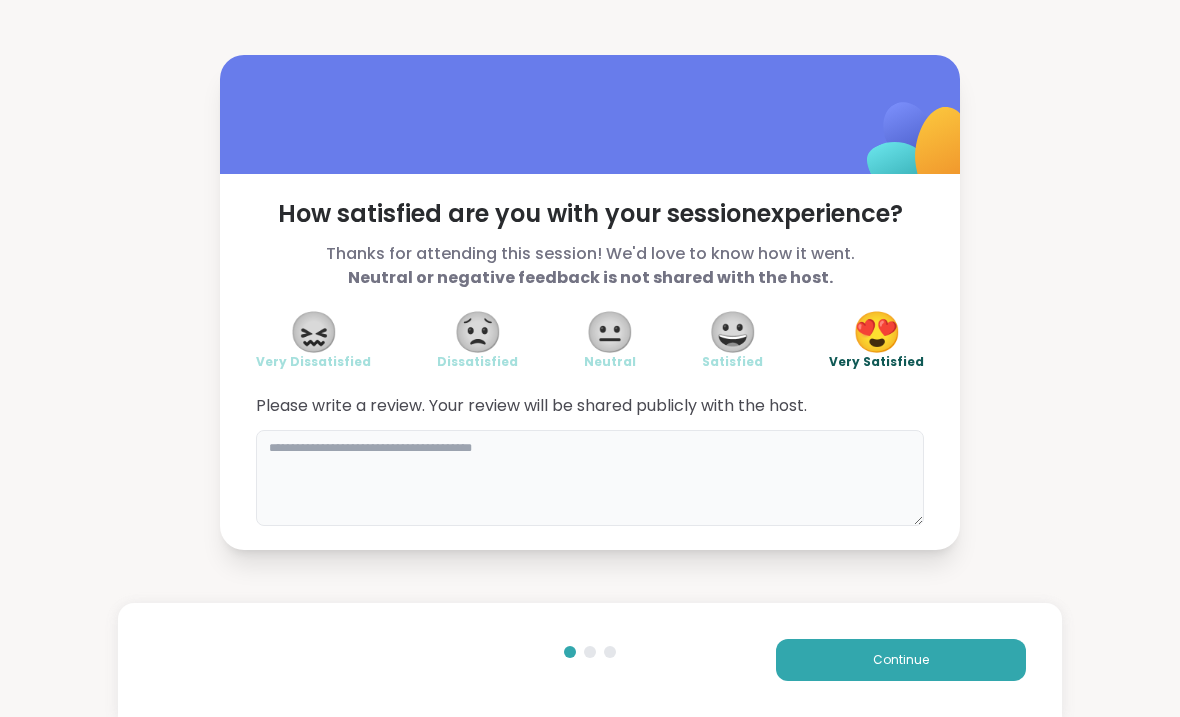 click at bounding box center (590, 478) 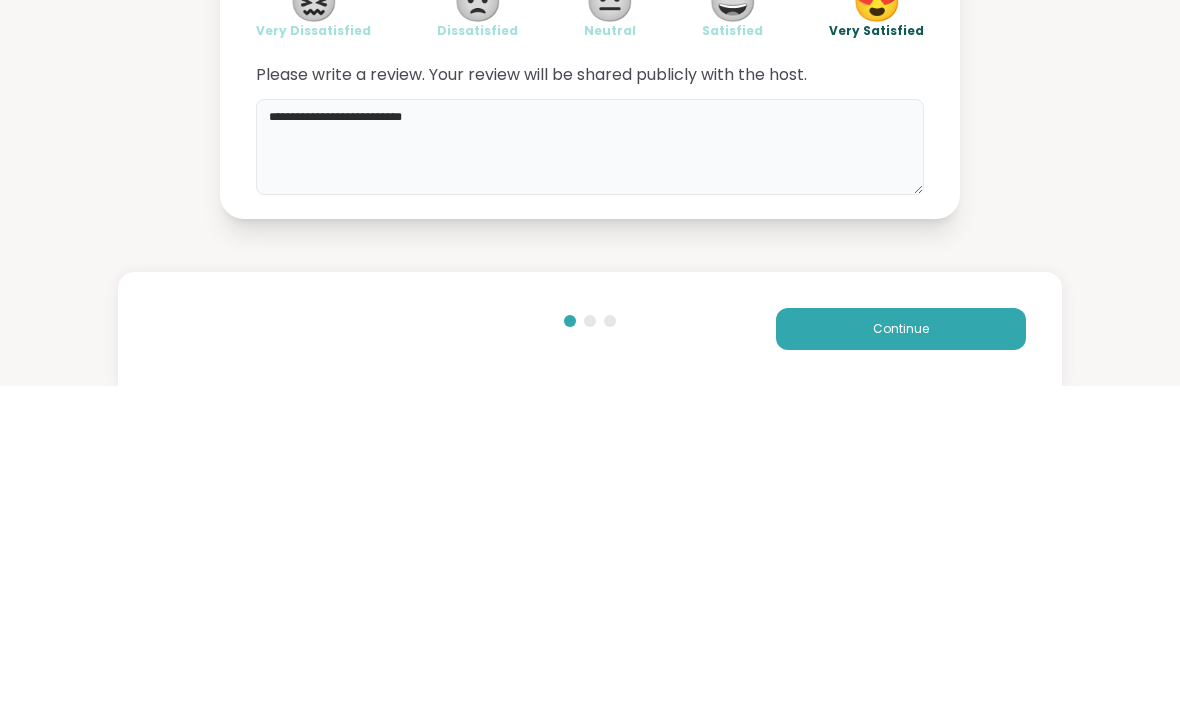 type on "**********" 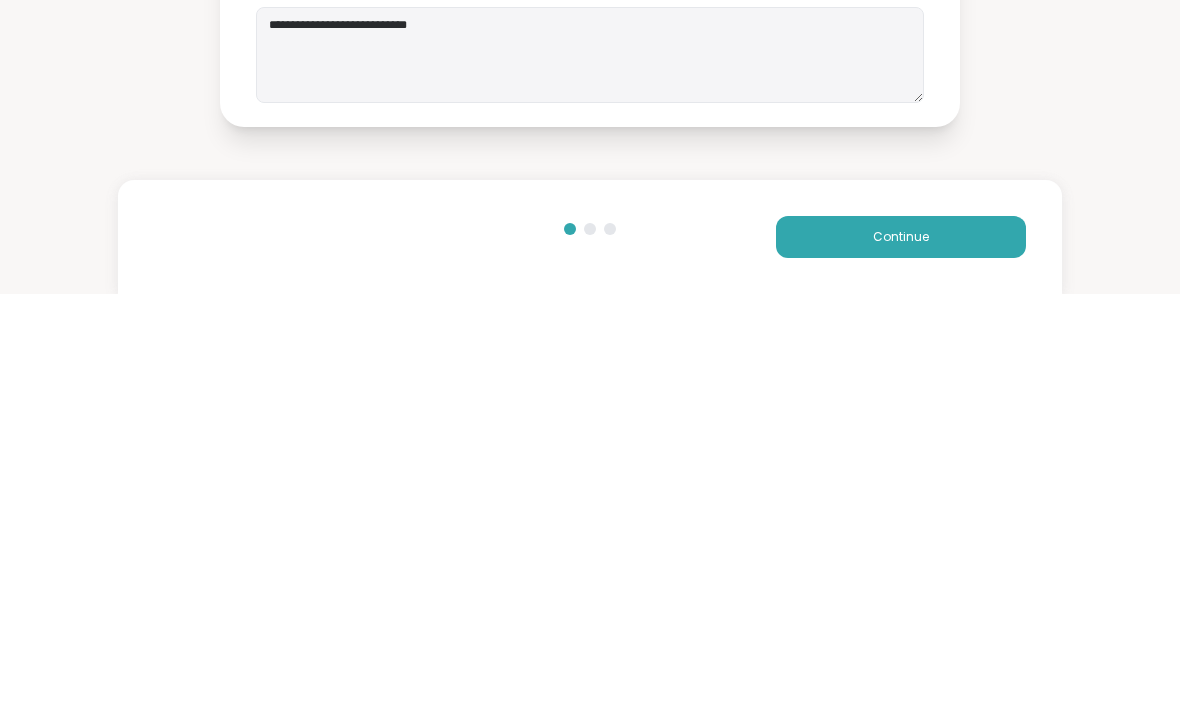 click on "Continue" at bounding box center [901, 660] 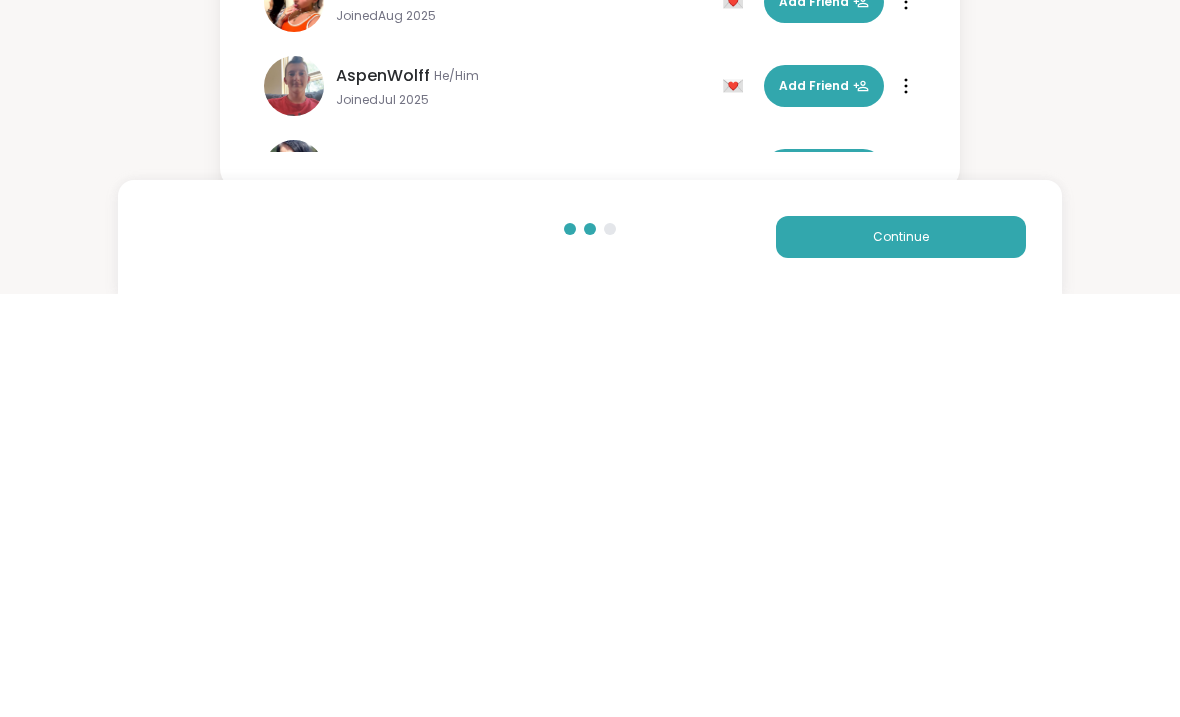 scroll, scrollTop: 1, scrollLeft: 0, axis: vertical 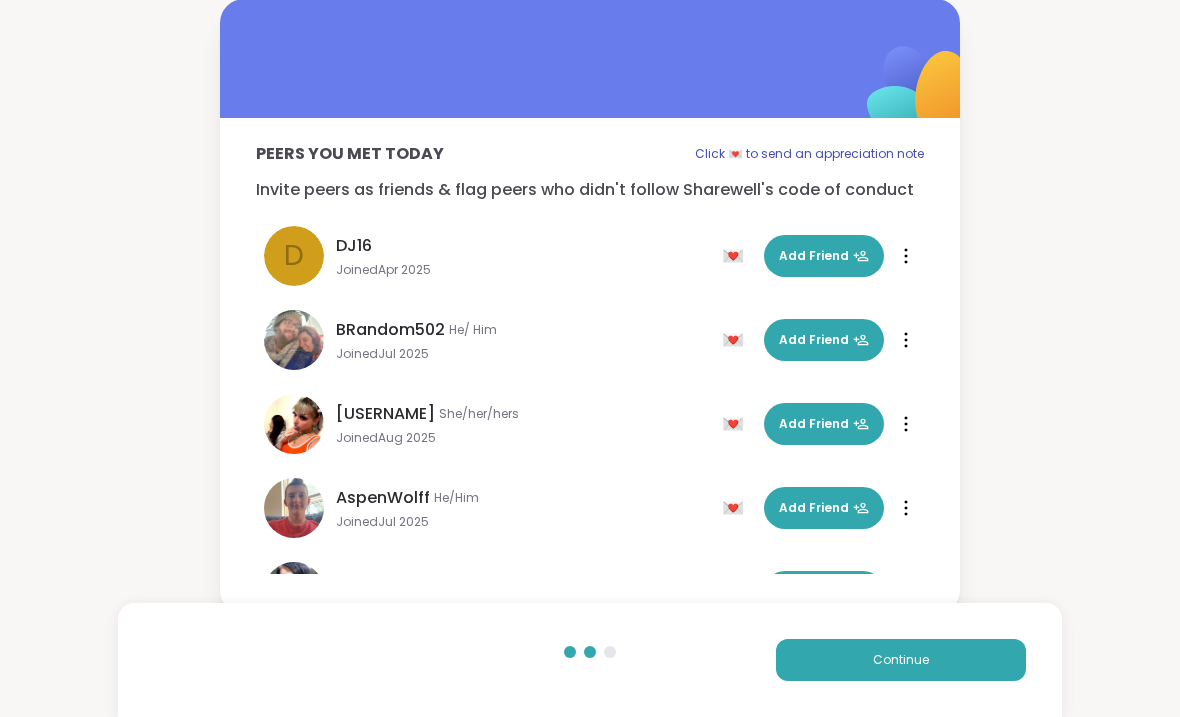 click on "Continue" at bounding box center [901, 660] 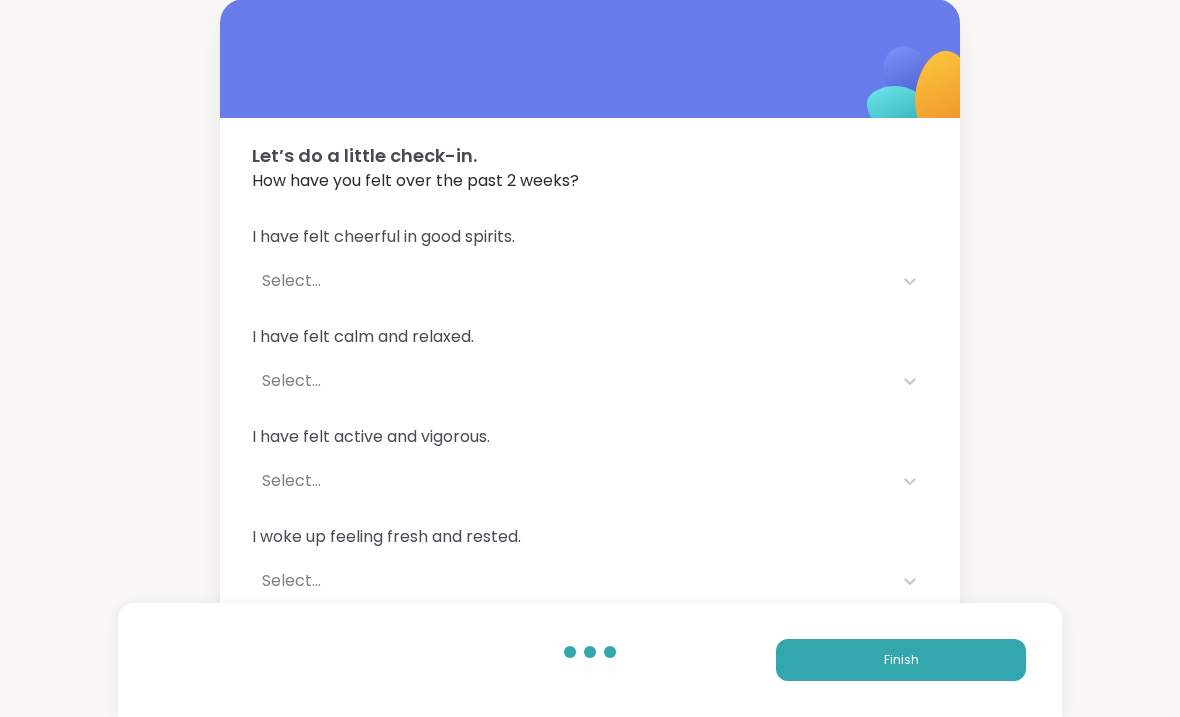click on "I have felt cheerful in good spirits. Select... I have felt calm and relaxed. Select... I have felt active and vigorous. Select... I woke up feeling fresh and rested. Select... My daily life has been filled with things that interest me. Select..." at bounding box center (590, 463) 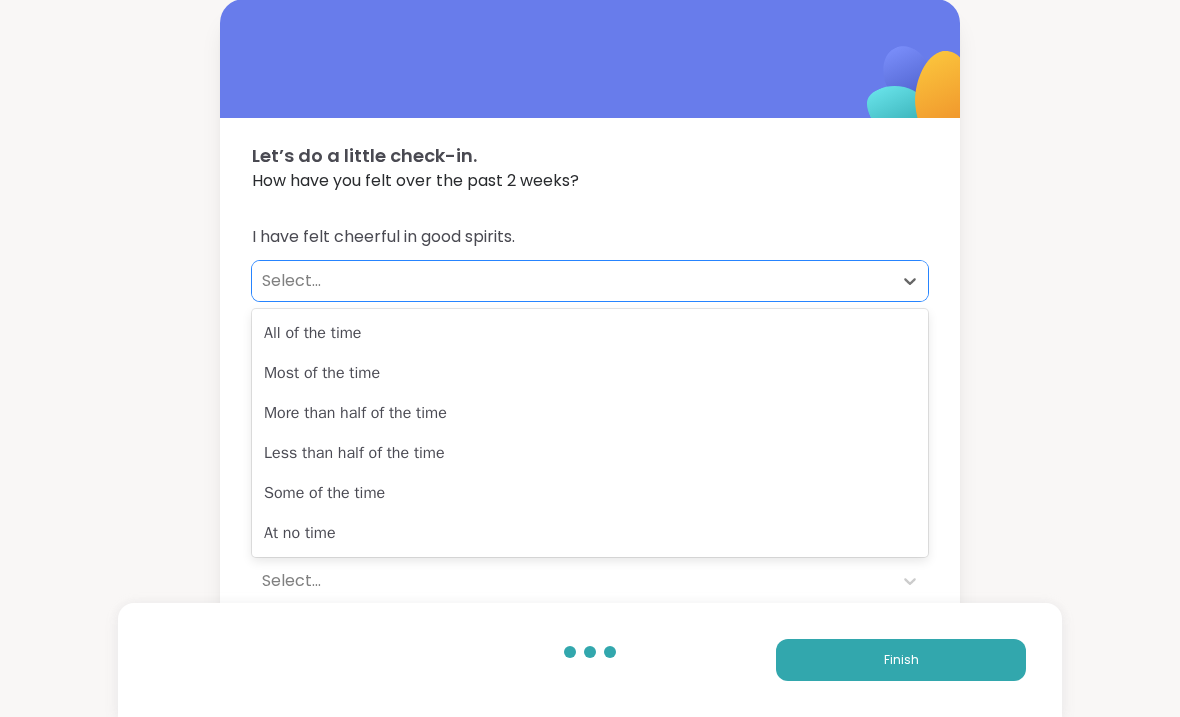click on "More than half of the time" at bounding box center [590, 413] 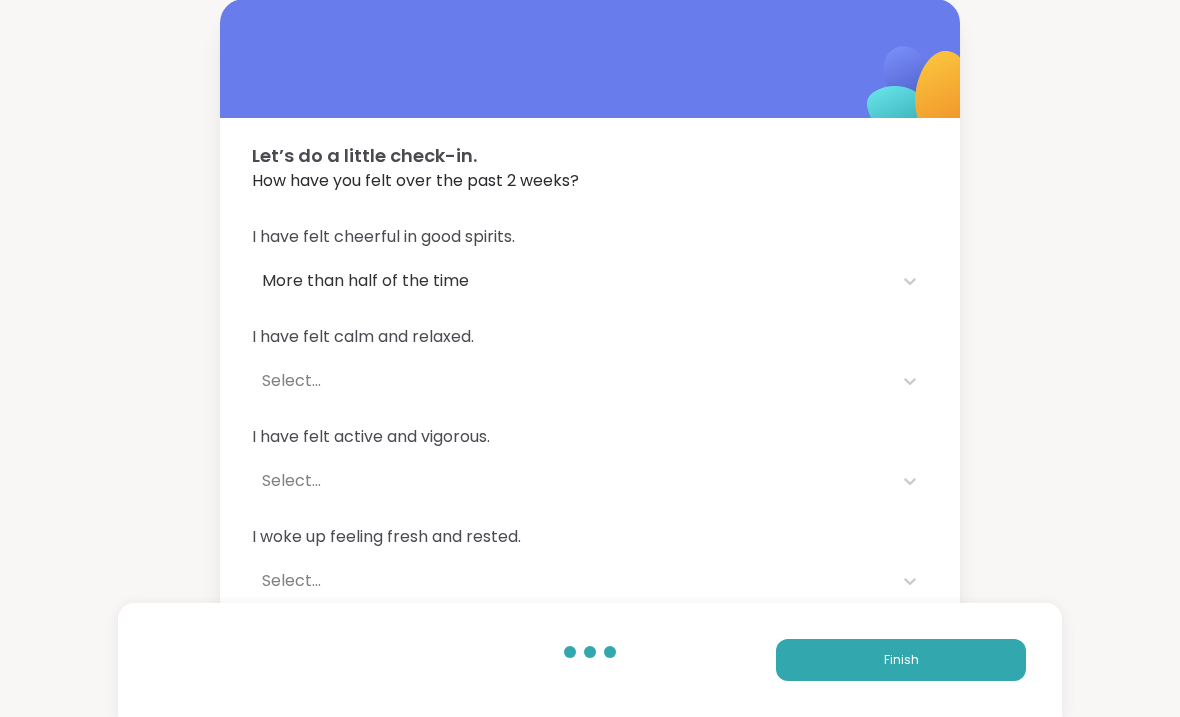 click on "I have felt cheerful in good spirits. More than half of the time I have felt calm and relaxed. Select... I have felt active and vigorous. Select... I woke up feeling fresh and rested. Select... My daily life has been filled with things that interest me. Select..." at bounding box center (590, 463) 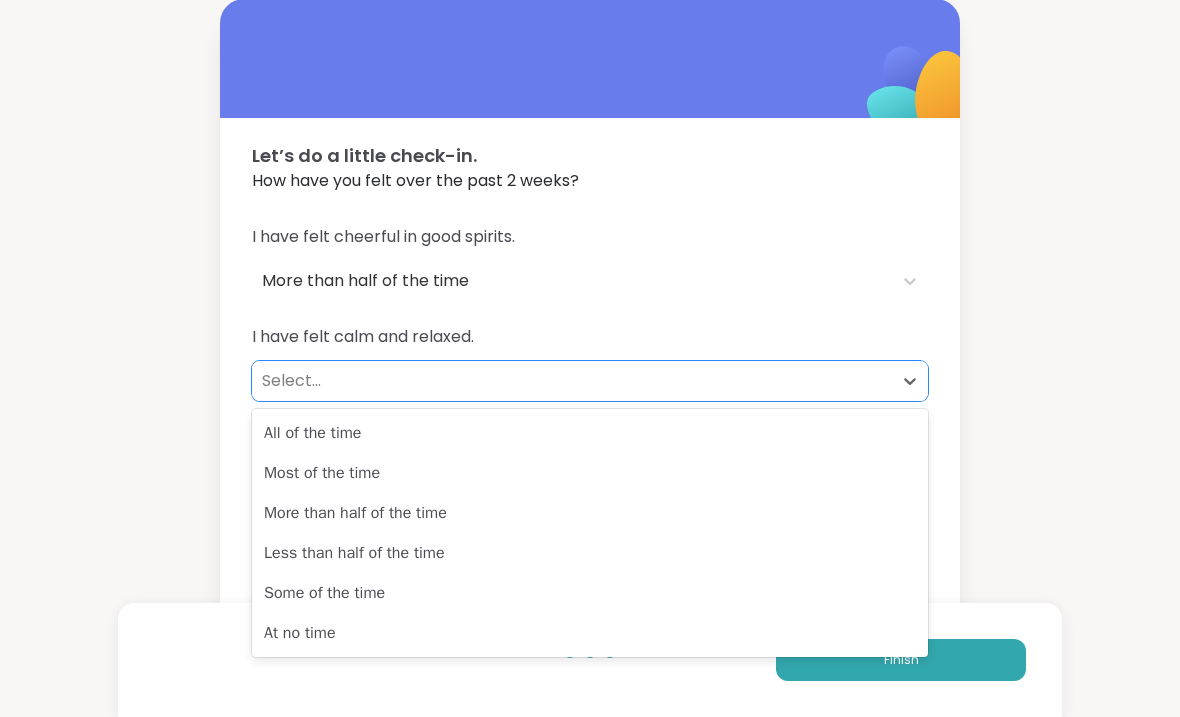 click on "More than half of the time" at bounding box center (590, 513) 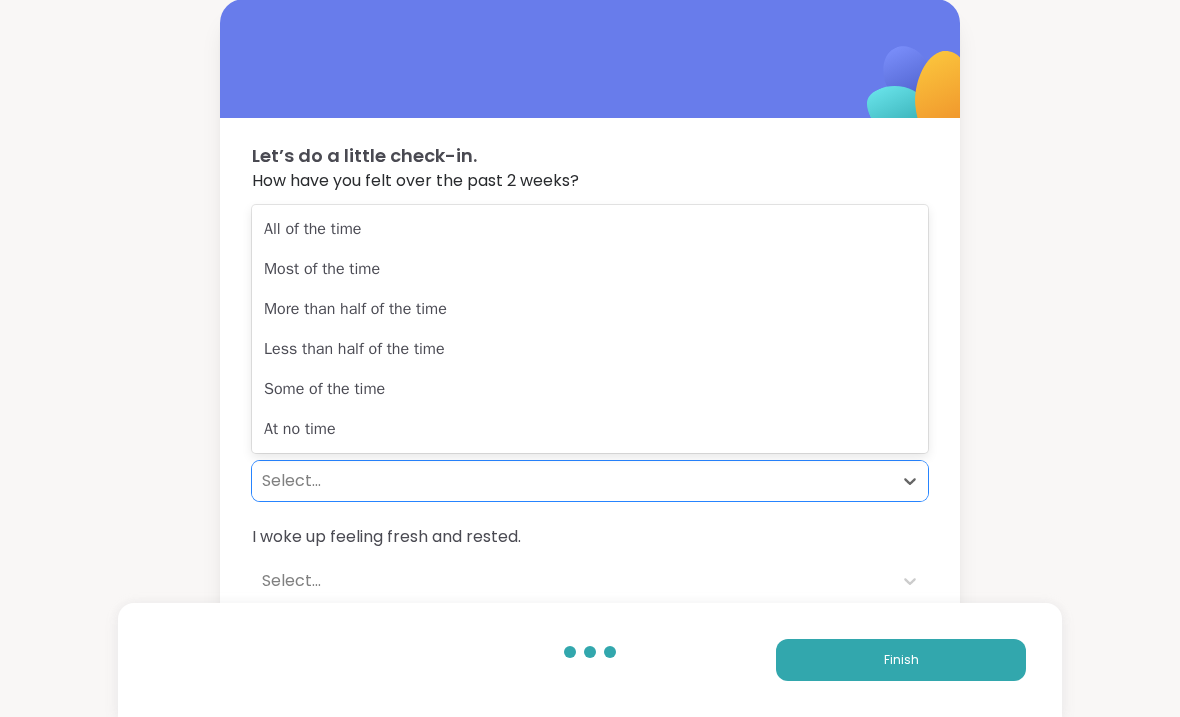 click on "Less than half of the time" at bounding box center (590, 349) 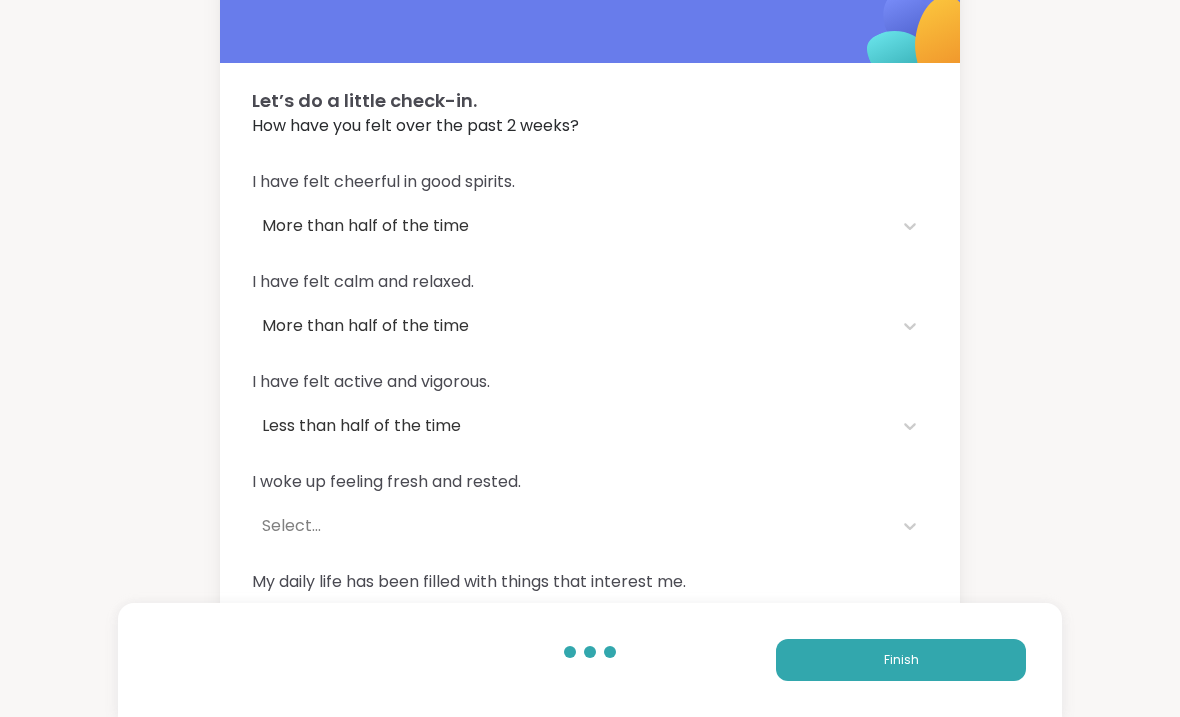 scroll, scrollTop: 76, scrollLeft: 0, axis: vertical 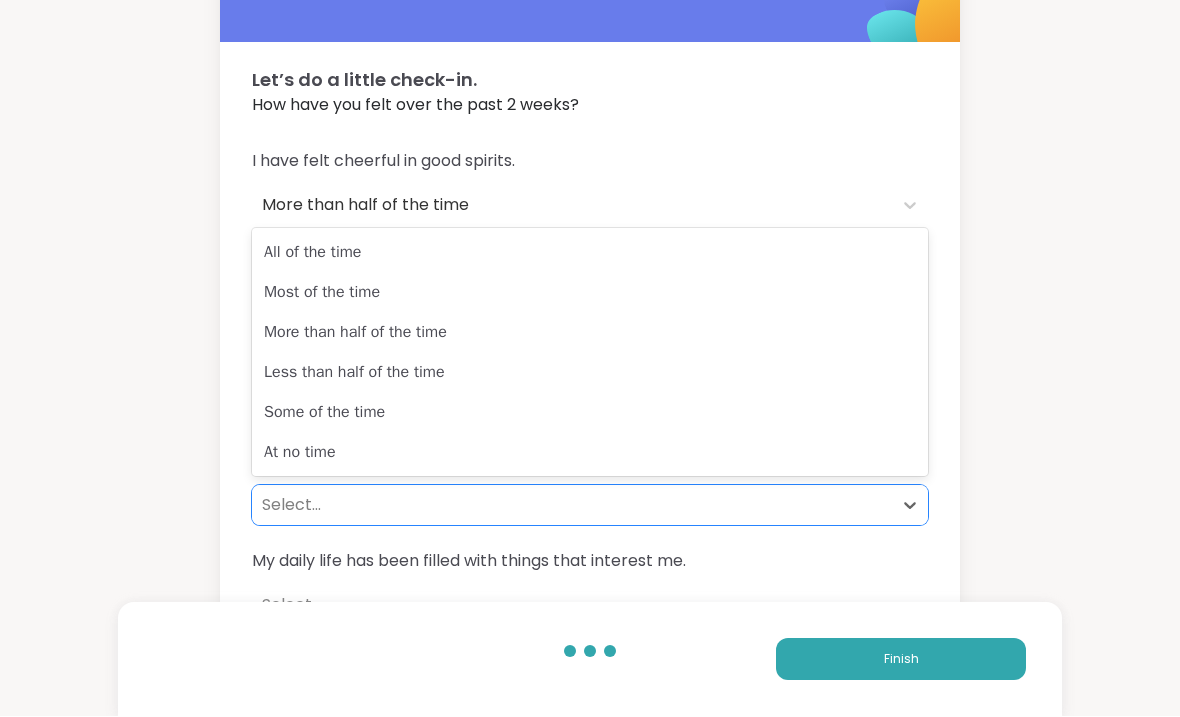 click on "More than half of the time" at bounding box center [590, 333] 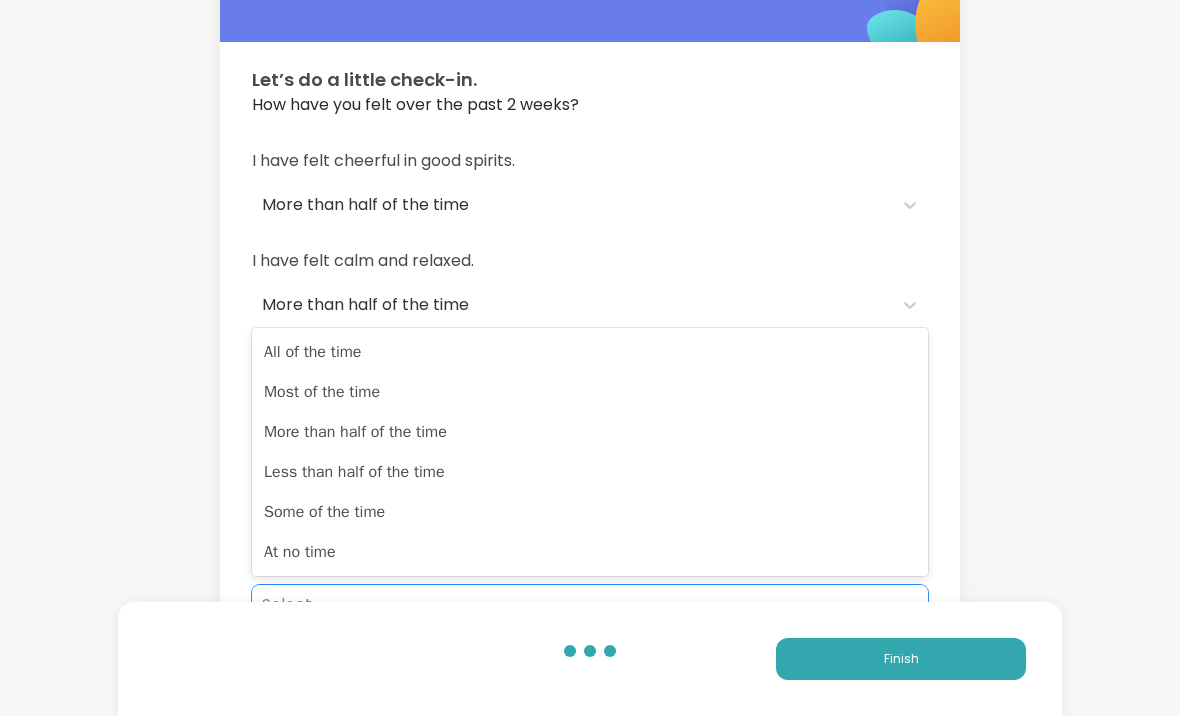 click on "At no time" at bounding box center (590, 553) 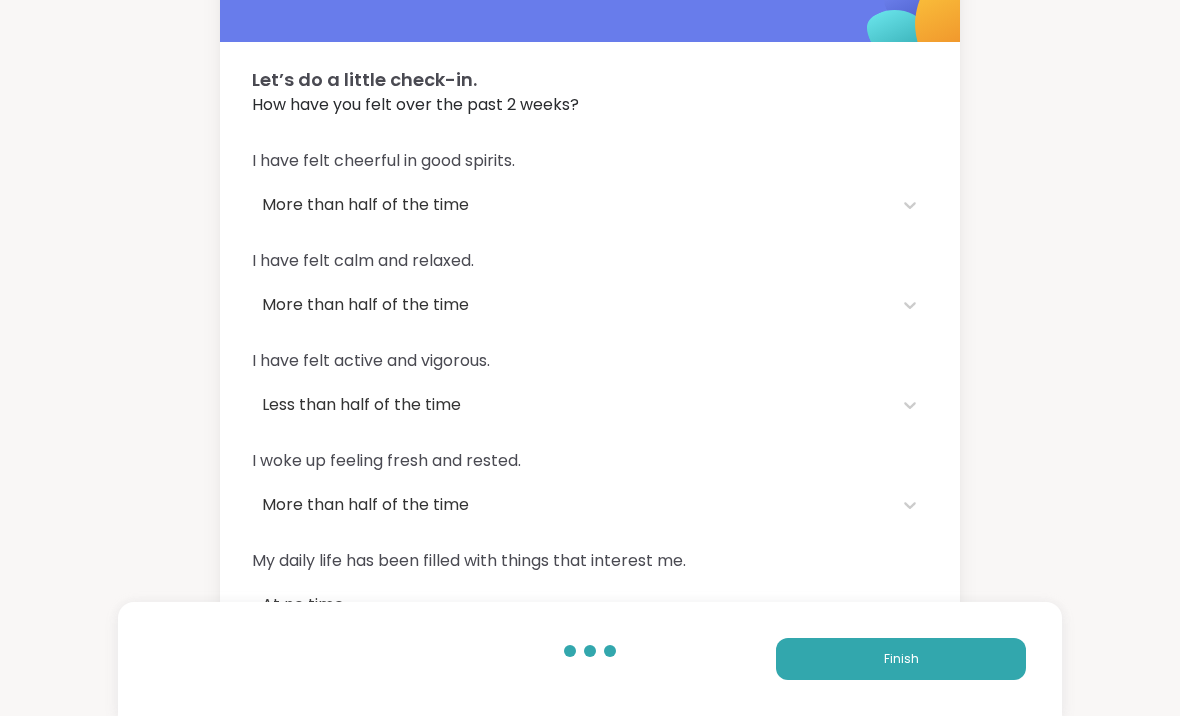 click on "Finish" at bounding box center [901, 660] 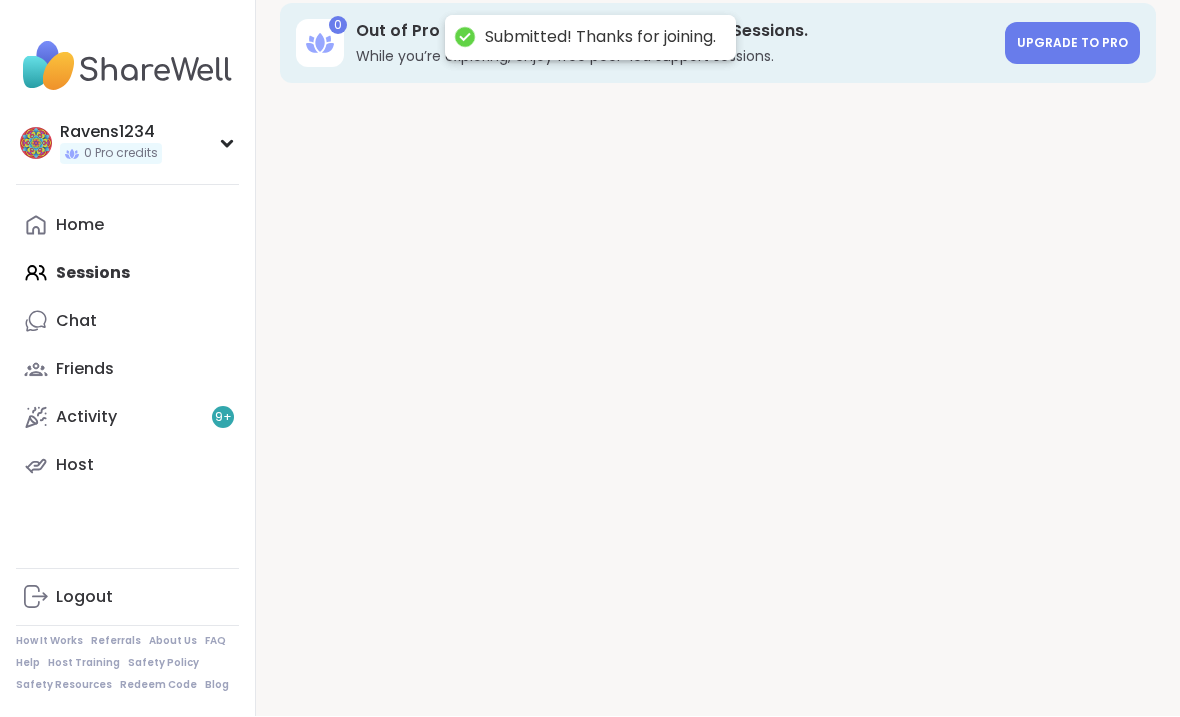 scroll, scrollTop: 21, scrollLeft: 0, axis: vertical 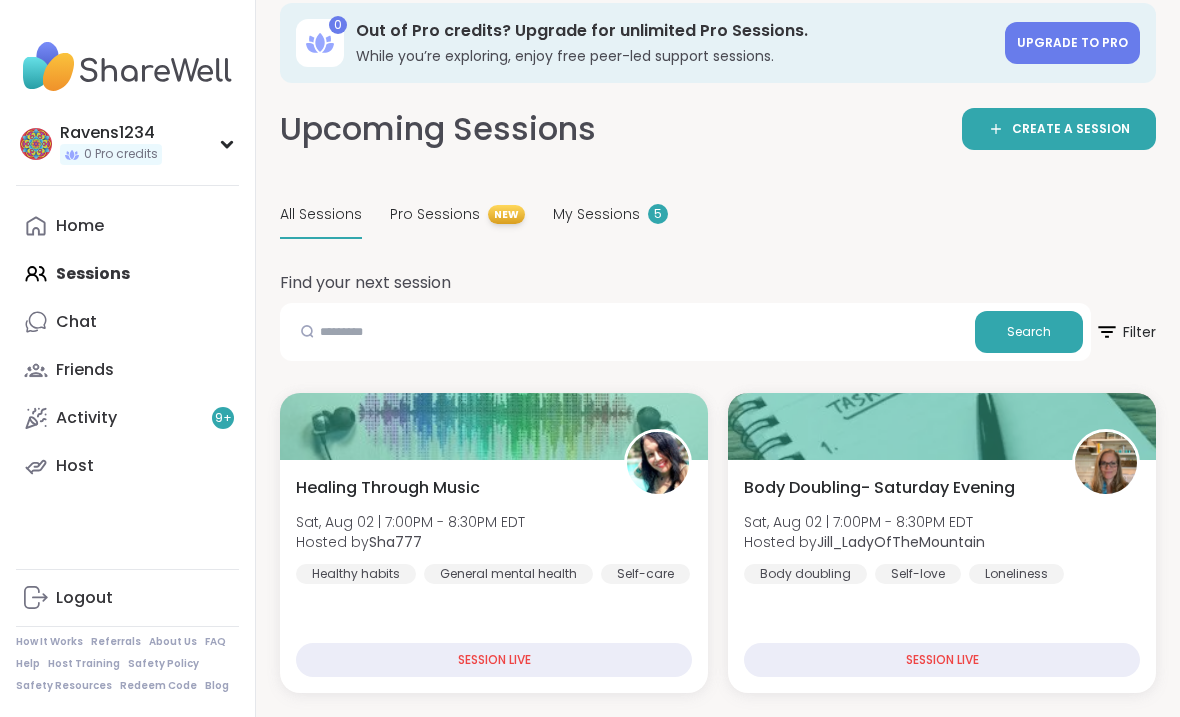 click on "5" at bounding box center [658, 214] 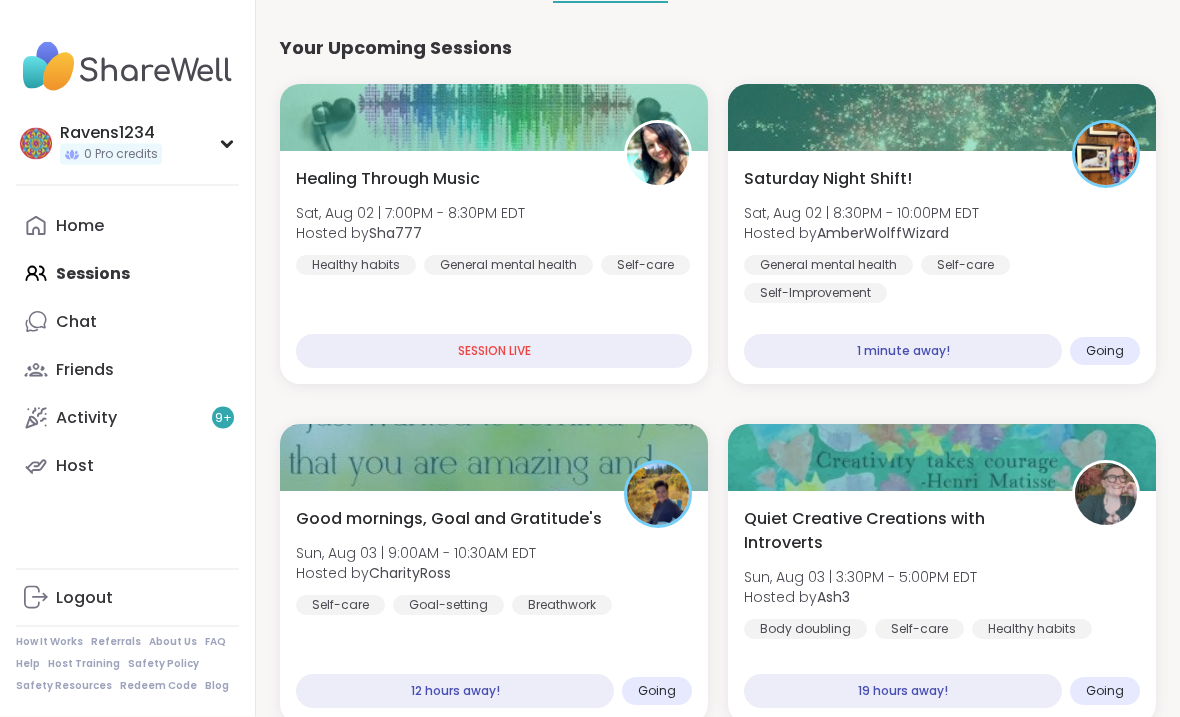 scroll, scrollTop: 268, scrollLeft: 0, axis: vertical 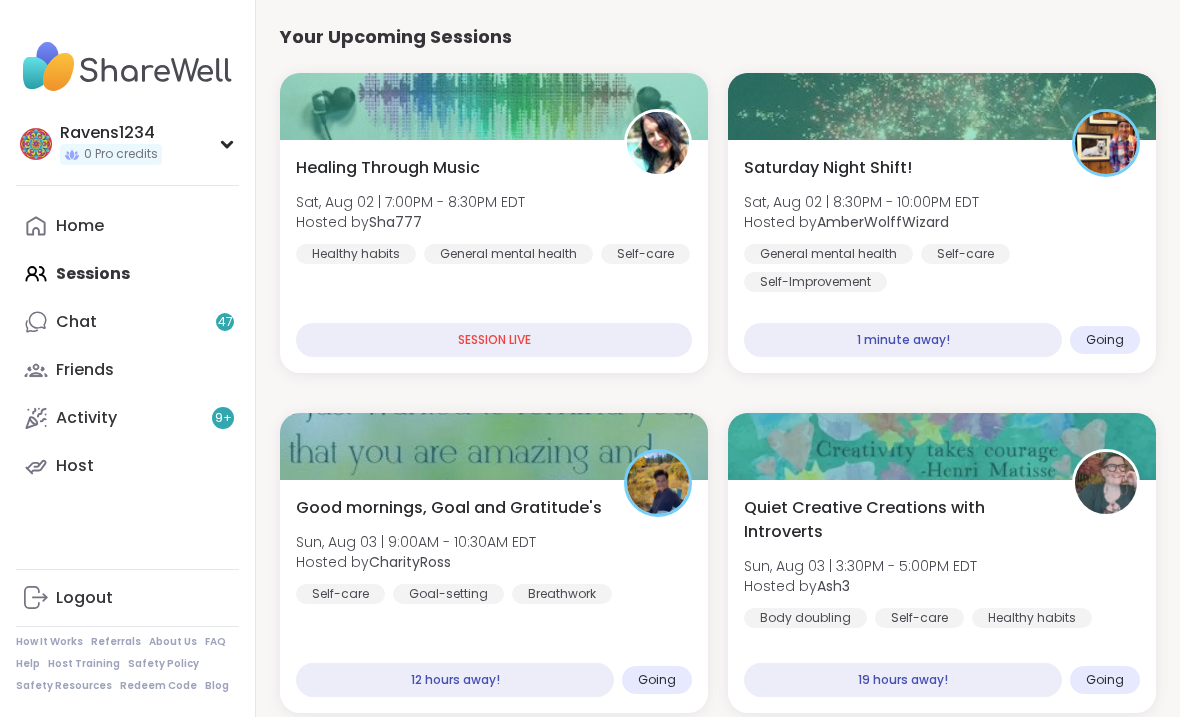 click on "1 minute away!" at bounding box center (903, 340) 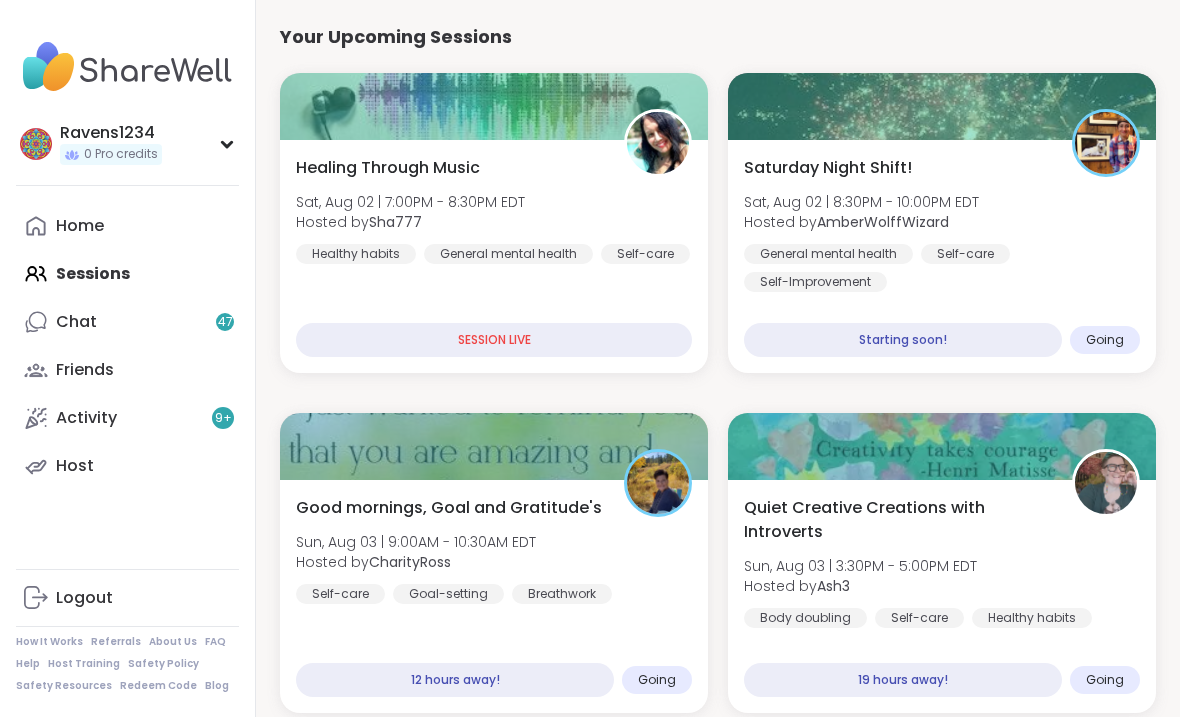 click on "General mental health Self-care Self-Improvement" at bounding box center [942, 268] 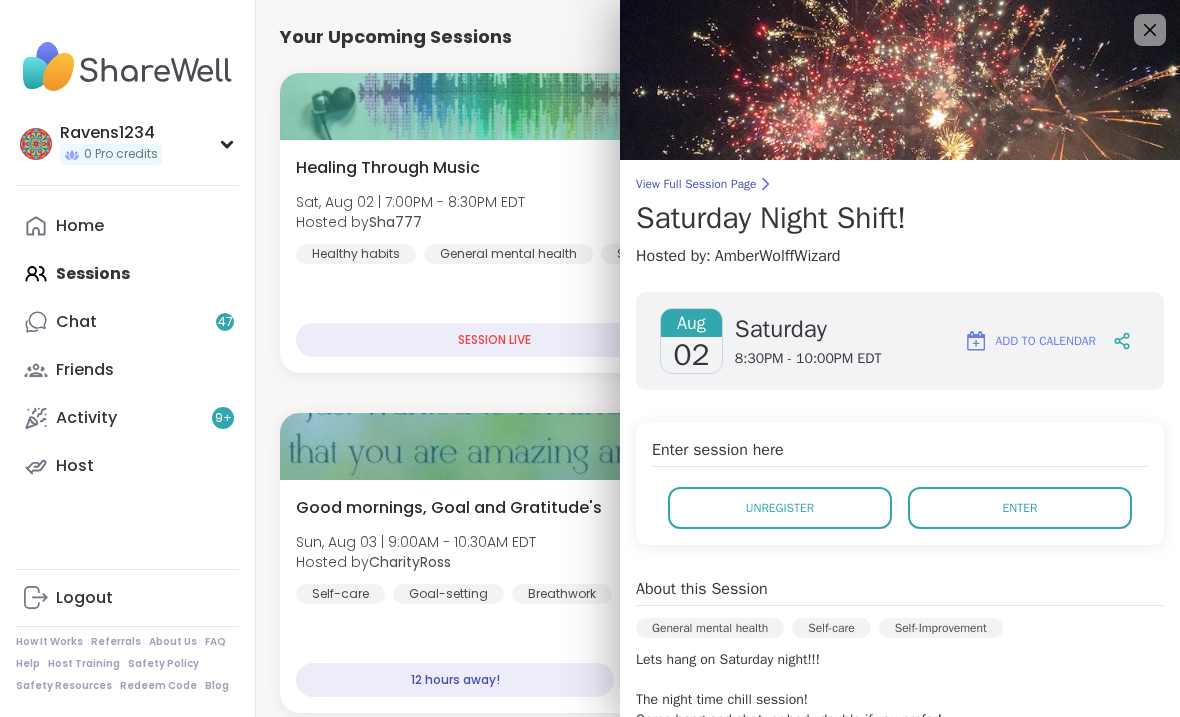 click on "Enter" at bounding box center (1020, 508) 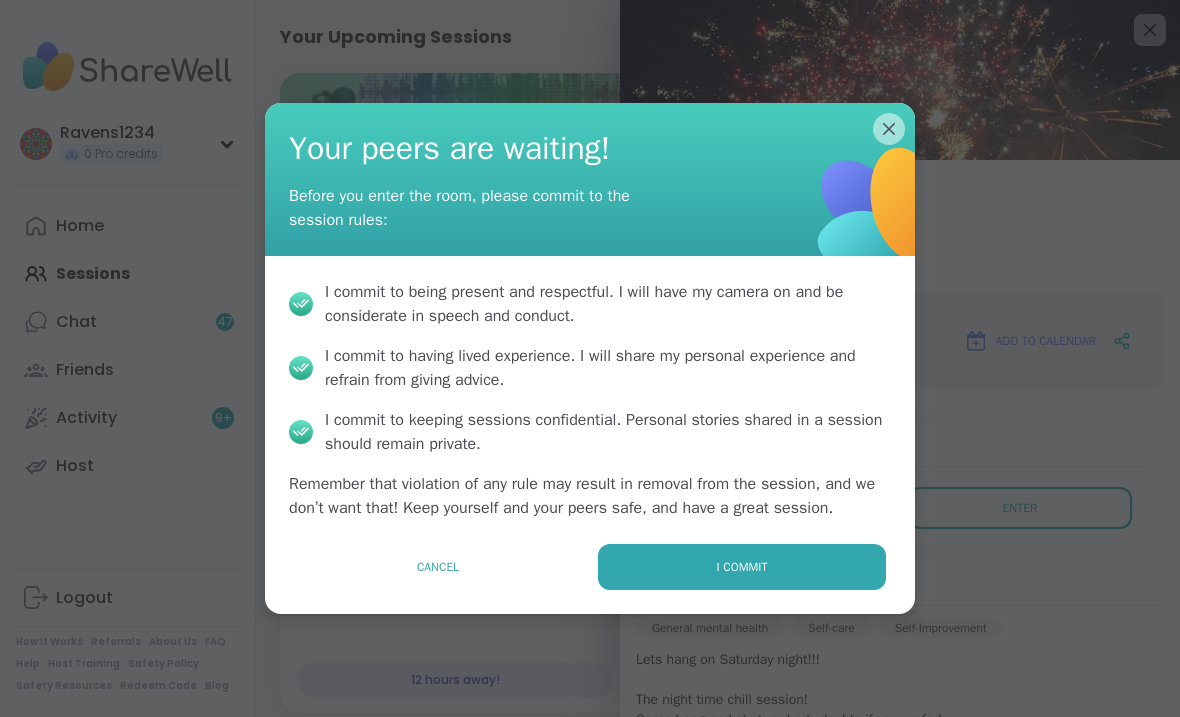 click on "I commit" at bounding box center [742, 567] 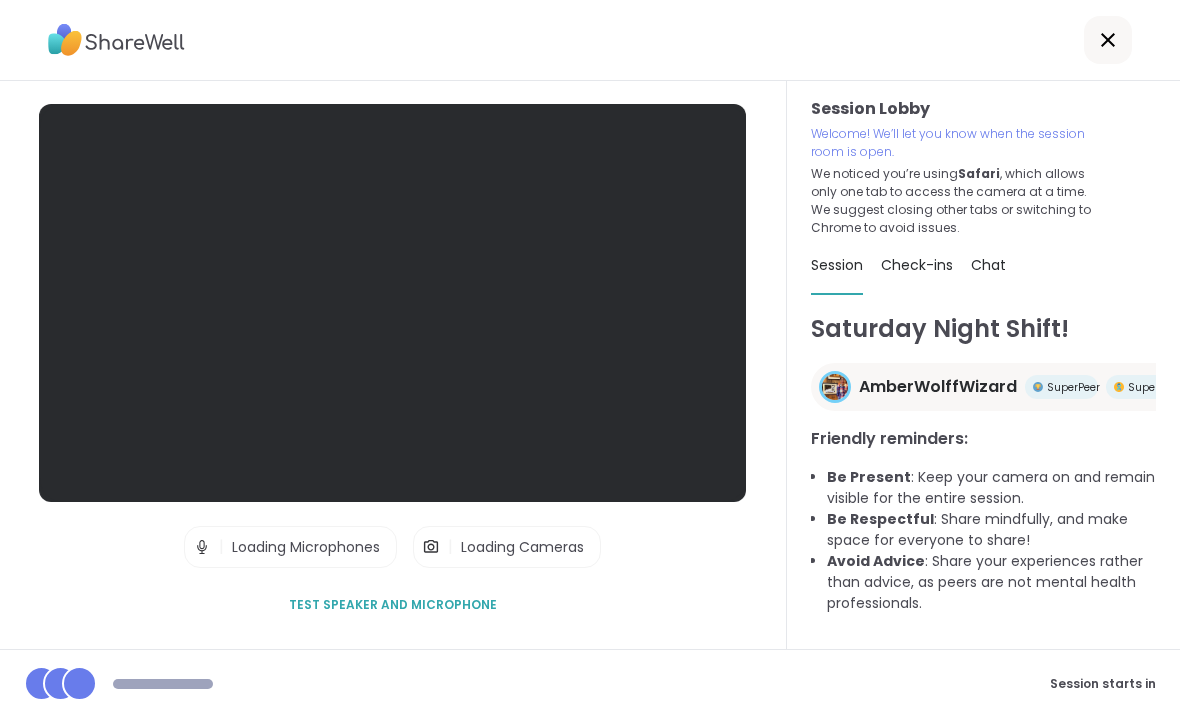 scroll, scrollTop: 45, scrollLeft: 0, axis: vertical 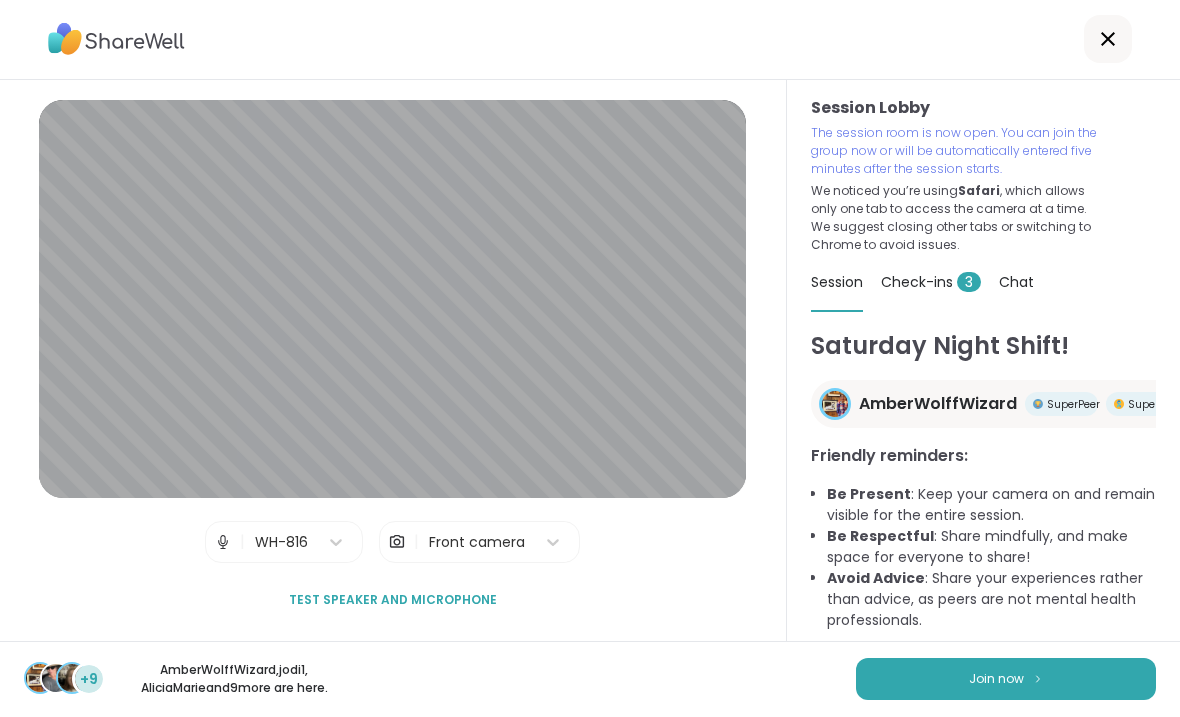 click on "Join now" at bounding box center (1006, 680) 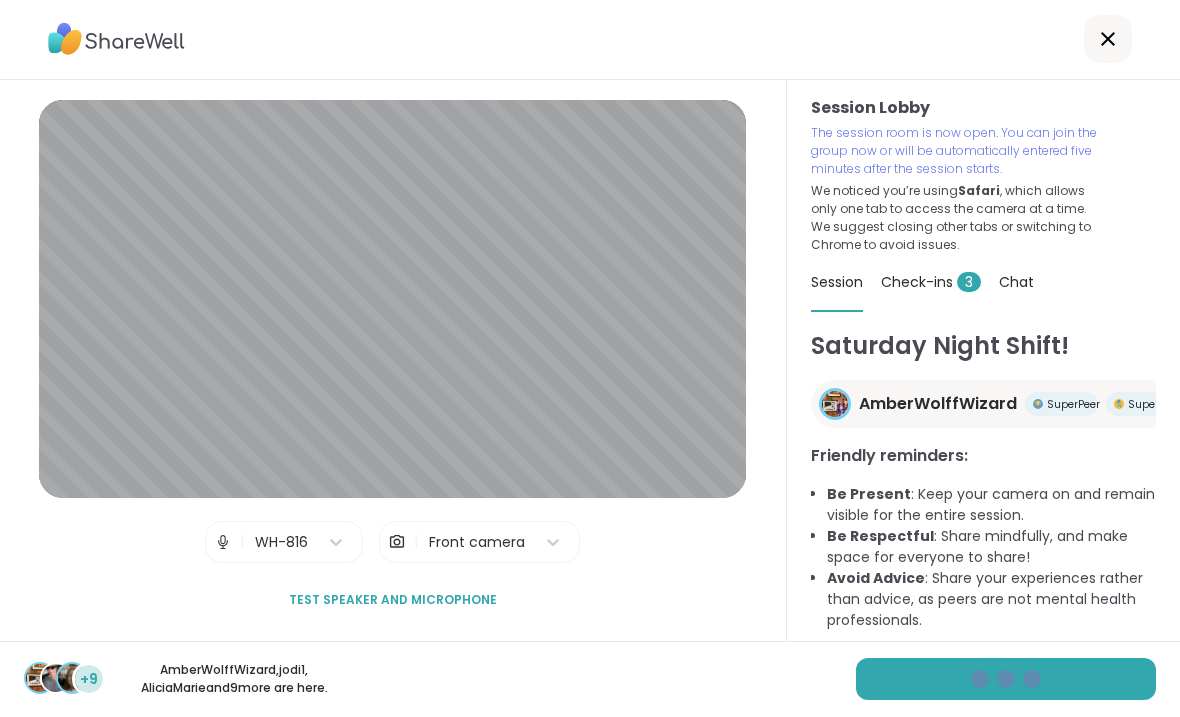 scroll, scrollTop: 0, scrollLeft: 0, axis: both 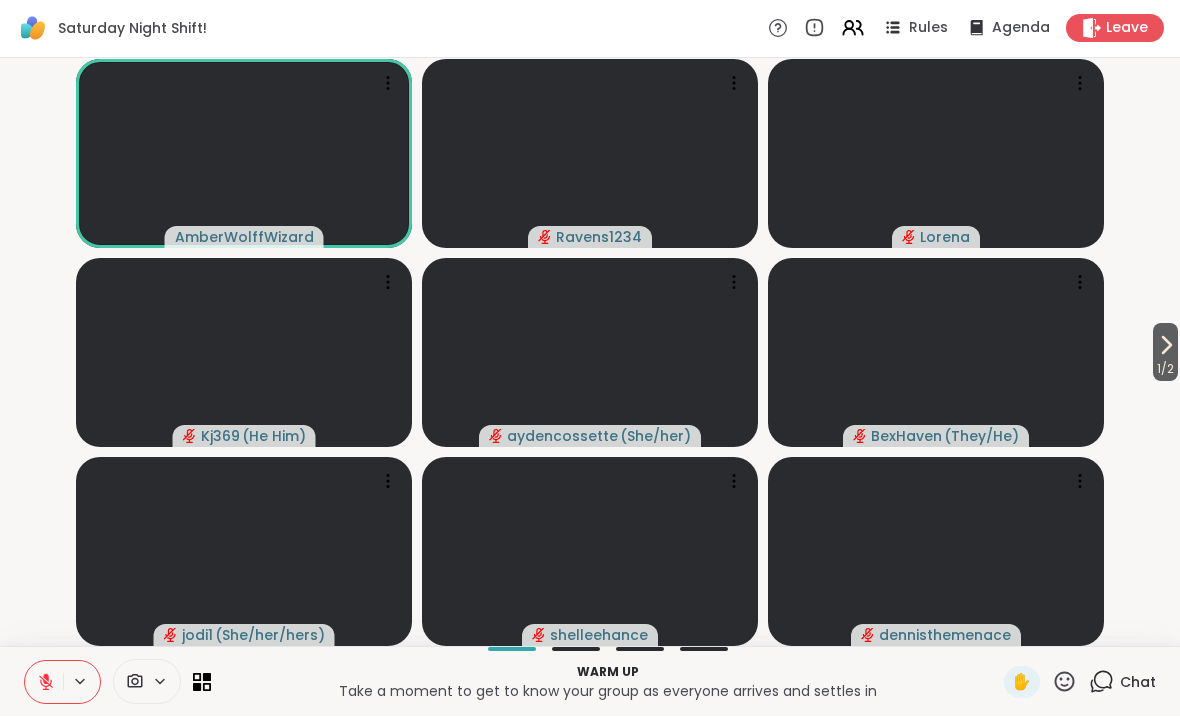 click 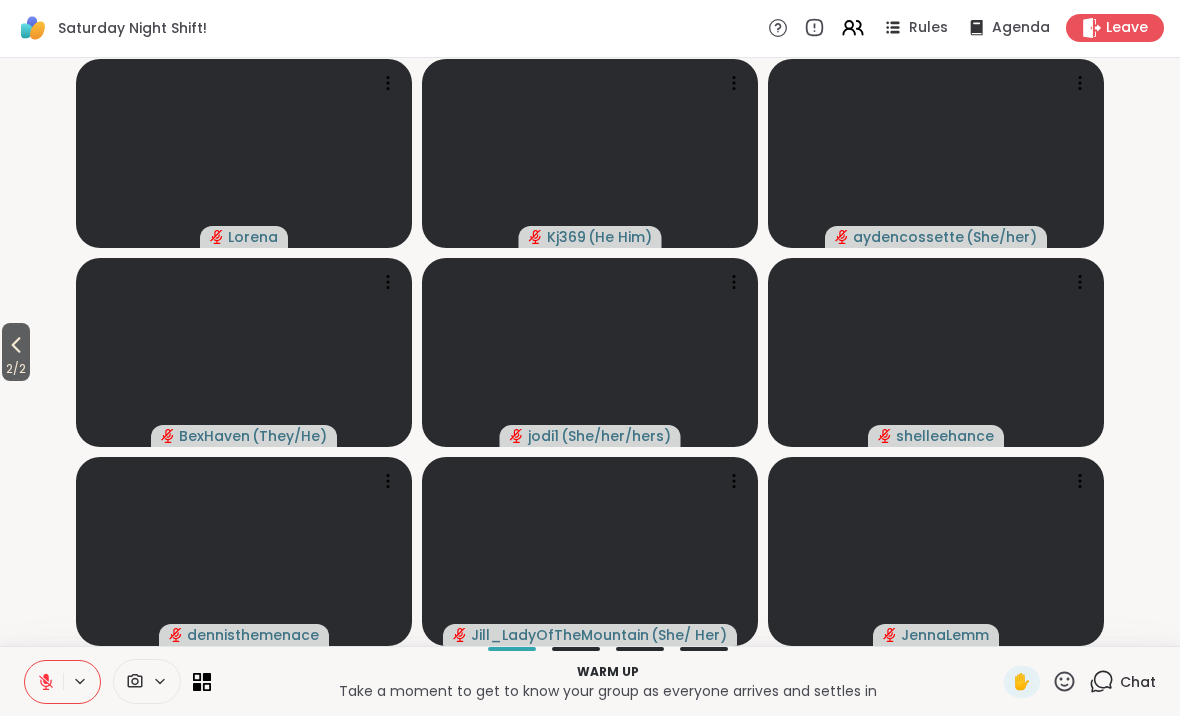 click on "2  /  2" at bounding box center (16, 370) 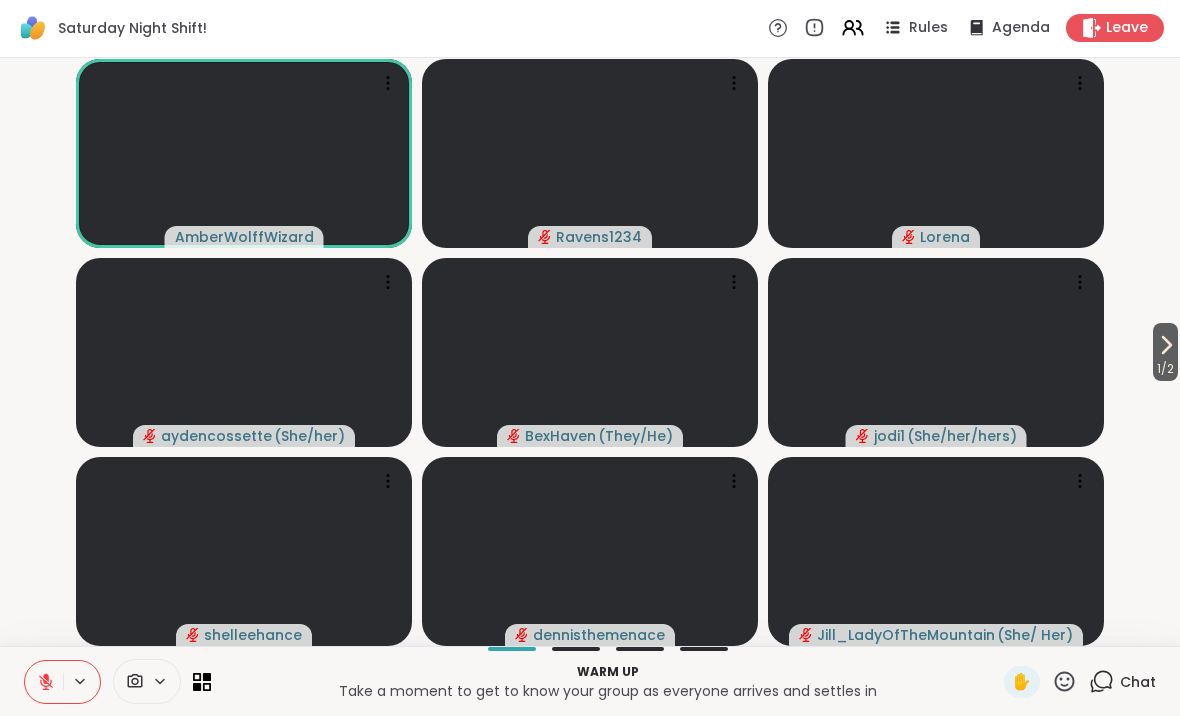 click 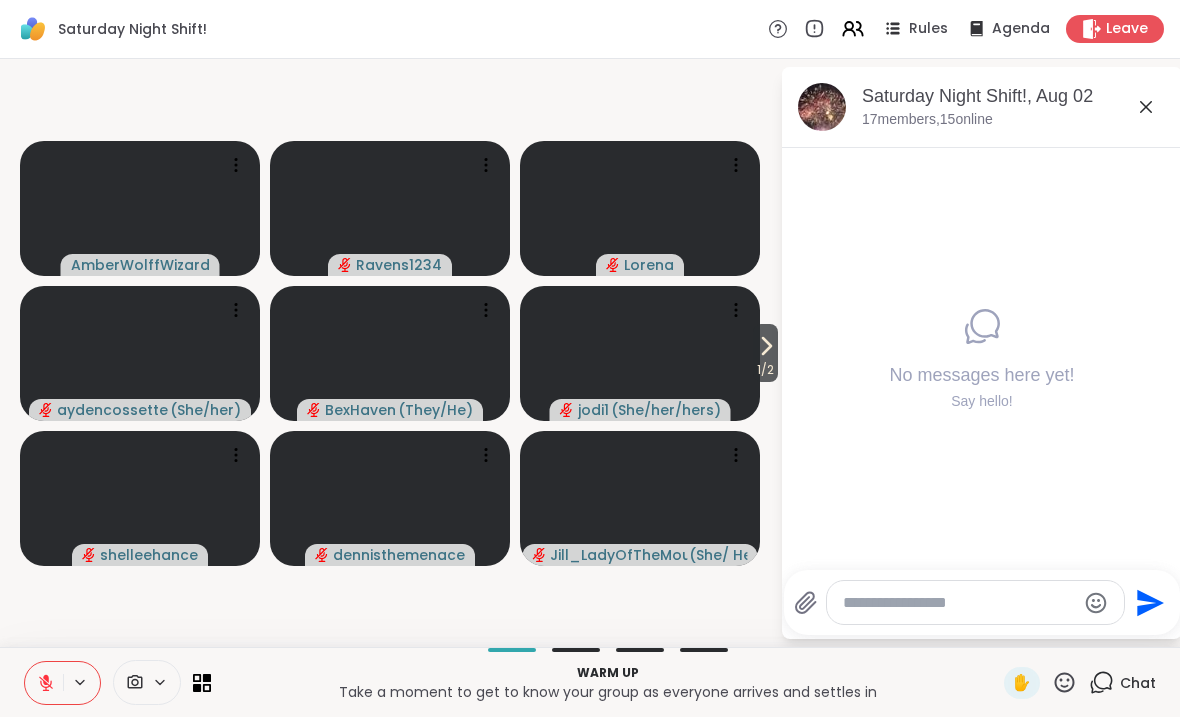 click 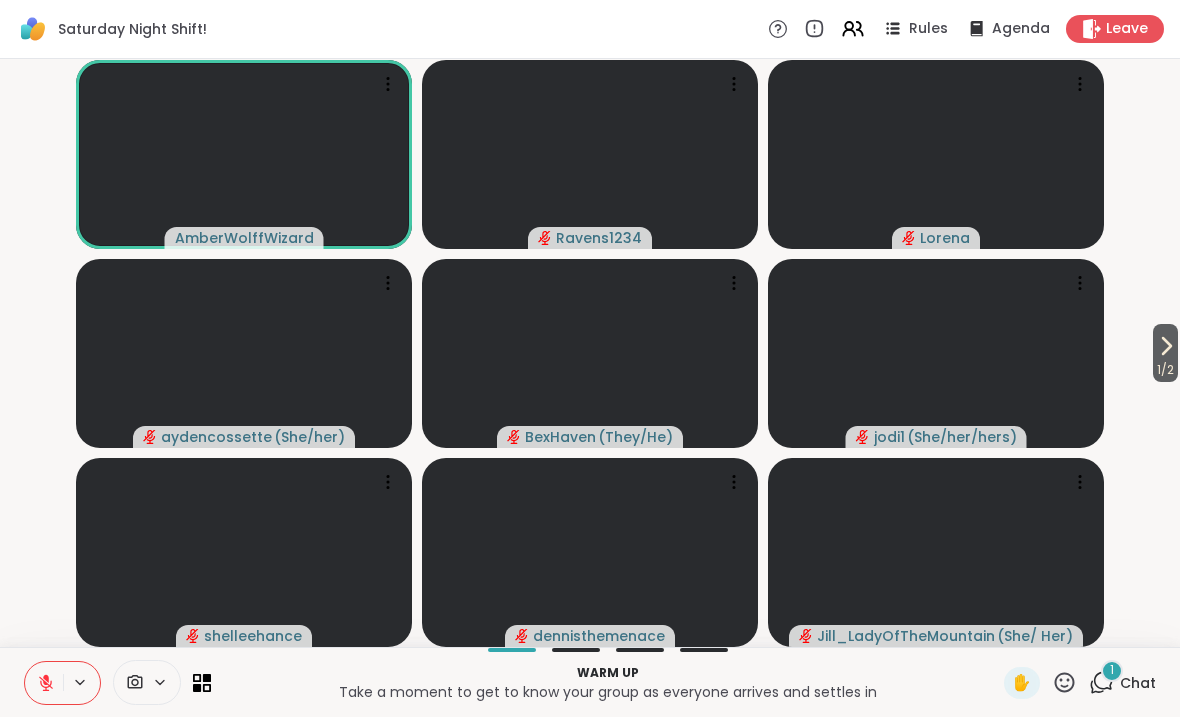 click on "Chat" at bounding box center [1138, 683] 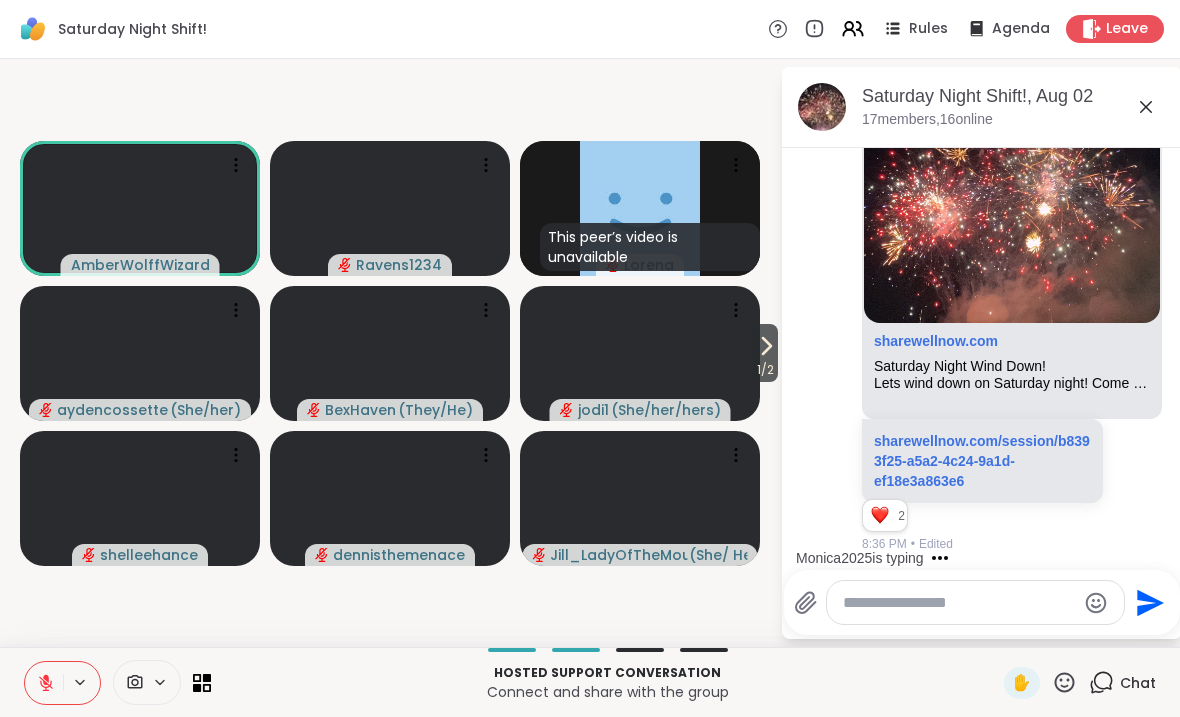 scroll, scrollTop: 254, scrollLeft: 0, axis: vertical 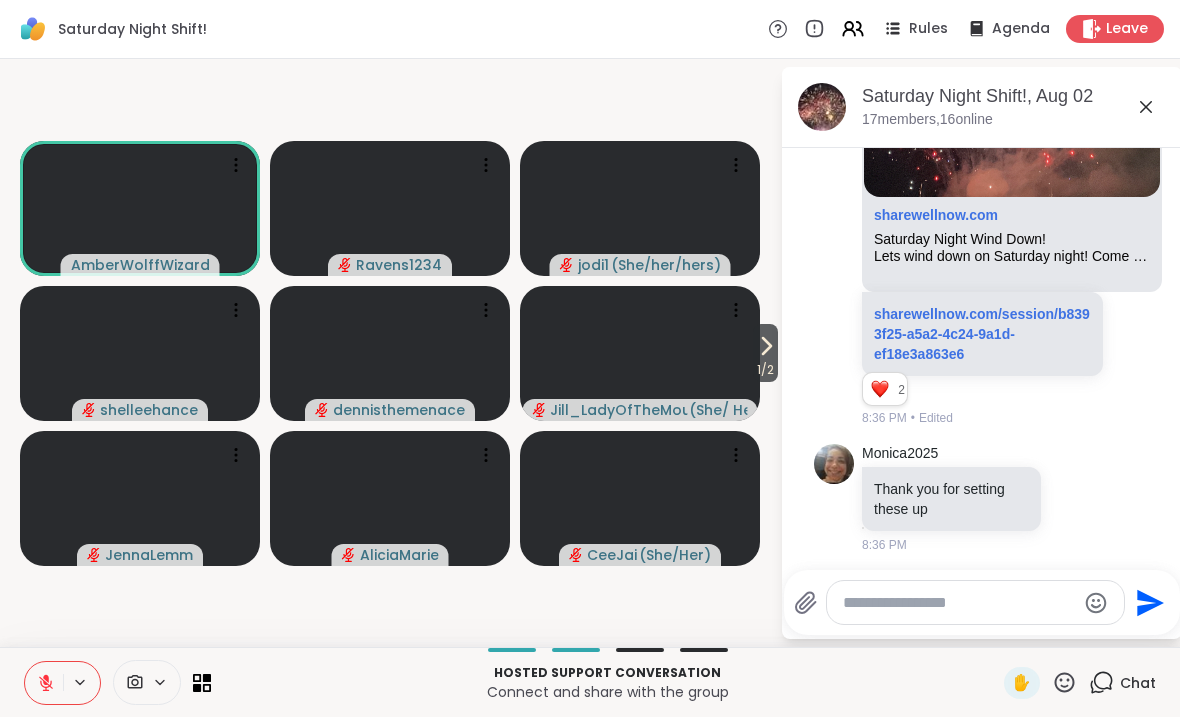 click at bounding box center [44, 683] 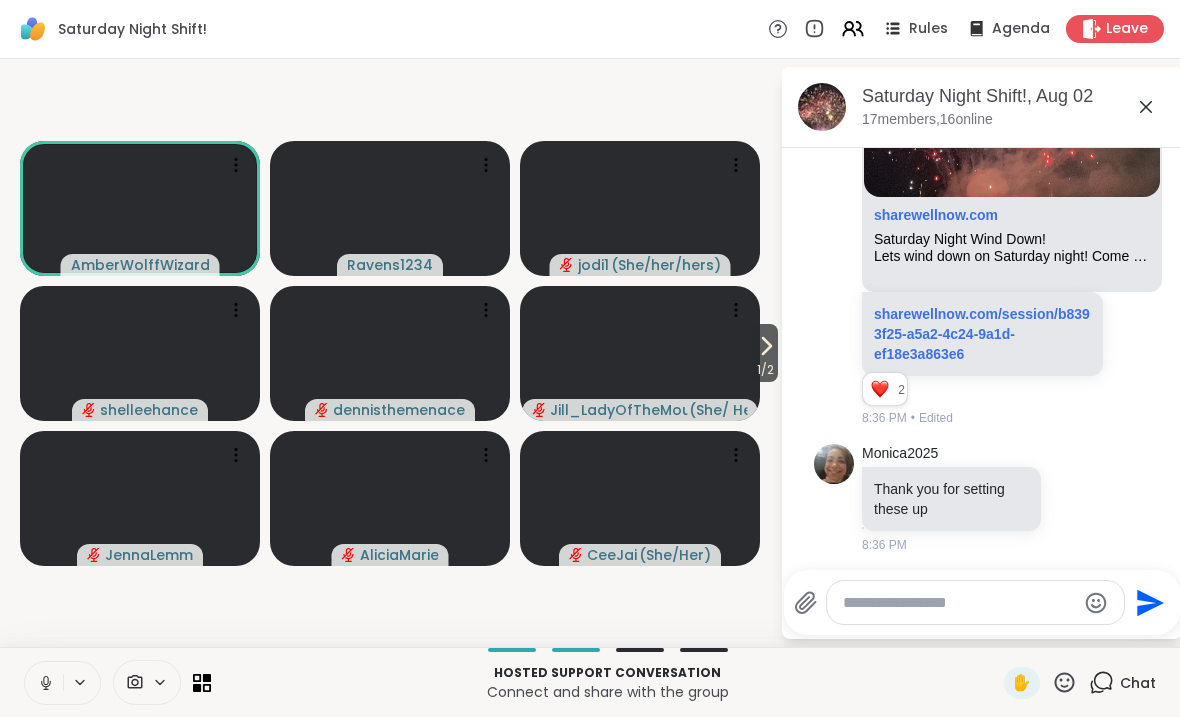 click at bounding box center [44, 683] 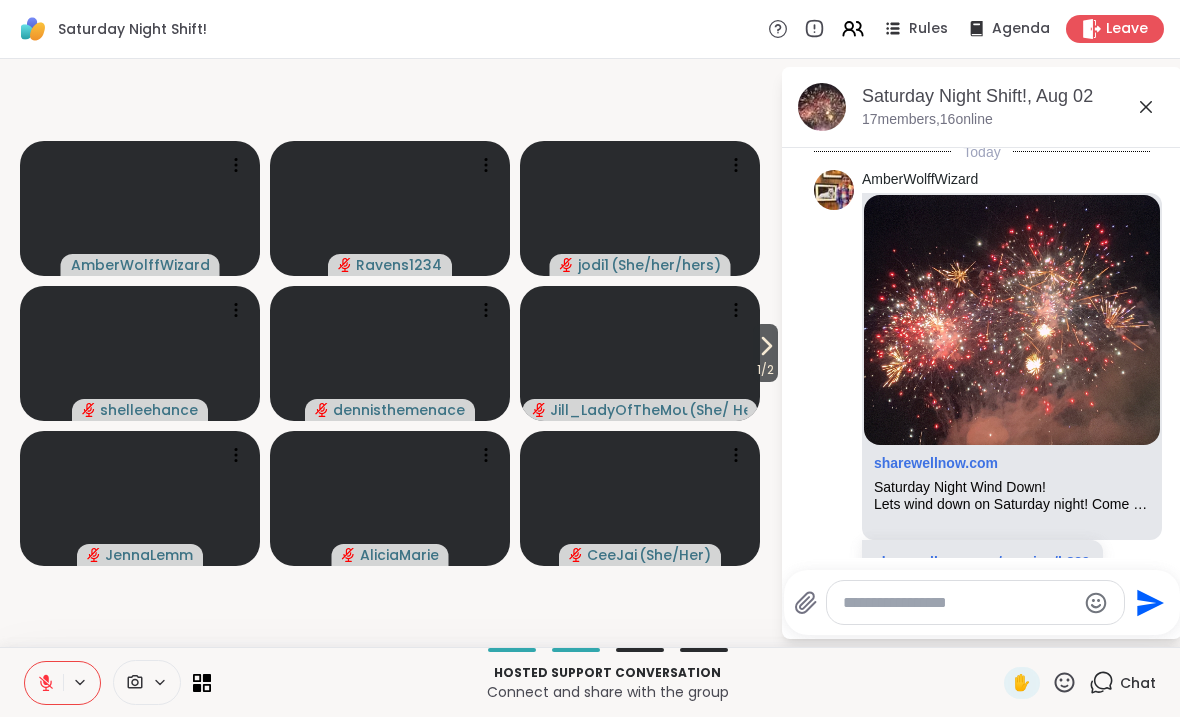 scroll, scrollTop: 0, scrollLeft: 0, axis: both 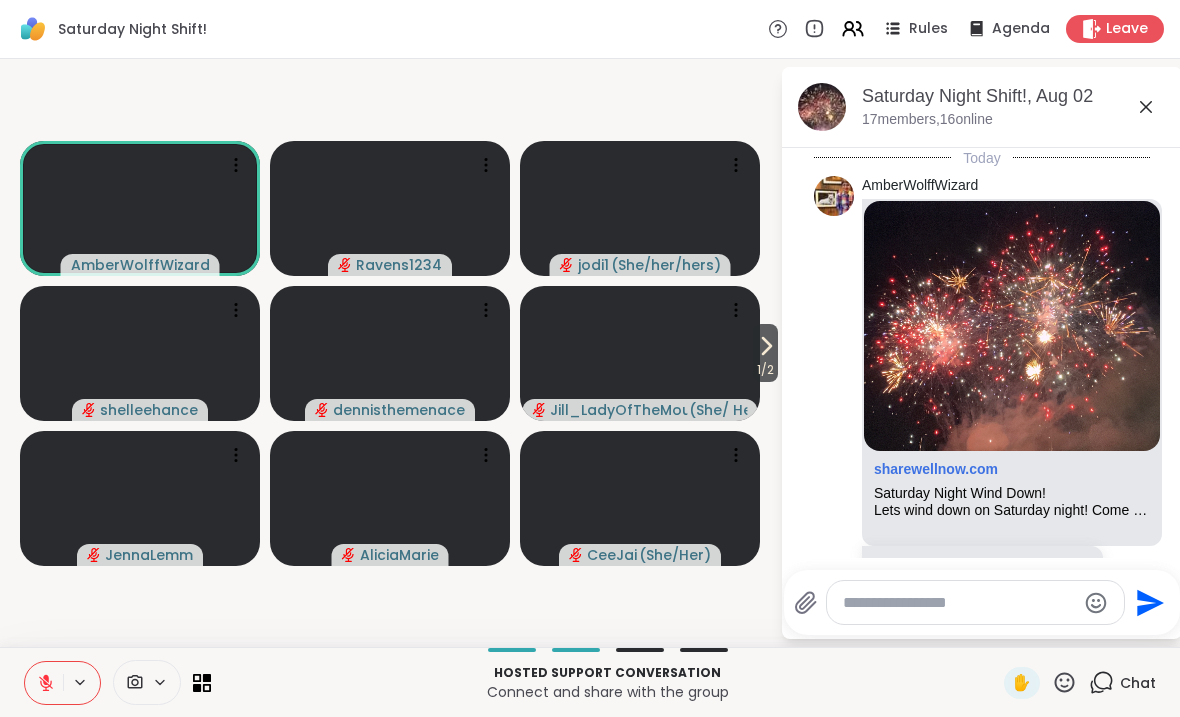 click on "Saturday Night Shift!, Aug 02 17  members,  16  online" at bounding box center [1014, 106] 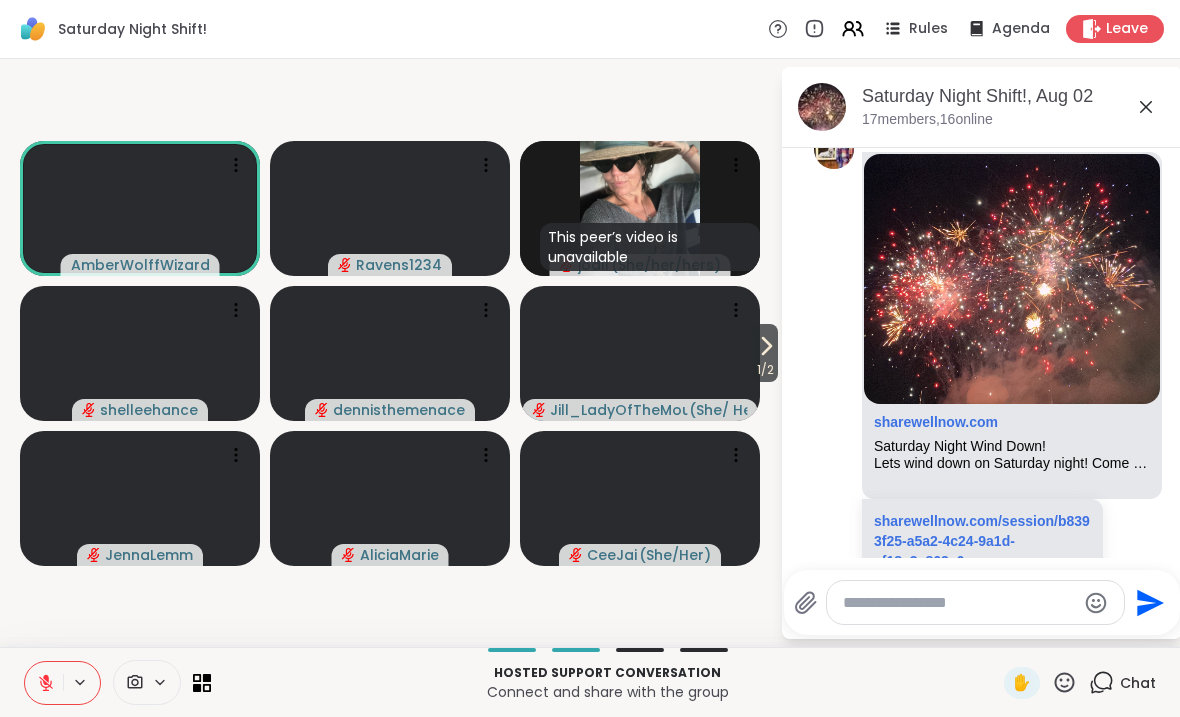 scroll, scrollTop: 44, scrollLeft: 0, axis: vertical 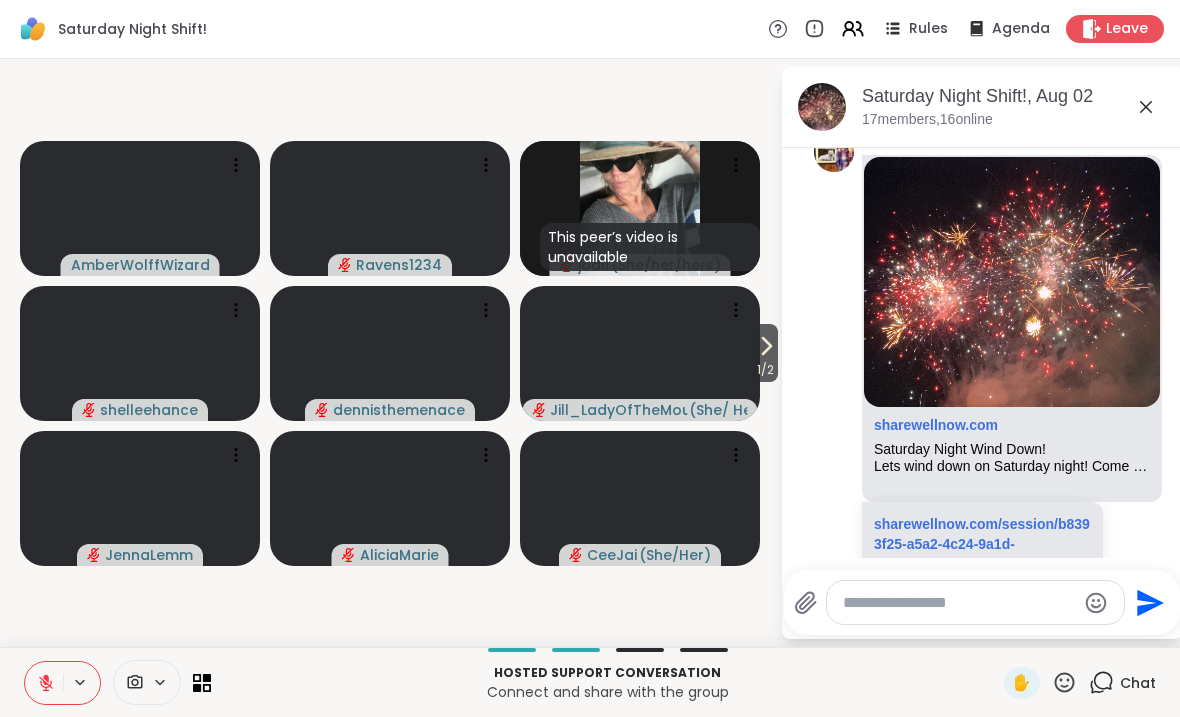 click at bounding box center (959, 603) 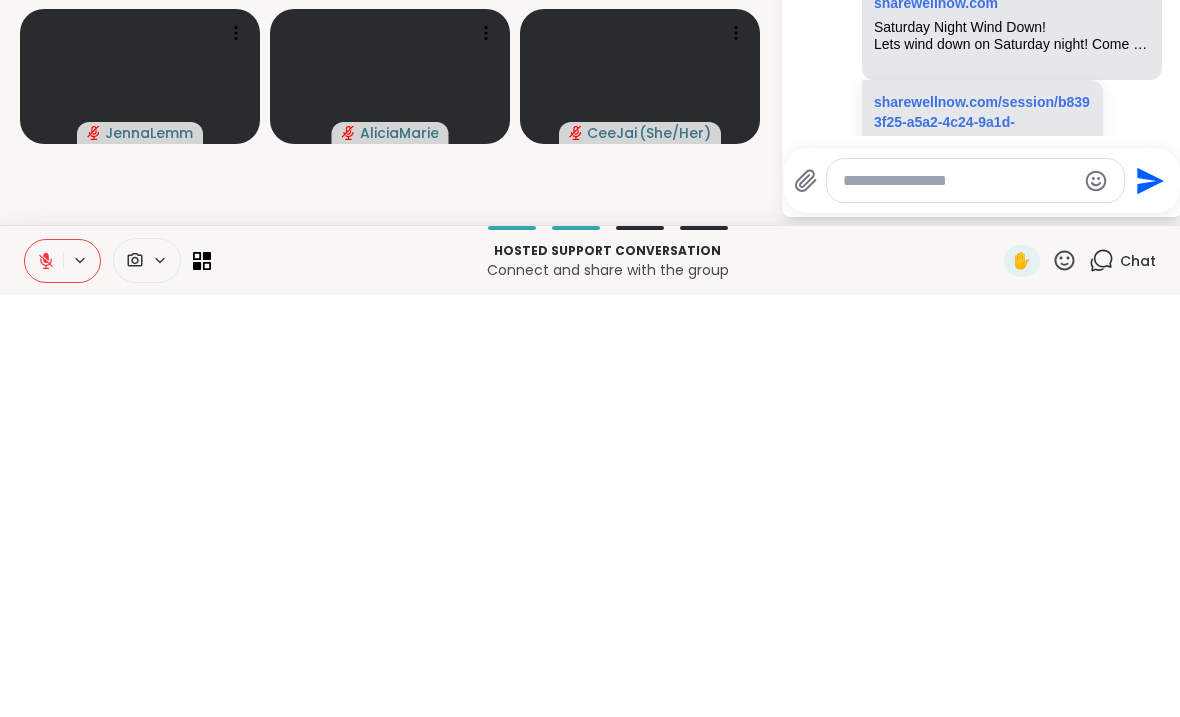 scroll, scrollTop: 0, scrollLeft: 0, axis: both 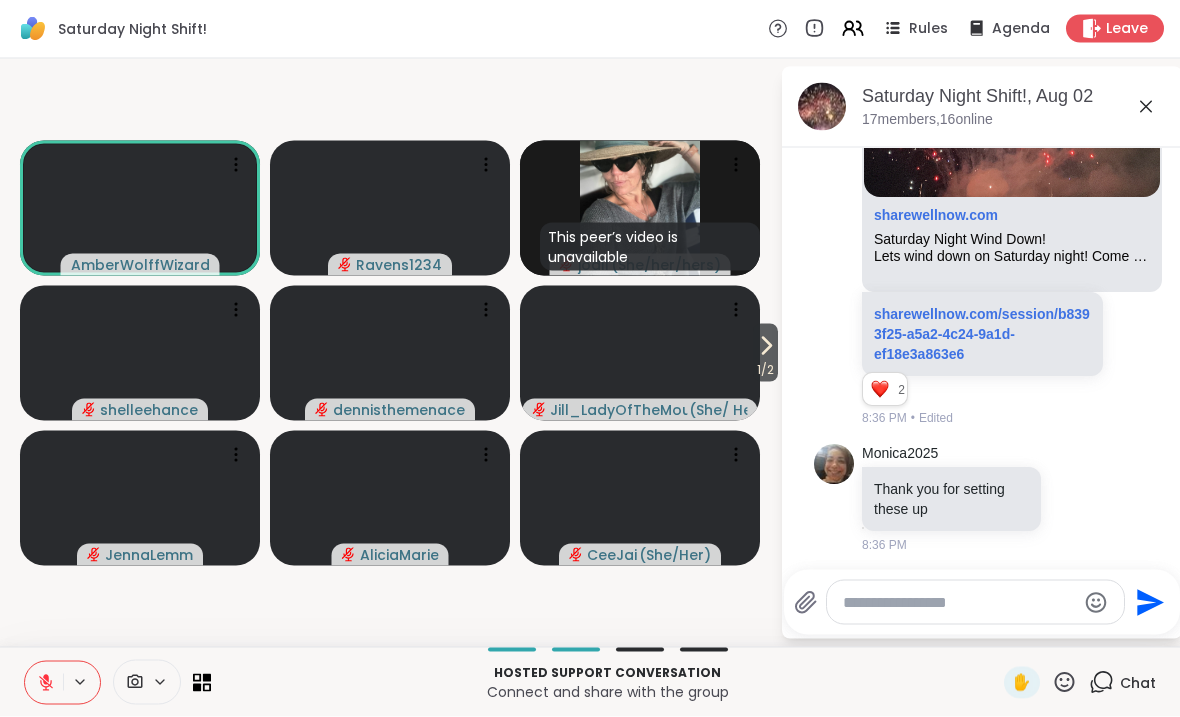 click on "1  /  2 AmberWolffWizard Ravens1234 This peer’s video is unavailable jodi1 ( She/her/hers ) shelleehance dennisthemenace Jill_LadyOfTheMountain ( She/ Her ) JennaLemm AliciaMarie CeeJai ( She/Her )" at bounding box center [390, 353] 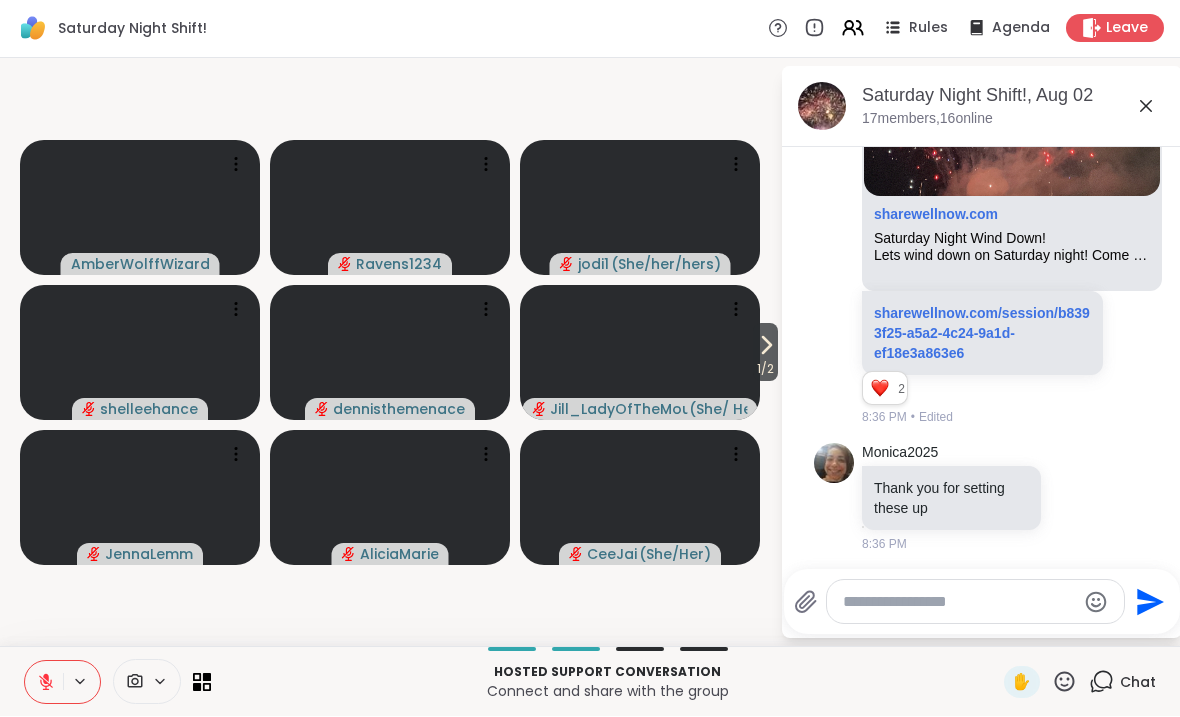 click at bounding box center [959, 603] 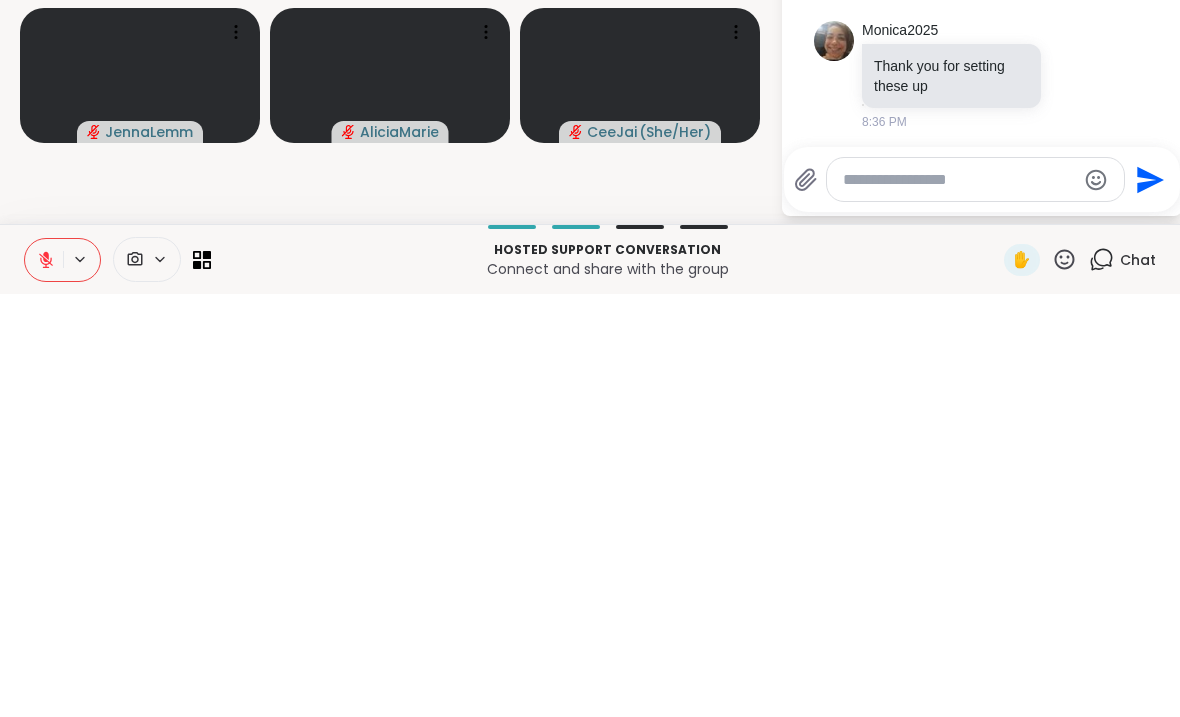 scroll, scrollTop: 1, scrollLeft: 0, axis: vertical 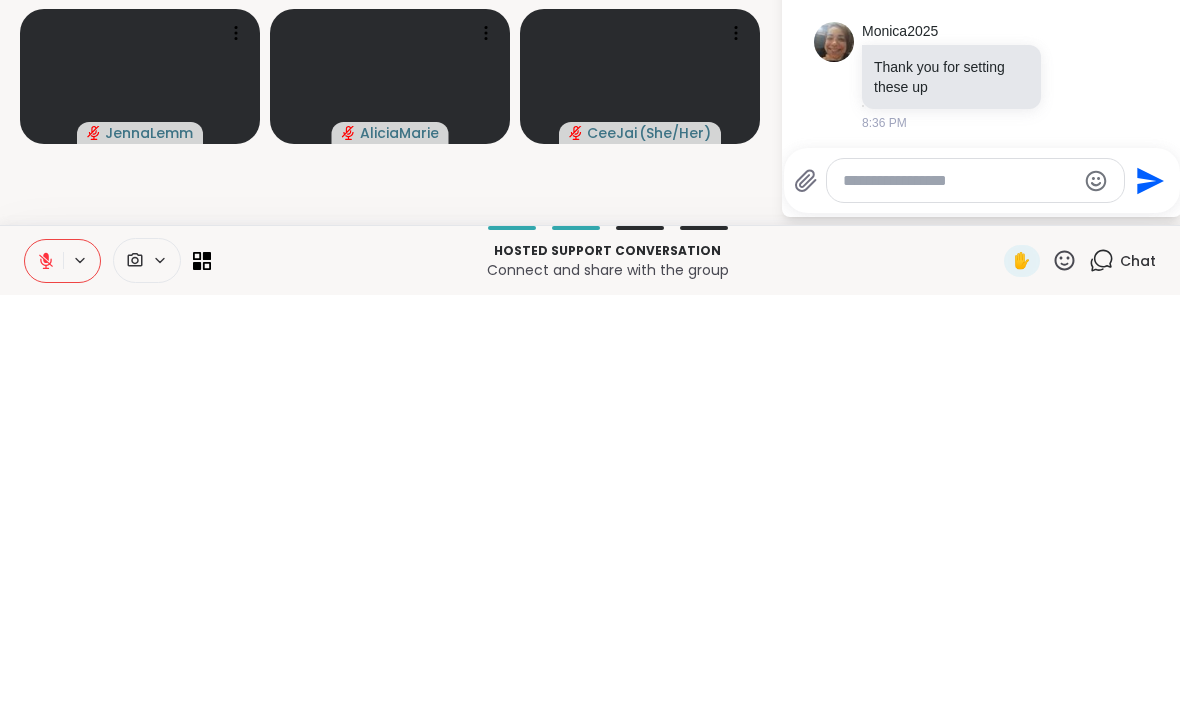click at bounding box center [959, 603] 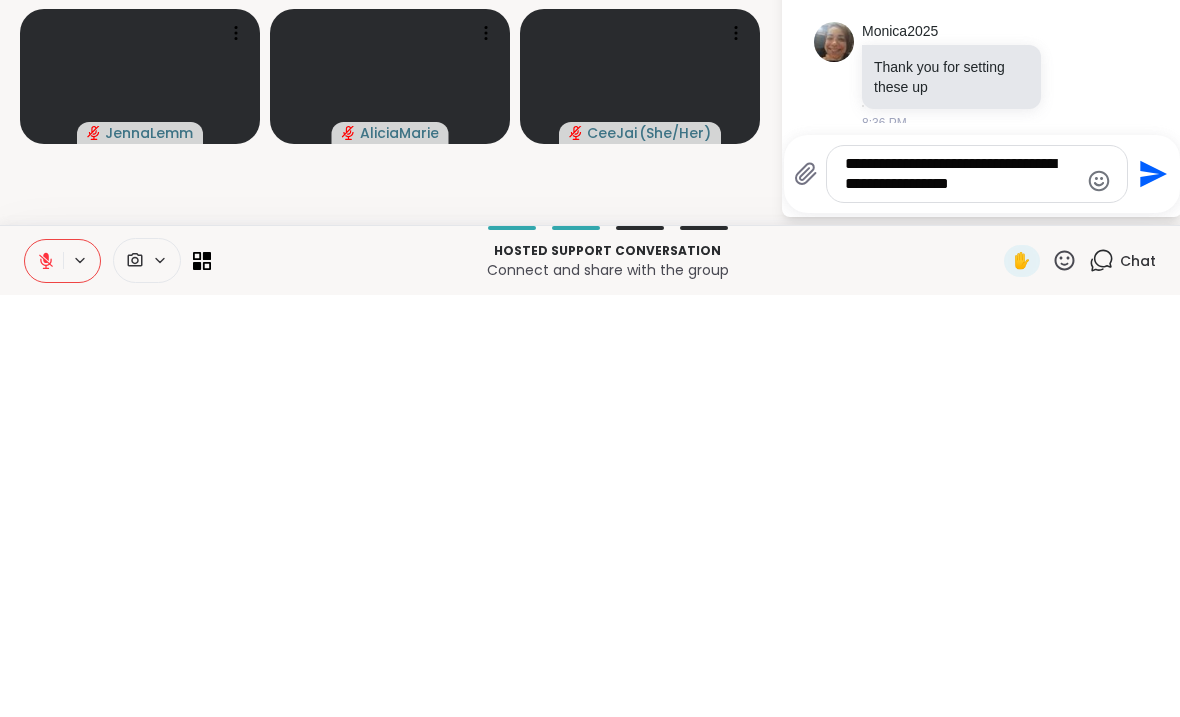 scroll, scrollTop: 0, scrollLeft: 0, axis: both 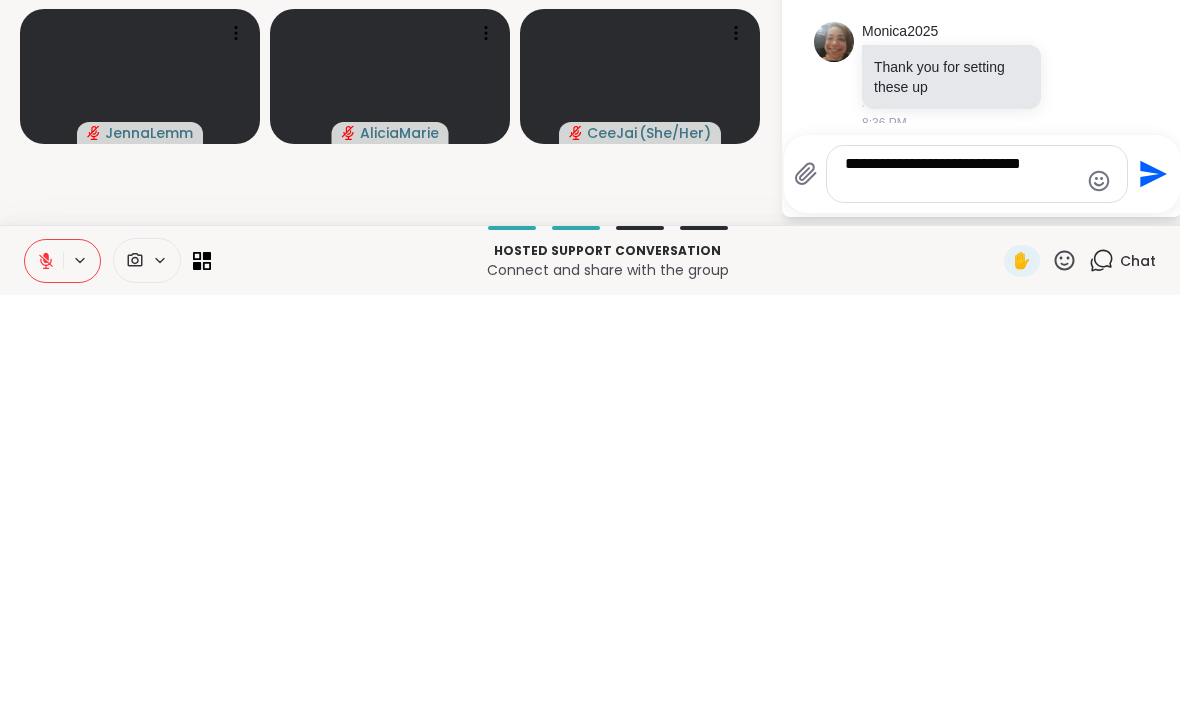 type on "********" 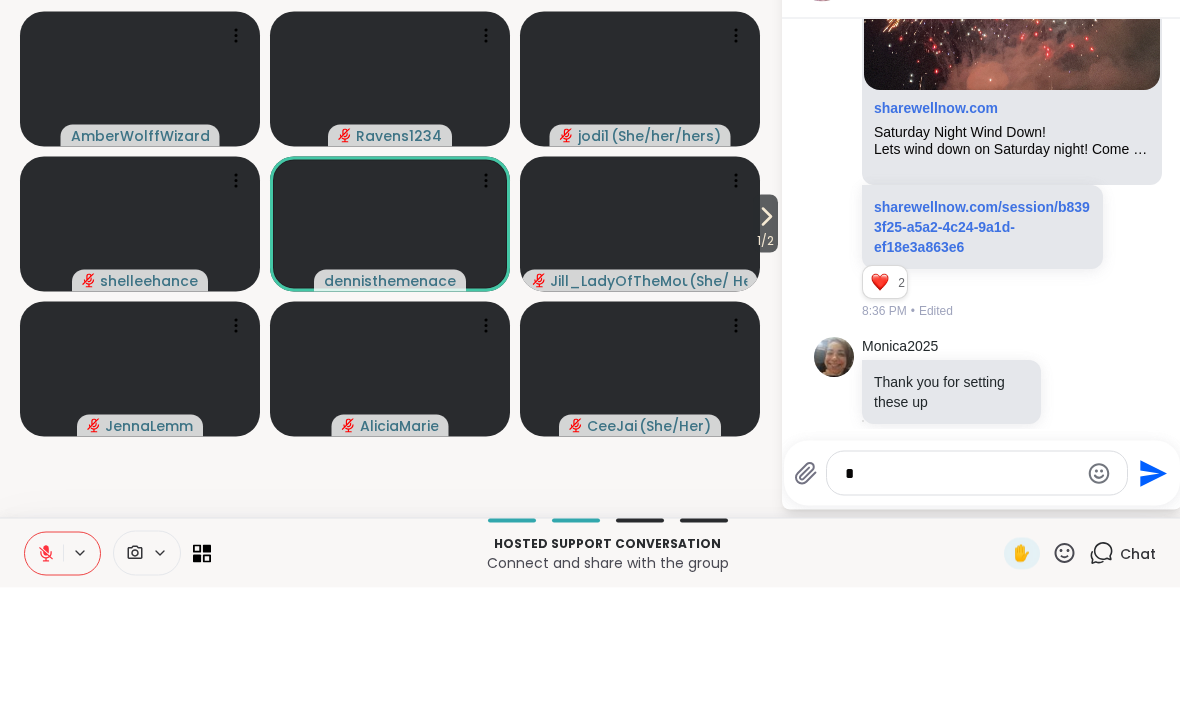 scroll, scrollTop: 254, scrollLeft: 0, axis: vertical 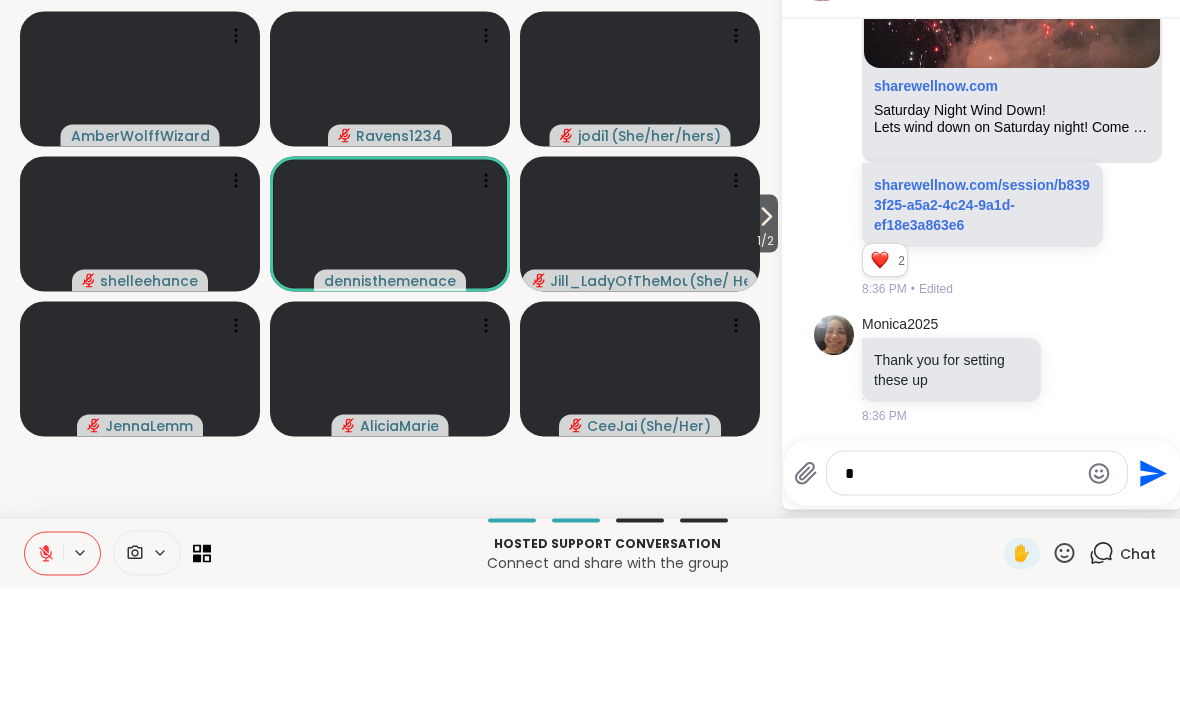 click on "2 2 2" at bounding box center [984, 393] 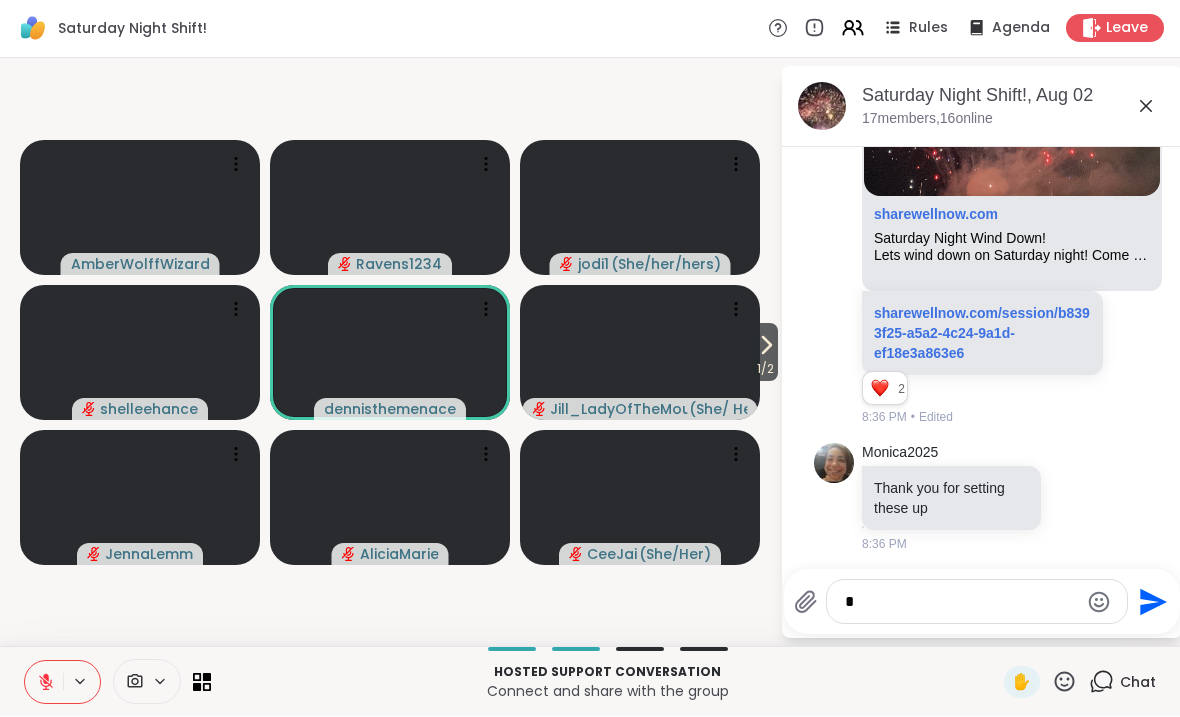 click on "*" at bounding box center [961, 603] 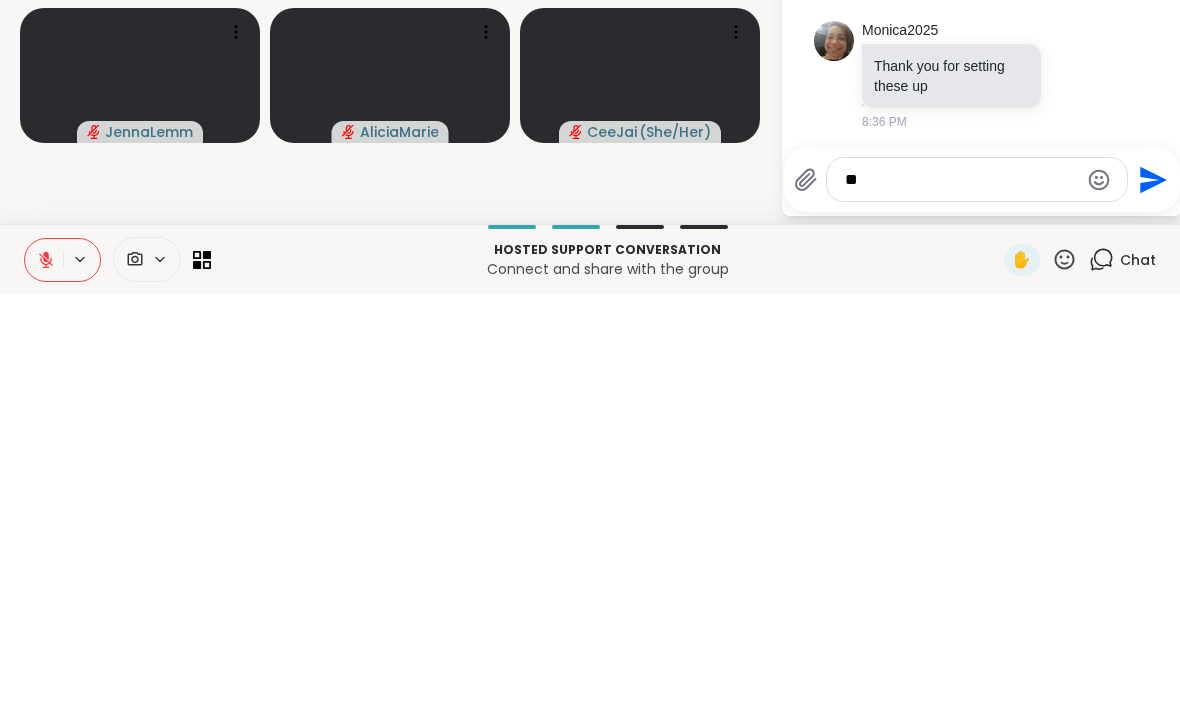 scroll, scrollTop: 0, scrollLeft: 0, axis: both 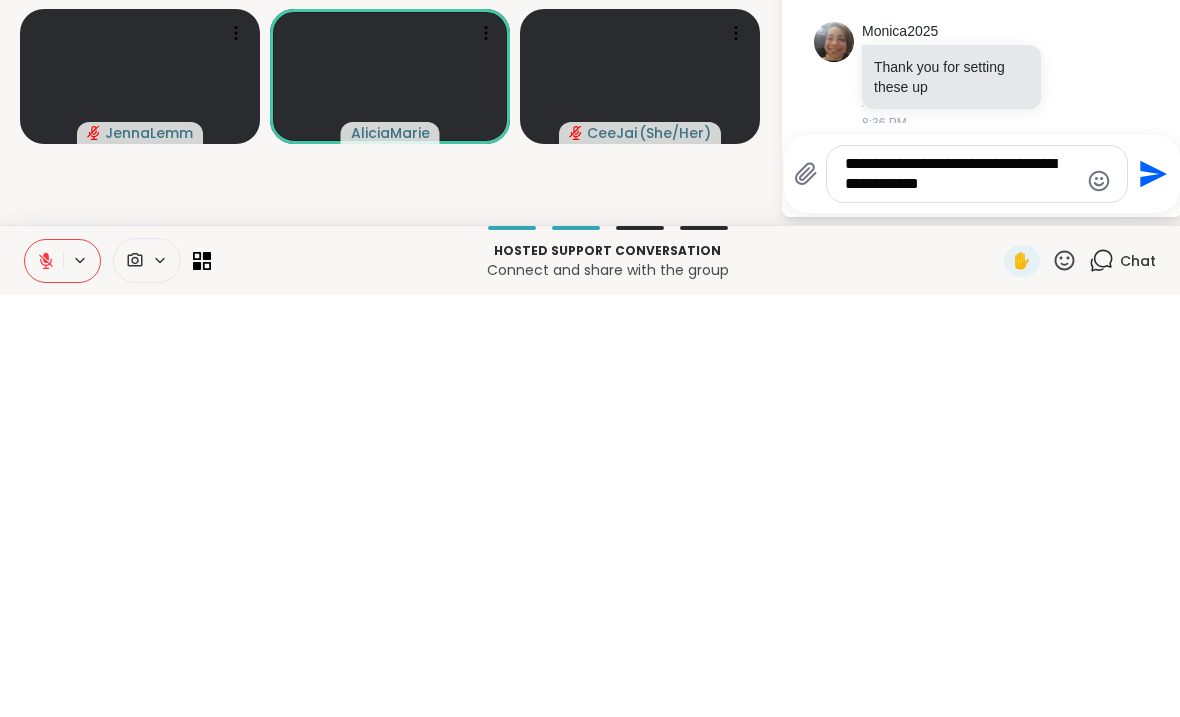 type on "**********" 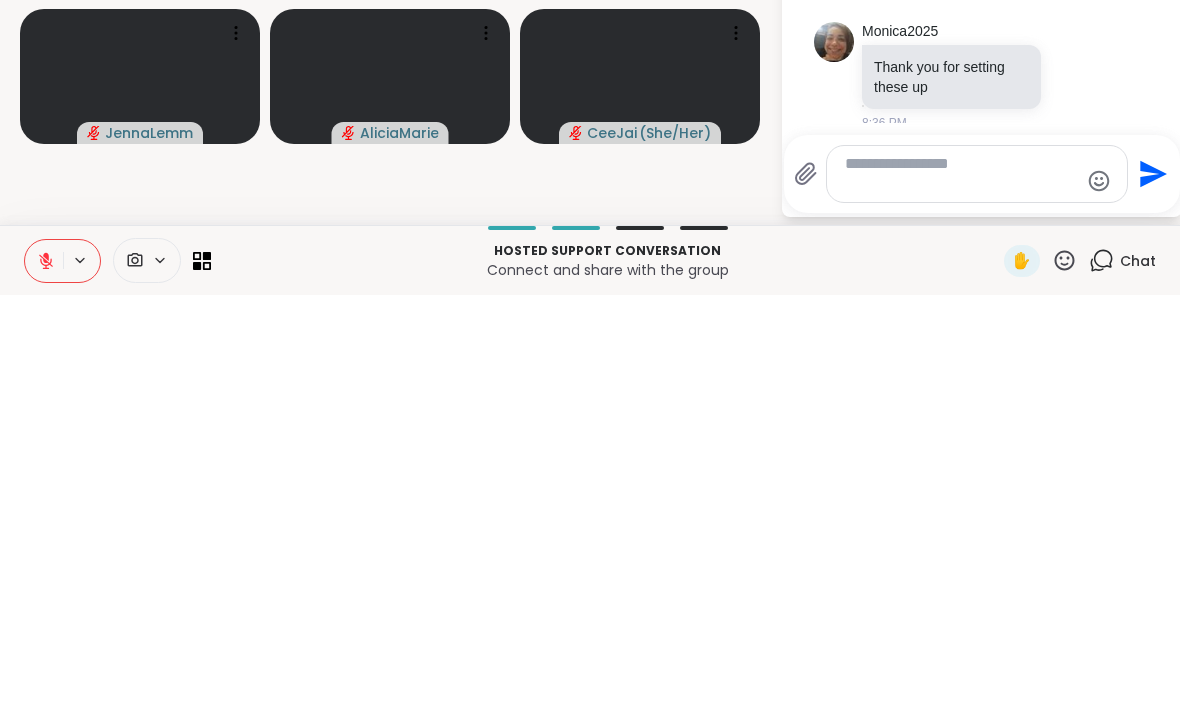 scroll, scrollTop: 400, scrollLeft: 0, axis: vertical 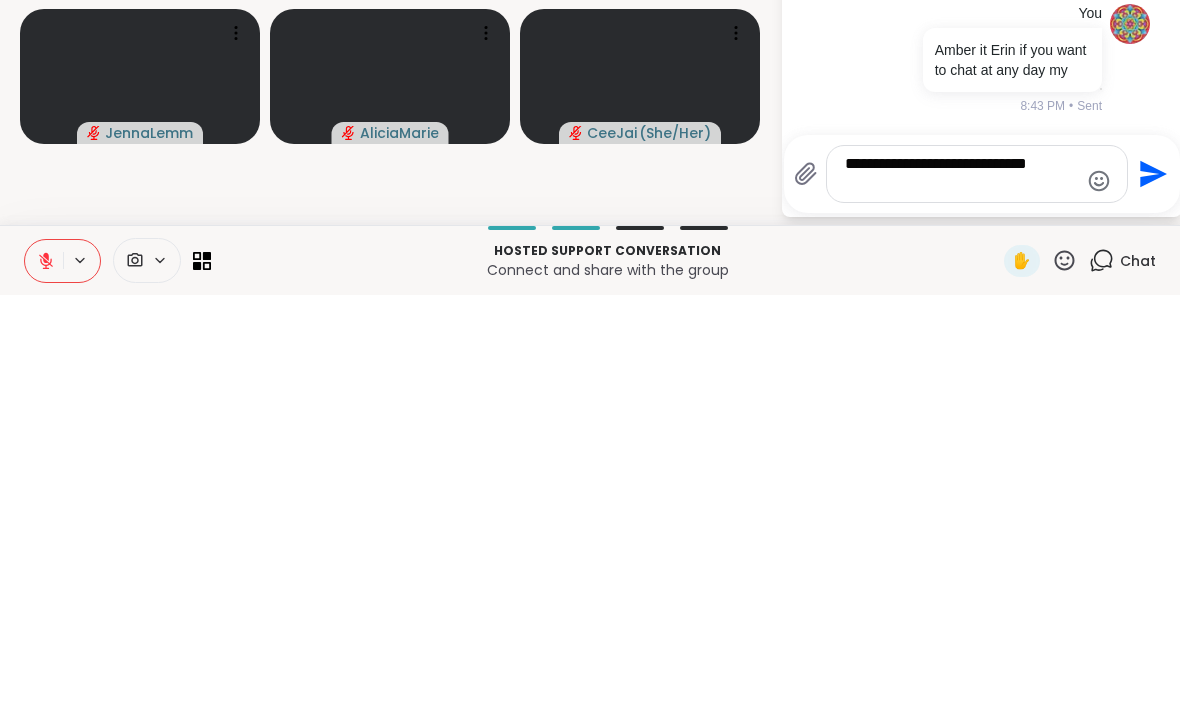 type on "**********" 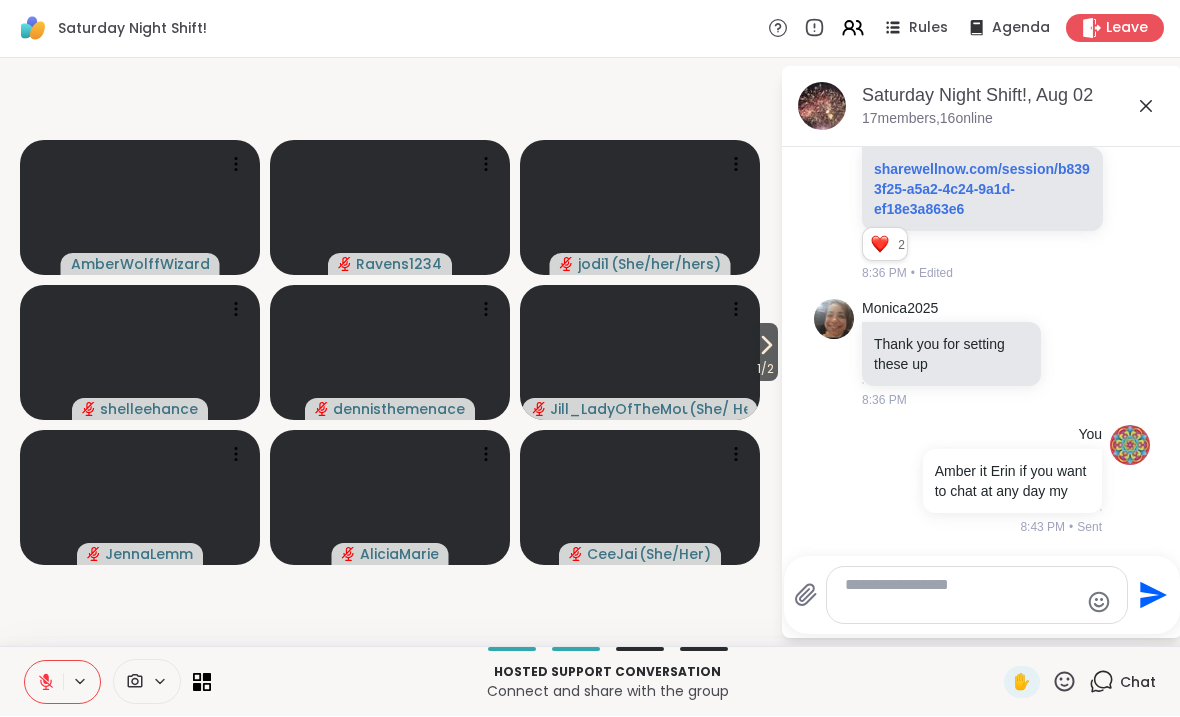 scroll, scrollTop: 526, scrollLeft: 0, axis: vertical 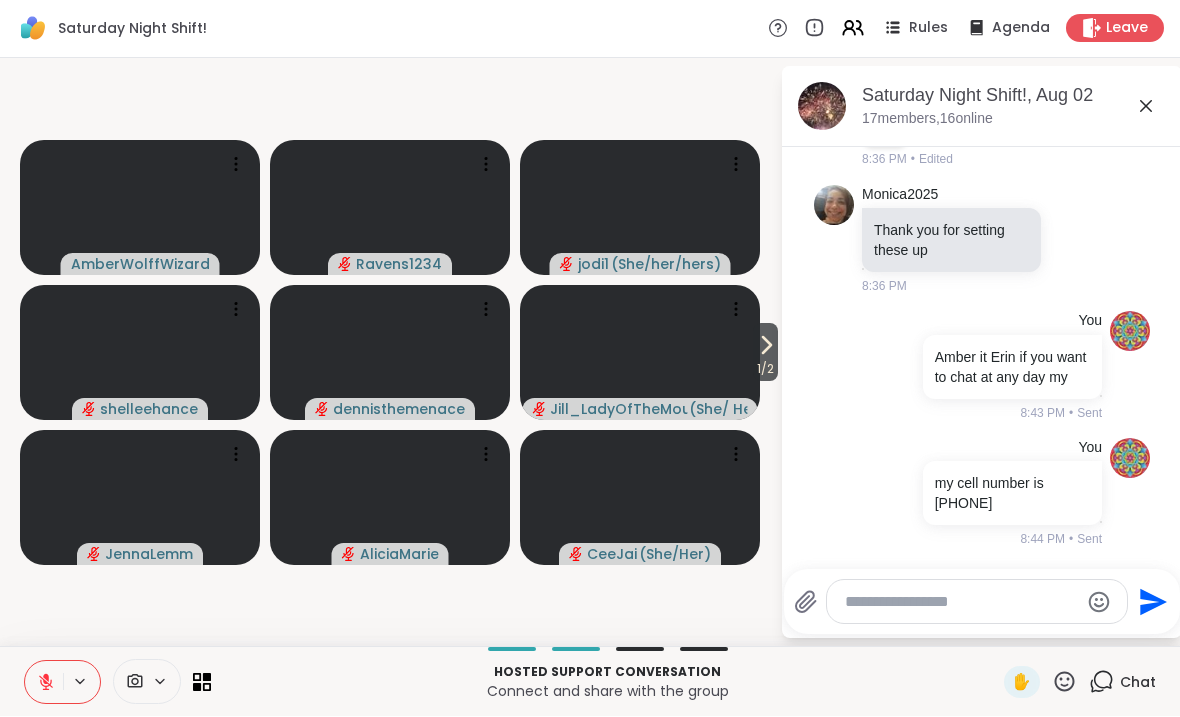 click 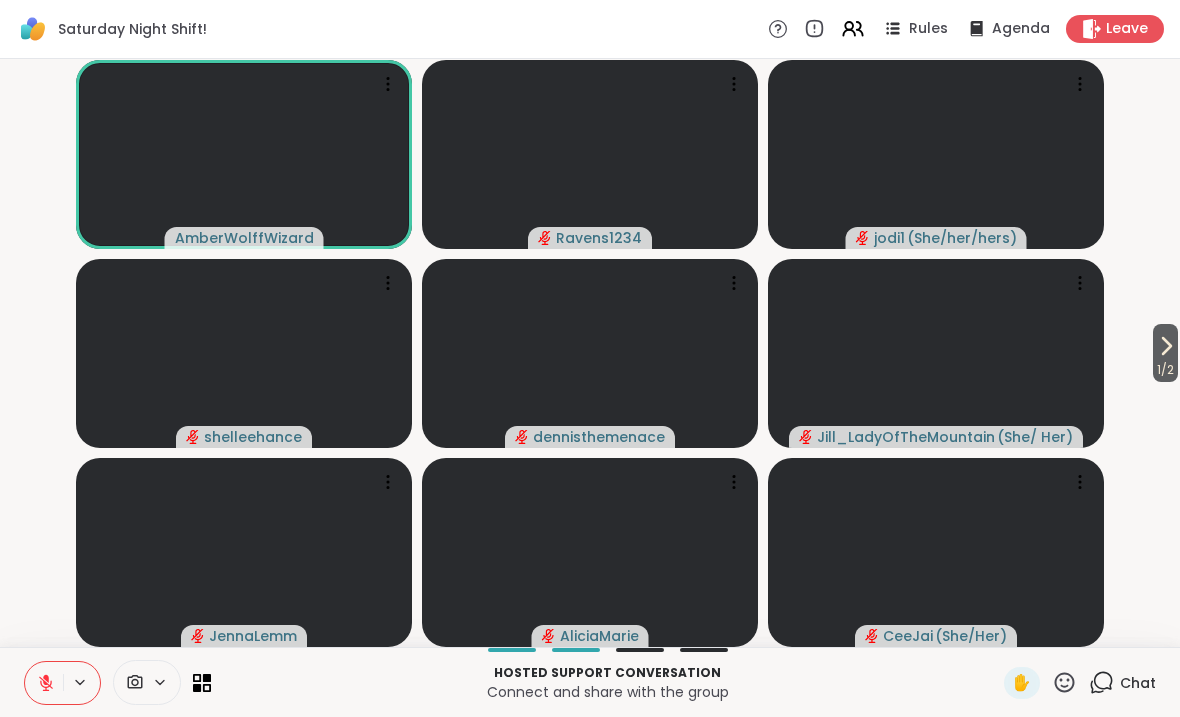 click on "Chat" at bounding box center [1138, 683] 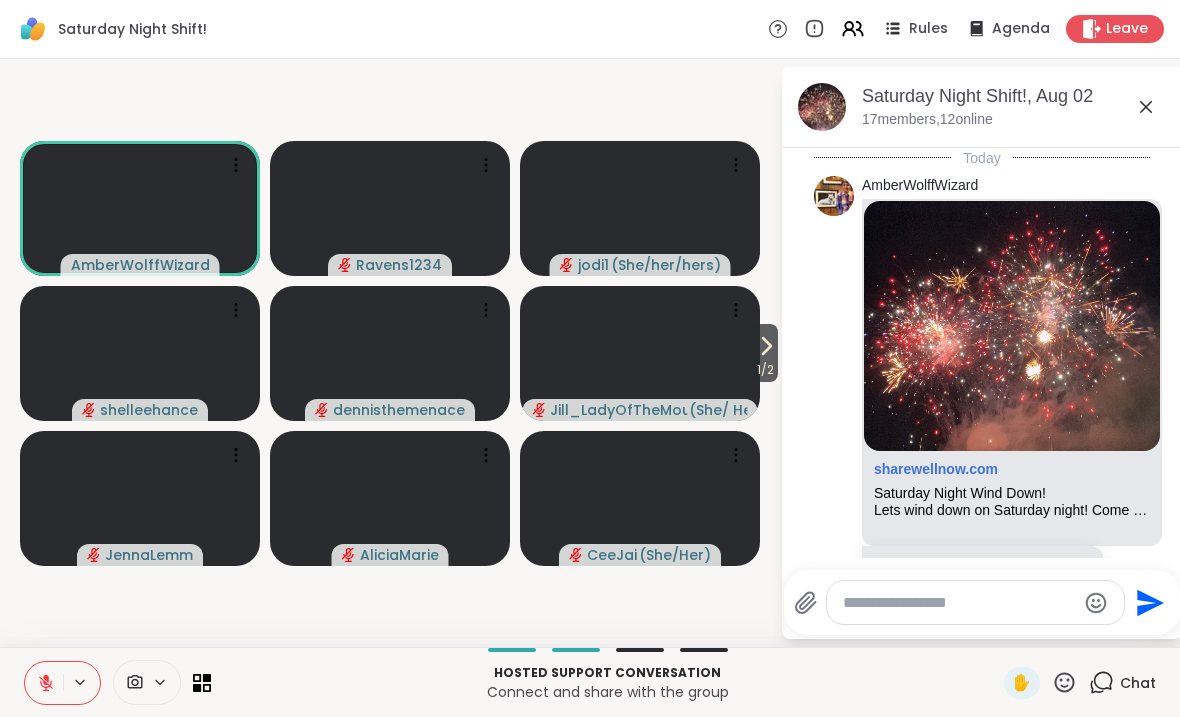 scroll, scrollTop: 526, scrollLeft: 0, axis: vertical 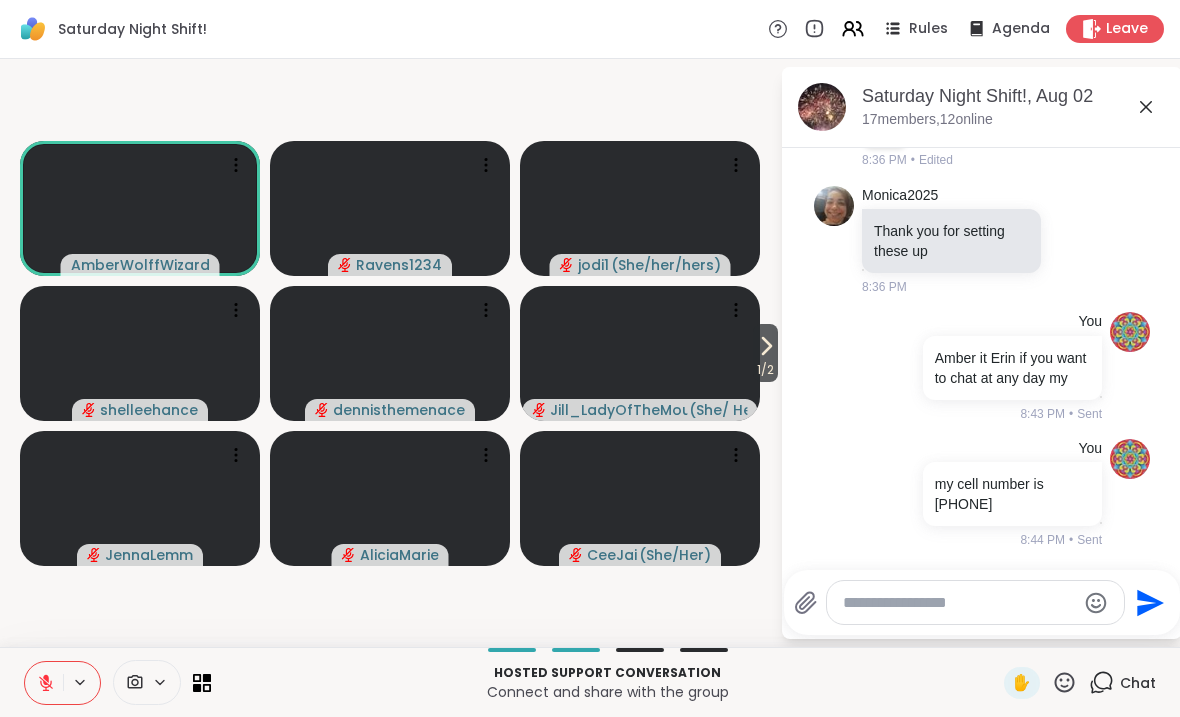 click 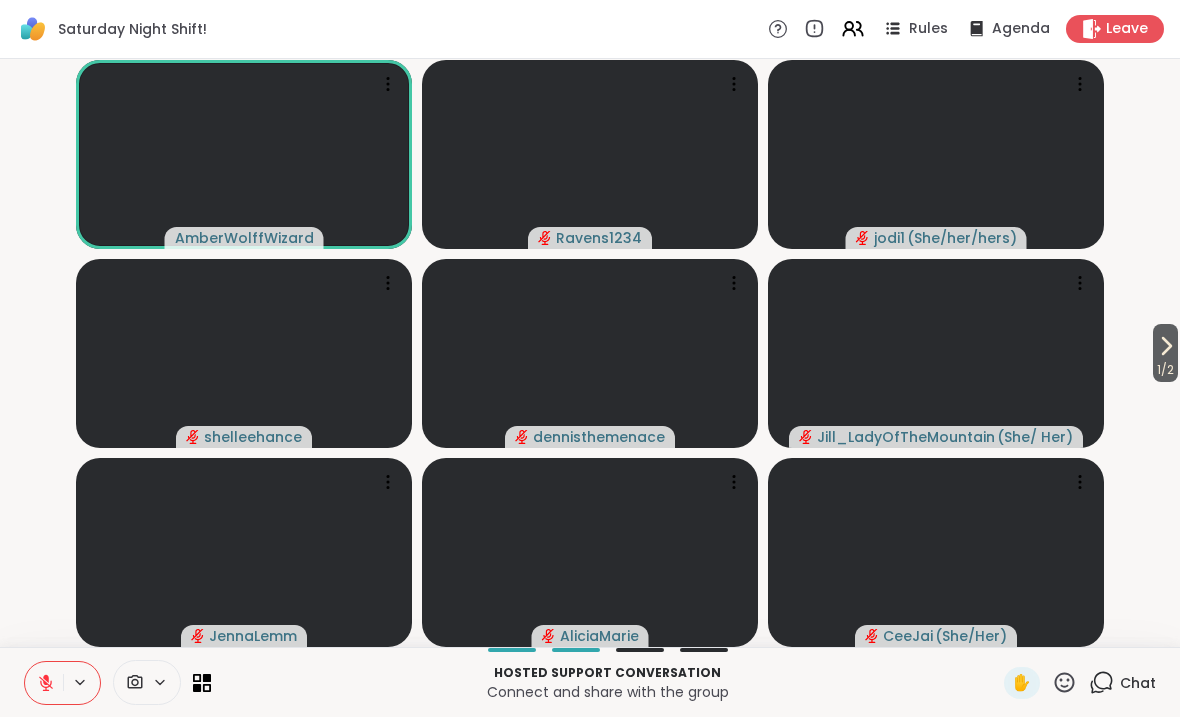 click on "Chat" at bounding box center (1138, 683) 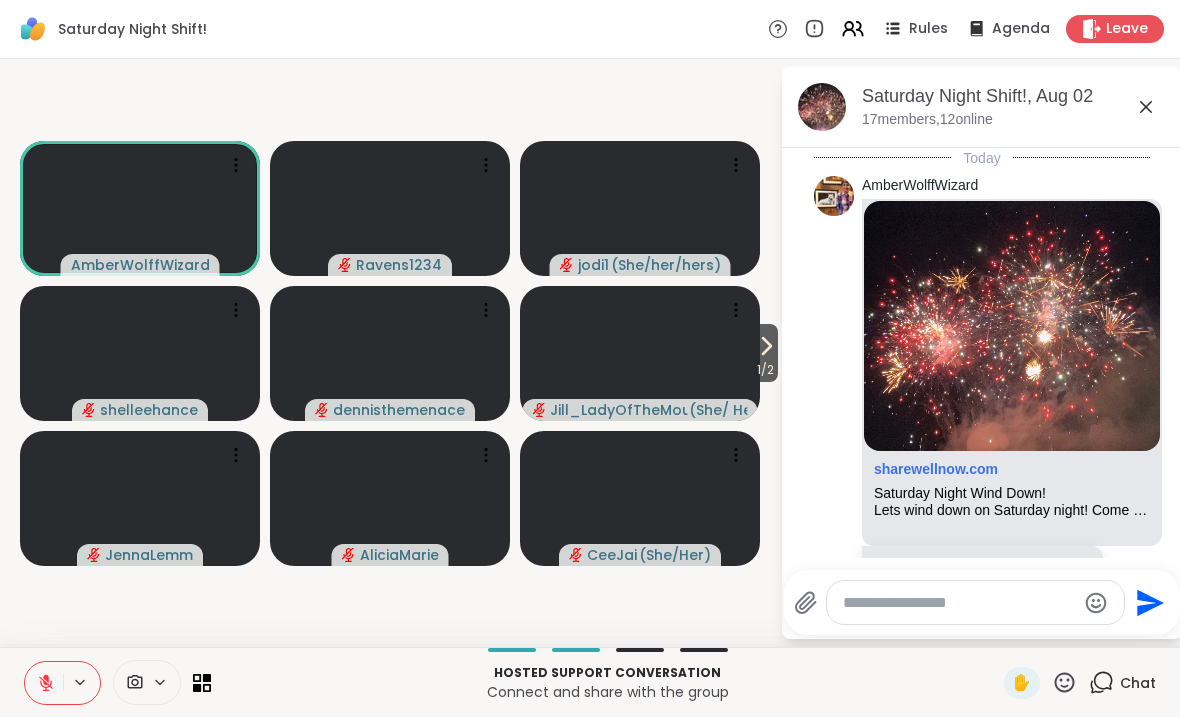 scroll, scrollTop: 508, scrollLeft: 0, axis: vertical 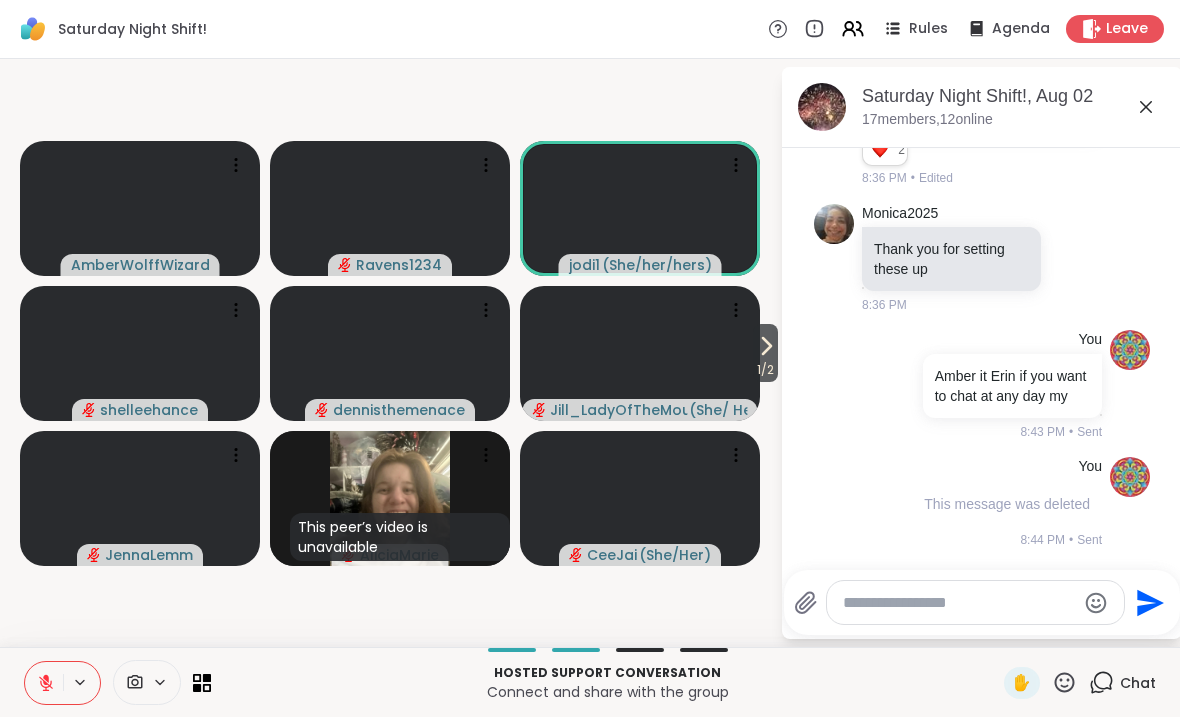 click on "Saturday Night Shift!, Aug 02 17  members,  12  online" at bounding box center (982, 107) 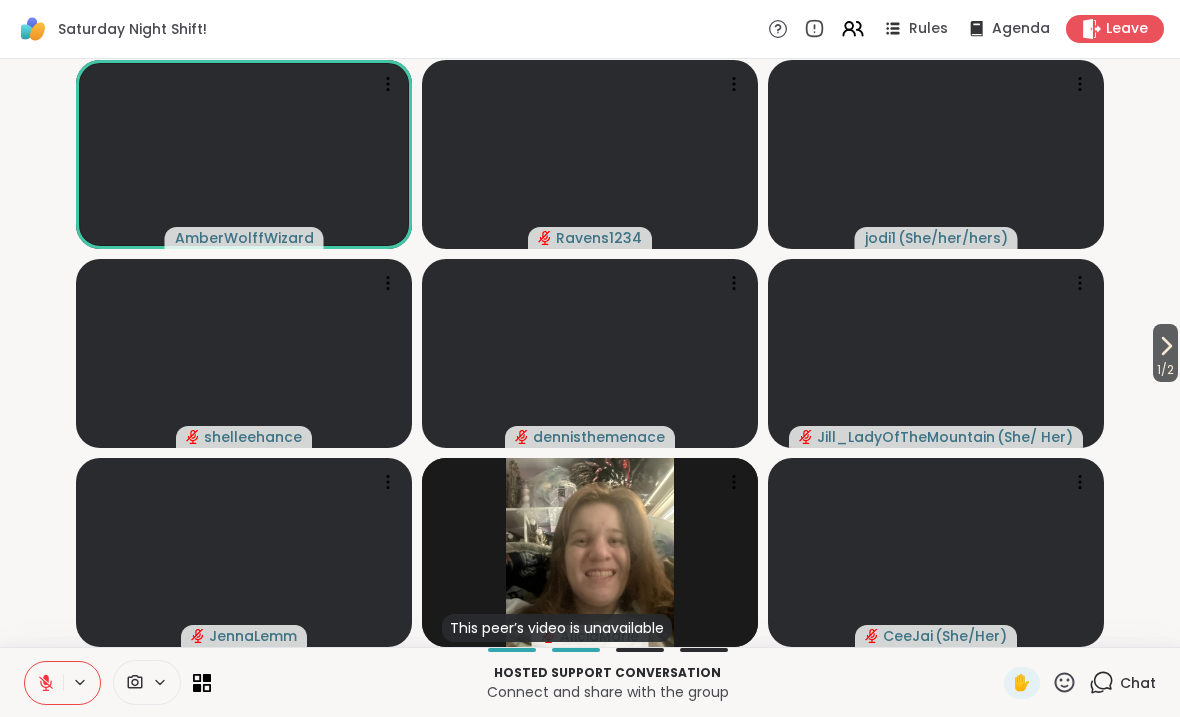 click 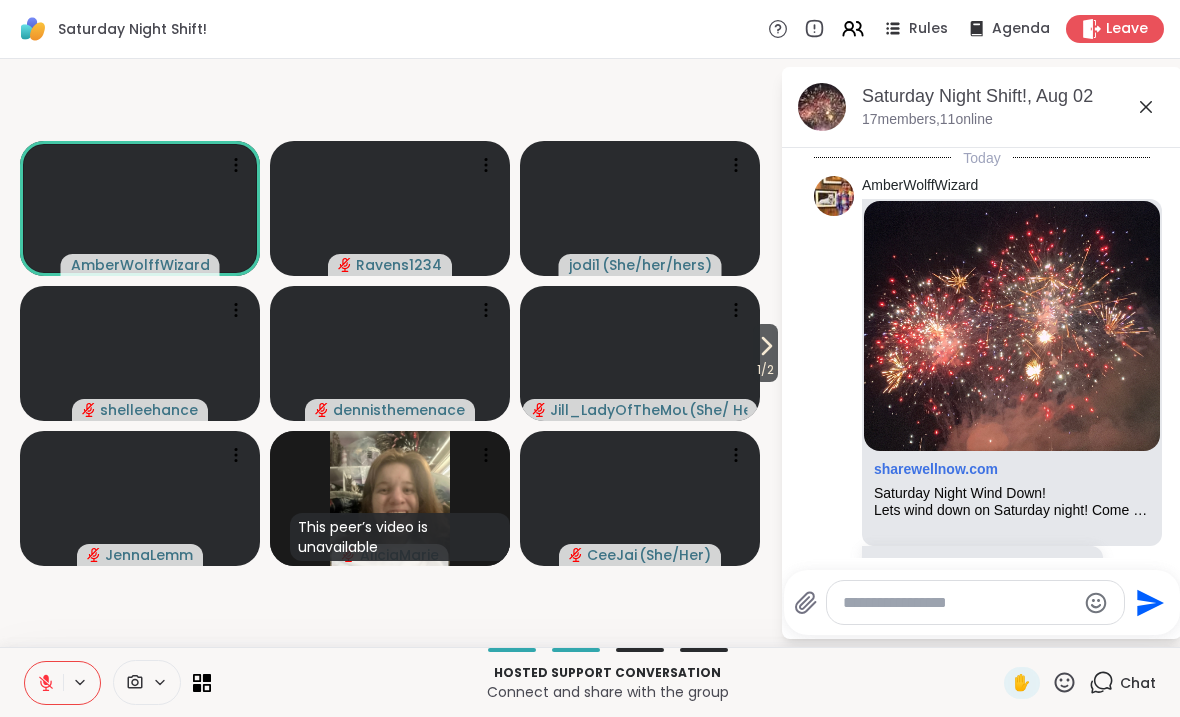 scroll, scrollTop: 508, scrollLeft: 0, axis: vertical 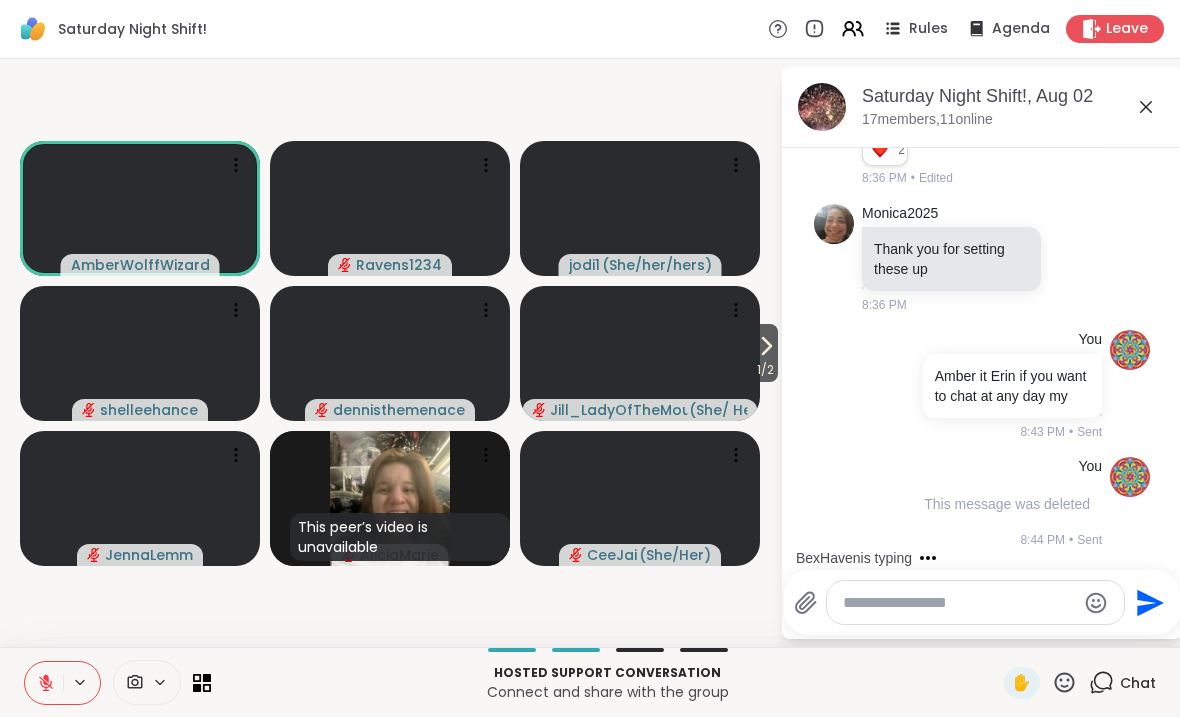 click at bounding box center (959, 603) 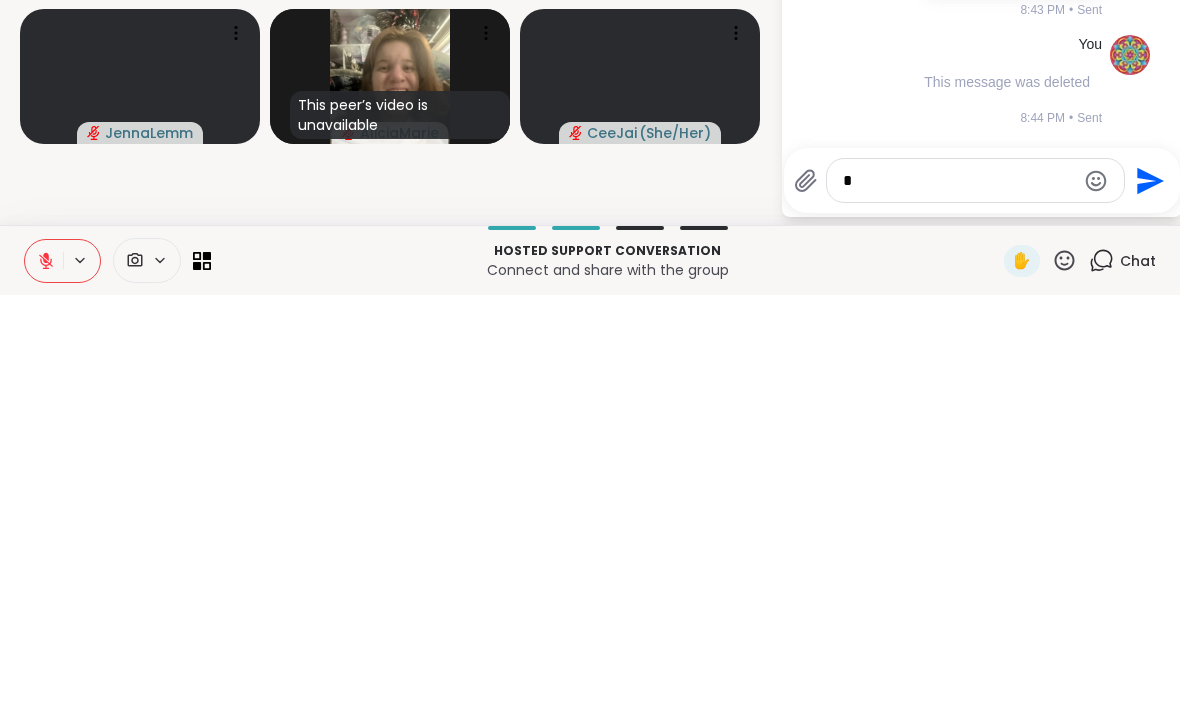 scroll, scrollTop: 0, scrollLeft: 0, axis: both 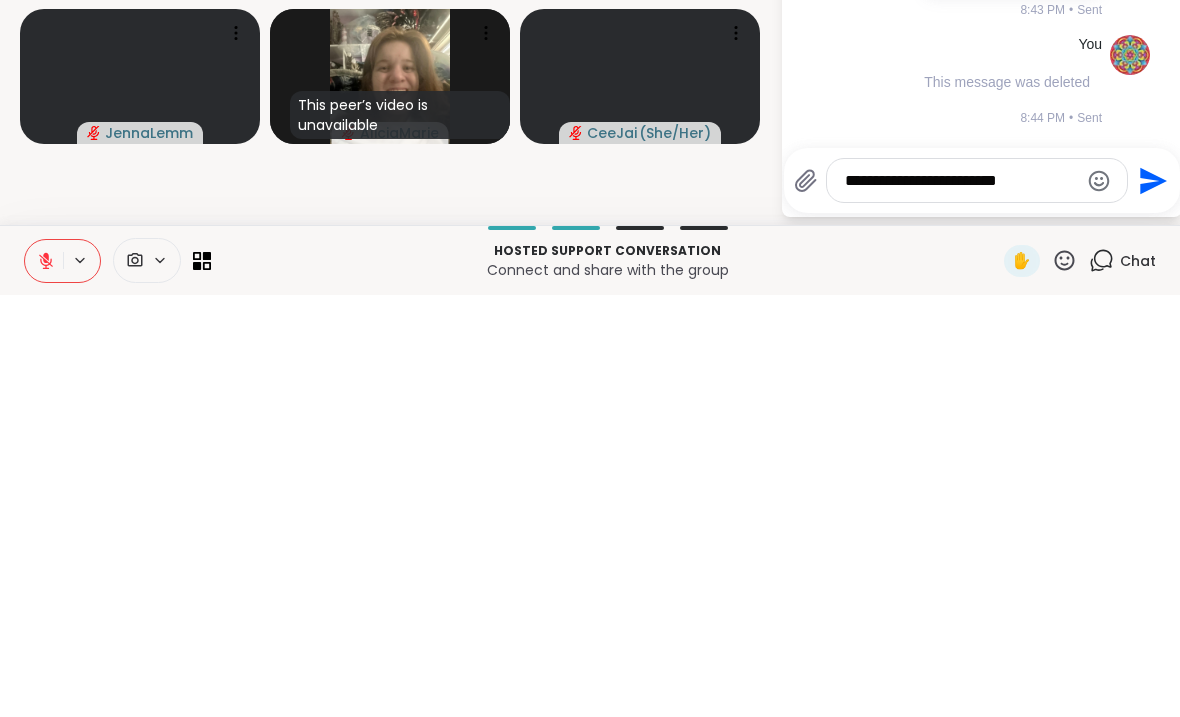 type on "**********" 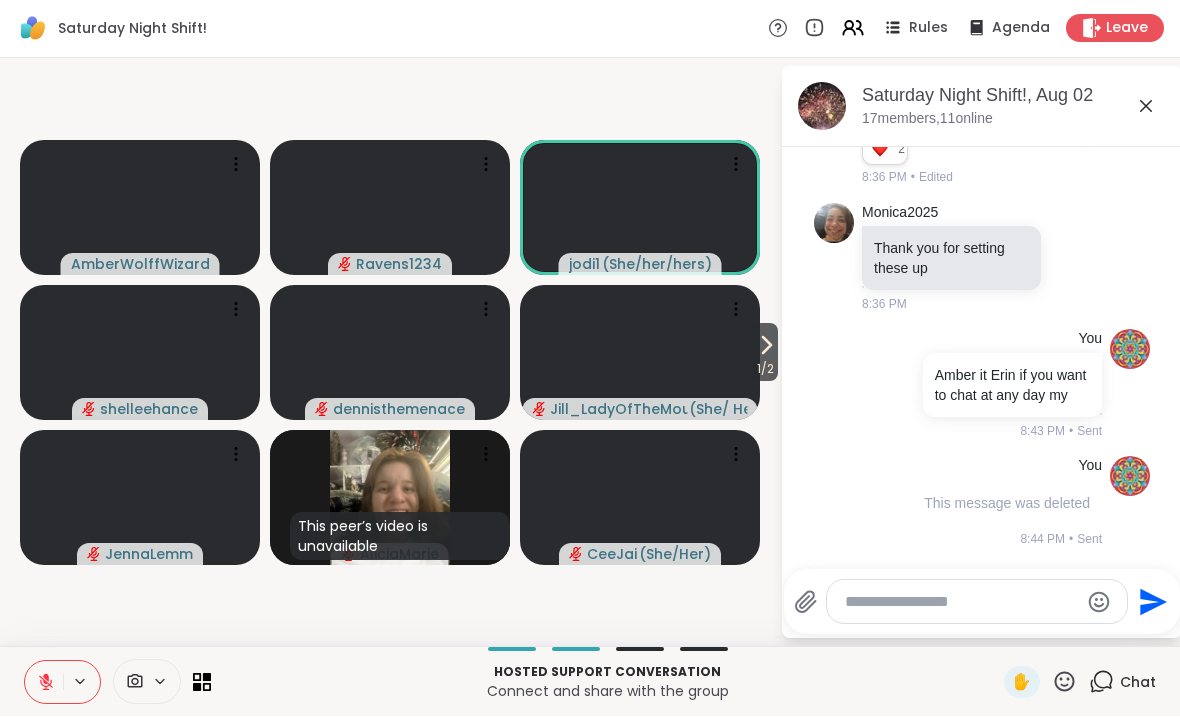 scroll, scrollTop: 634, scrollLeft: 0, axis: vertical 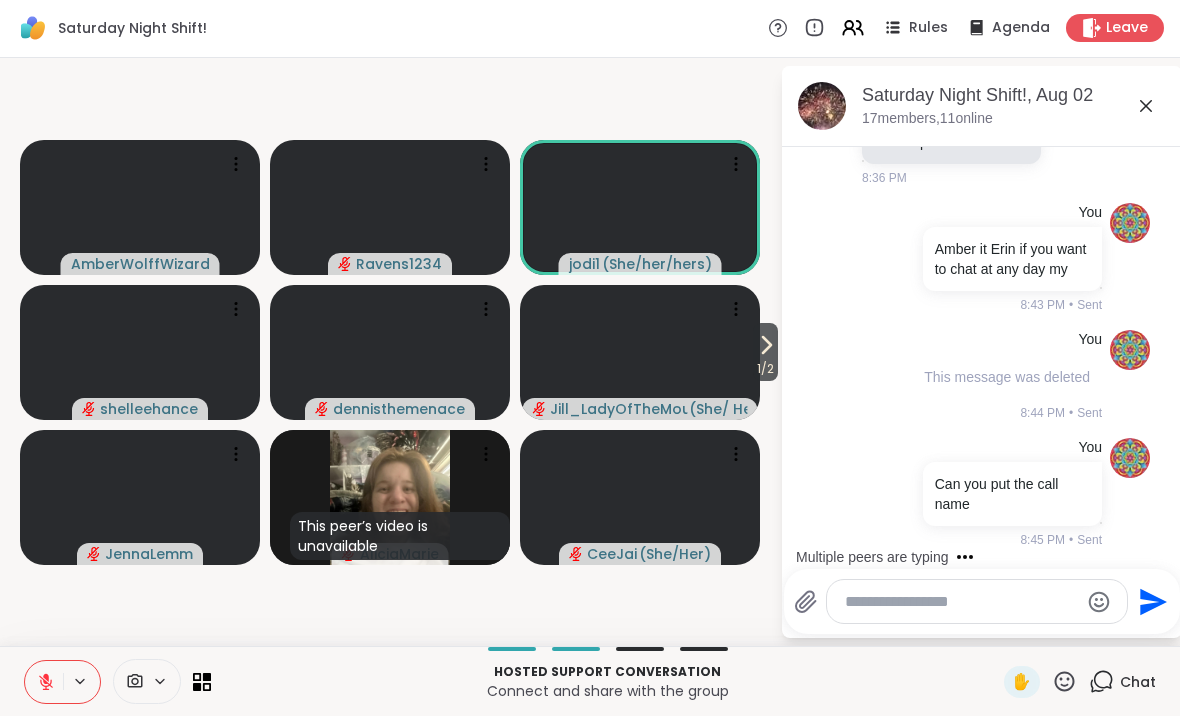 click at bounding box center [961, 603] 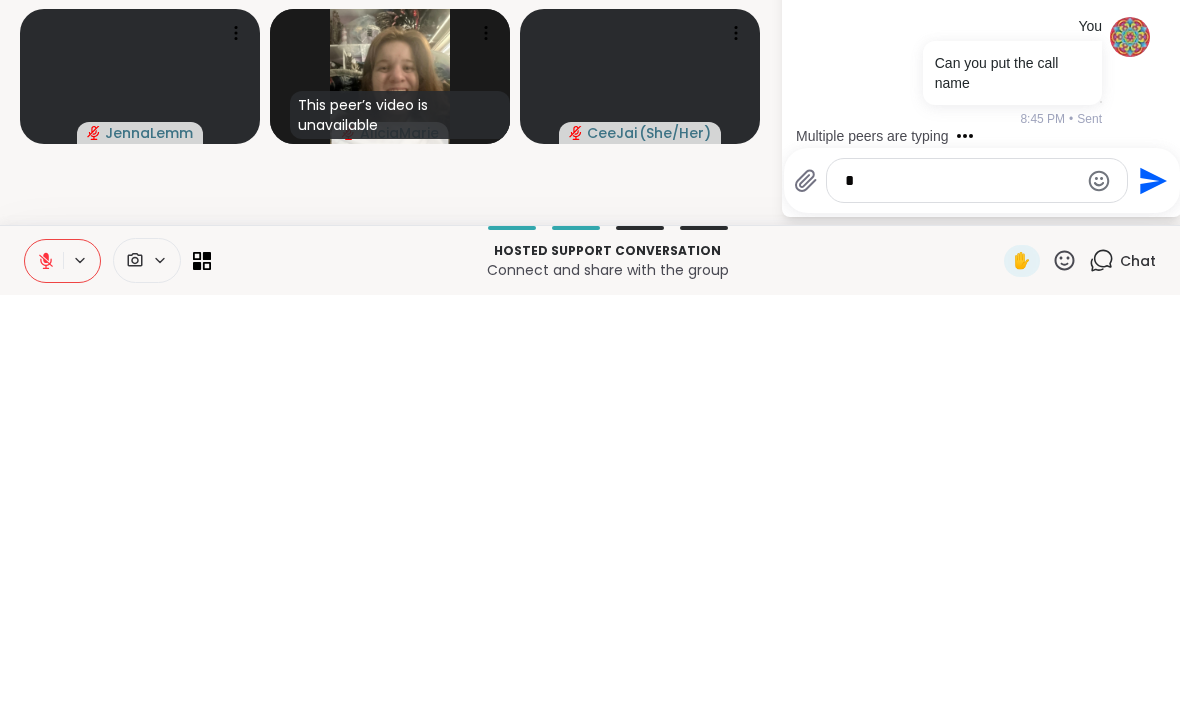 scroll, scrollTop: 0, scrollLeft: 0, axis: both 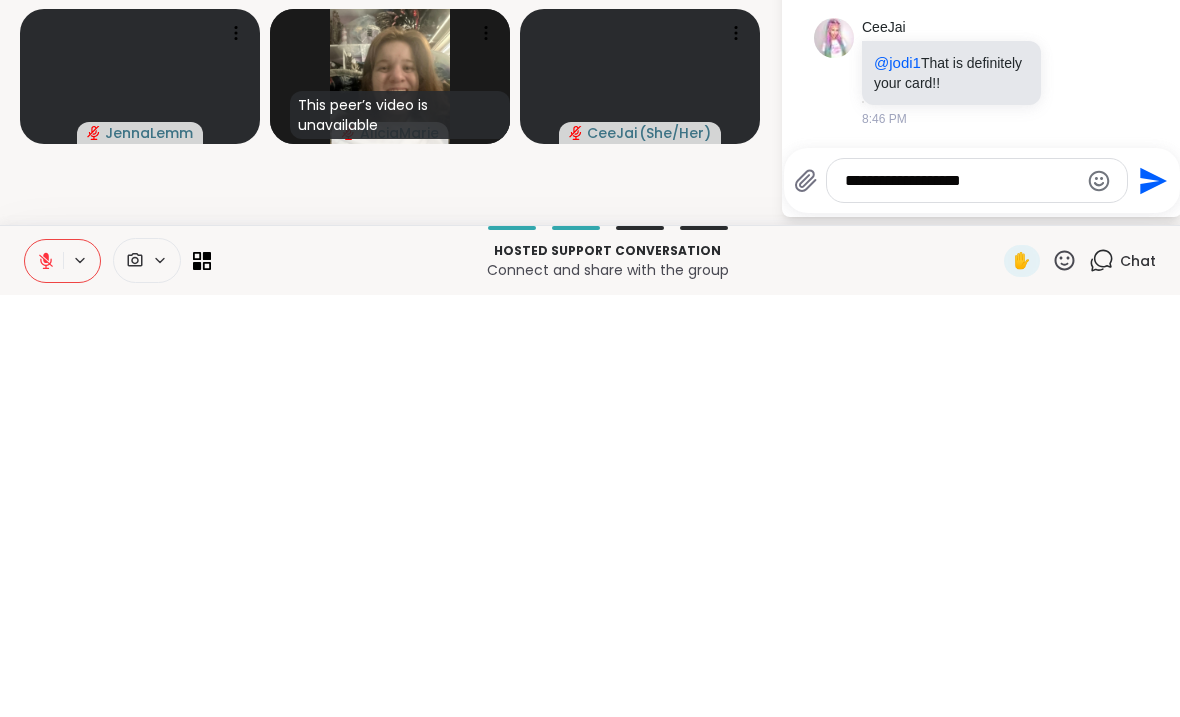 type on "**********" 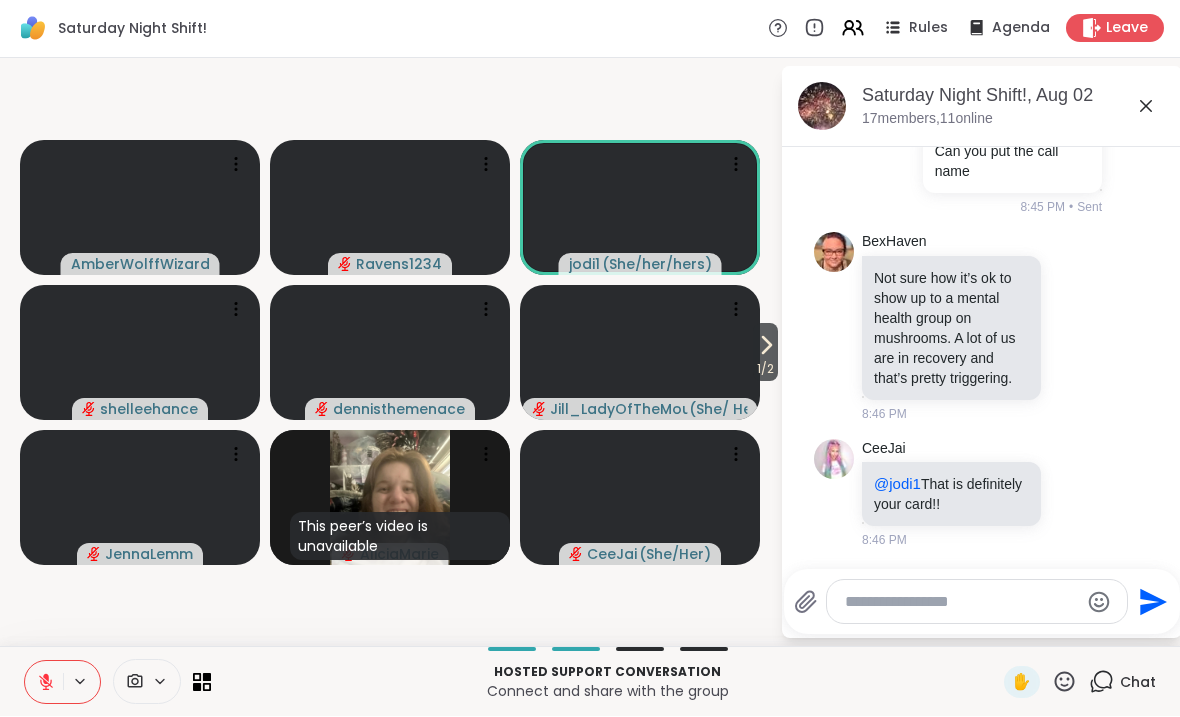 scroll, scrollTop: 1092, scrollLeft: 0, axis: vertical 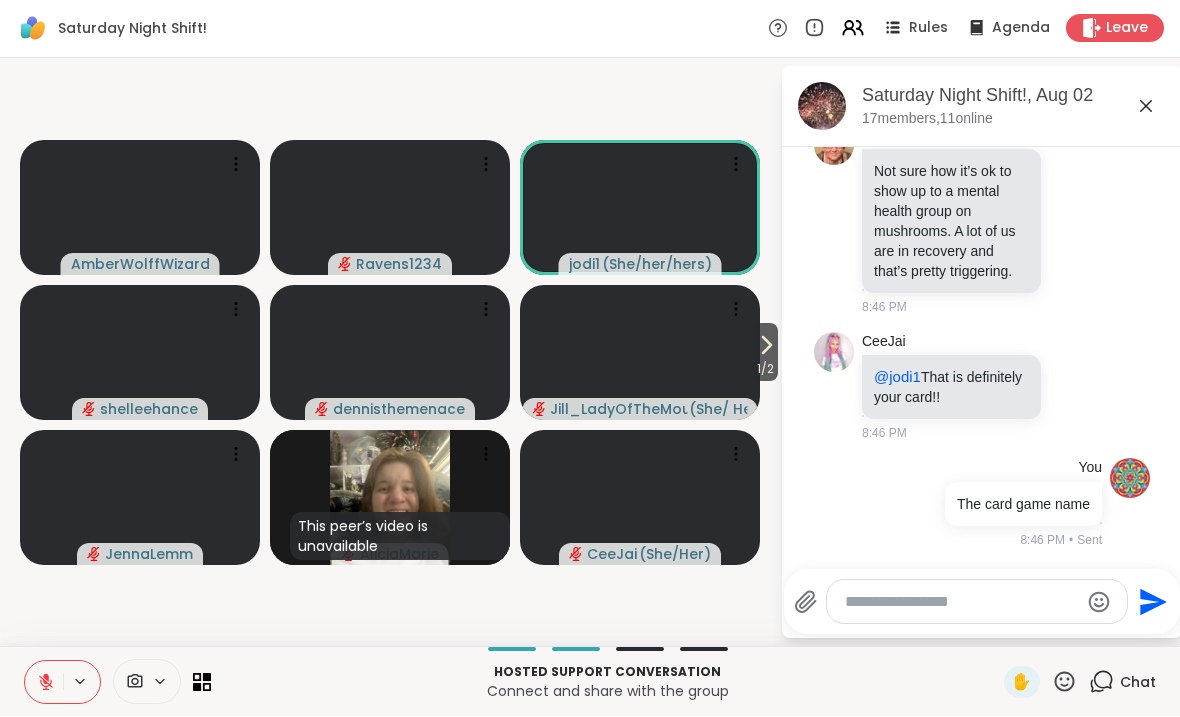 click 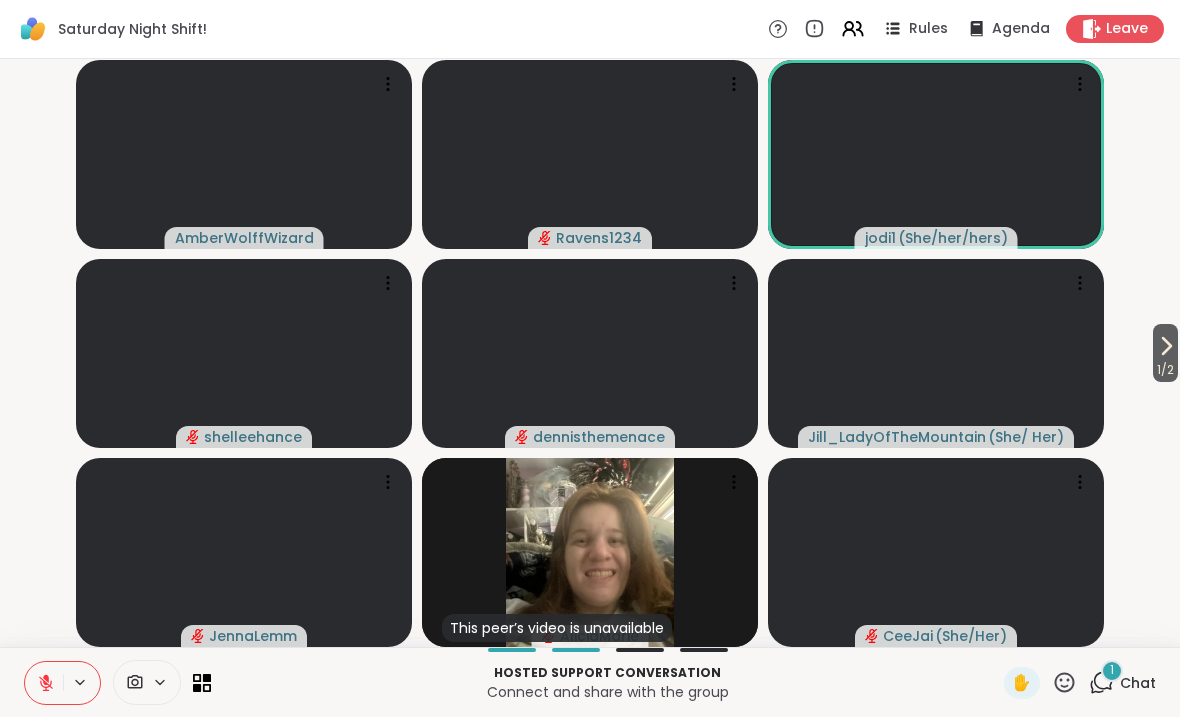 click on "1 Chat" at bounding box center (1122, 683) 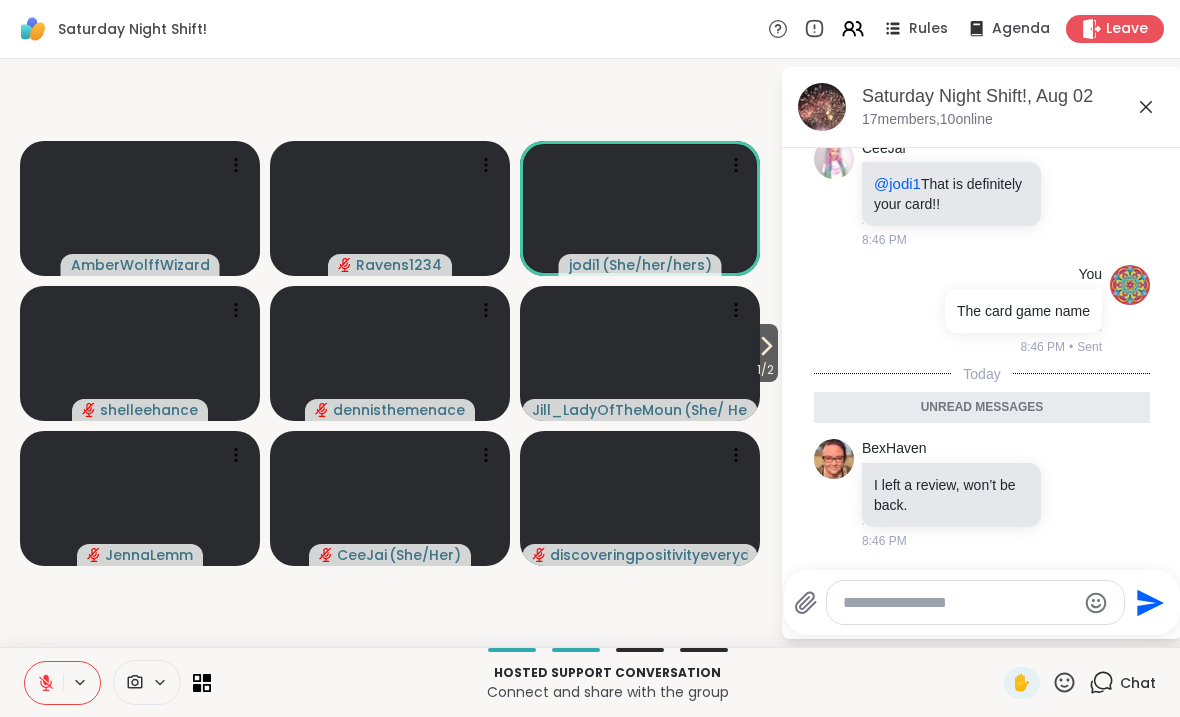 scroll, scrollTop: 1285, scrollLeft: 0, axis: vertical 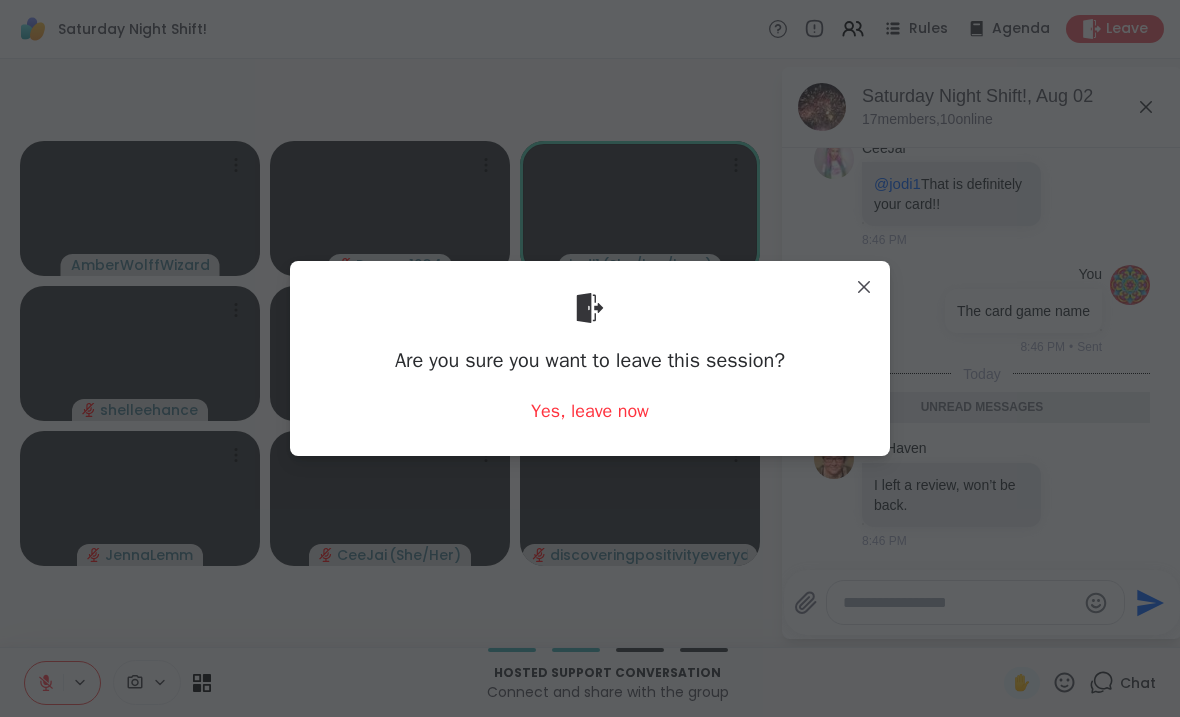 click on "Yes, leave now" at bounding box center (590, 411) 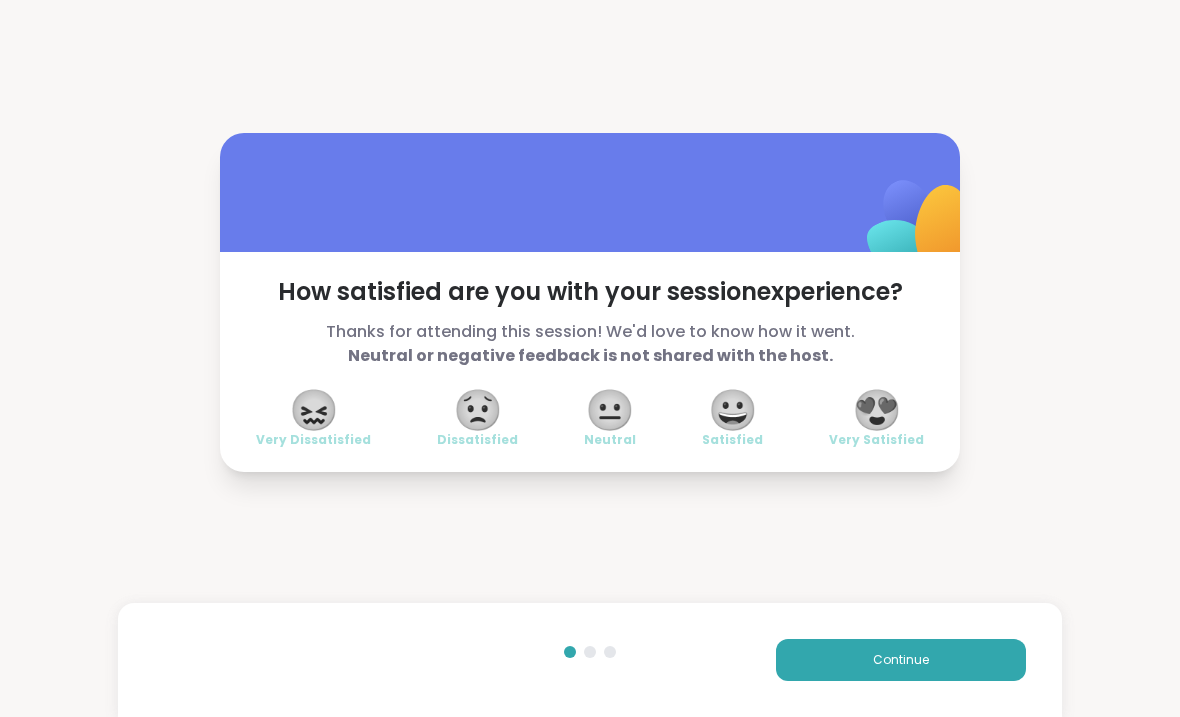 click on "😀" at bounding box center [733, 410] 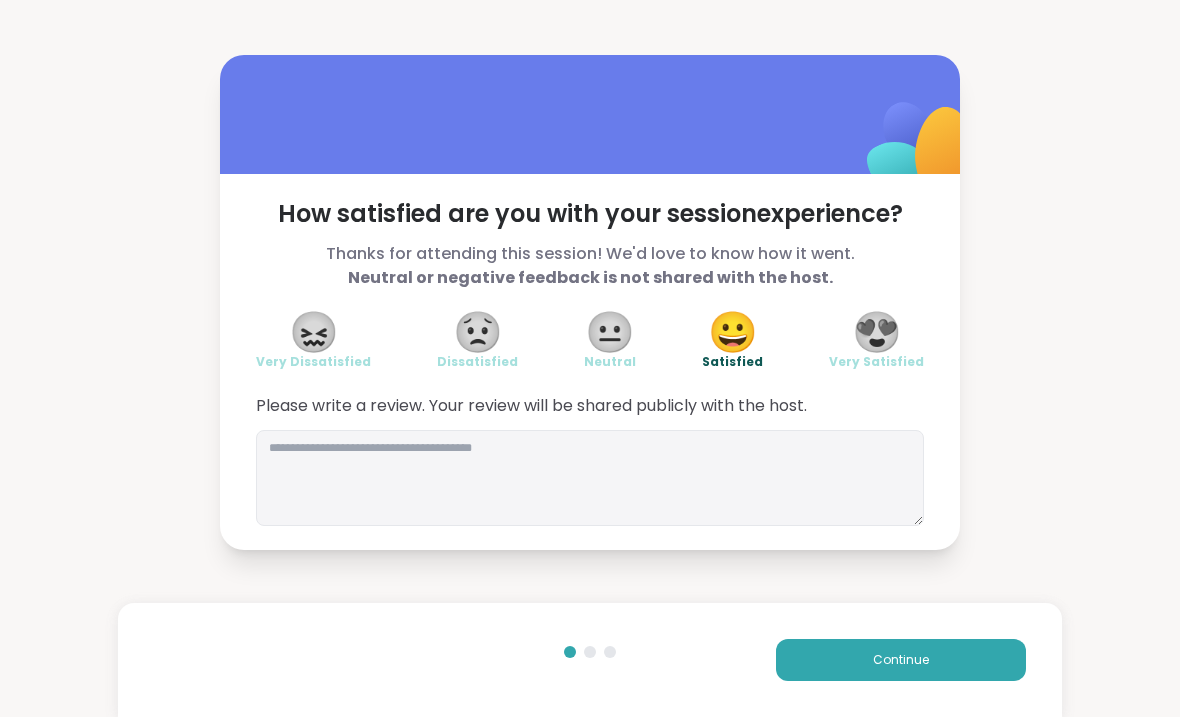 click on "😟" at bounding box center [478, 332] 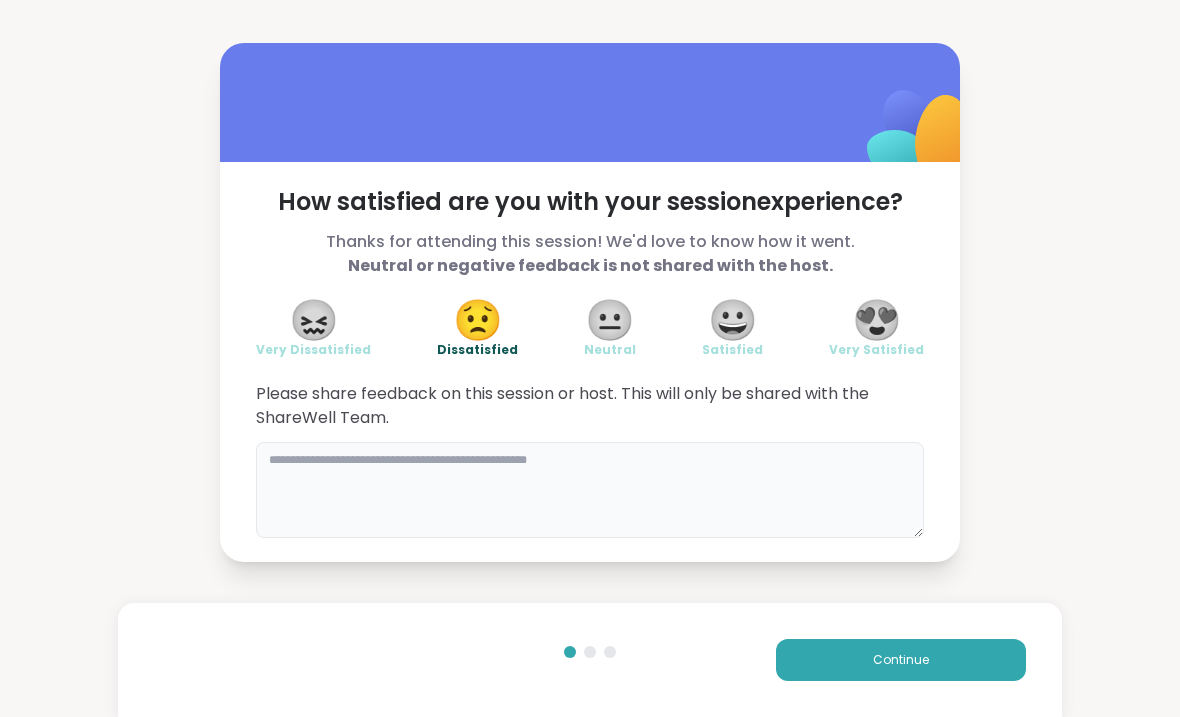 click at bounding box center (590, 490) 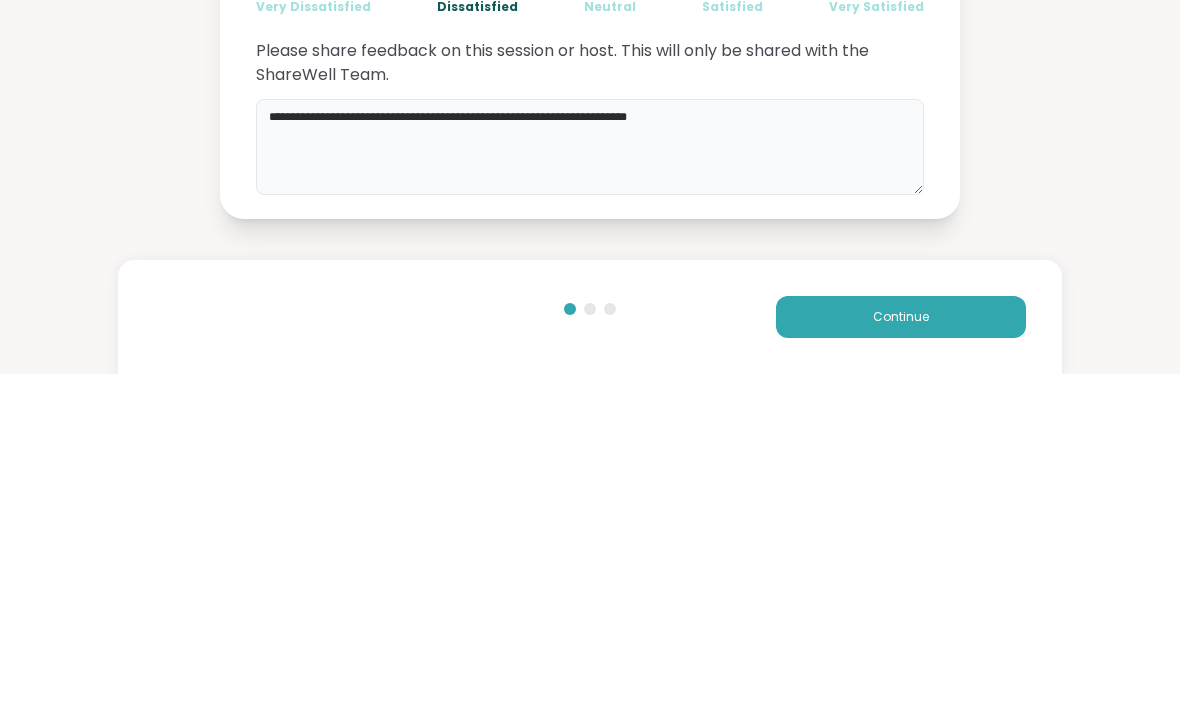 type on "**********" 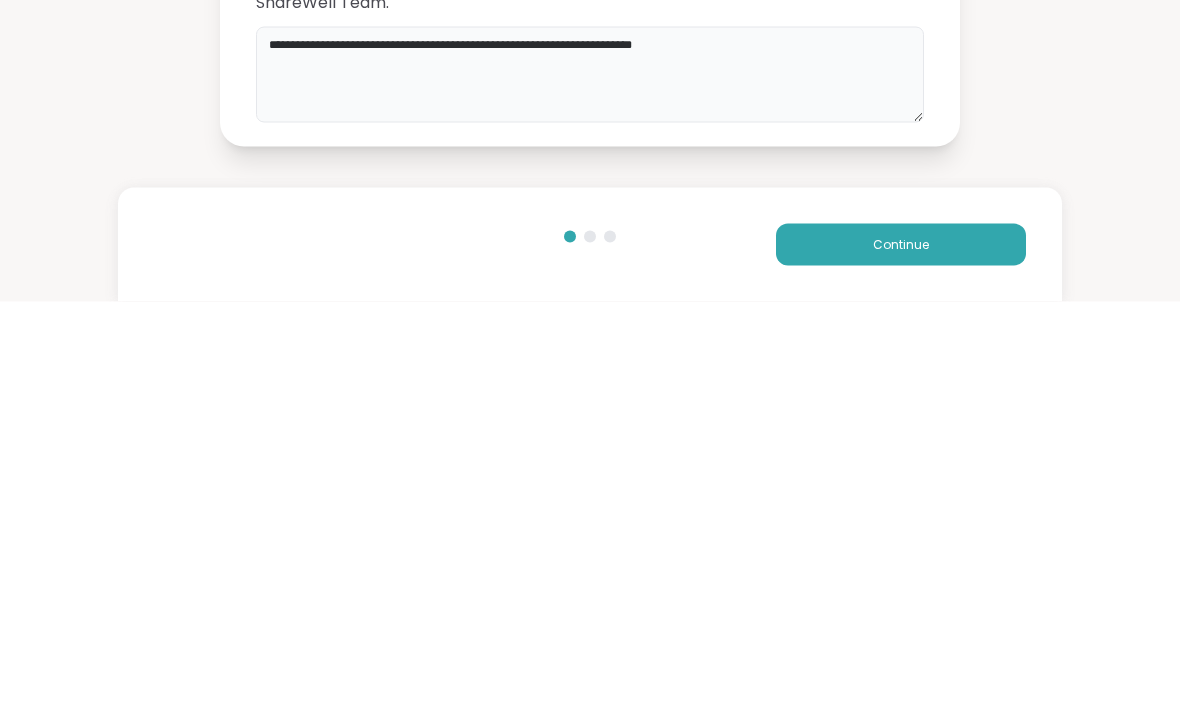 scroll, scrollTop: 1, scrollLeft: 0, axis: vertical 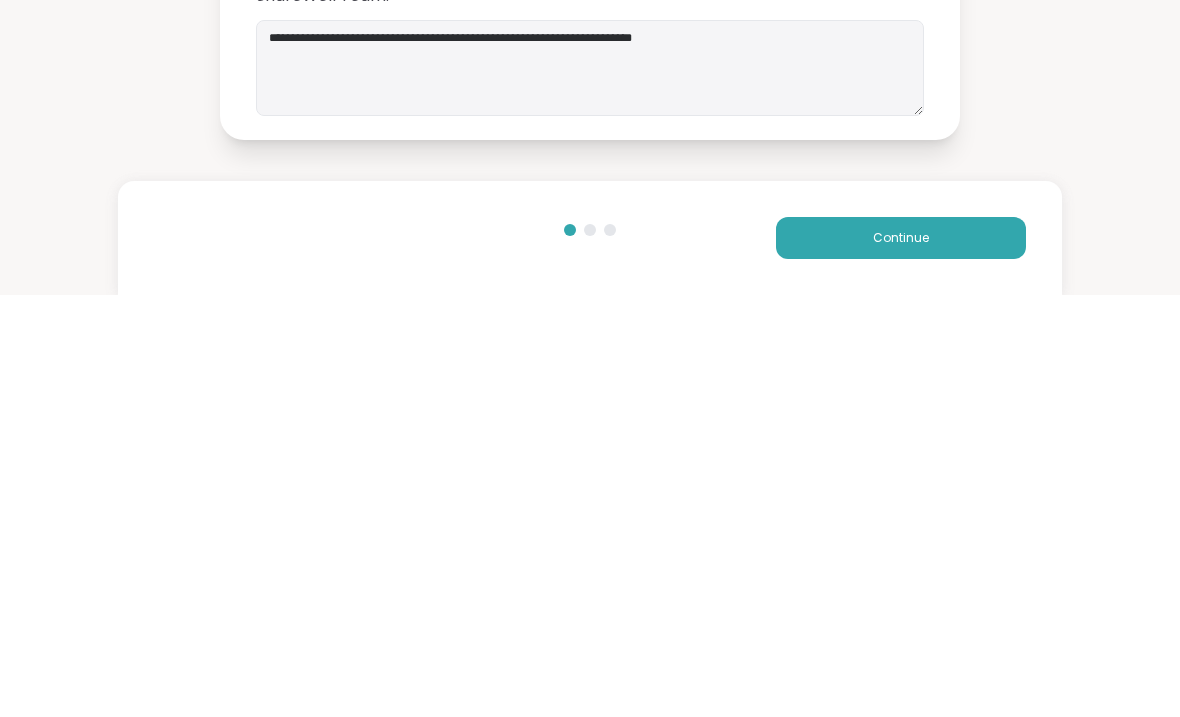 click on "Continue" at bounding box center [901, 660] 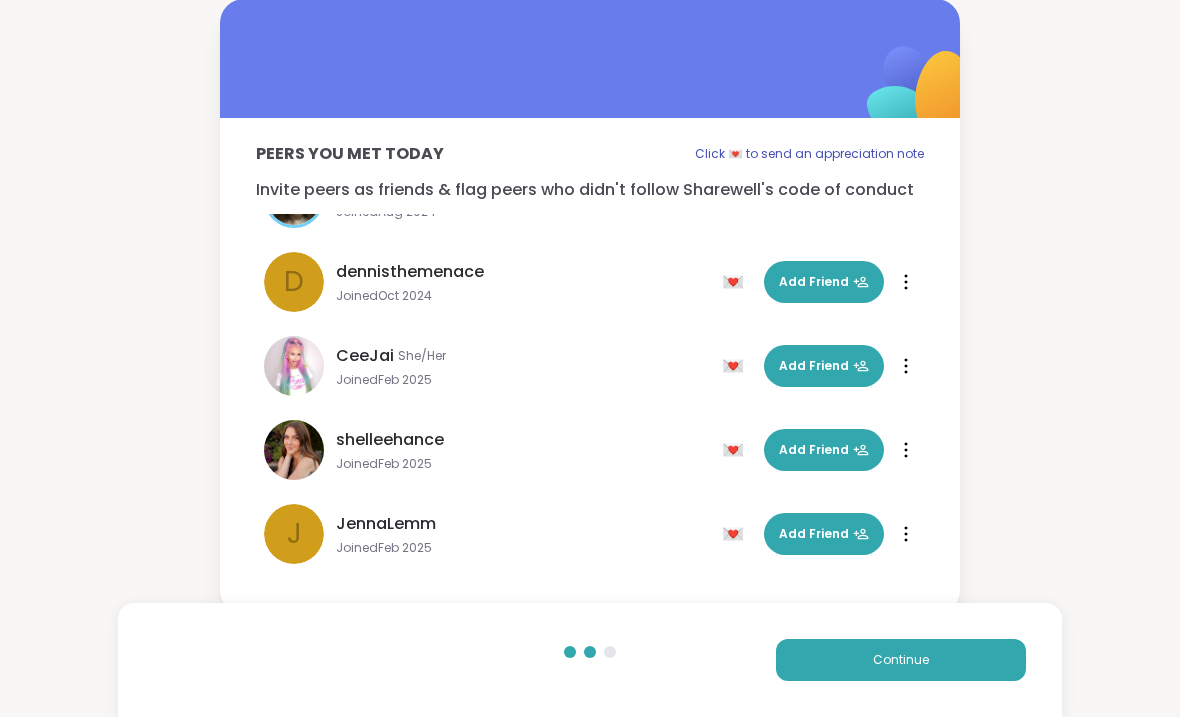 scroll, scrollTop: 144, scrollLeft: 0, axis: vertical 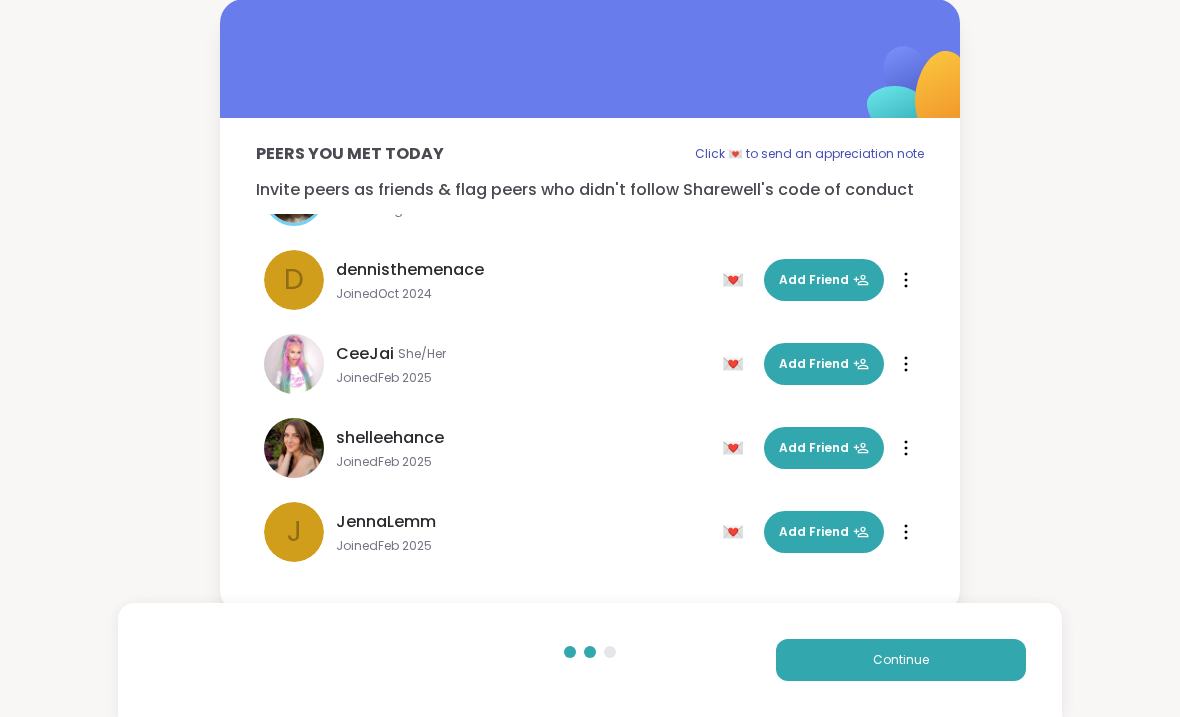 click on "Add Friend" at bounding box center [824, 364] 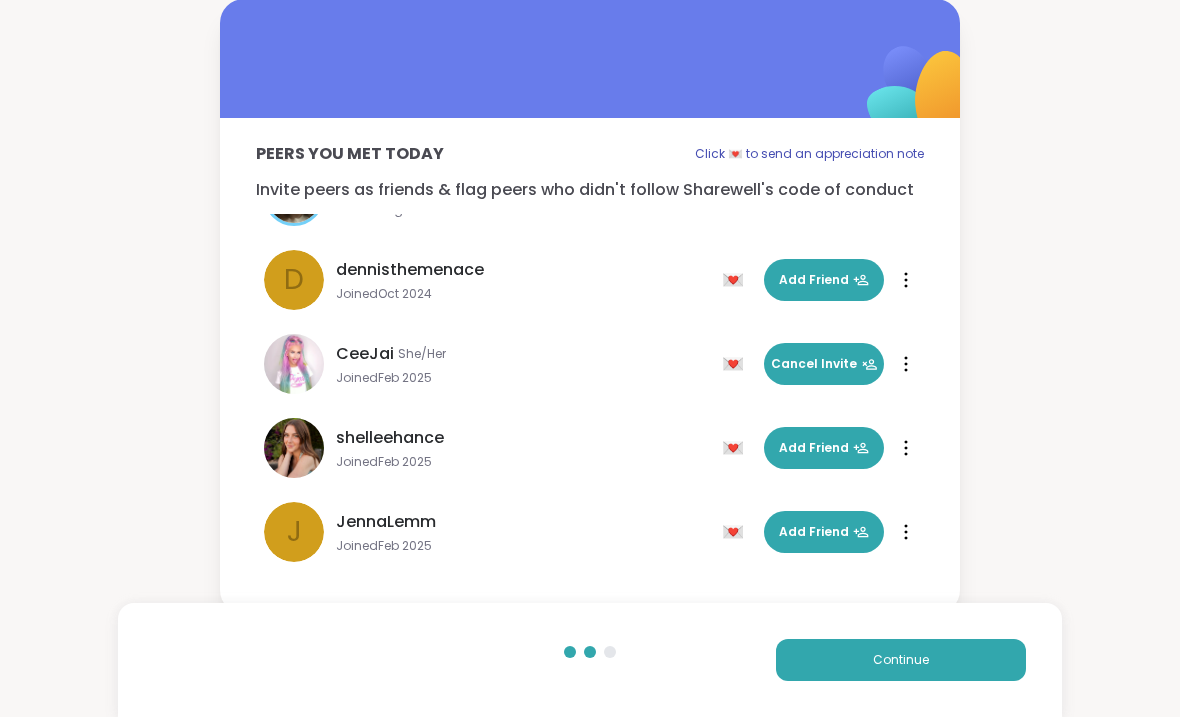 scroll, scrollTop: 10, scrollLeft: 0, axis: vertical 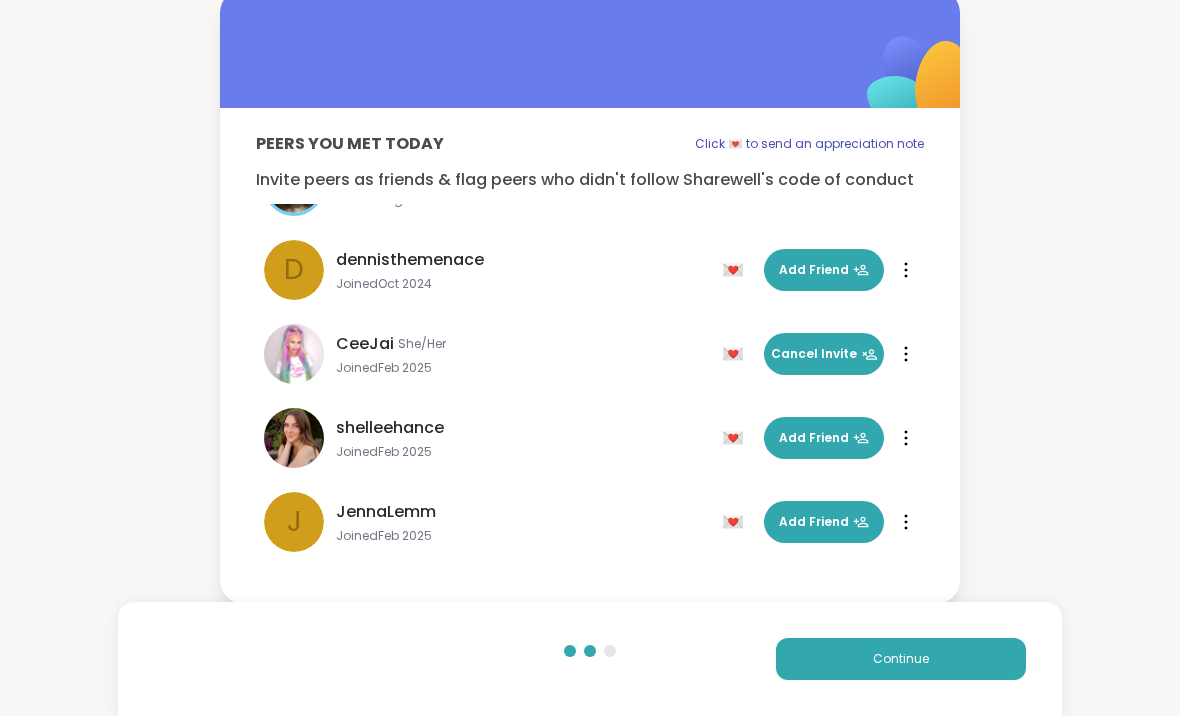 click on "Add Friend" at bounding box center [824, 439] 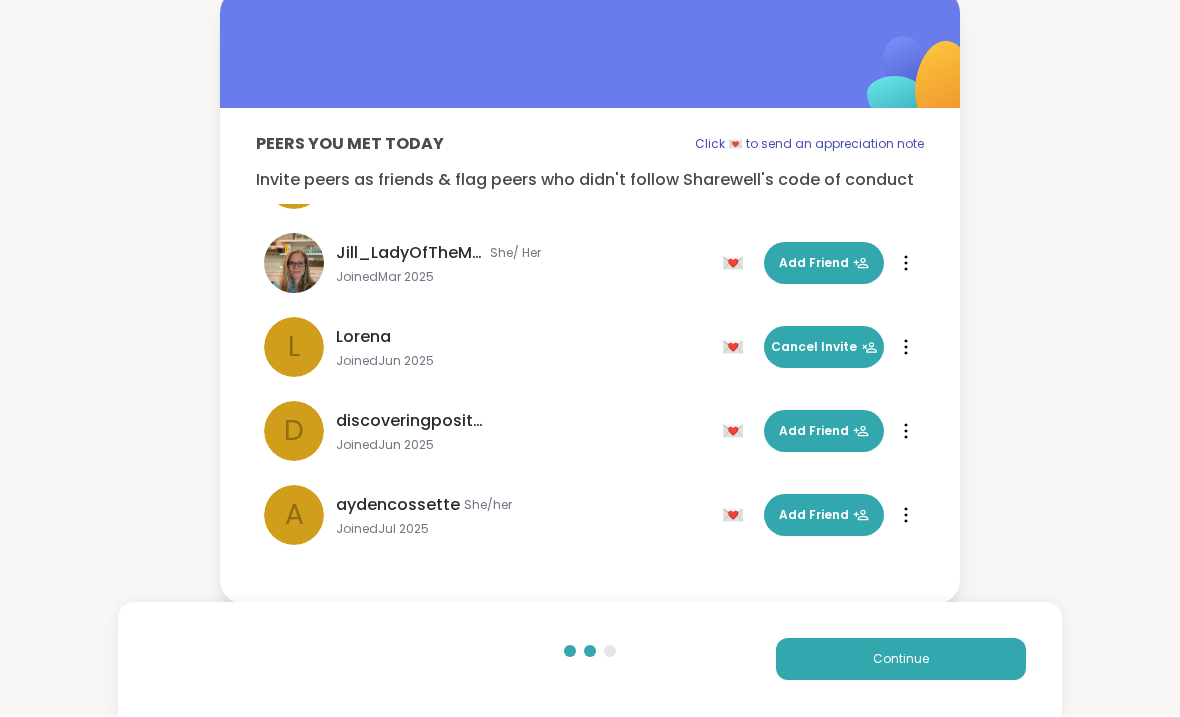 scroll, scrollTop: 488, scrollLeft: 0, axis: vertical 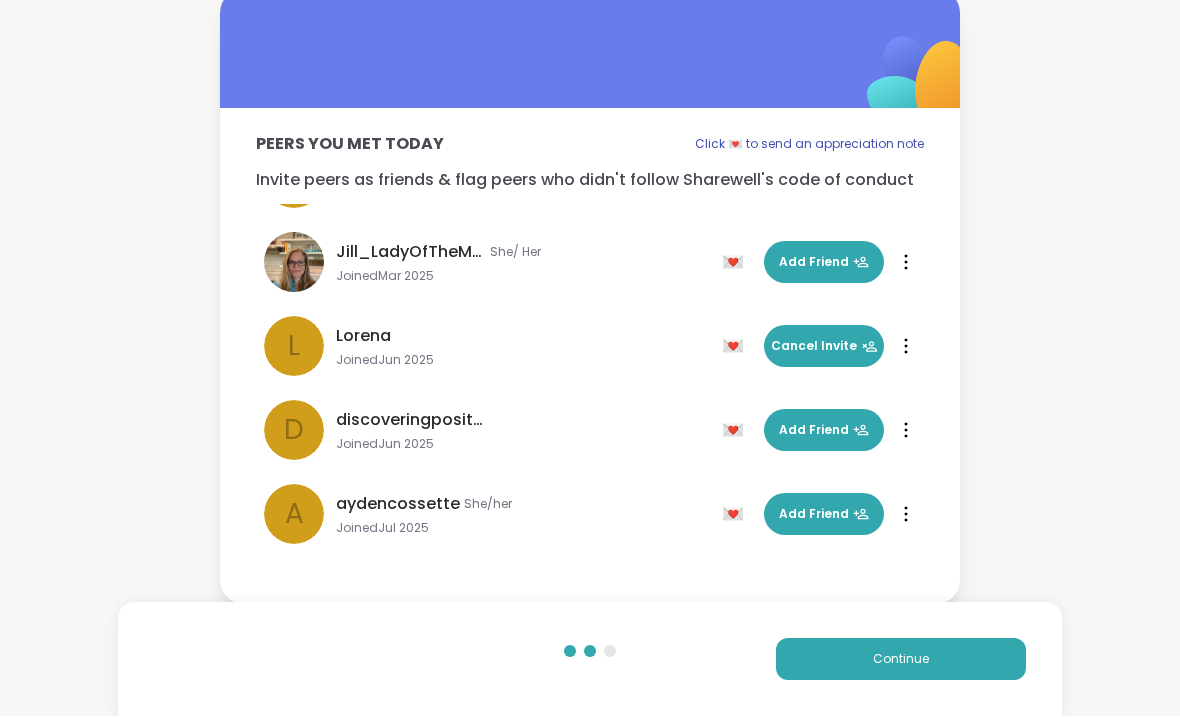 click on "Cancel Invite" at bounding box center (824, 347) 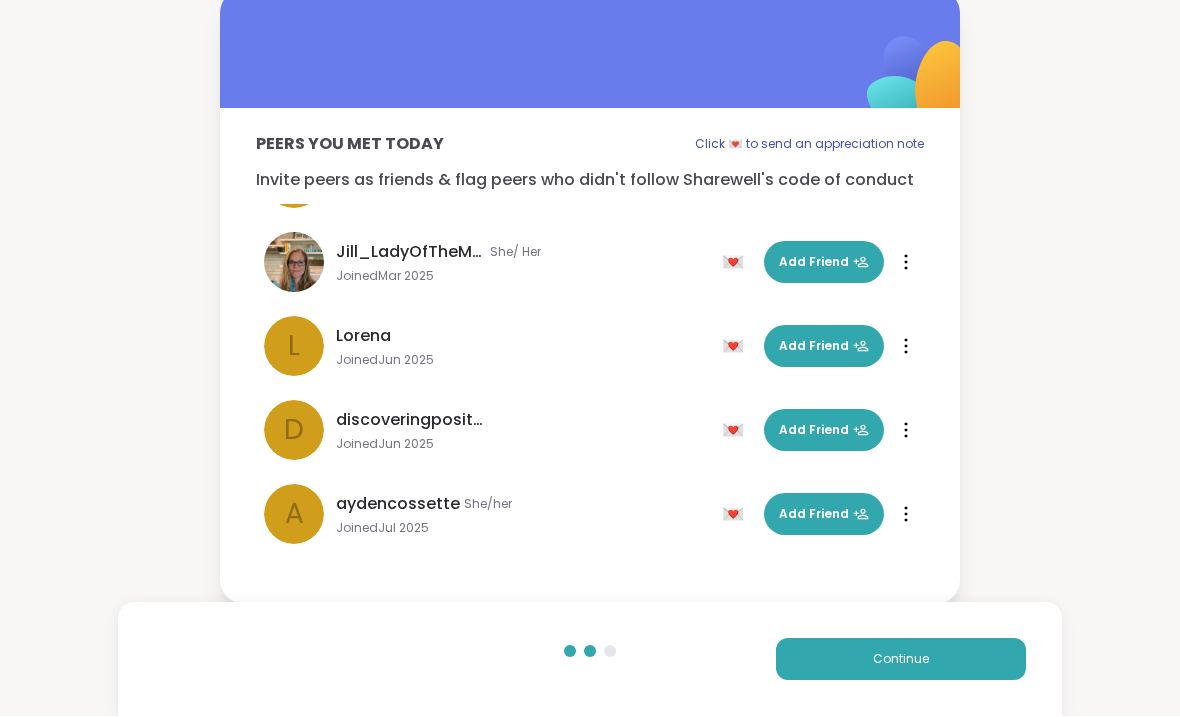 click on "Add Friend" at bounding box center [824, 515] 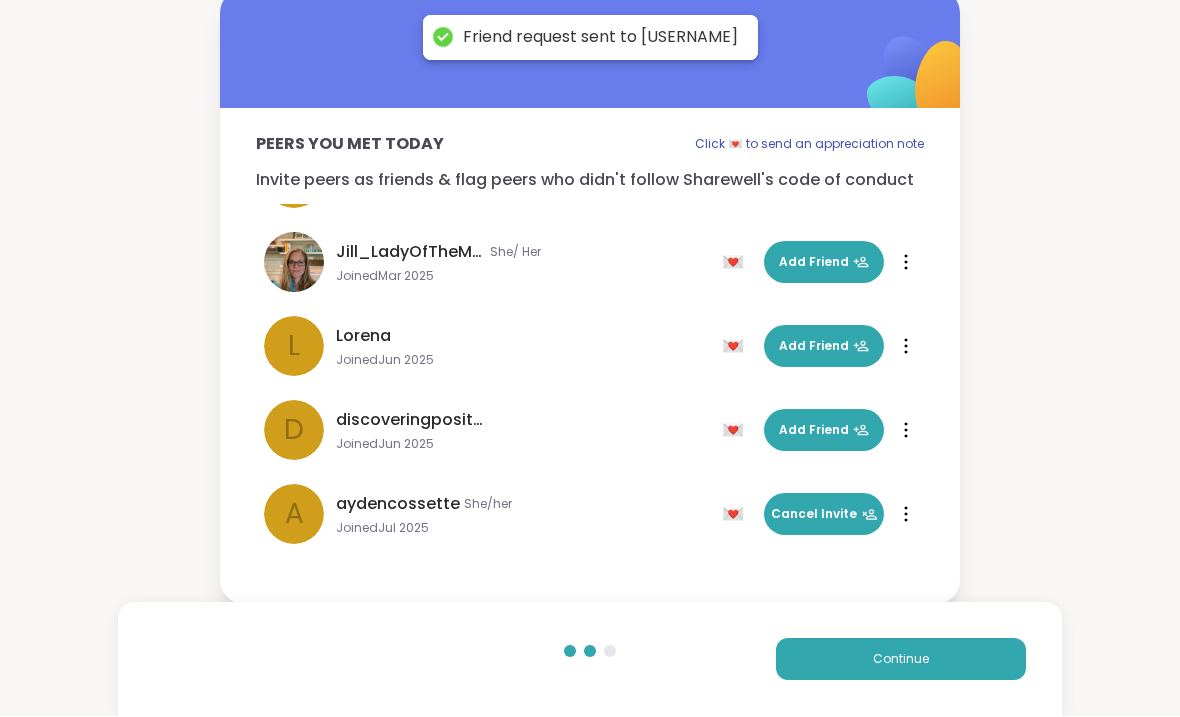 click on "Peers you met today Click 💌 to send an appreciation note Invite peers as friends & flag peers who didn't follow Sharewell's code of conduct Click 💌 to send an appreciation note jodi1 She/her/hers Joined  May 2024 💌 Add Friend  💌 Add Friend  AliciaMarie Joined  Aug 2024 💌  Friends 💌  Friends d dennisthemenace Joined  Oct 2024 💌 Add Friend  💌 Add Friend  CeeJai She/Her Joined  Feb 2025 💌 Add Friend  💌 Cancel Invite  shelleehance Joined  Feb 2025 💌 Add Friend  💌 Cancel Invite  J JennaLemm Joined  Feb 2025 💌 Add Friend  💌 Add Friend  Jill_LadyOfTheMountain She/ Her Joined  Mar 2025 💌 Add Friend  💌 Add Friend  L Lorena Joined  Jun 2025 💌 Cancel Invite  💌 Add Friend  d discoveringpositivityeveryday Joined  Jun 2025 💌 Add Friend  💌 Add Friend  a aydencossette She/her Joined  Jul 2025 💌 Add Friend  💌 Cancel Invite  Kj369 He Him Joined  Jul 2025 💌 Add Friend  💌 Add Friend  Monica2025 She, her Joined  Jul 2025 💌" at bounding box center [590, 297] 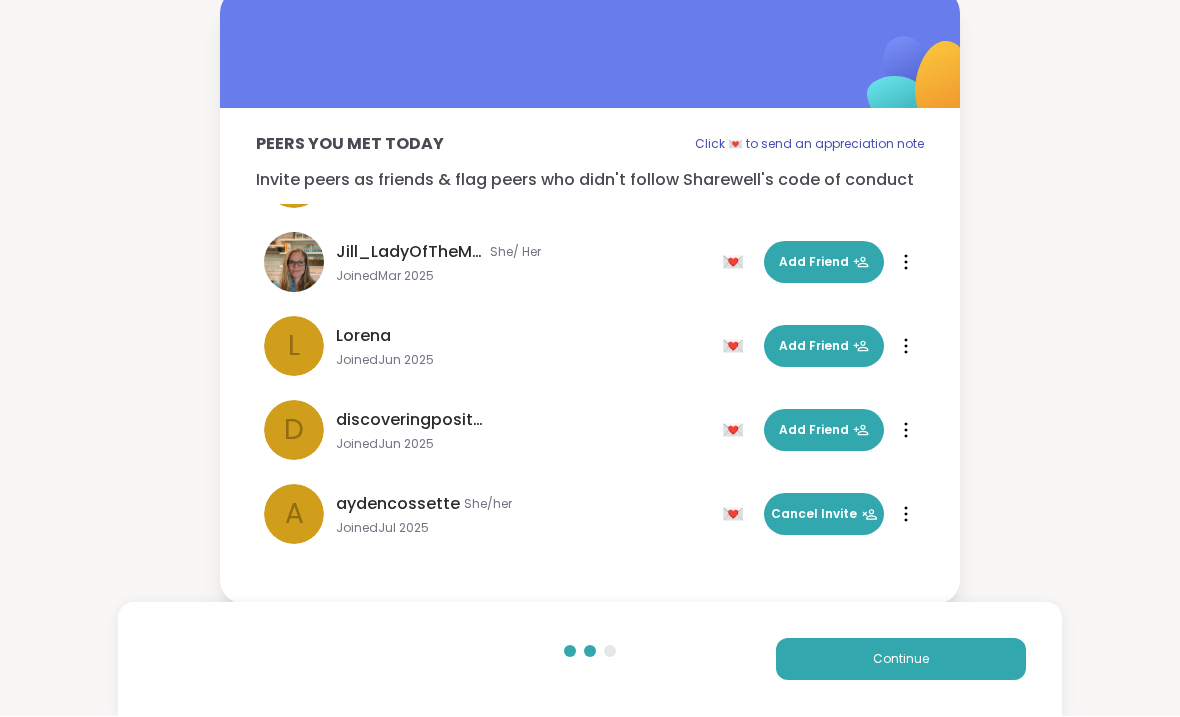 click on "Click 💌 to send an appreciation note" at bounding box center [809, 145] 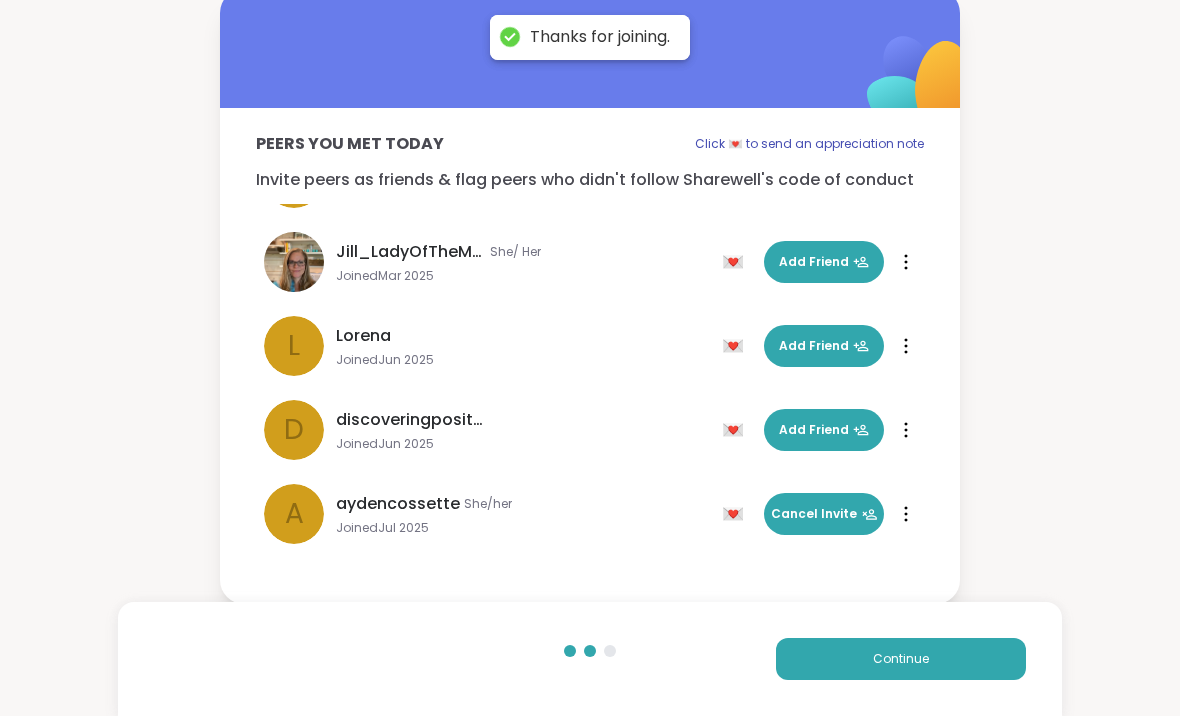 scroll, scrollTop: 0, scrollLeft: 0, axis: both 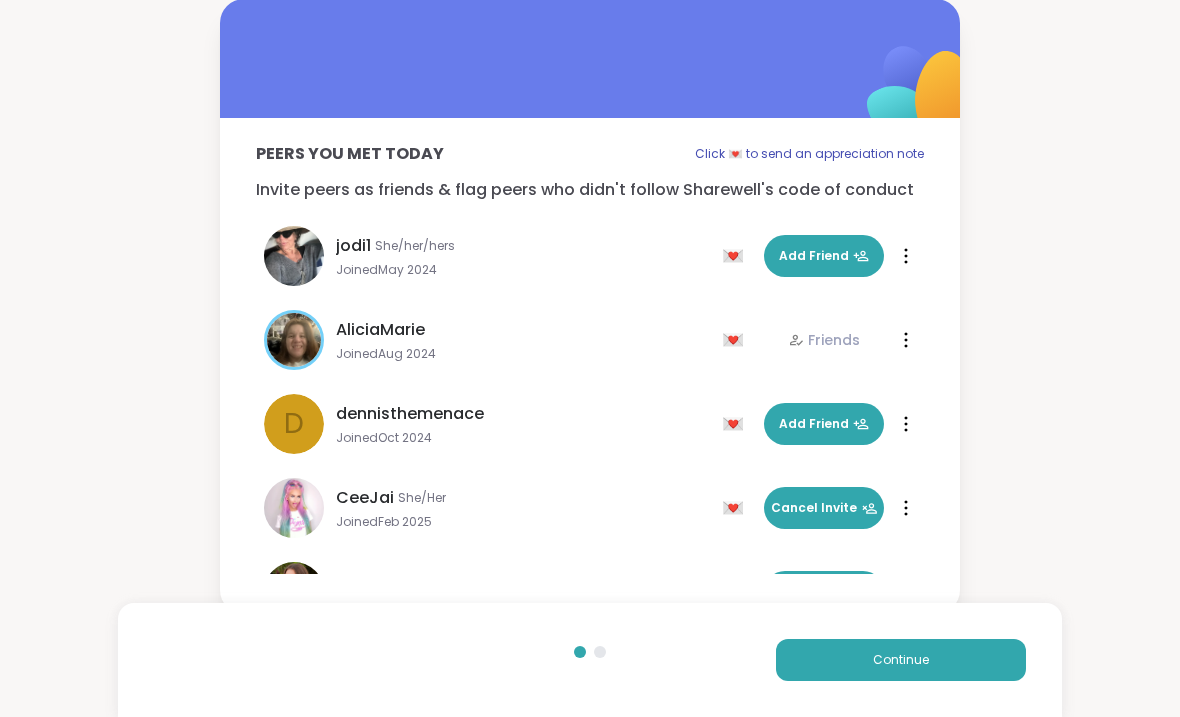 click on "Continue" at bounding box center (901, 660) 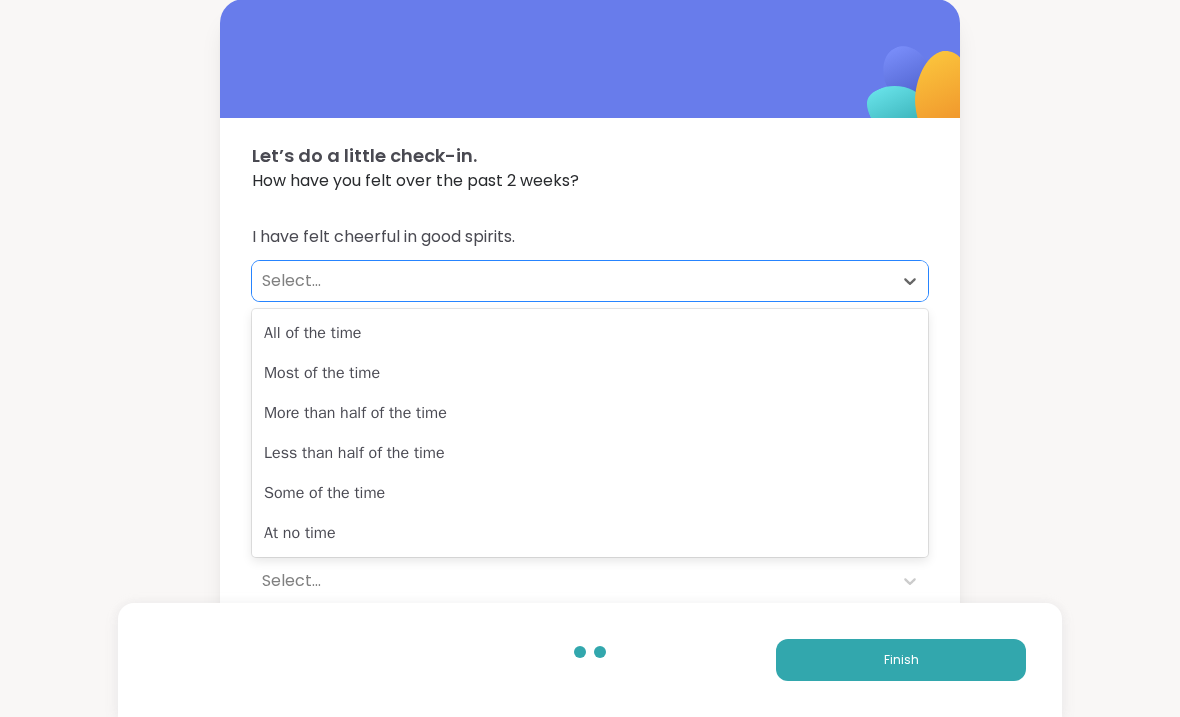 click on "All of the time" at bounding box center (590, 333) 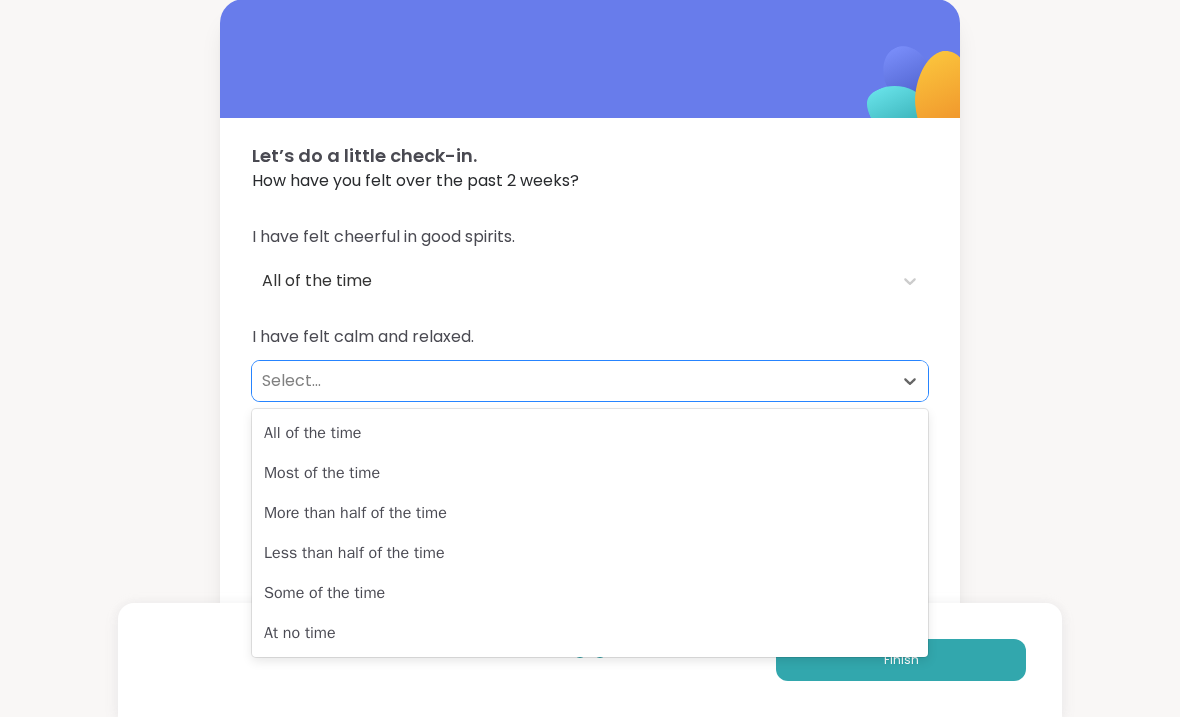 click on "All of the time" at bounding box center (590, 433) 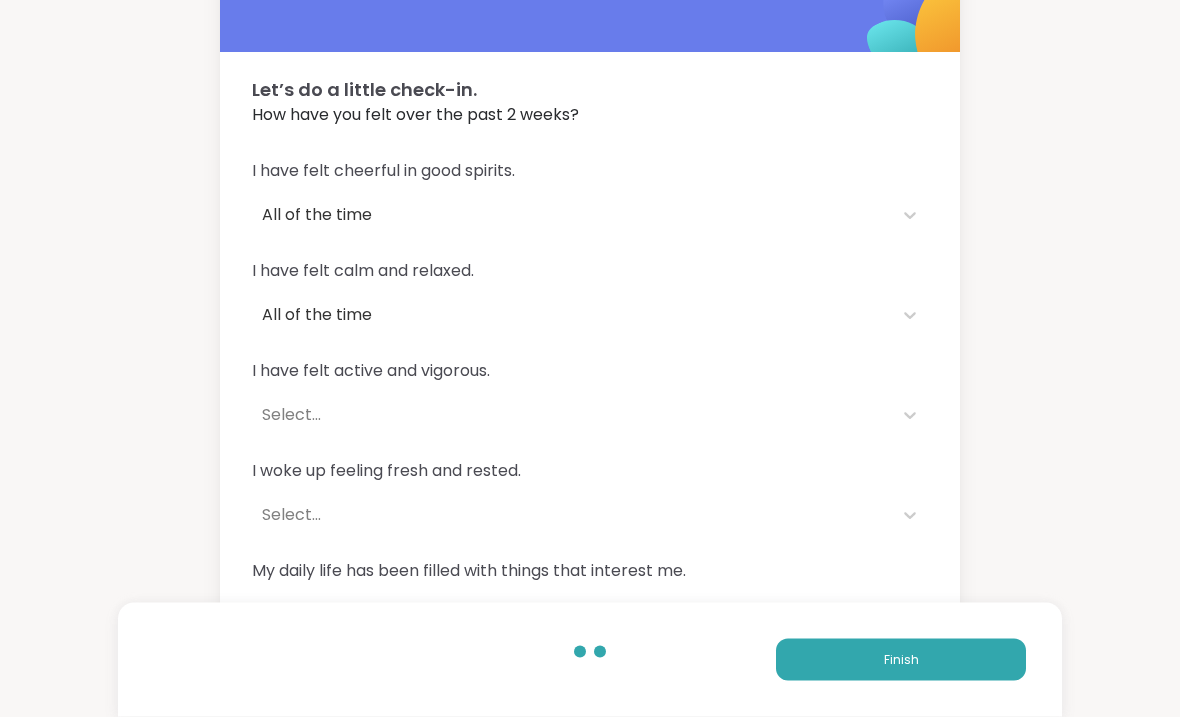 scroll, scrollTop: 76, scrollLeft: 0, axis: vertical 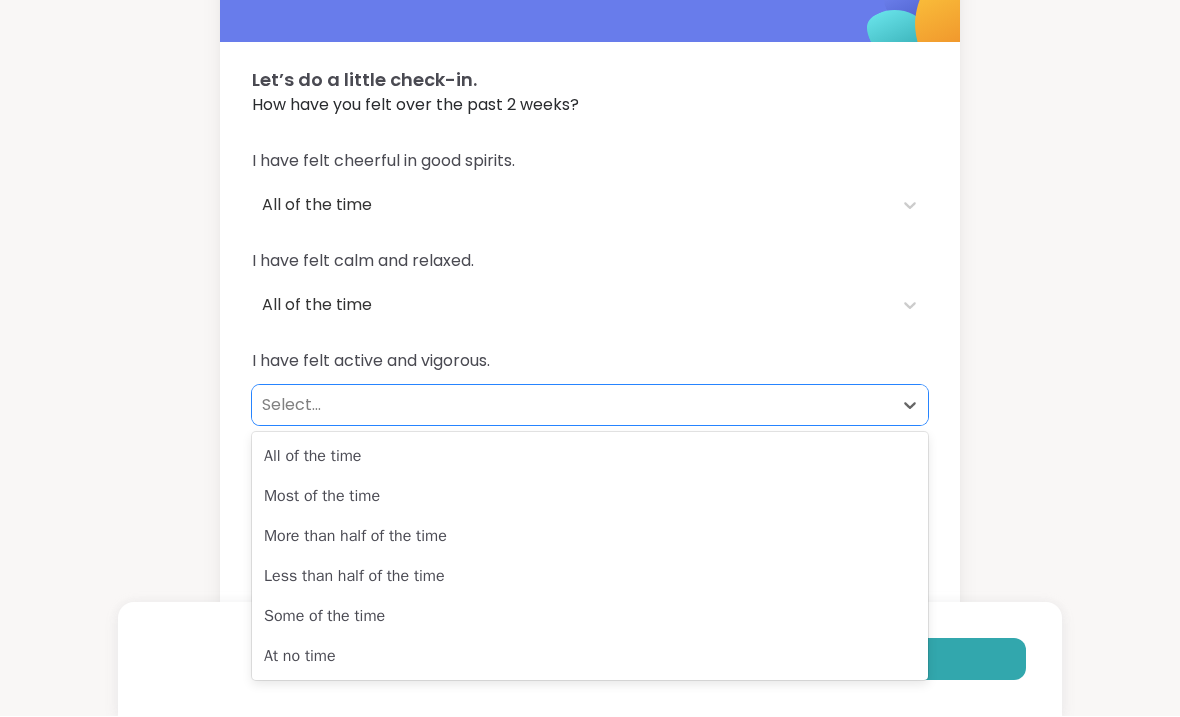 click on "Less than half of the time" at bounding box center [590, 577] 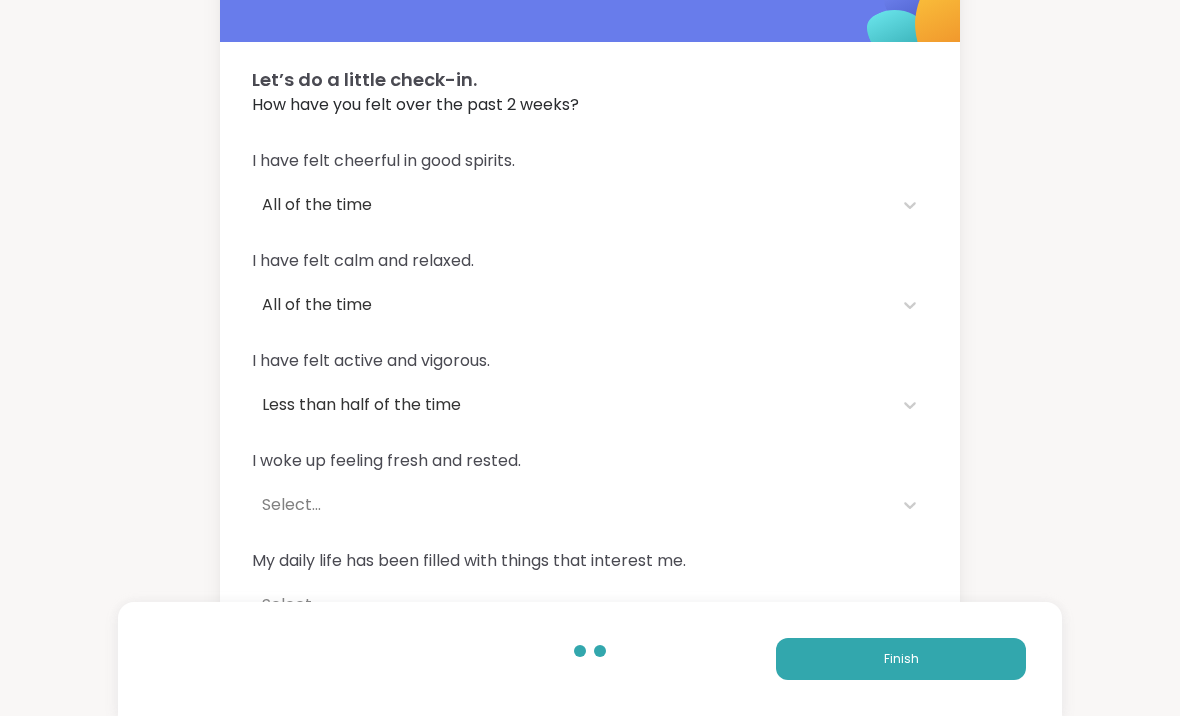 click on "I have felt cheerful in good spirits. All of the time I have felt calm and relaxed. All of the time I have felt active and vigorous. Less than half of the time I woke up feeling fresh and rested. Select... My daily life has been filled with things that interest me. Select..." at bounding box center [590, 388] 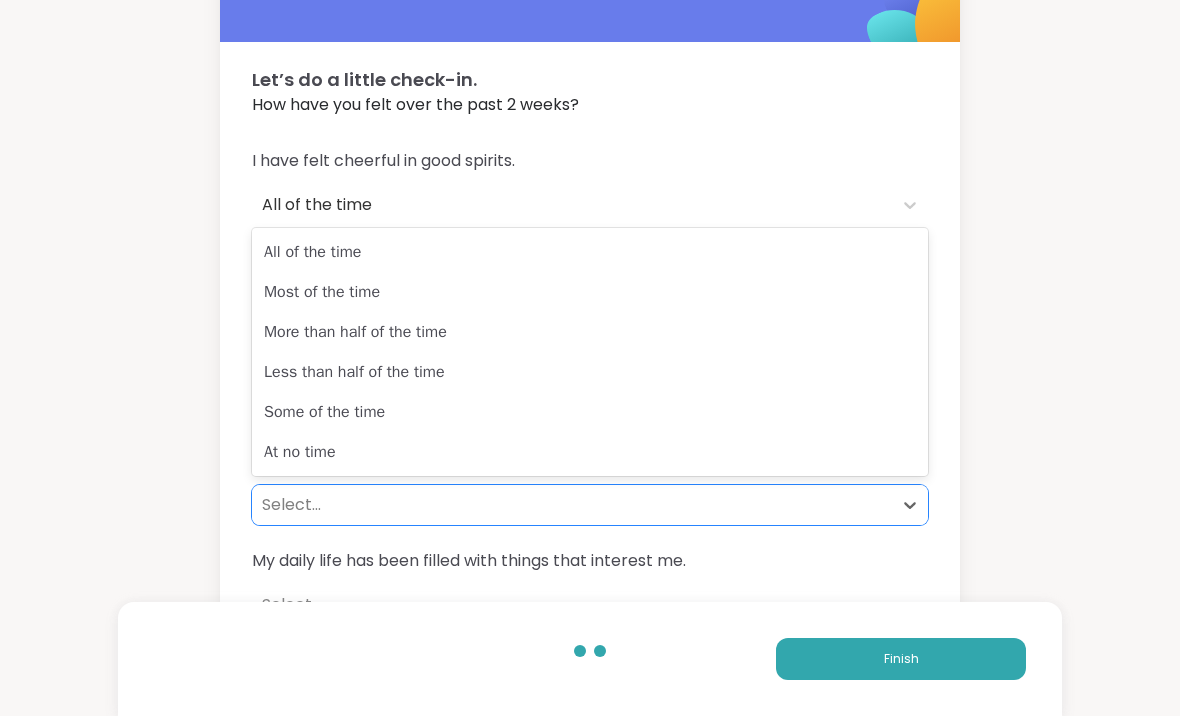 click on "Some of the time" at bounding box center (590, 413) 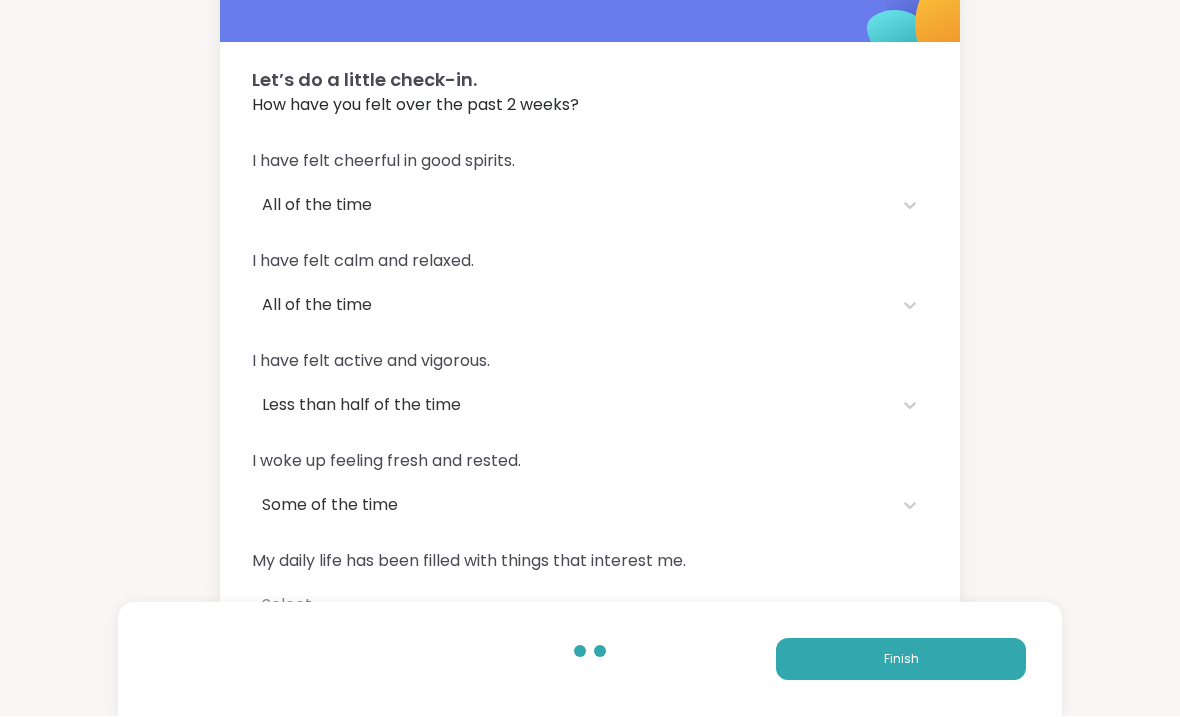 click on "Let’s do a little check-in. How have you felt over the past 2 weeks? I have felt cheerful in good spirits. All of the time I have felt calm and relaxed. All of the time I have felt active and vigorous. Less than half of the time I woke up feeling fresh and rested. Some of the time My daily life has been filled with things that interest me. Select... Finish" at bounding box center [590, 287] 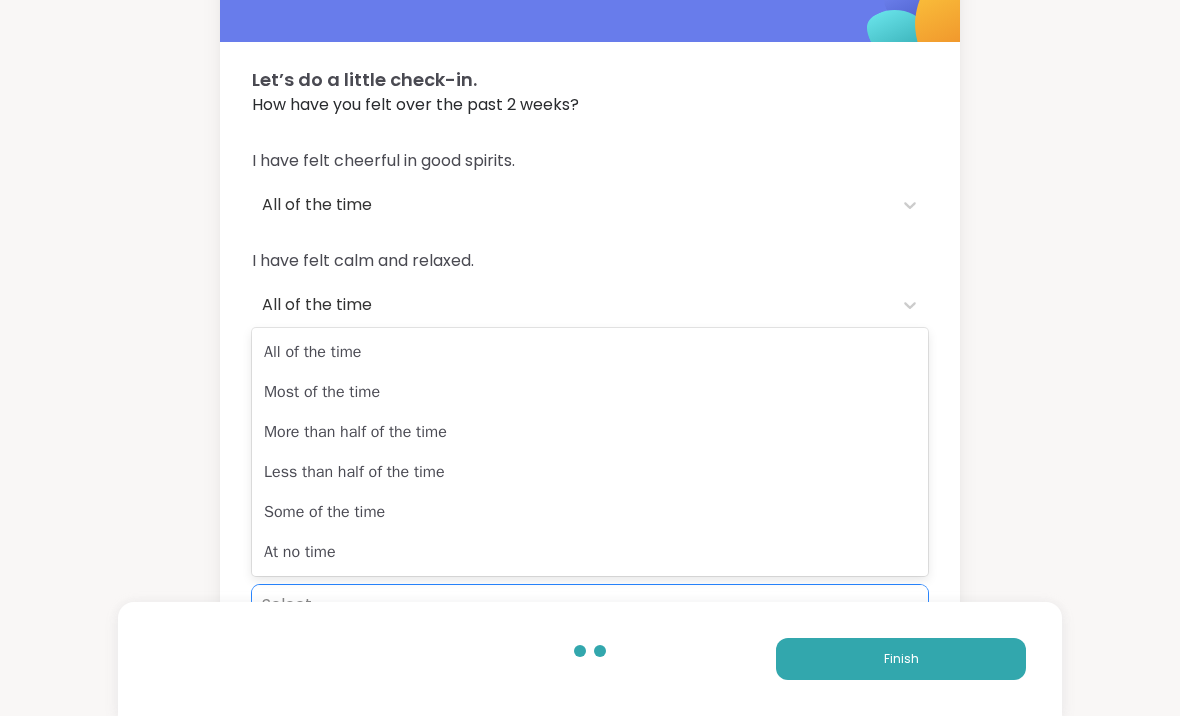 click on "All of the time" at bounding box center [590, 353] 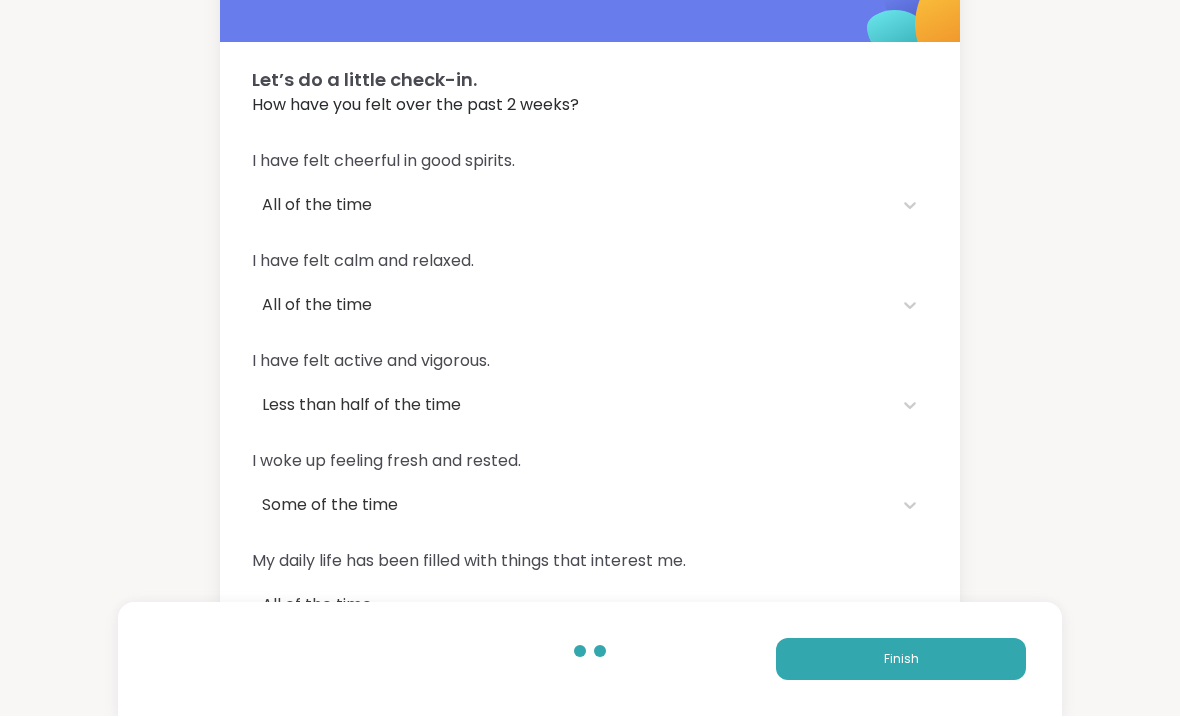 scroll, scrollTop: 76, scrollLeft: 0, axis: vertical 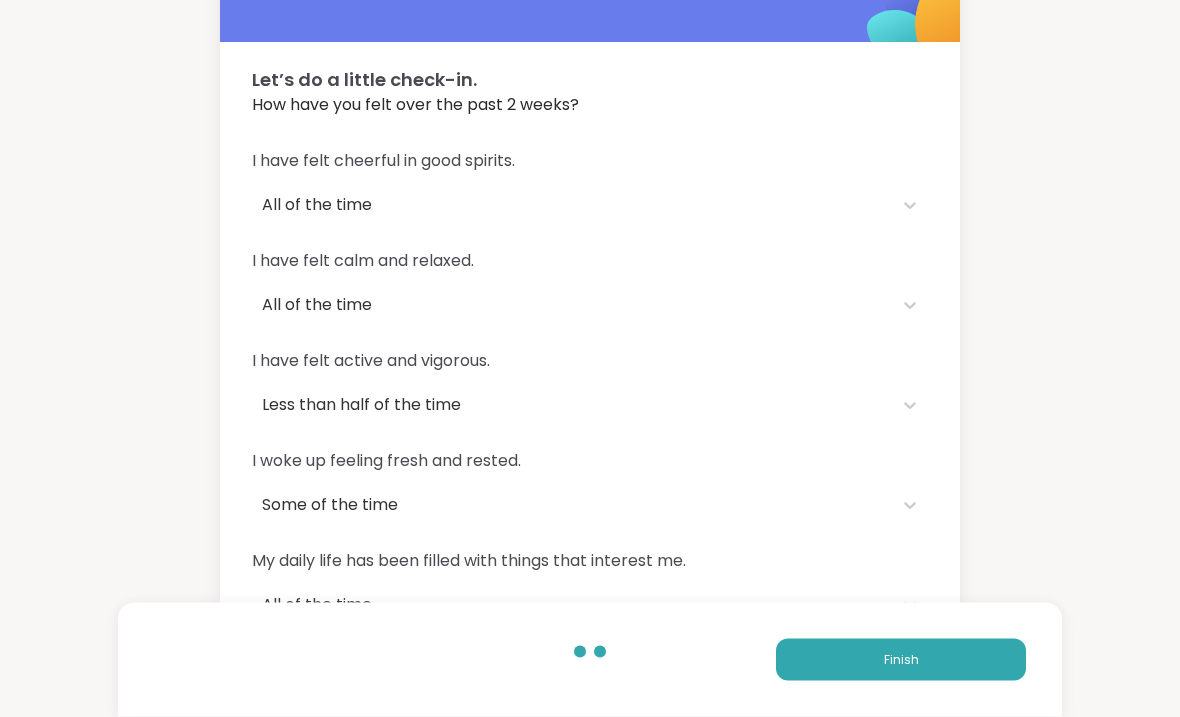 click on "Finish" at bounding box center (901, 660) 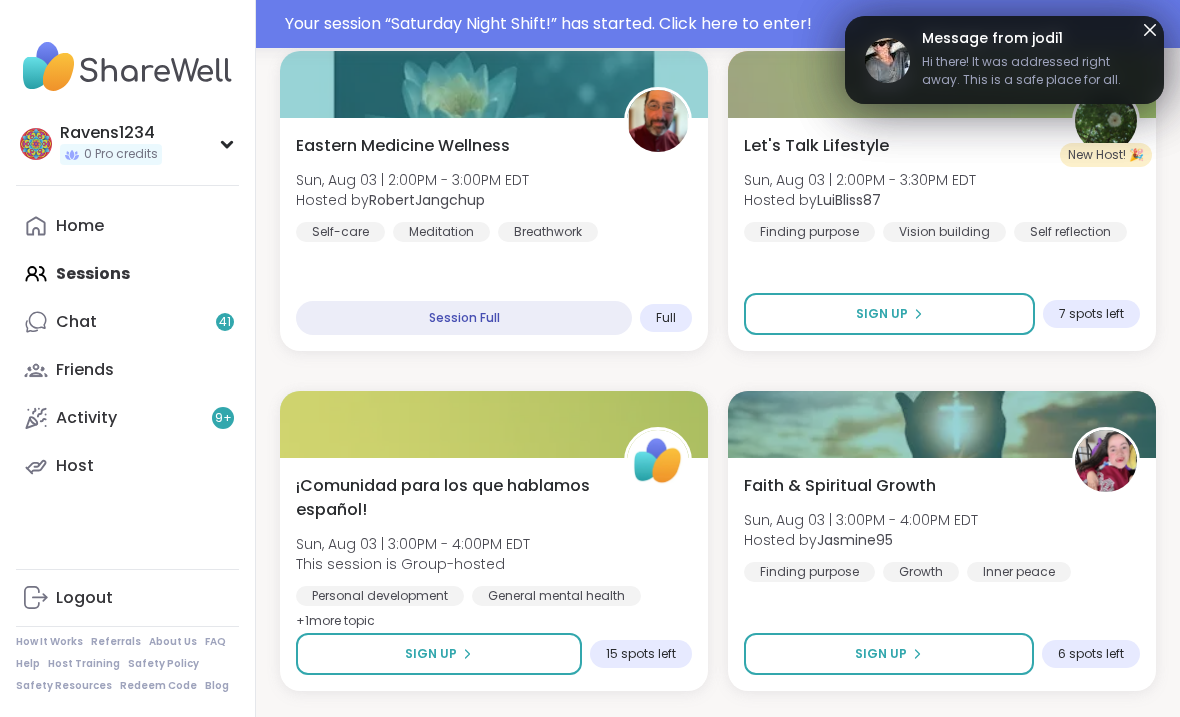 scroll, scrollTop: 3136, scrollLeft: 0, axis: vertical 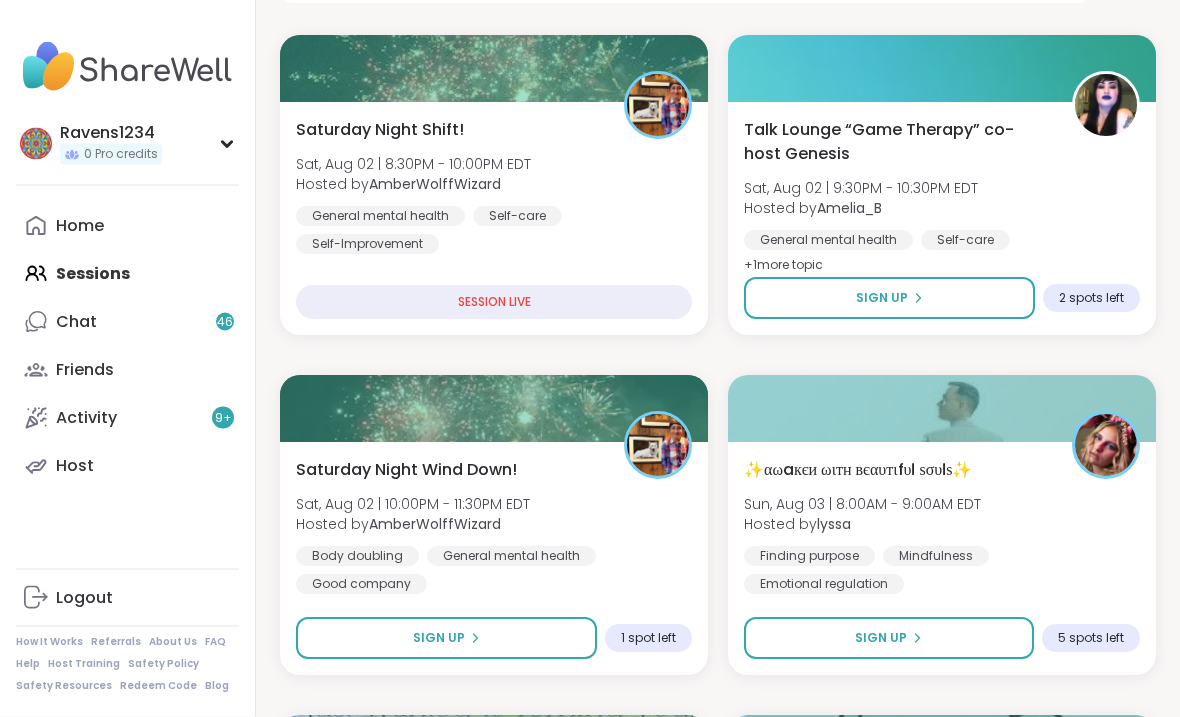 click on "Sign Up" at bounding box center [889, 299] 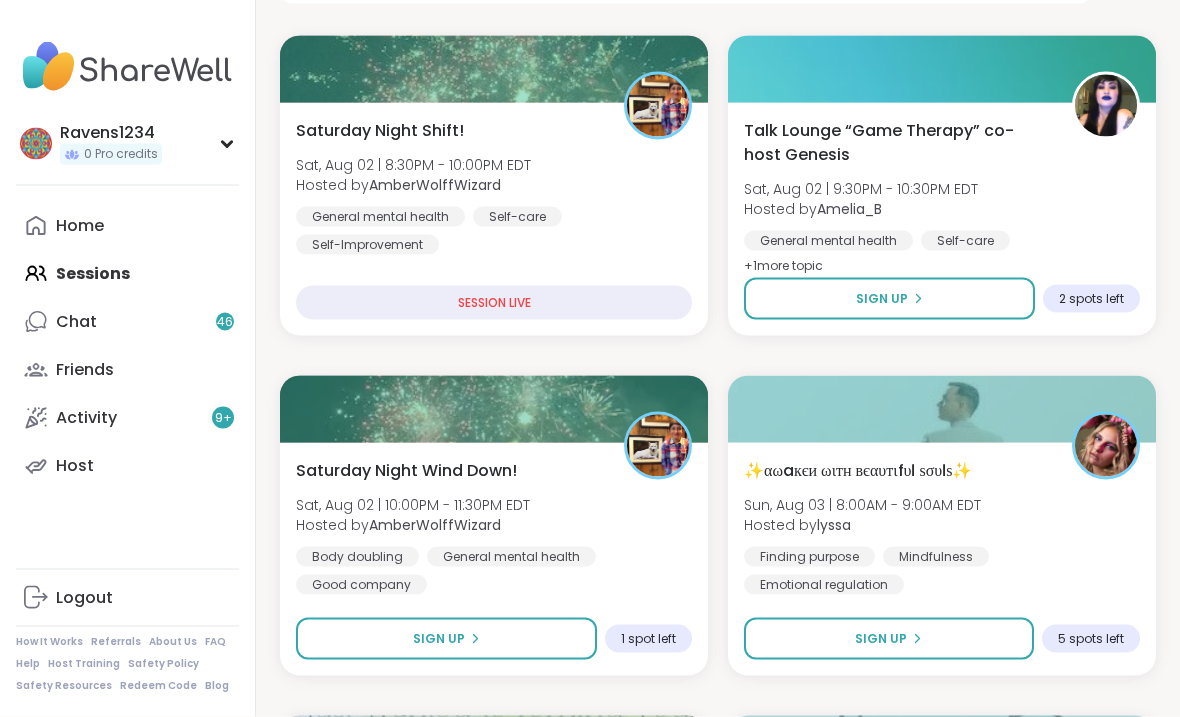 scroll, scrollTop: 379, scrollLeft: 0, axis: vertical 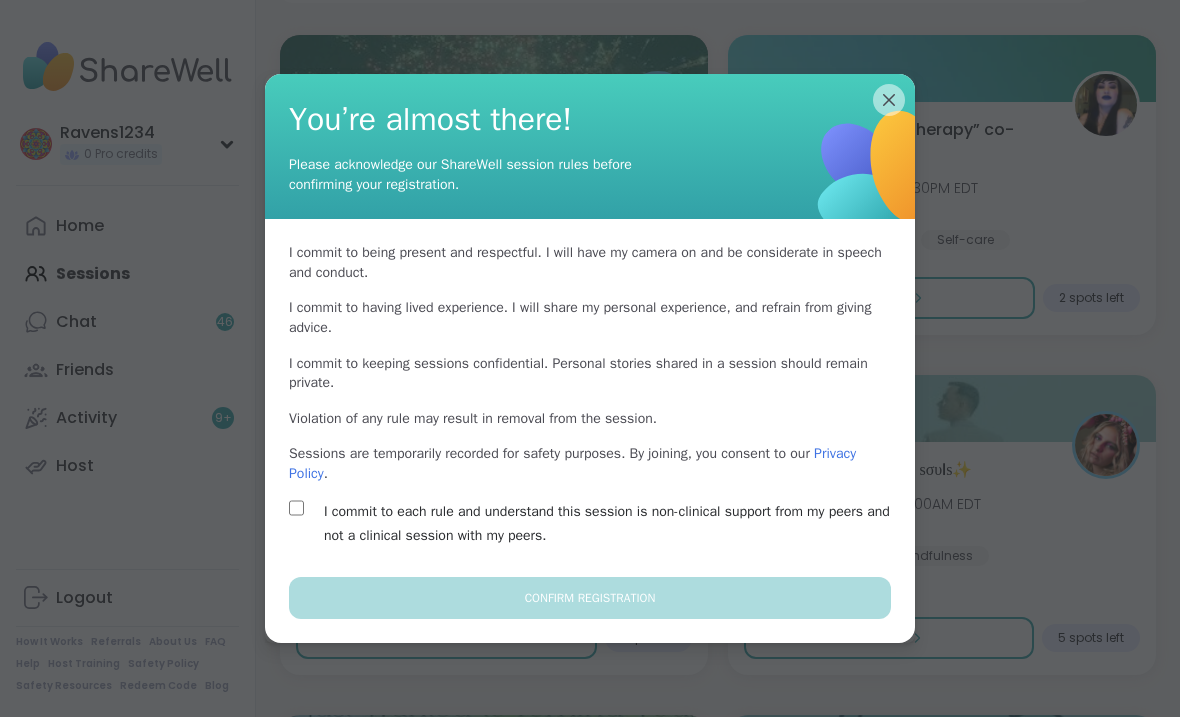 click on "I commit to each rule and understand this session is non-clinical support from my peers and not a clinical session with my peers." at bounding box center (613, 524) 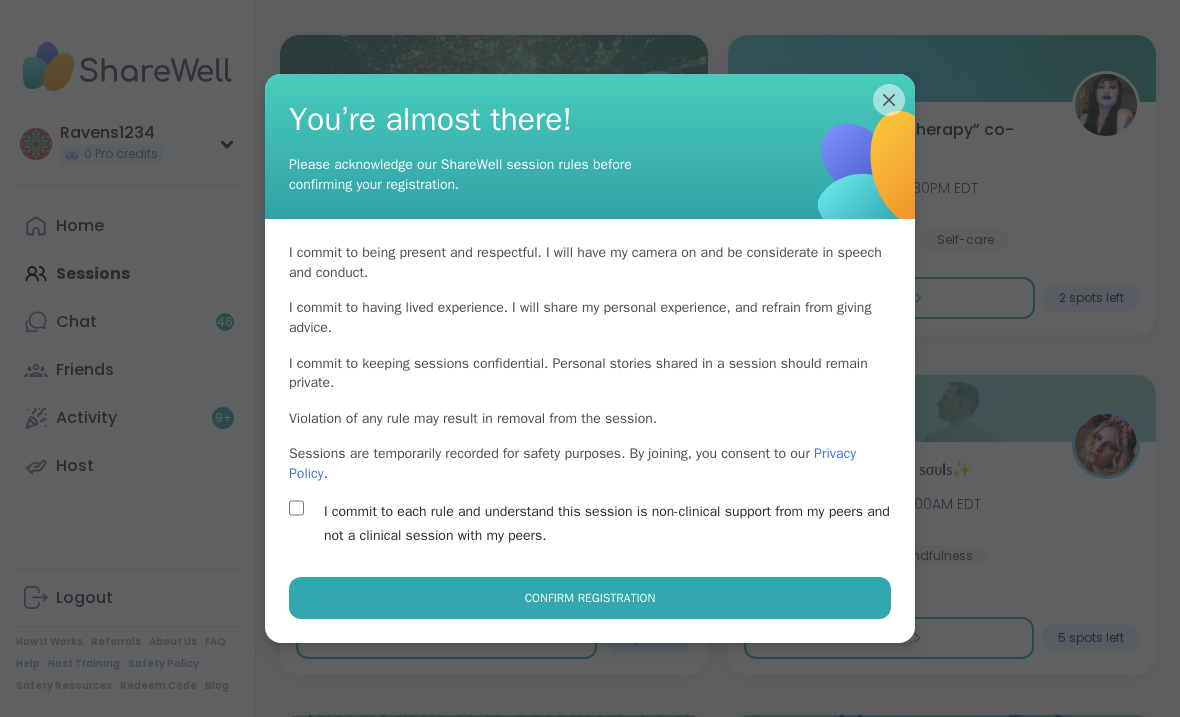 click on "Confirm Registration" at bounding box center (590, 598) 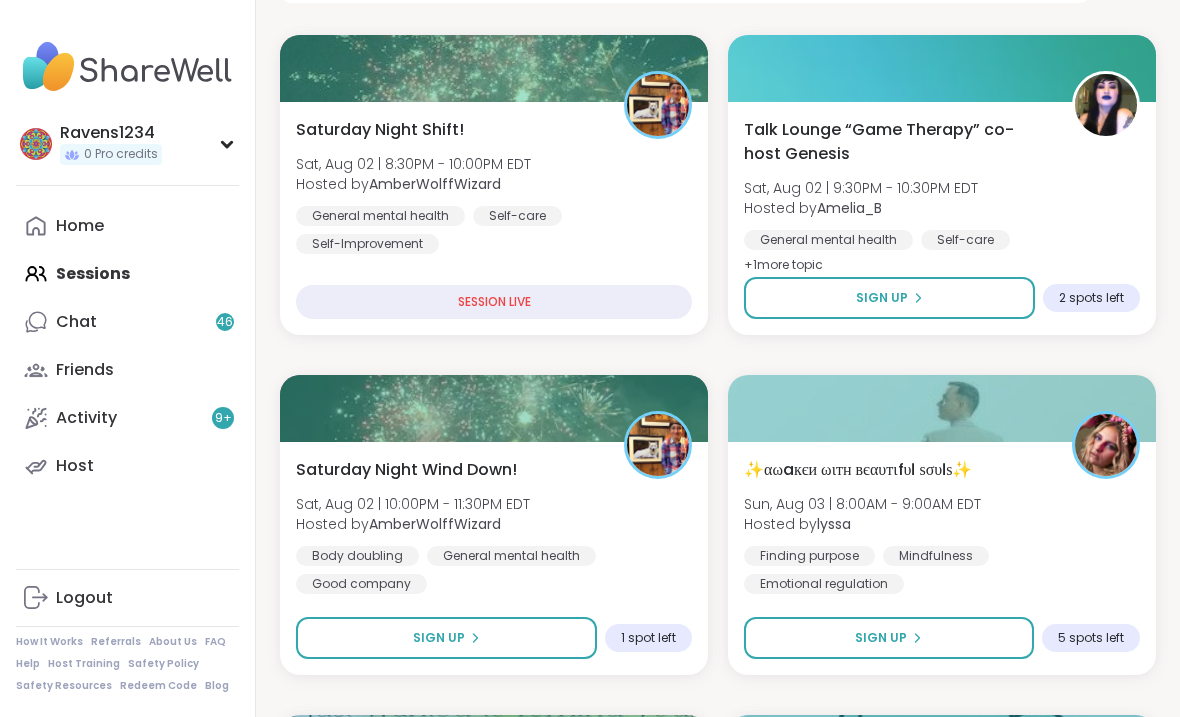 scroll, scrollTop: 423, scrollLeft: 0, axis: vertical 